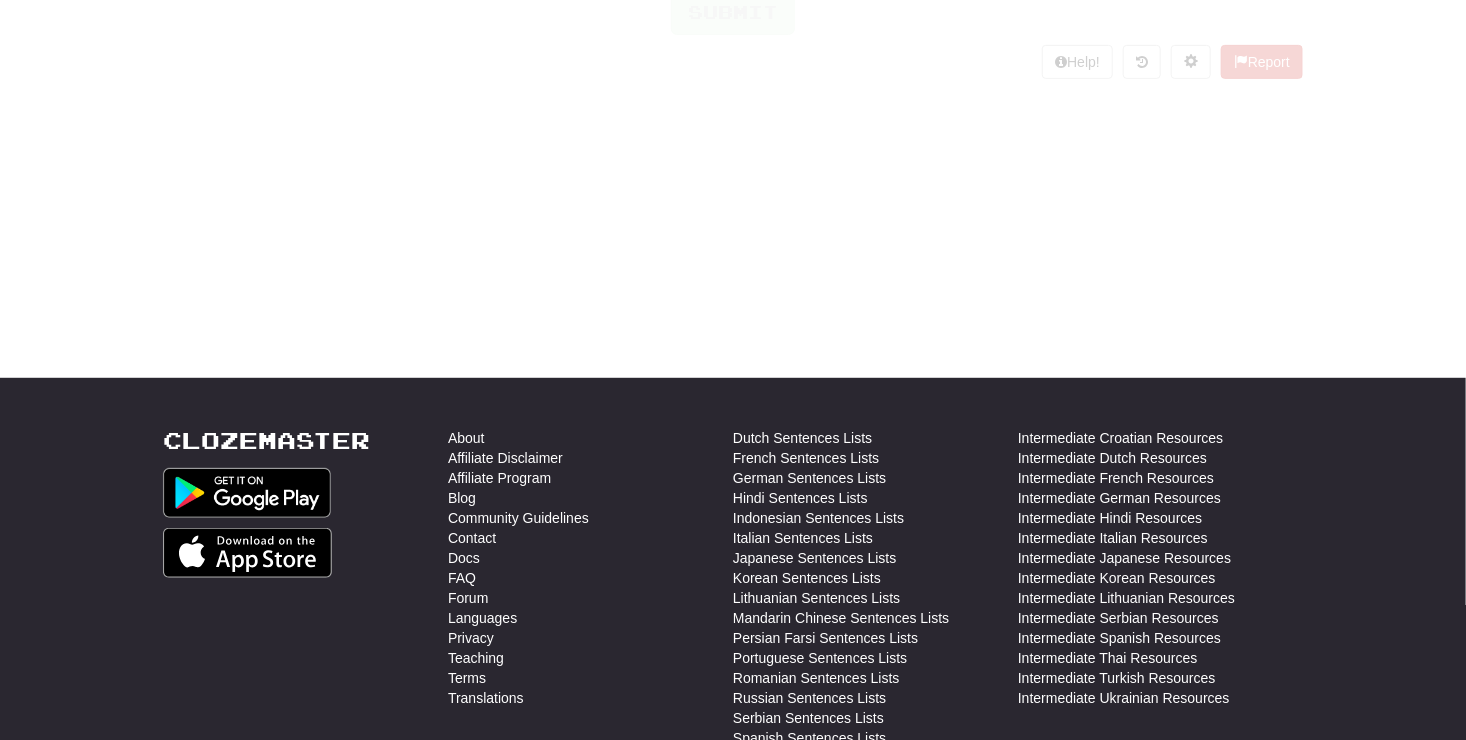 scroll, scrollTop: 412, scrollLeft: 0, axis: vertical 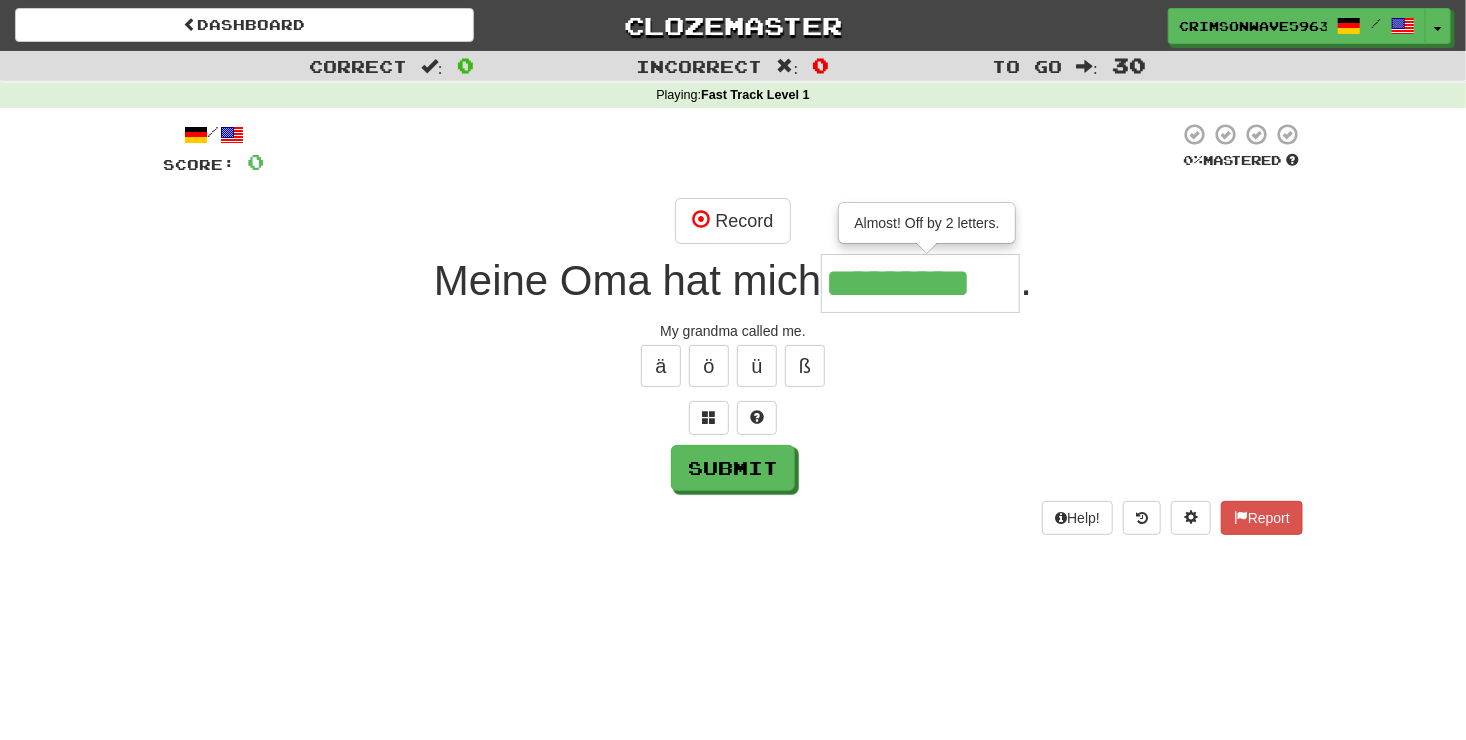 type on "*********" 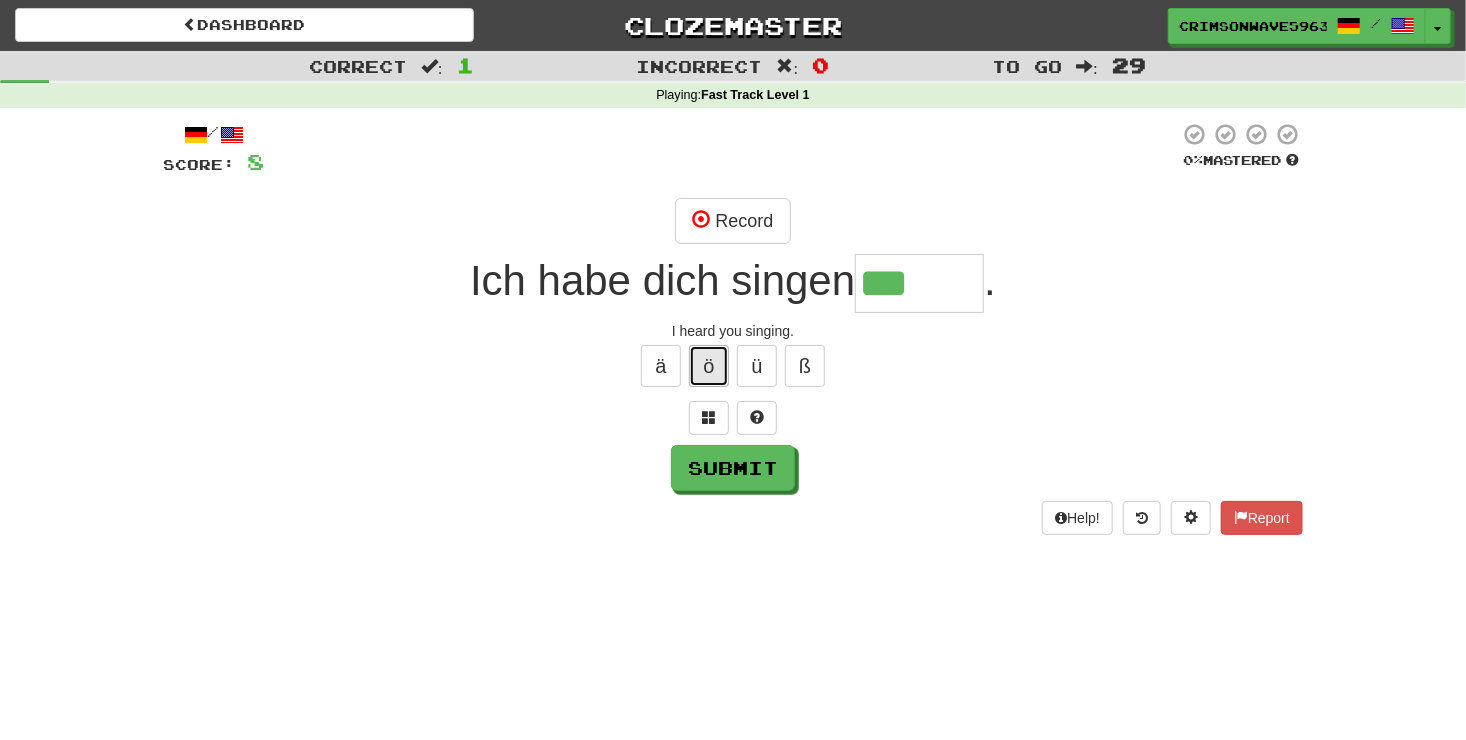 click on "ö" at bounding box center [709, 366] 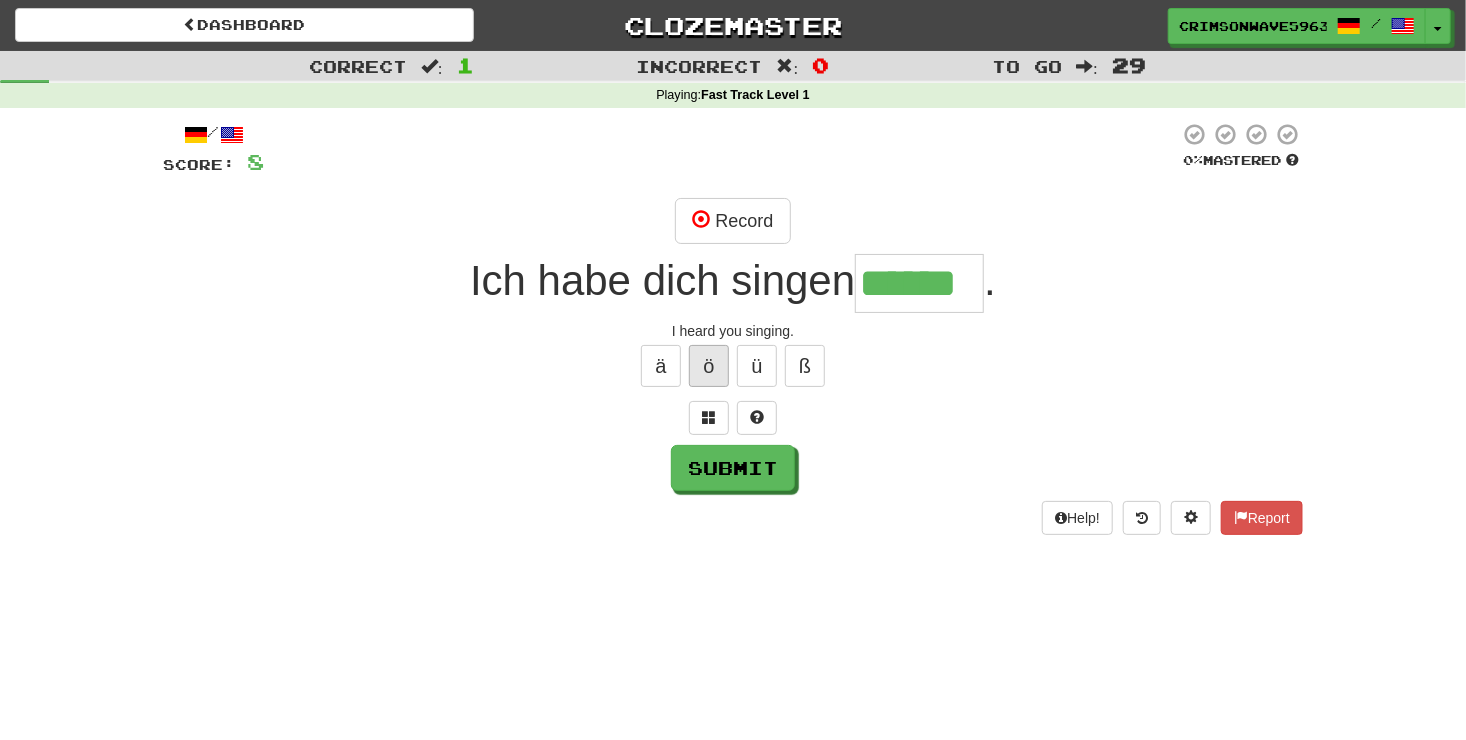 type on "******" 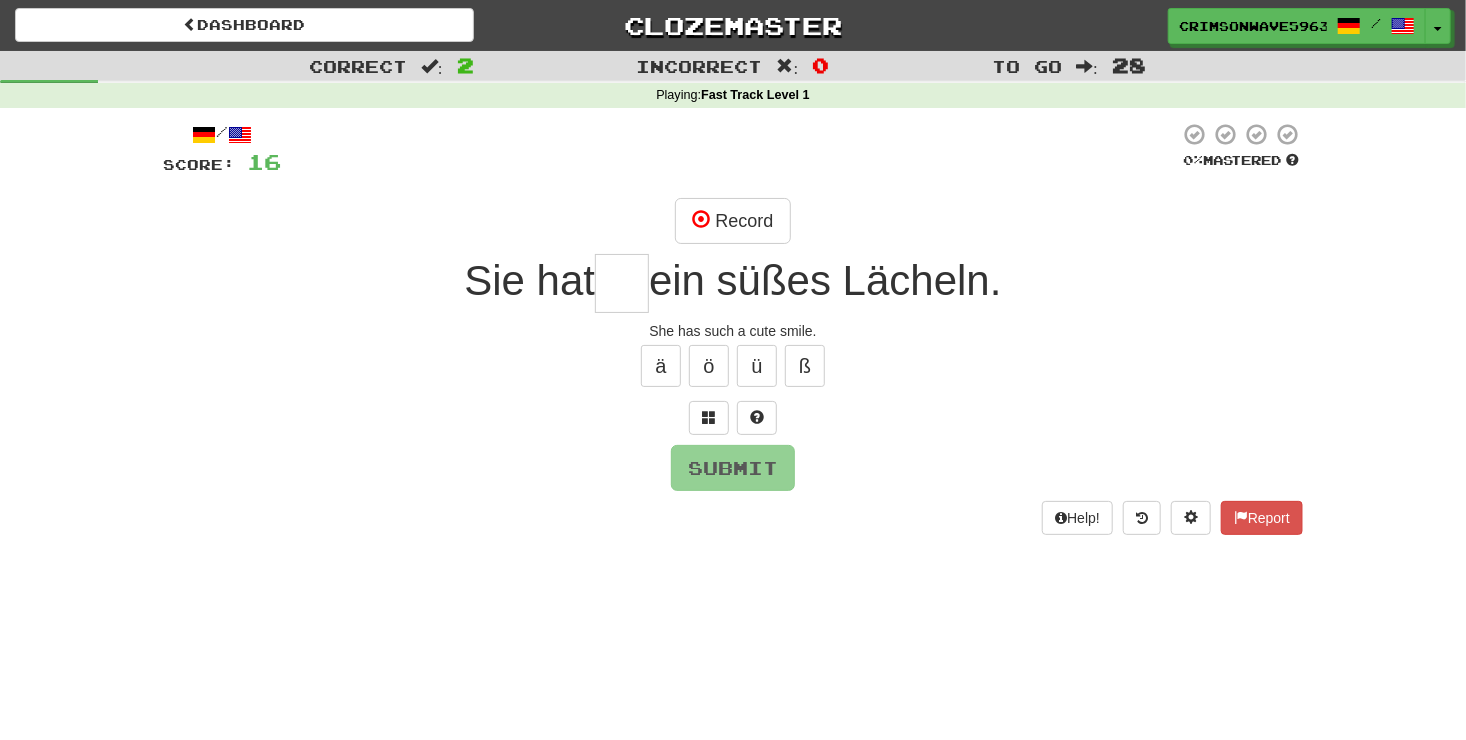 type on "*" 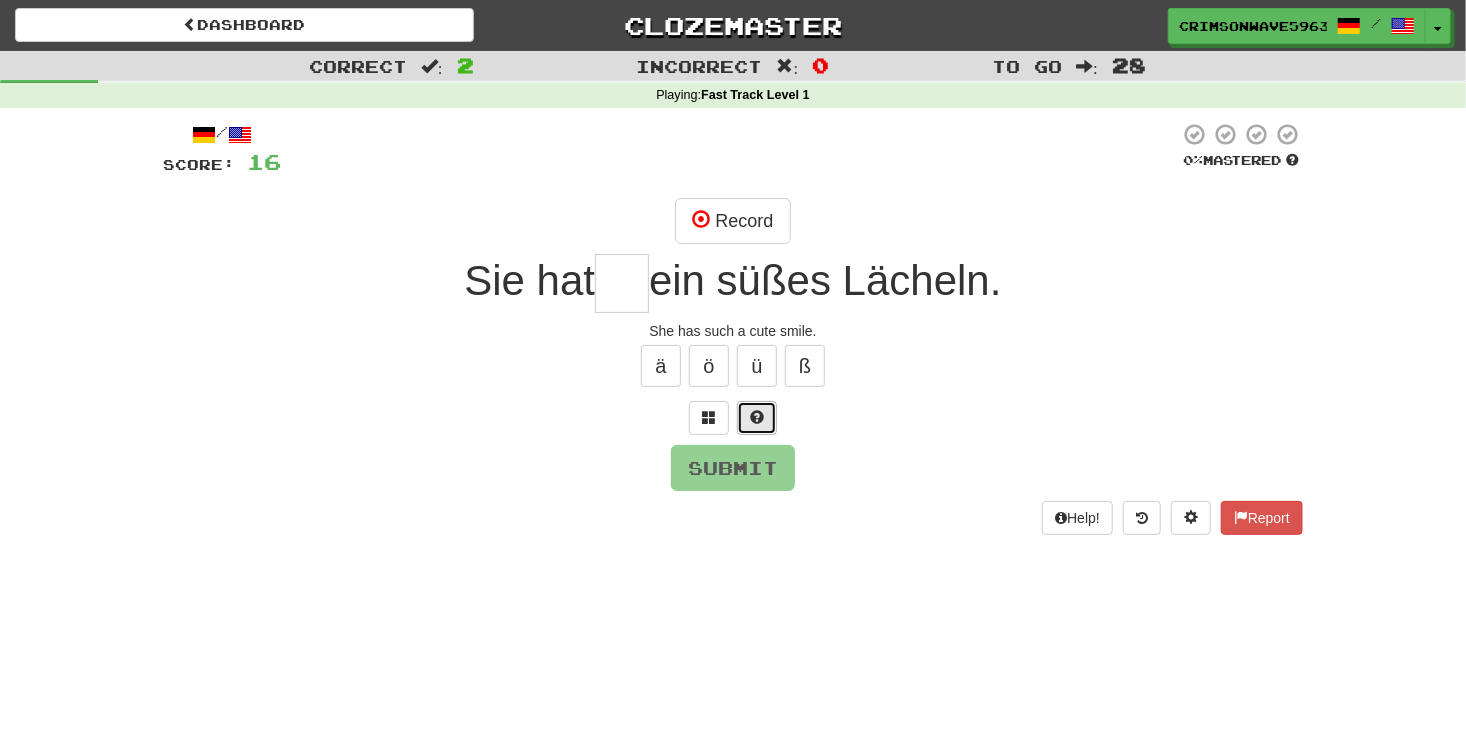 click at bounding box center [757, 418] 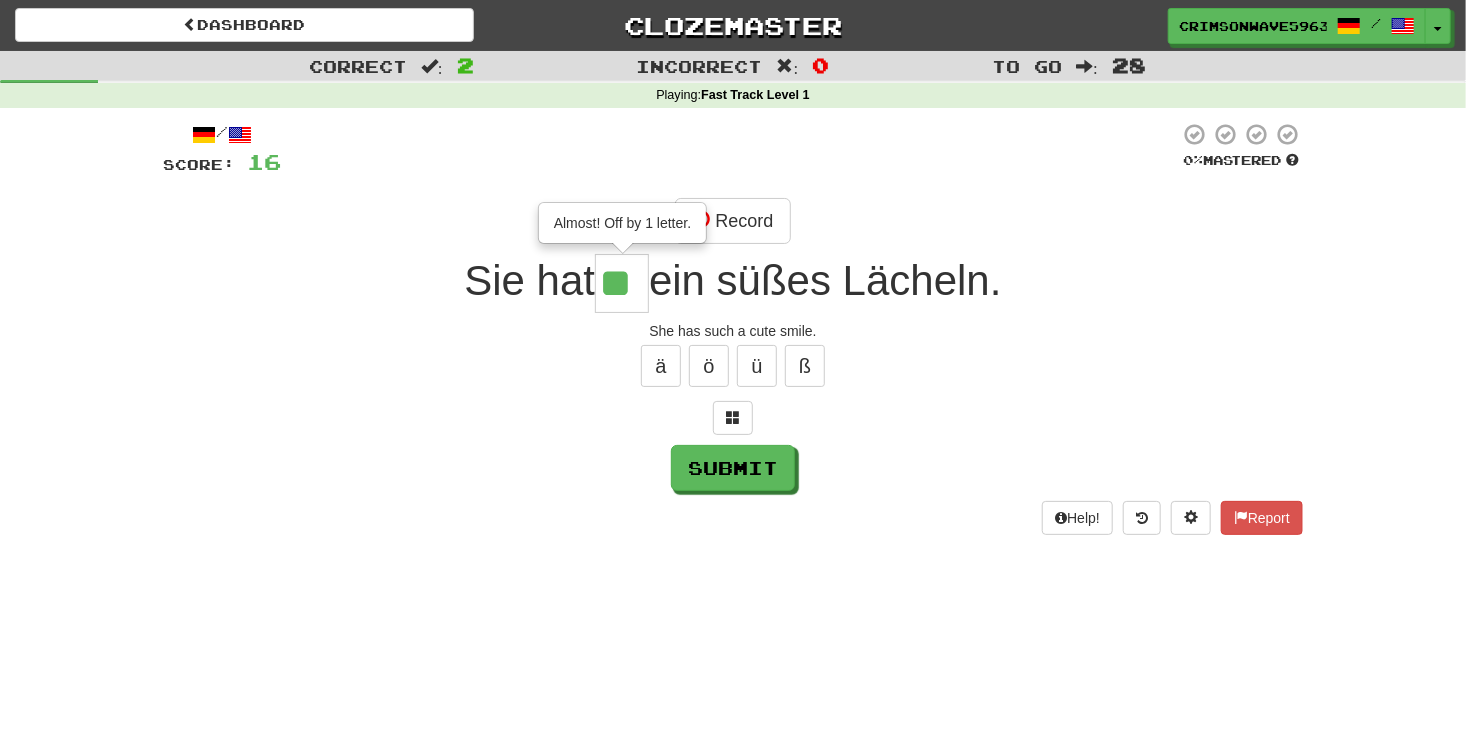 type on "**" 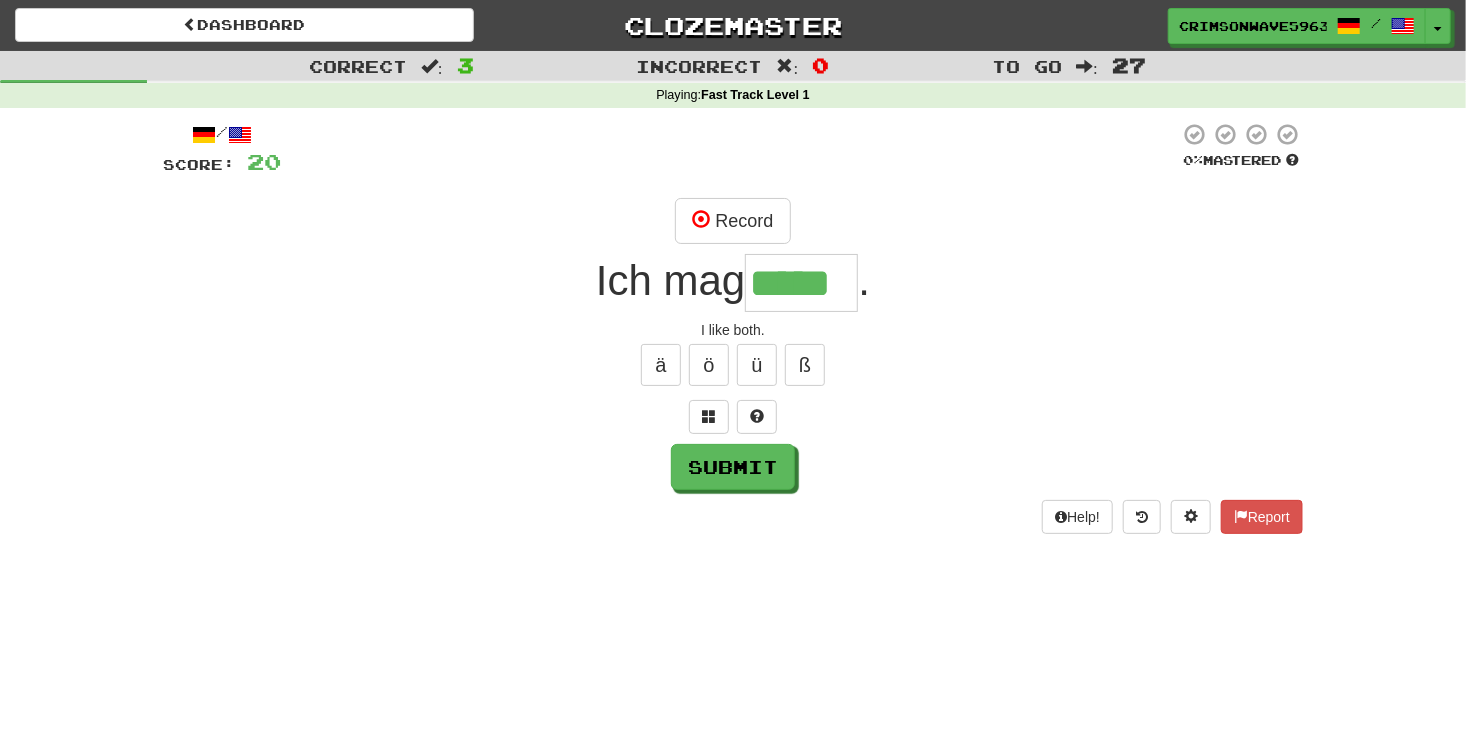 scroll, scrollTop: 0, scrollLeft: 0, axis: both 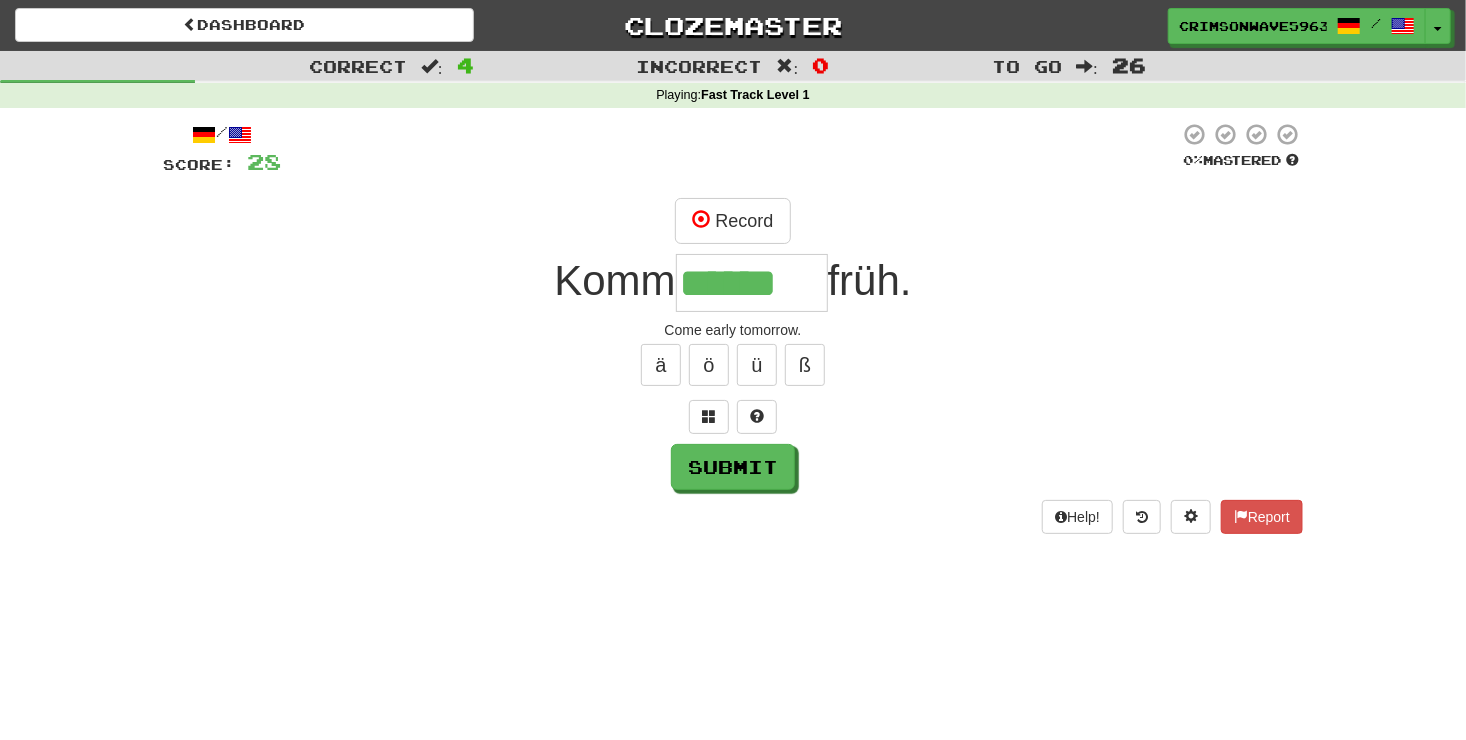 type on "******" 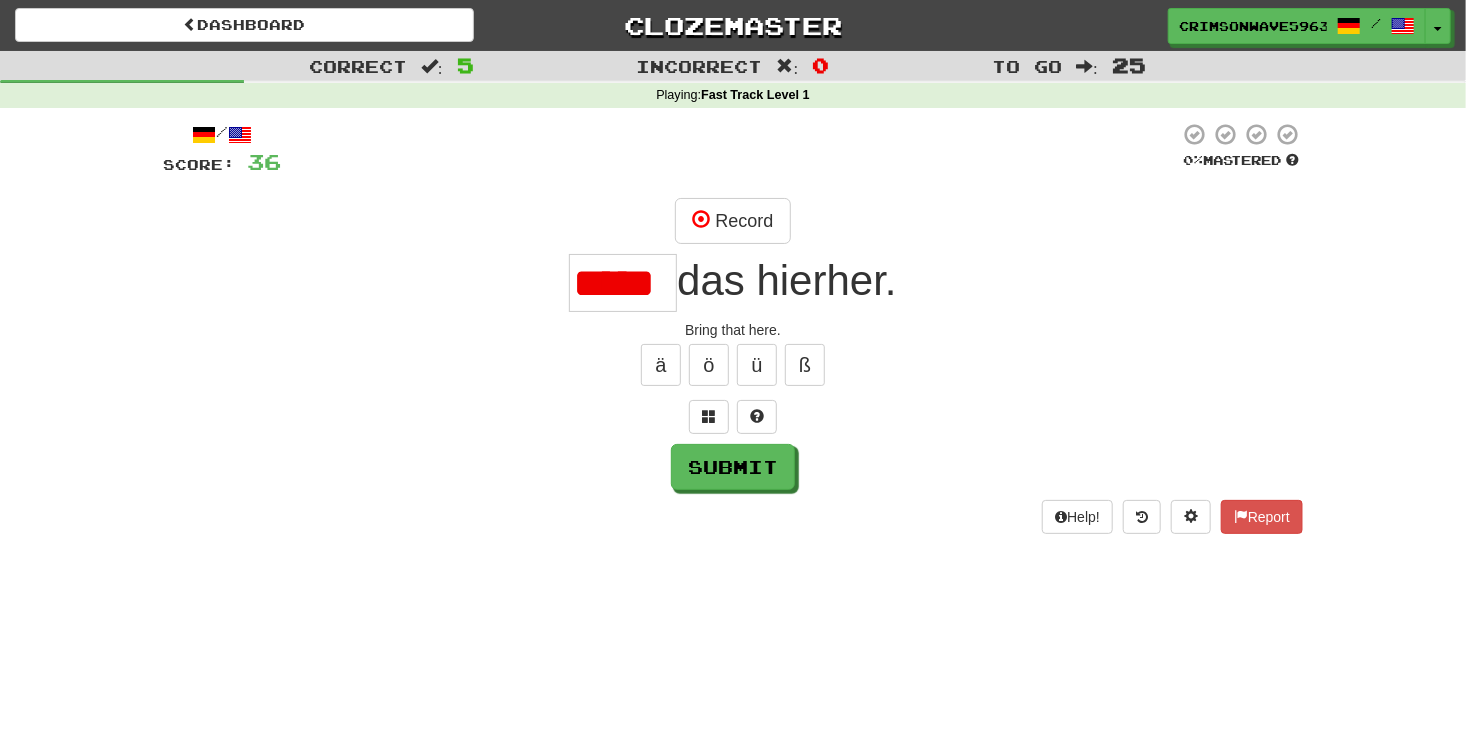 scroll, scrollTop: 0, scrollLeft: 0, axis: both 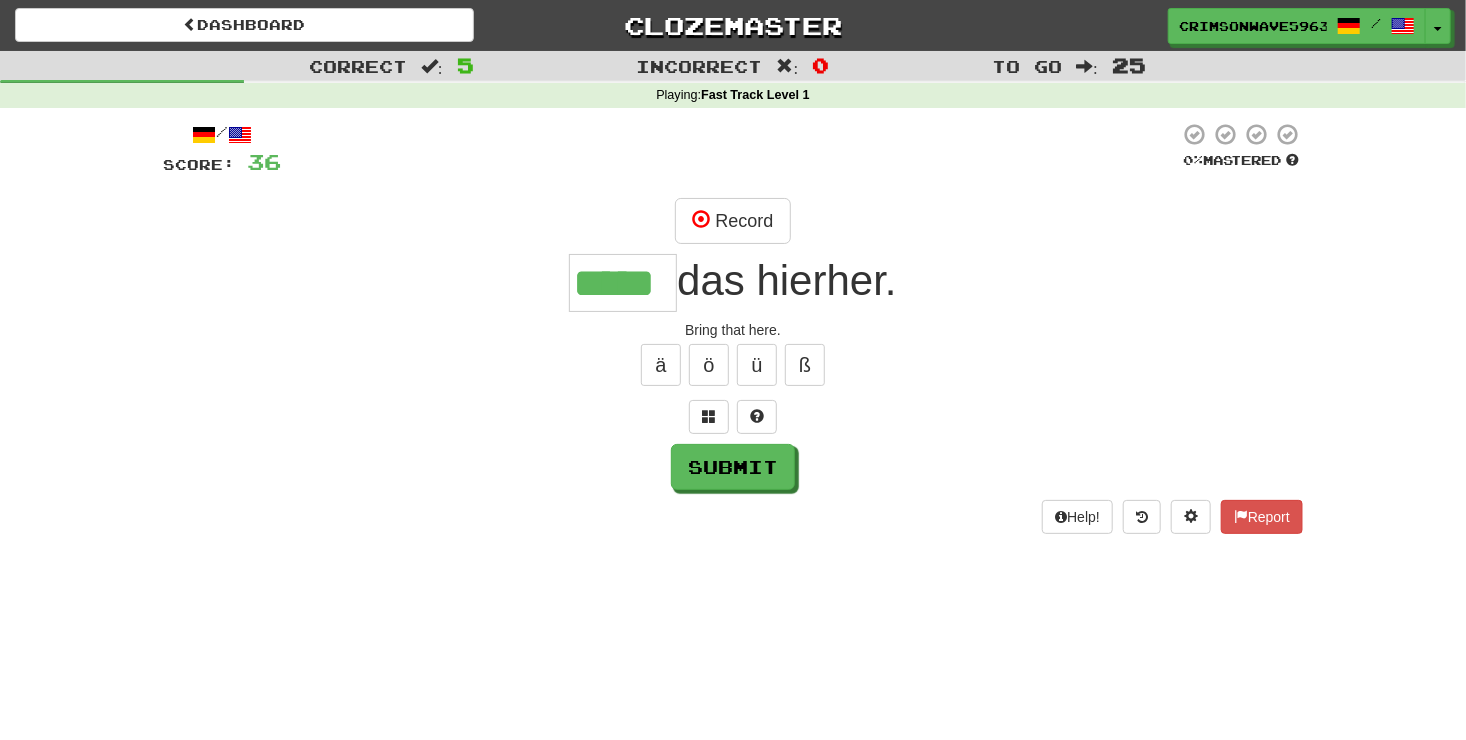 type on "*****" 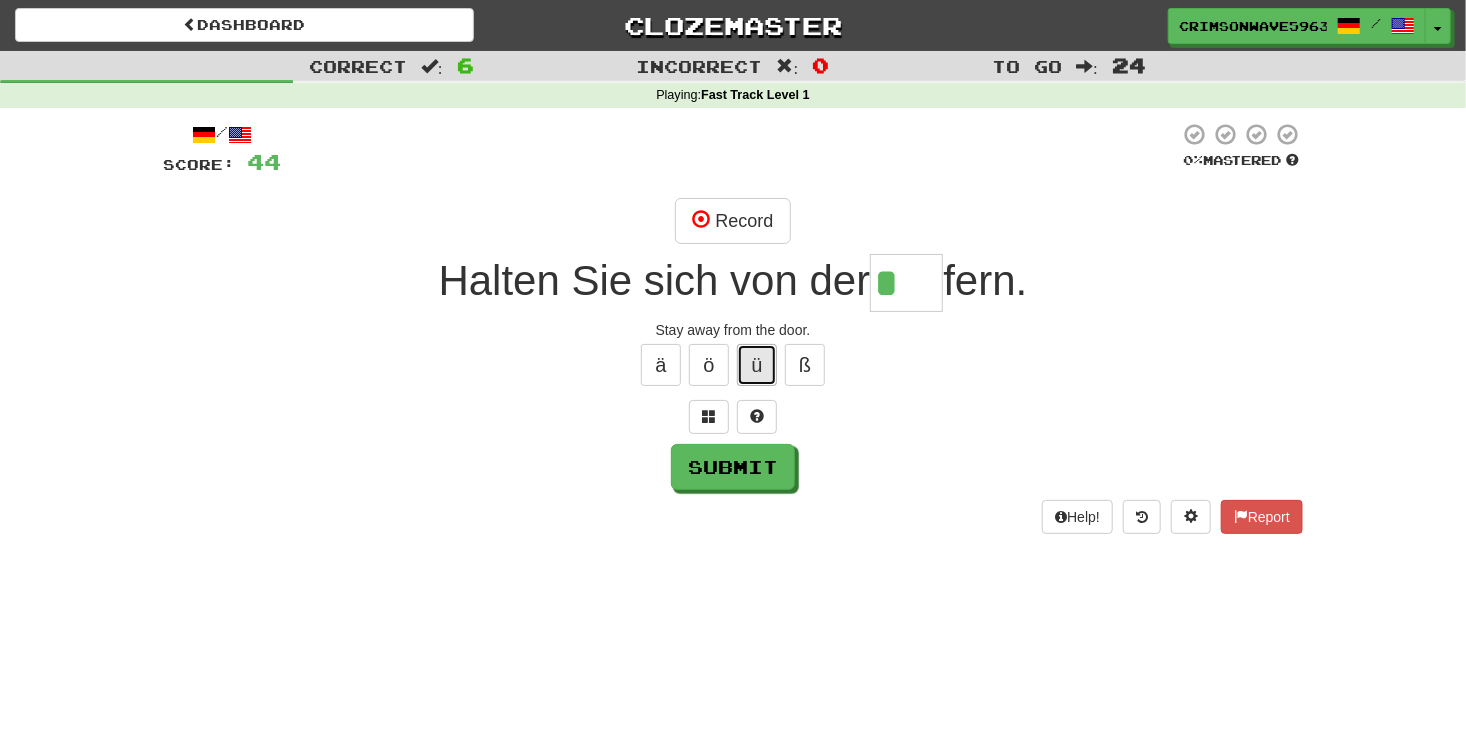 click on "ü" at bounding box center [757, 365] 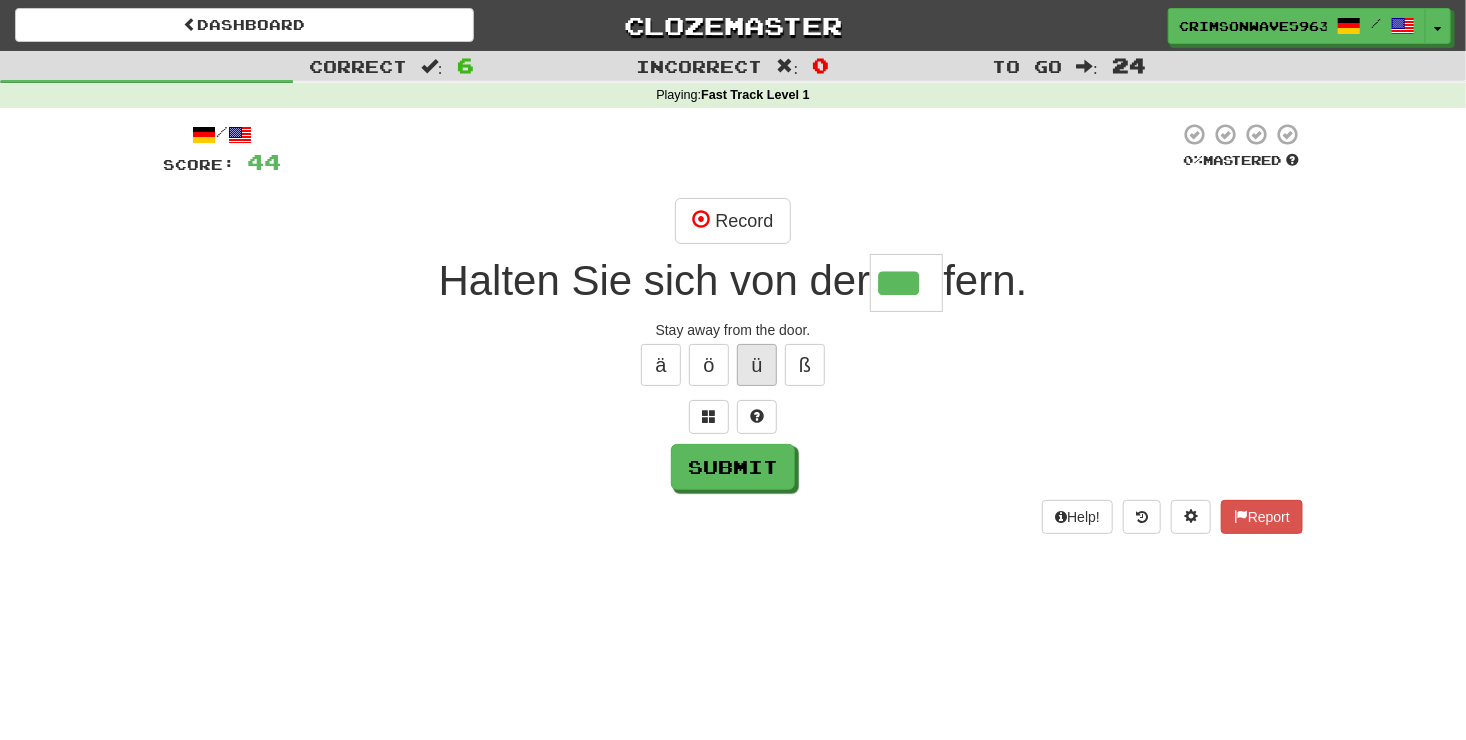 type on "***" 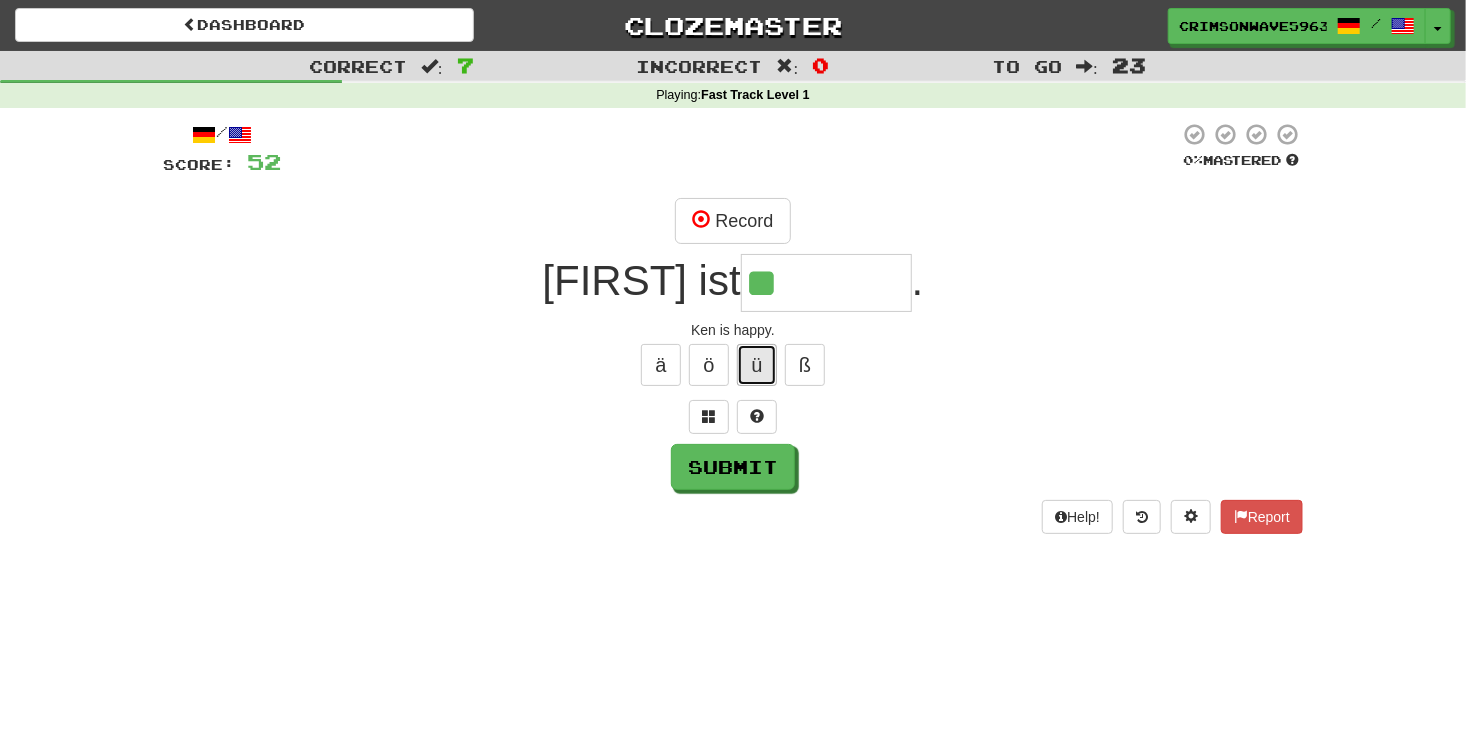 click on "ü" at bounding box center [757, 365] 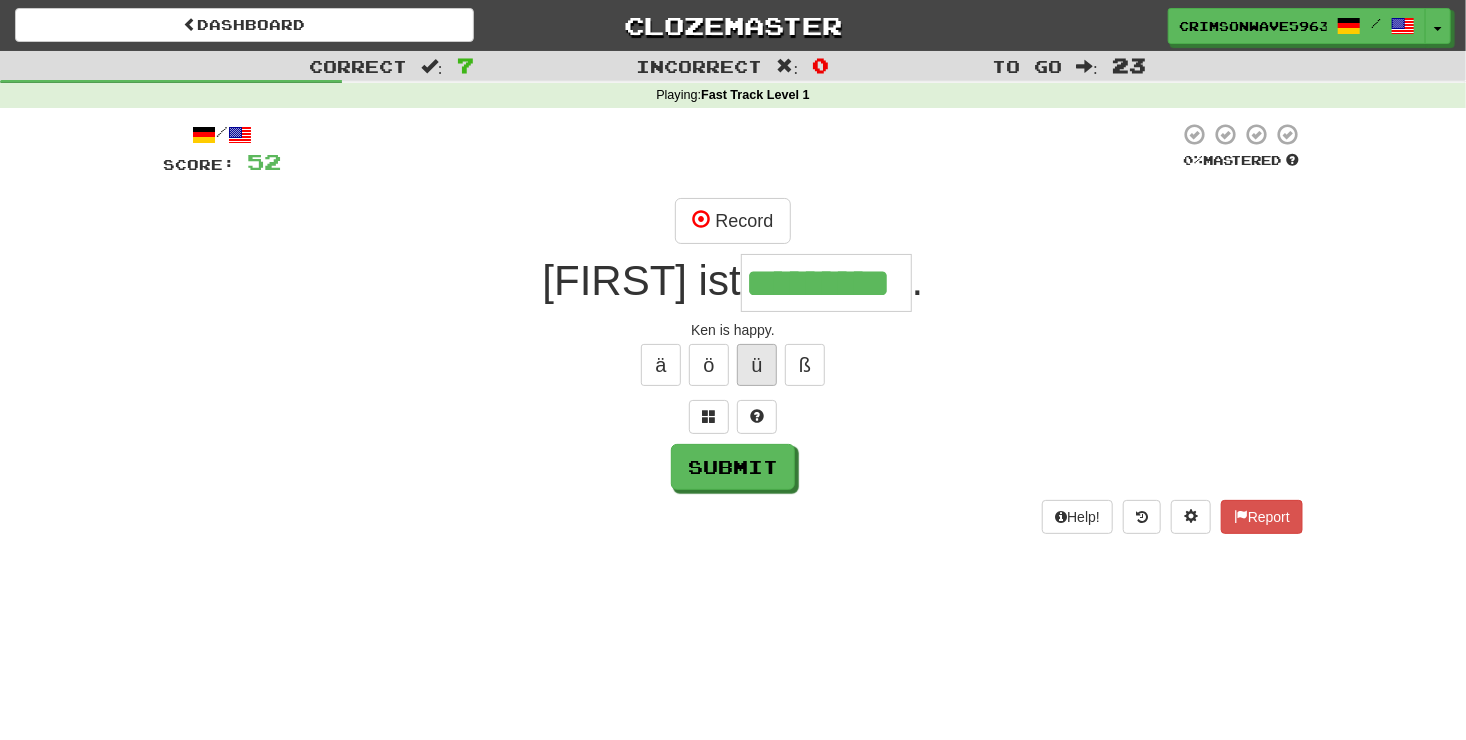 type on "*********" 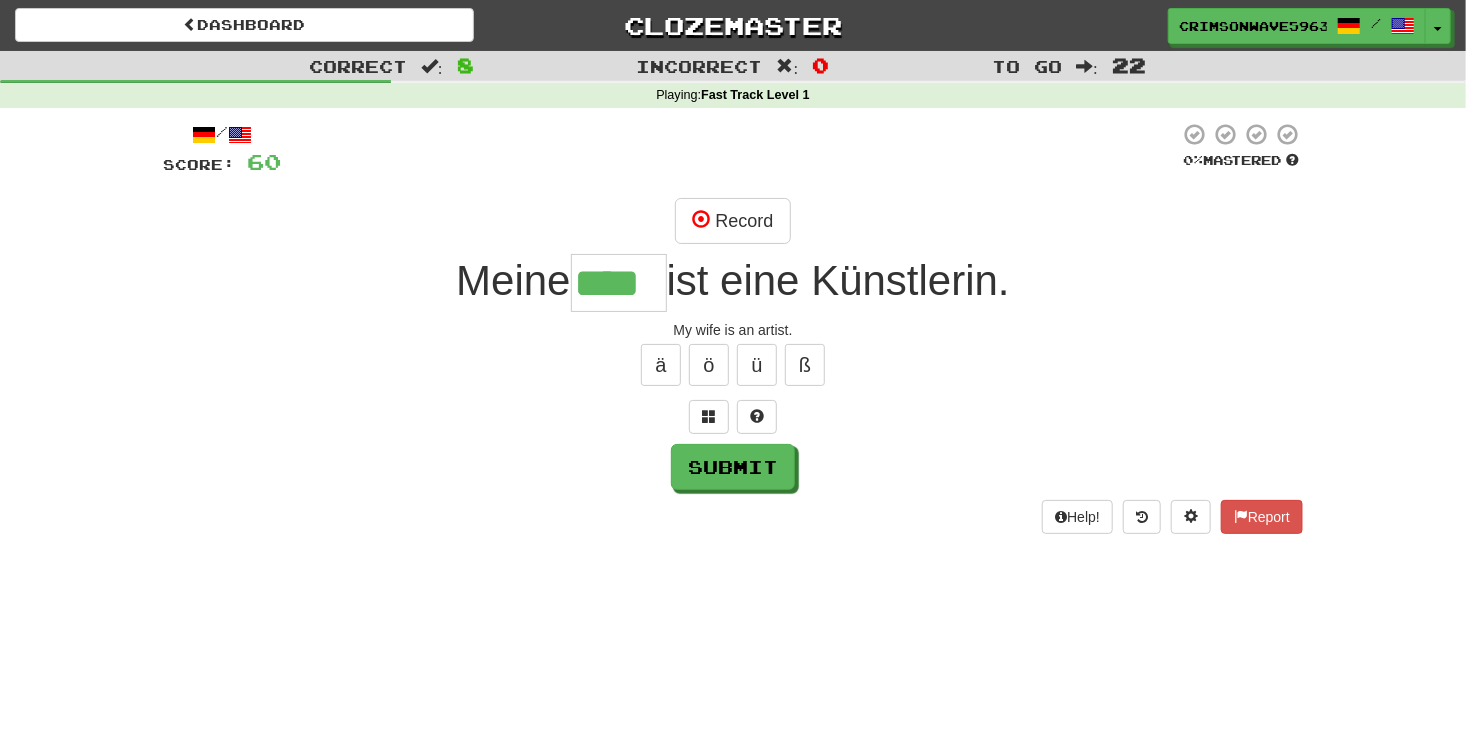type on "****" 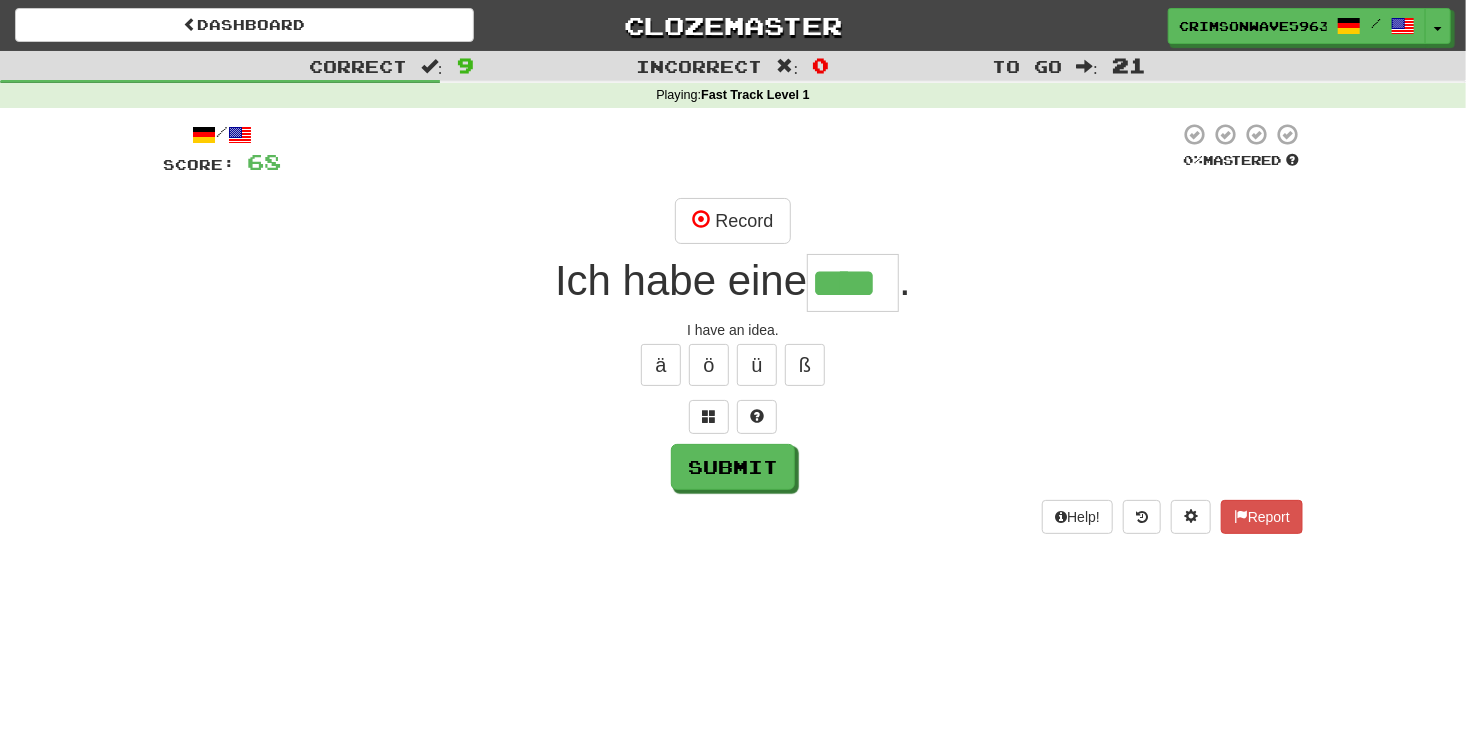 type on "****" 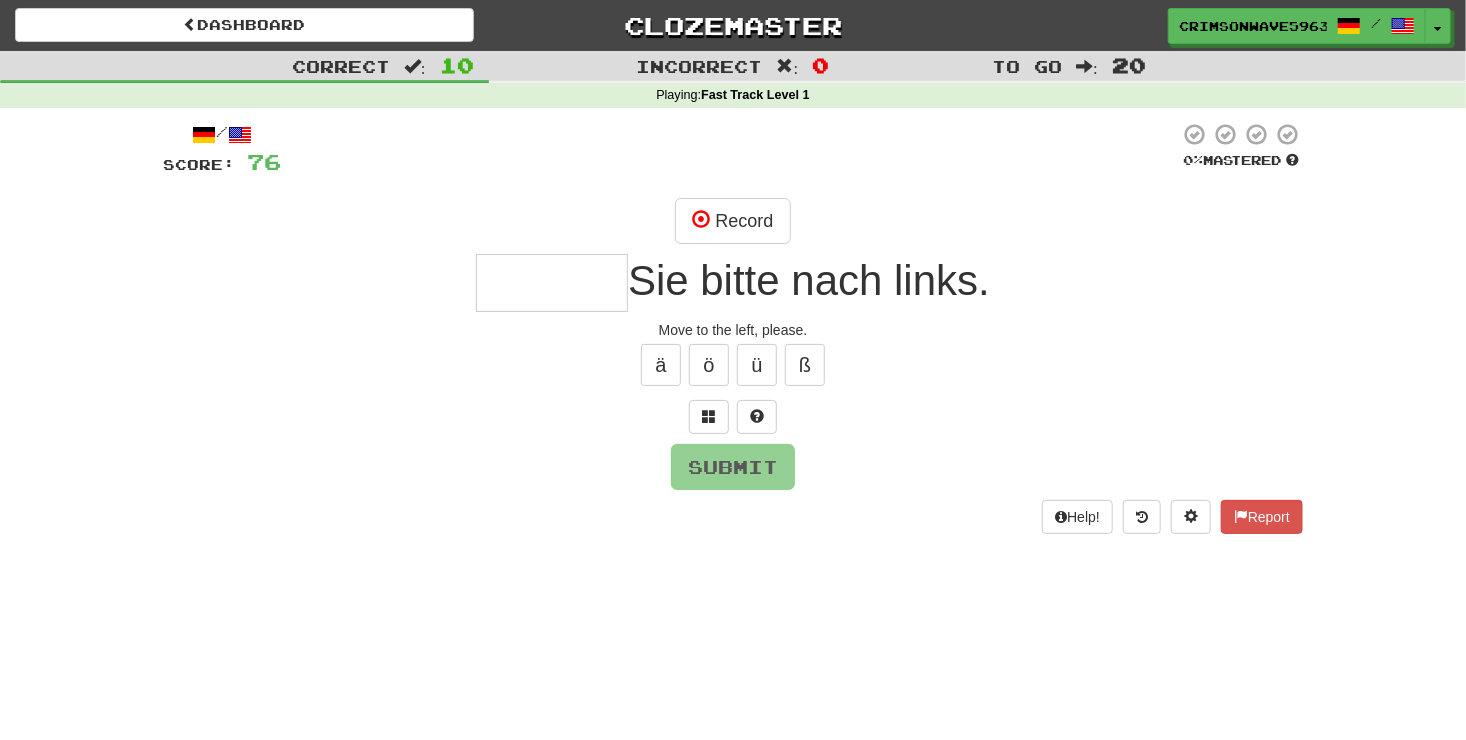type on "*" 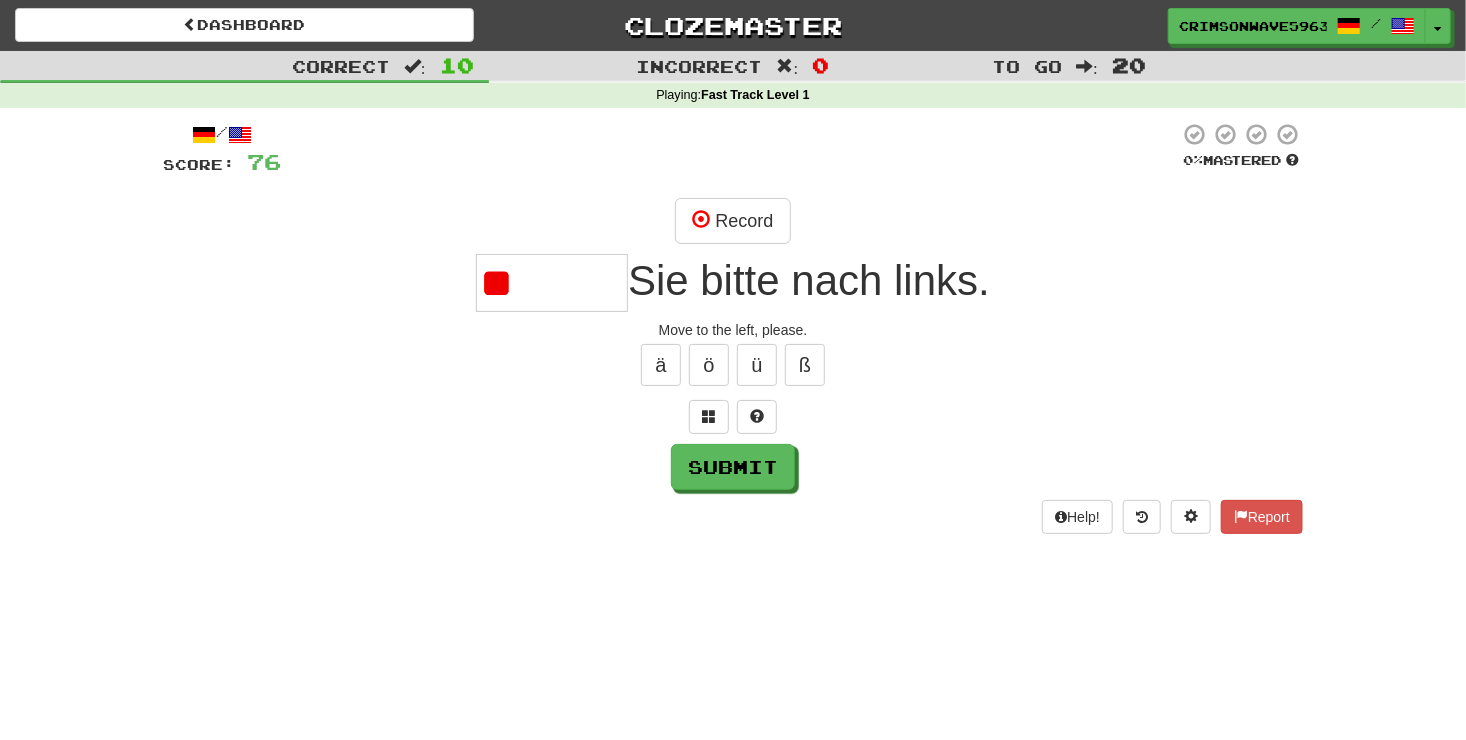 type on "*" 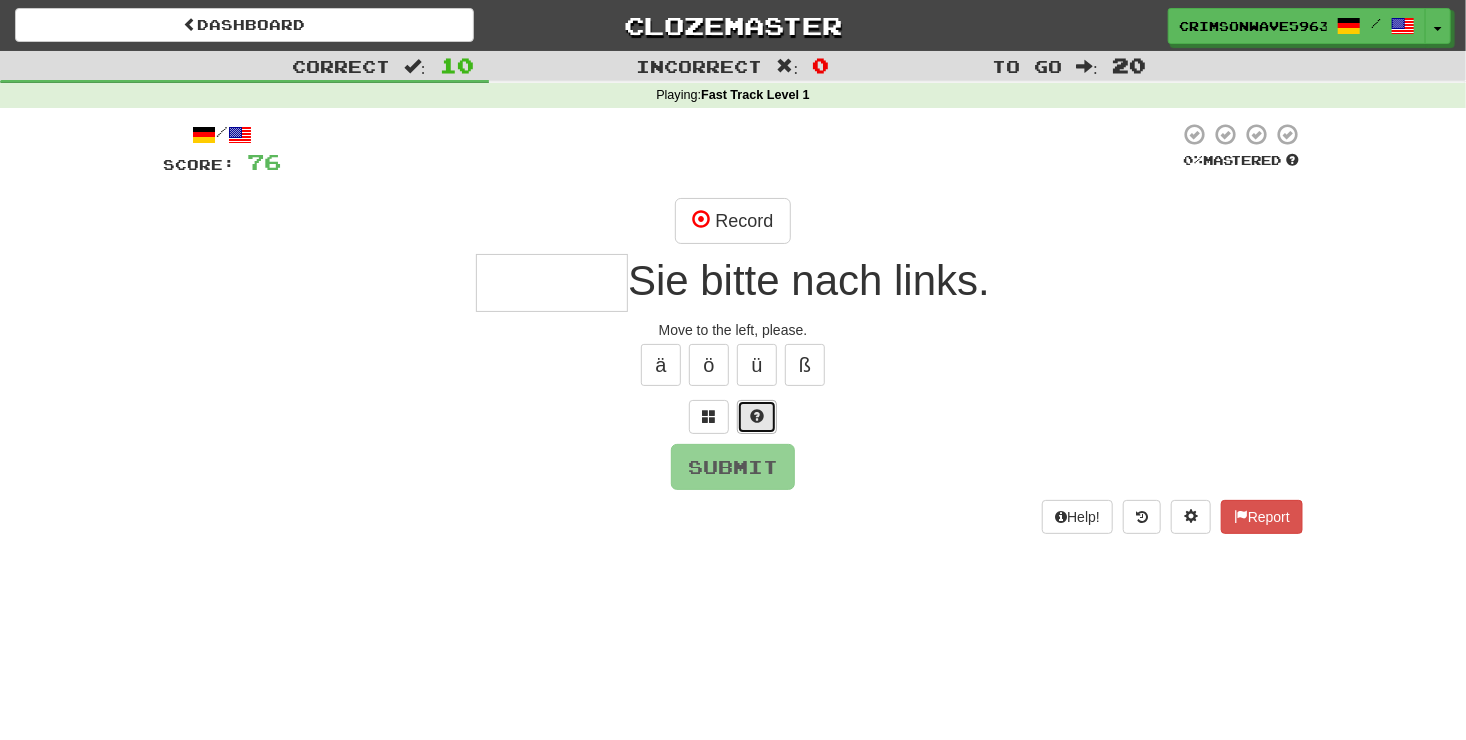 click at bounding box center (757, 416) 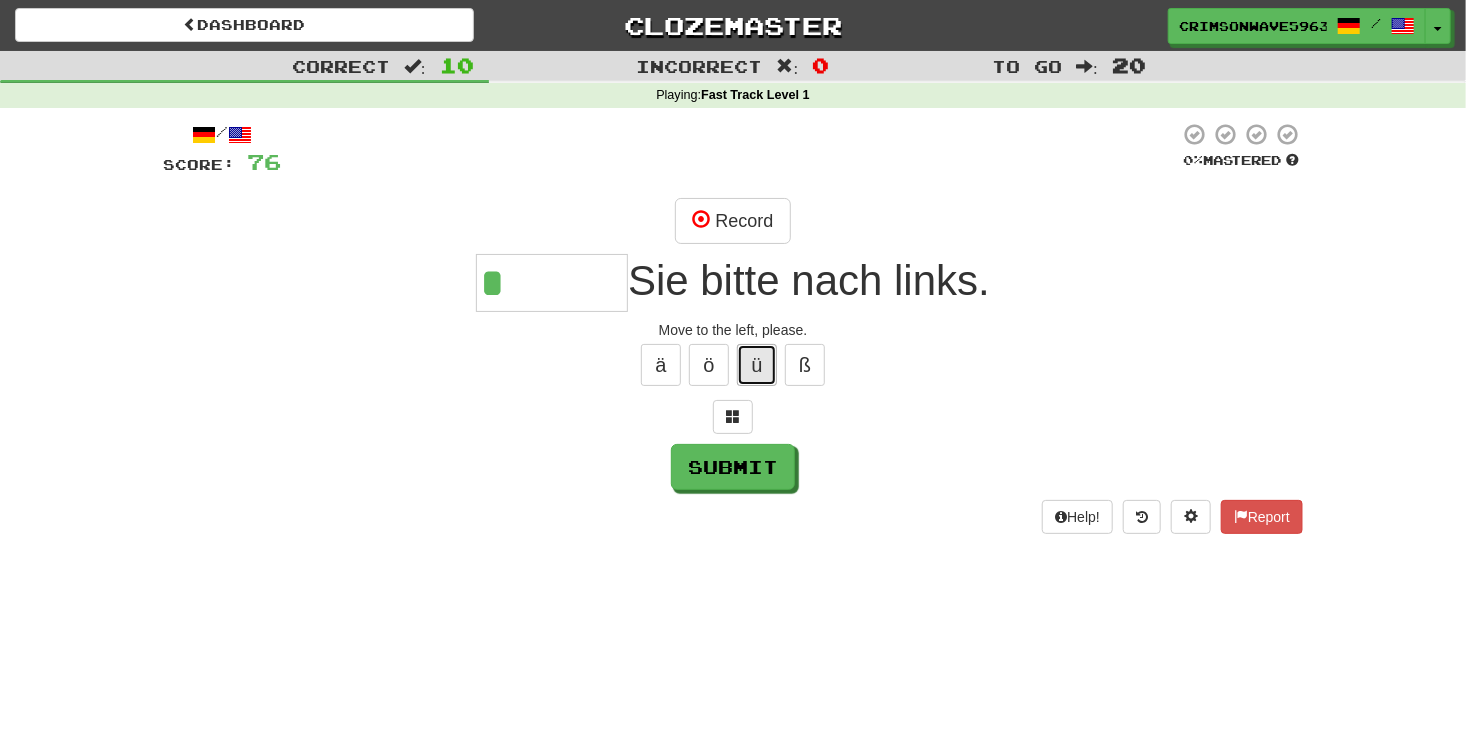 click on "ü" at bounding box center [757, 365] 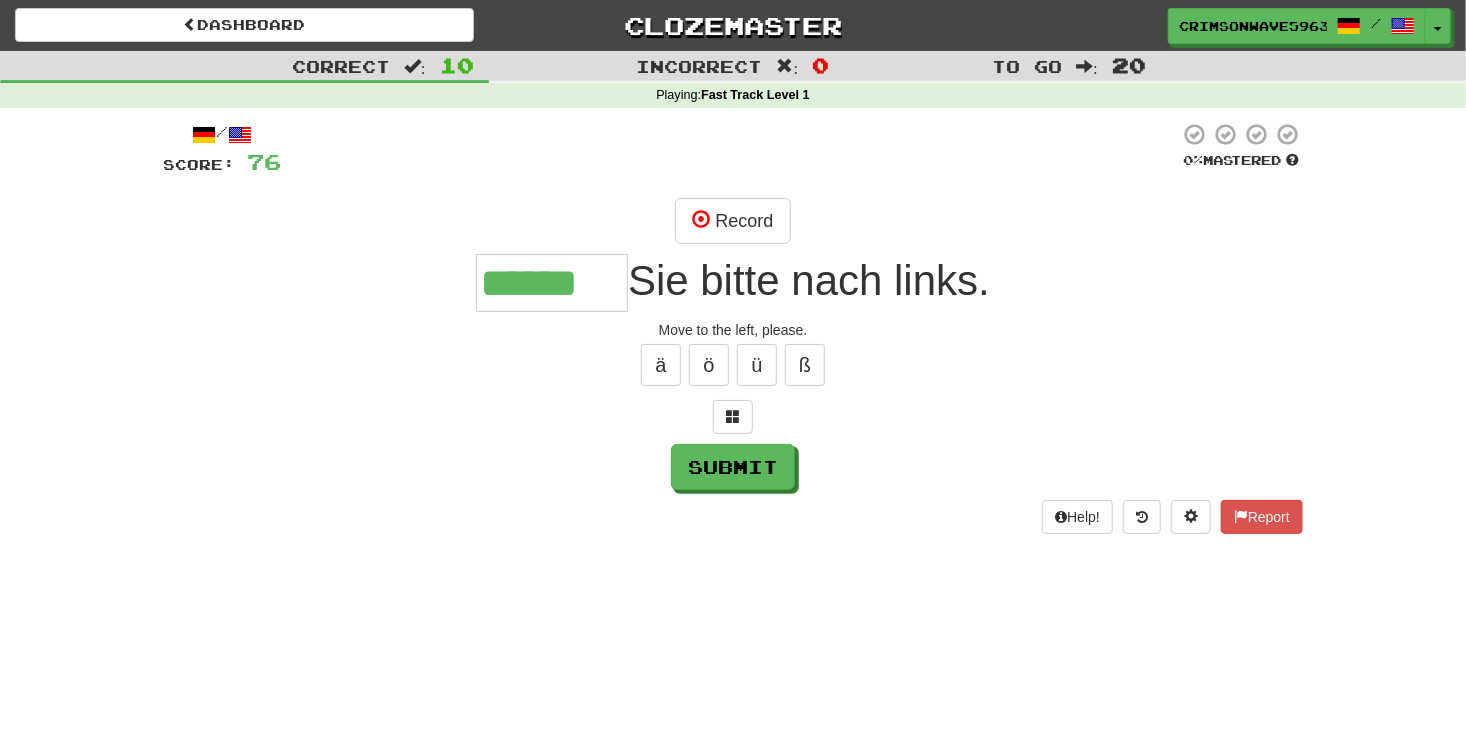 type on "******" 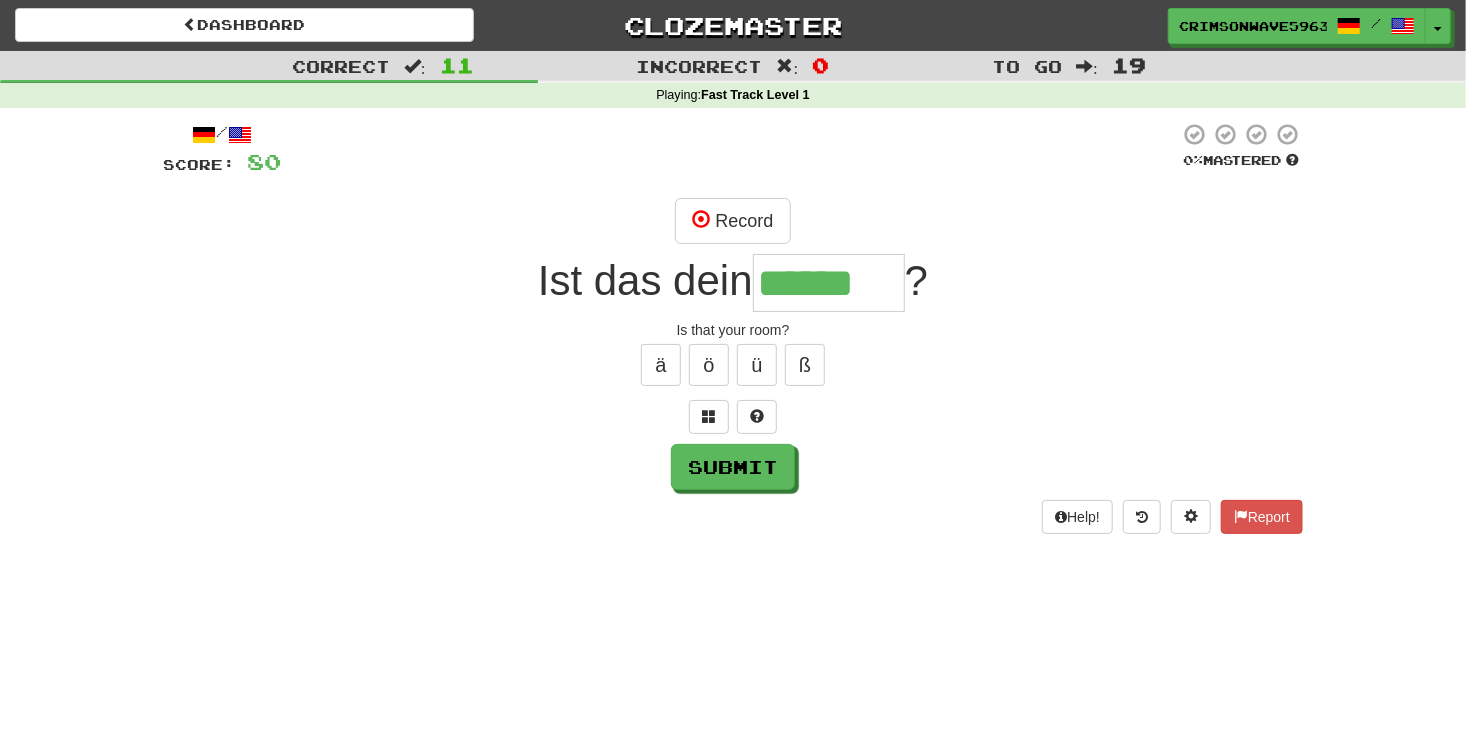 type on "******" 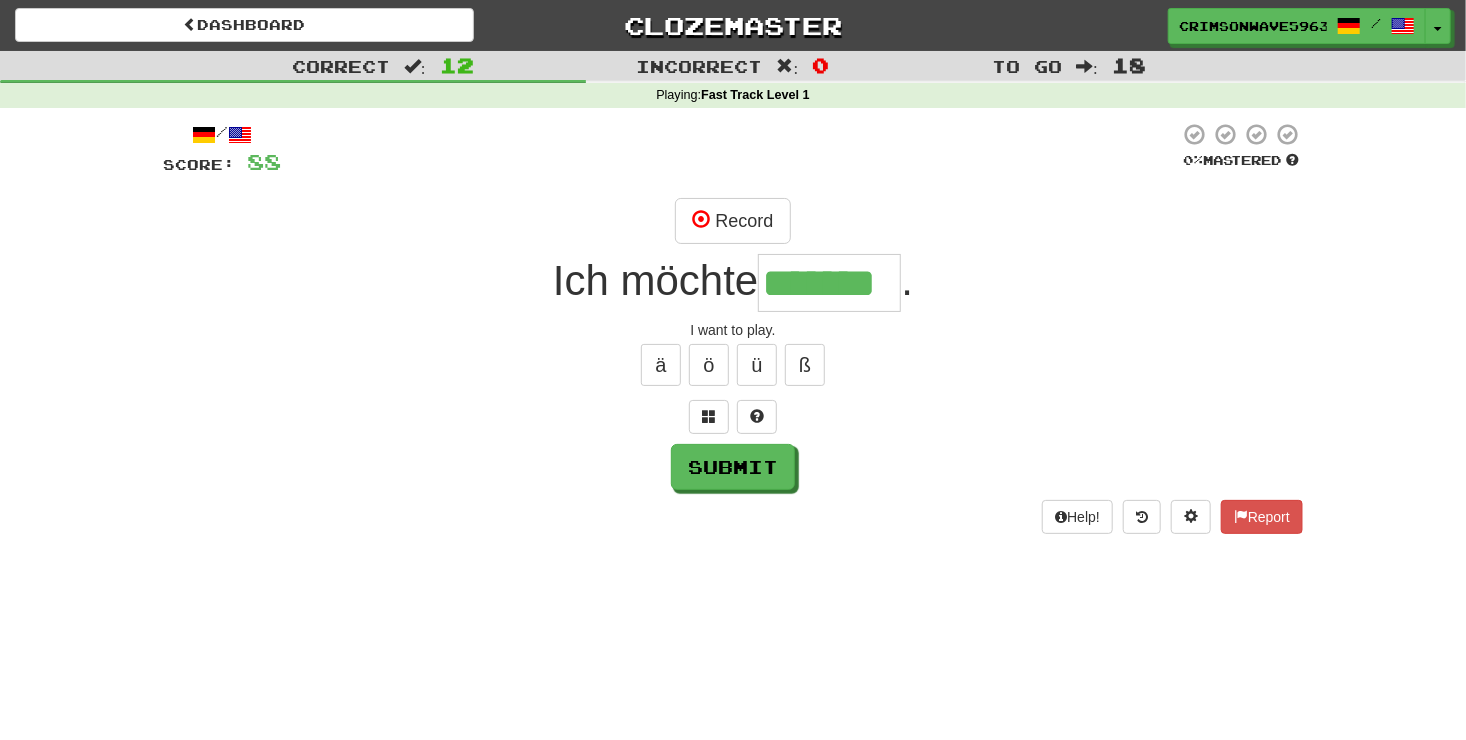 scroll, scrollTop: 0, scrollLeft: 4, axis: horizontal 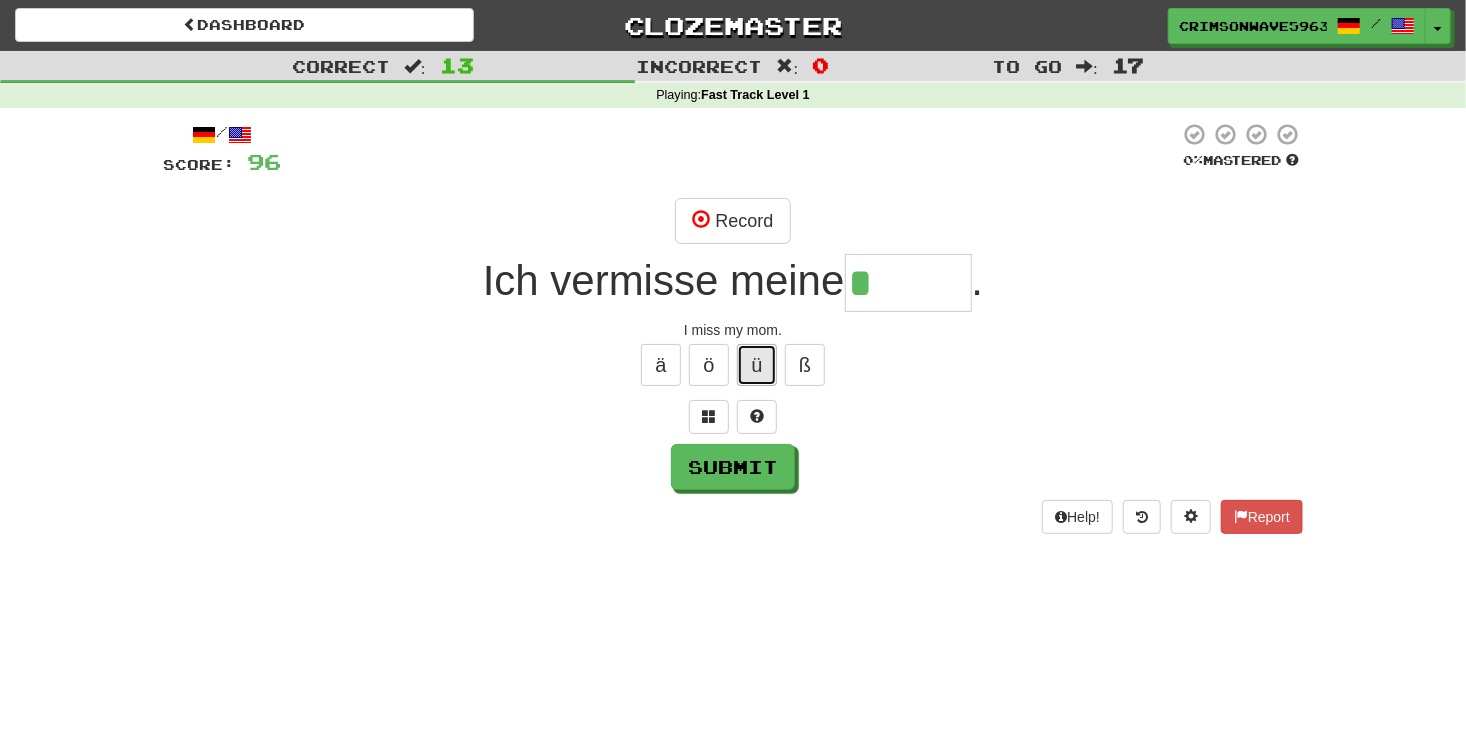 click on "ü" at bounding box center [757, 365] 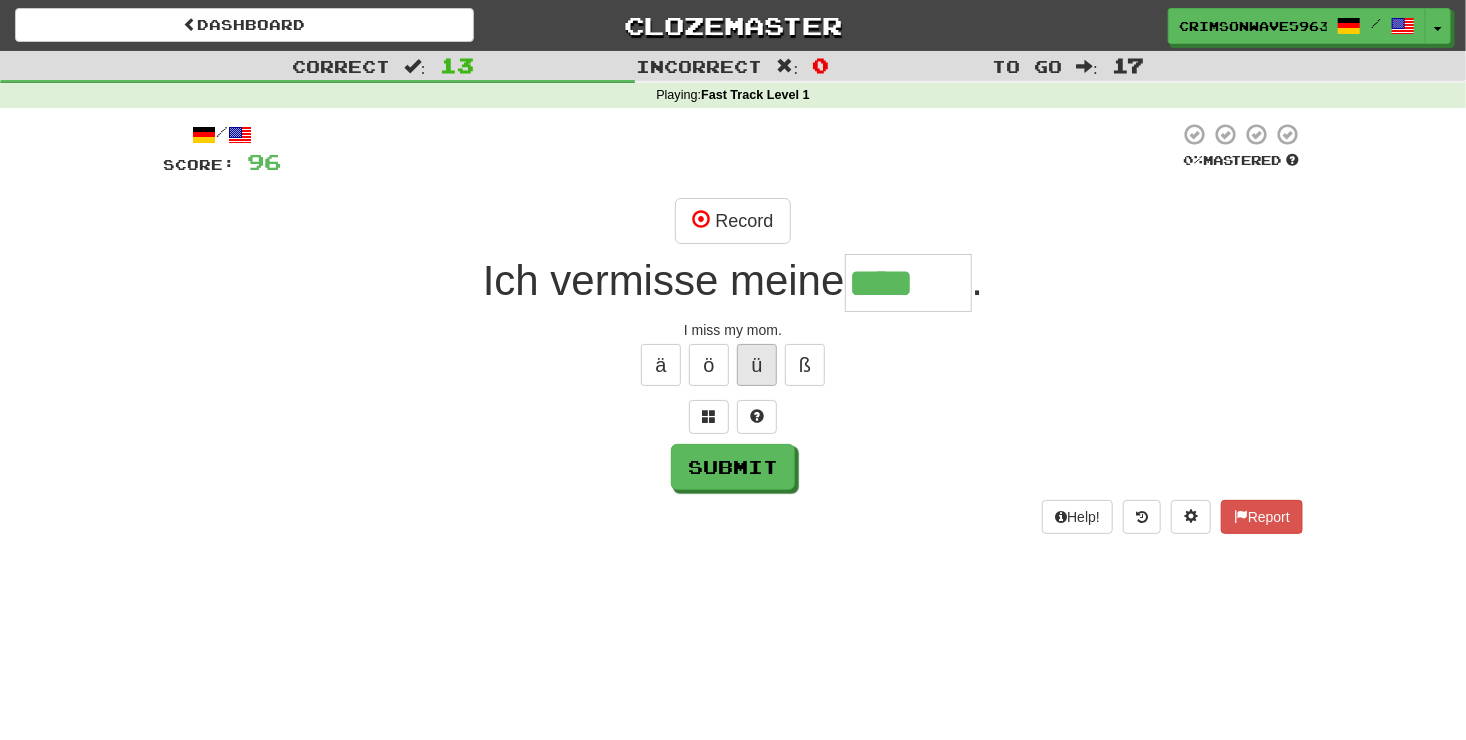 type on "****" 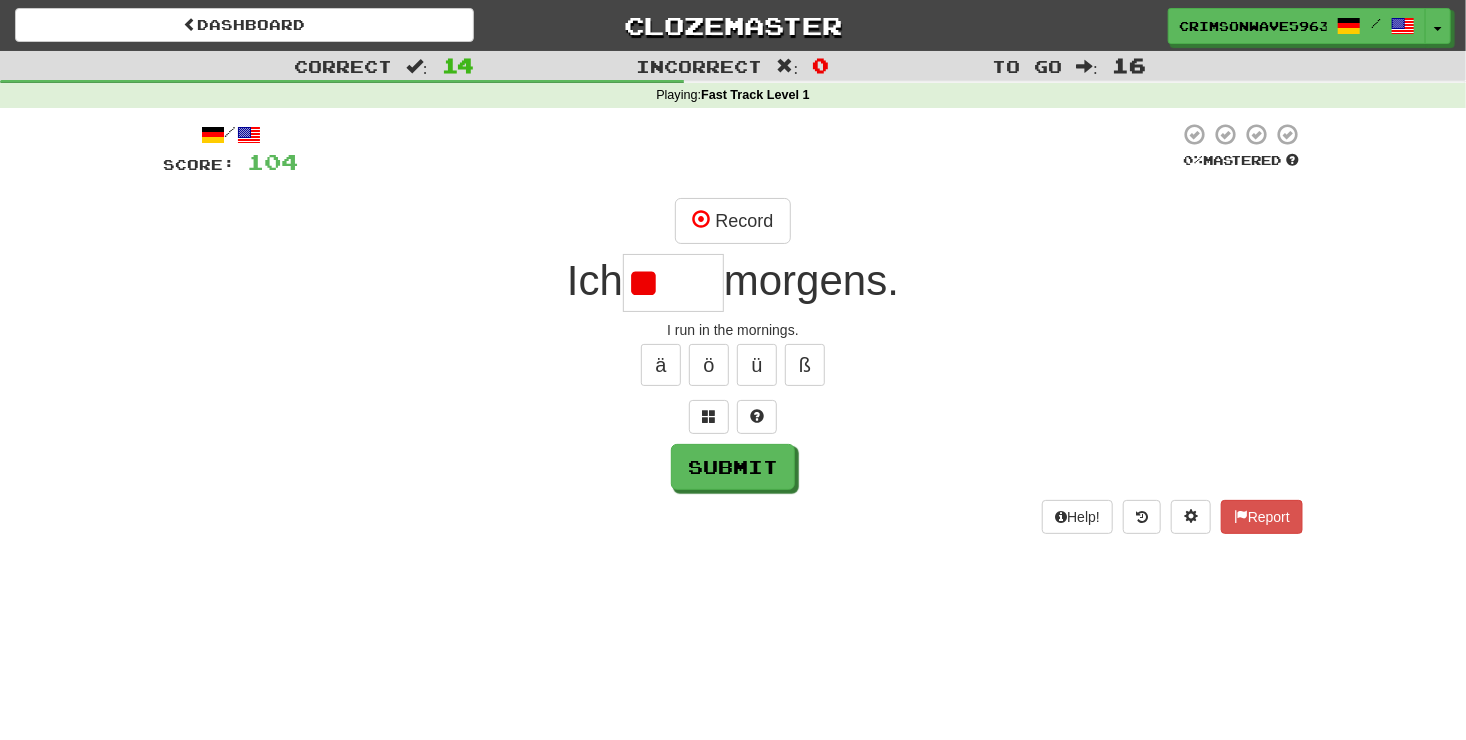 type on "*" 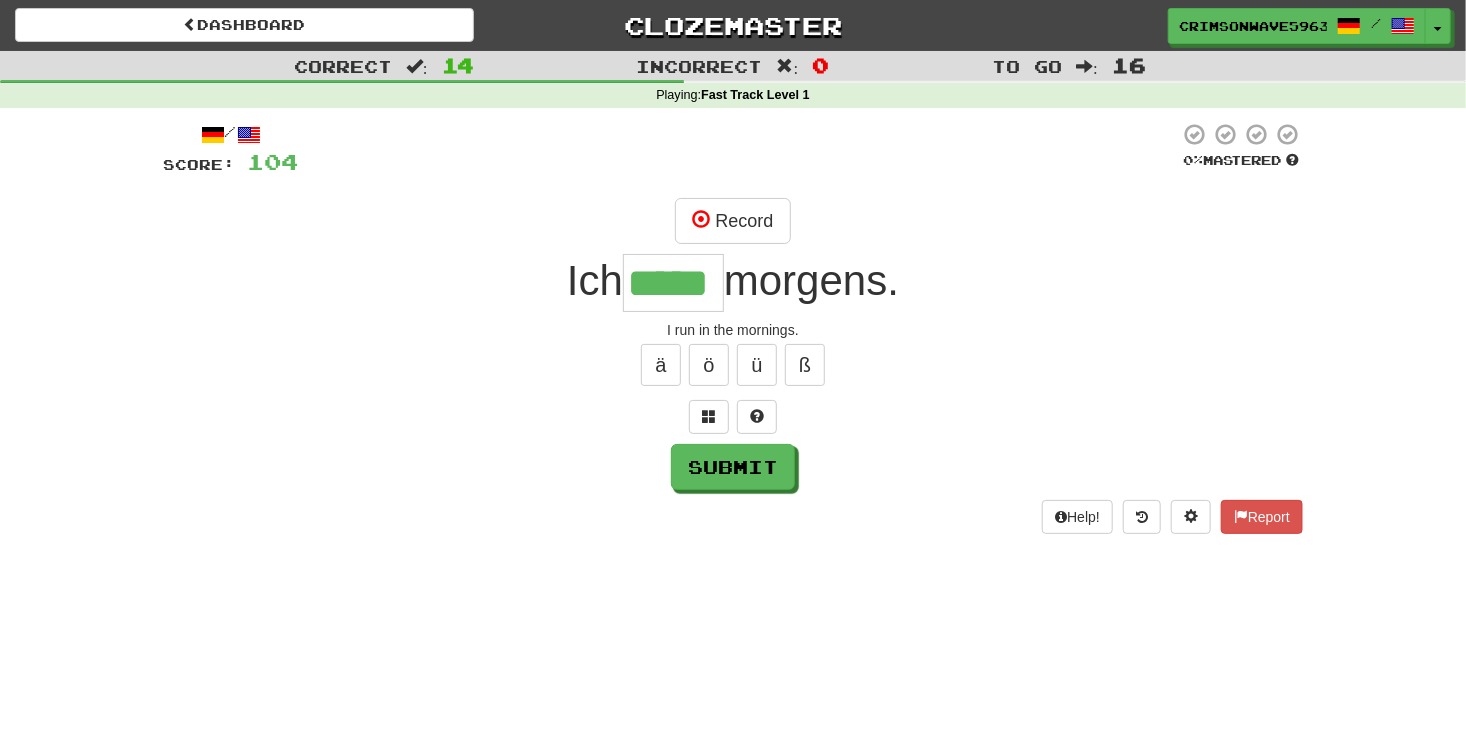type on "*****" 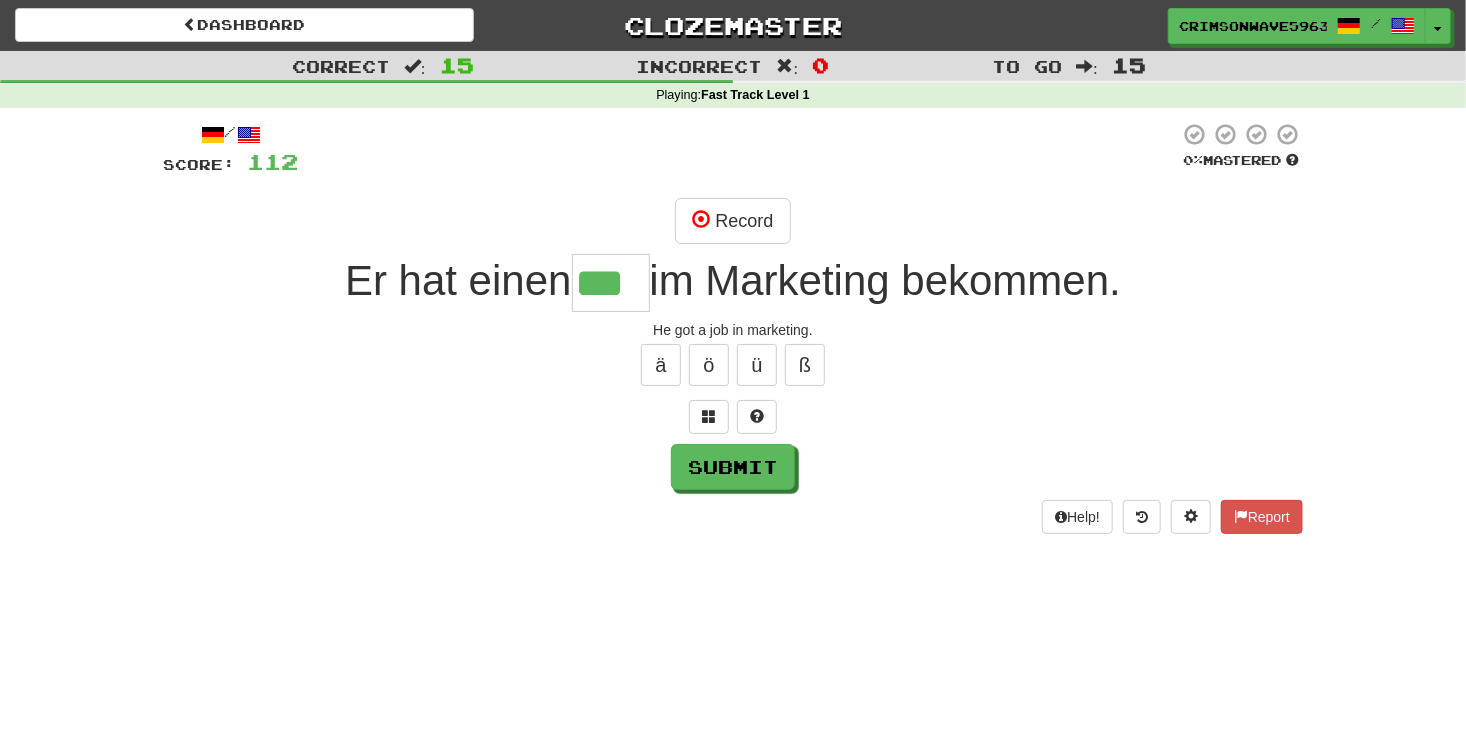 type on "***" 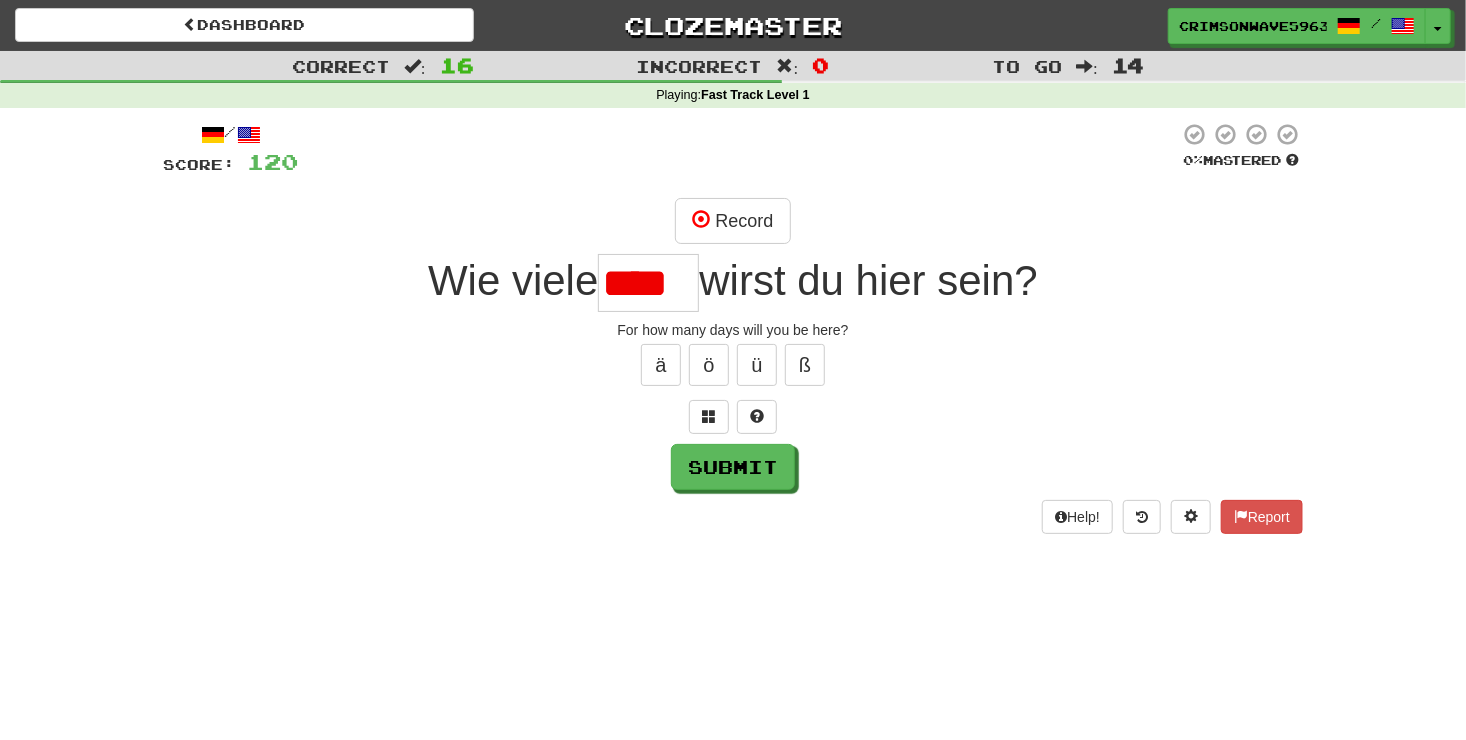 scroll, scrollTop: 0, scrollLeft: 0, axis: both 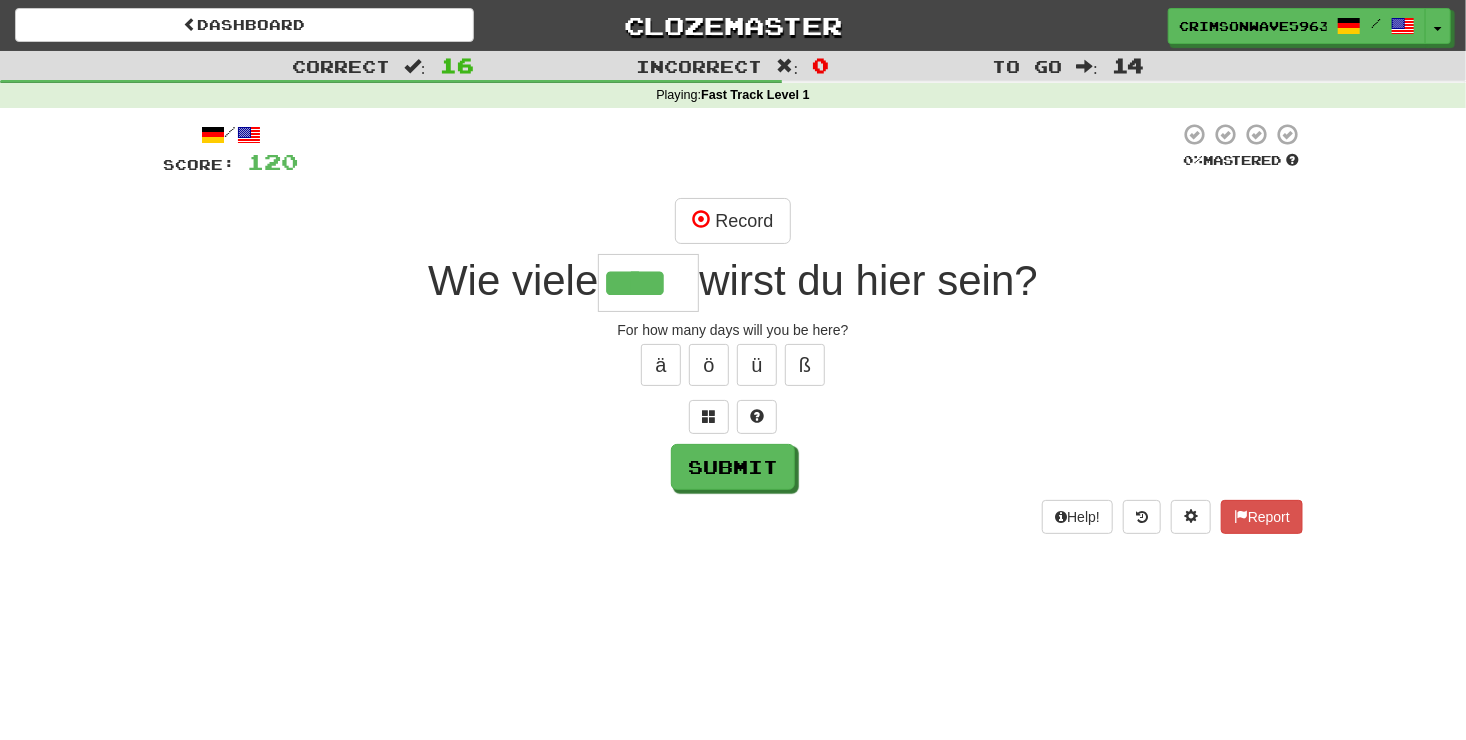 type on "****" 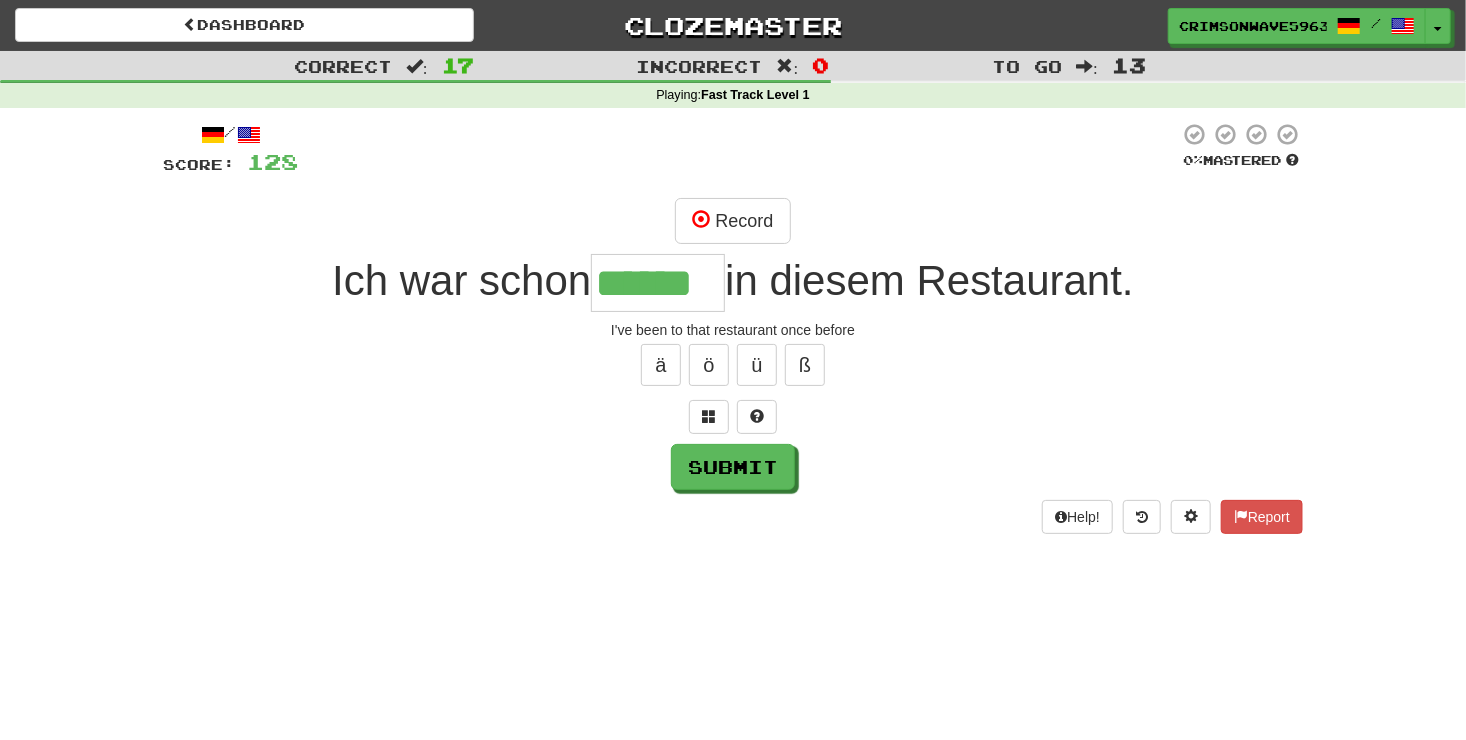 type on "******" 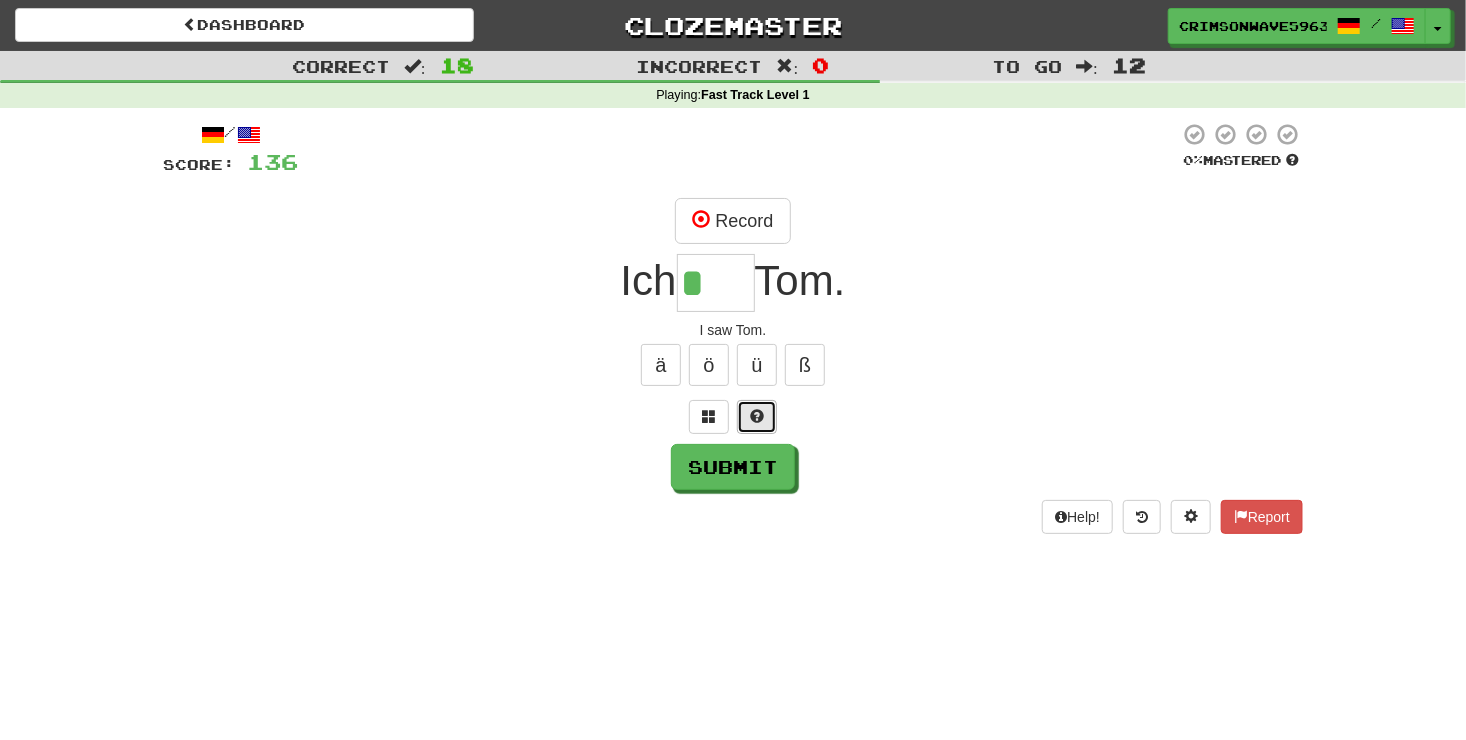 click at bounding box center (757, 416) 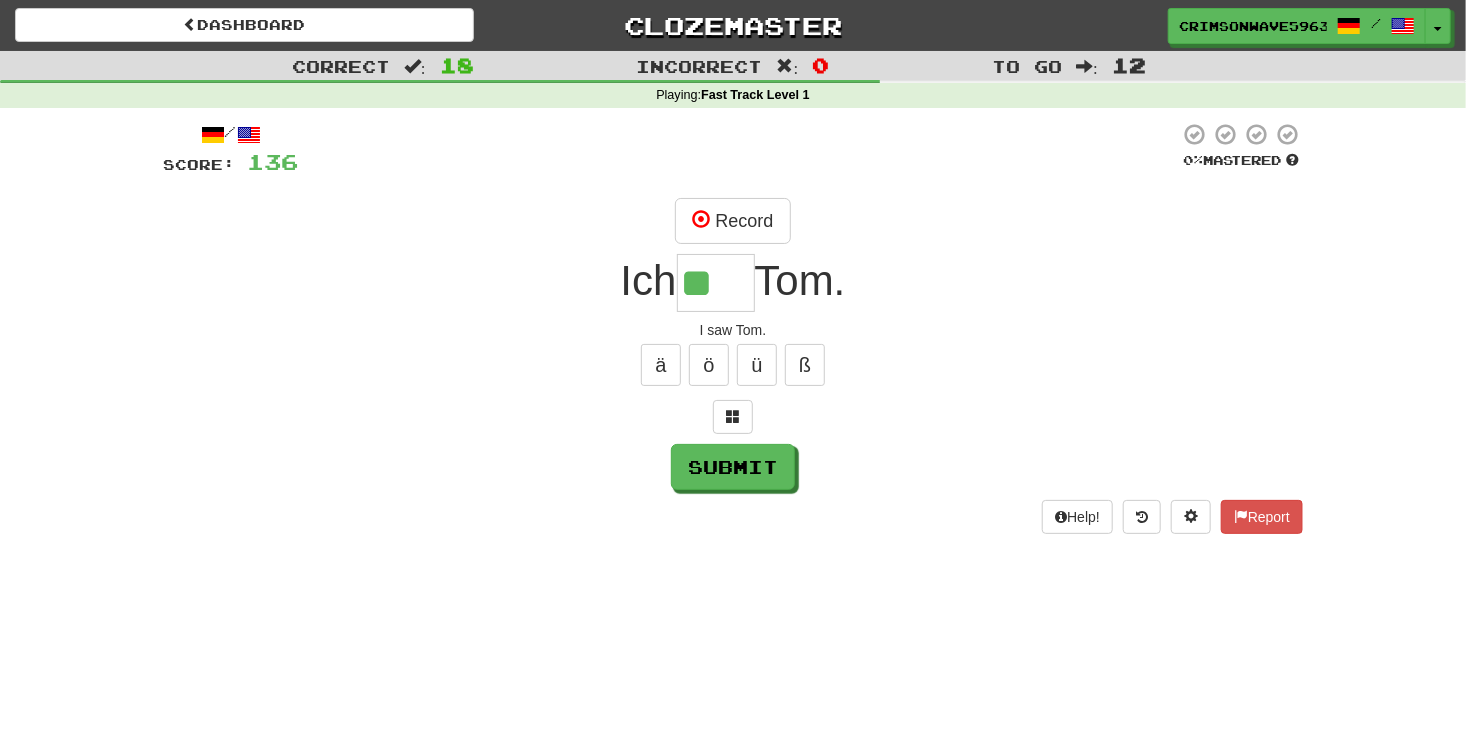scroll, scrollTop: 0, scrollLeft: 0, axis: both 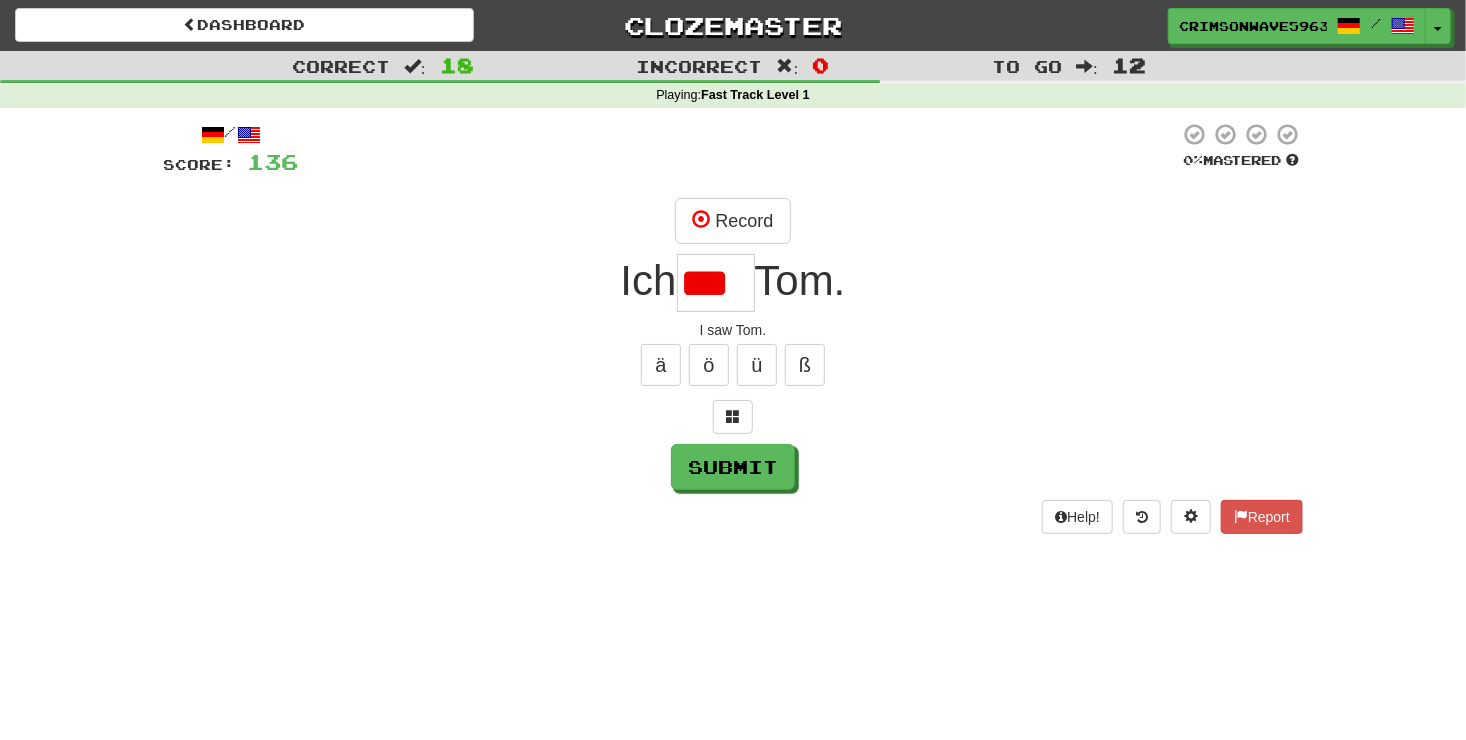 type on "**" 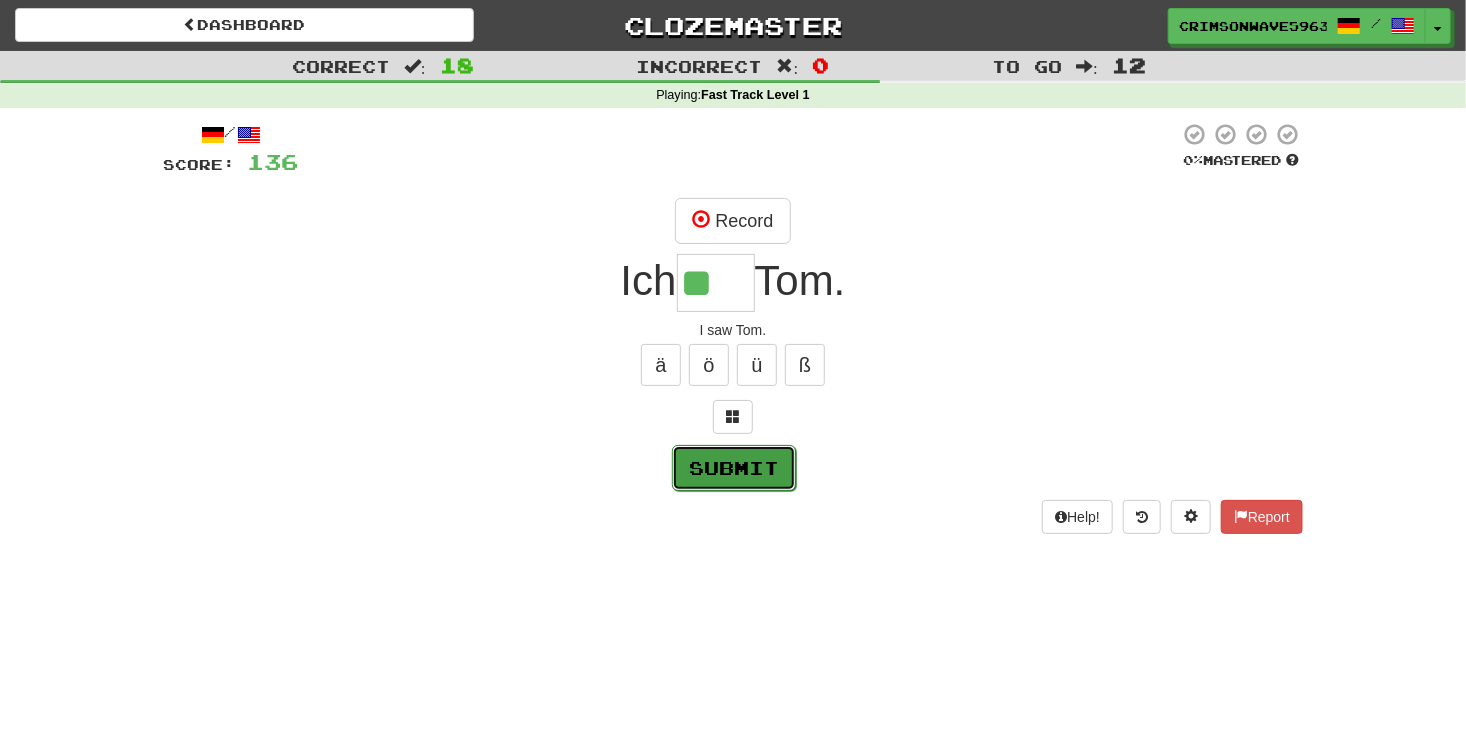 click on "Submit" at bounding box center (734, 468) 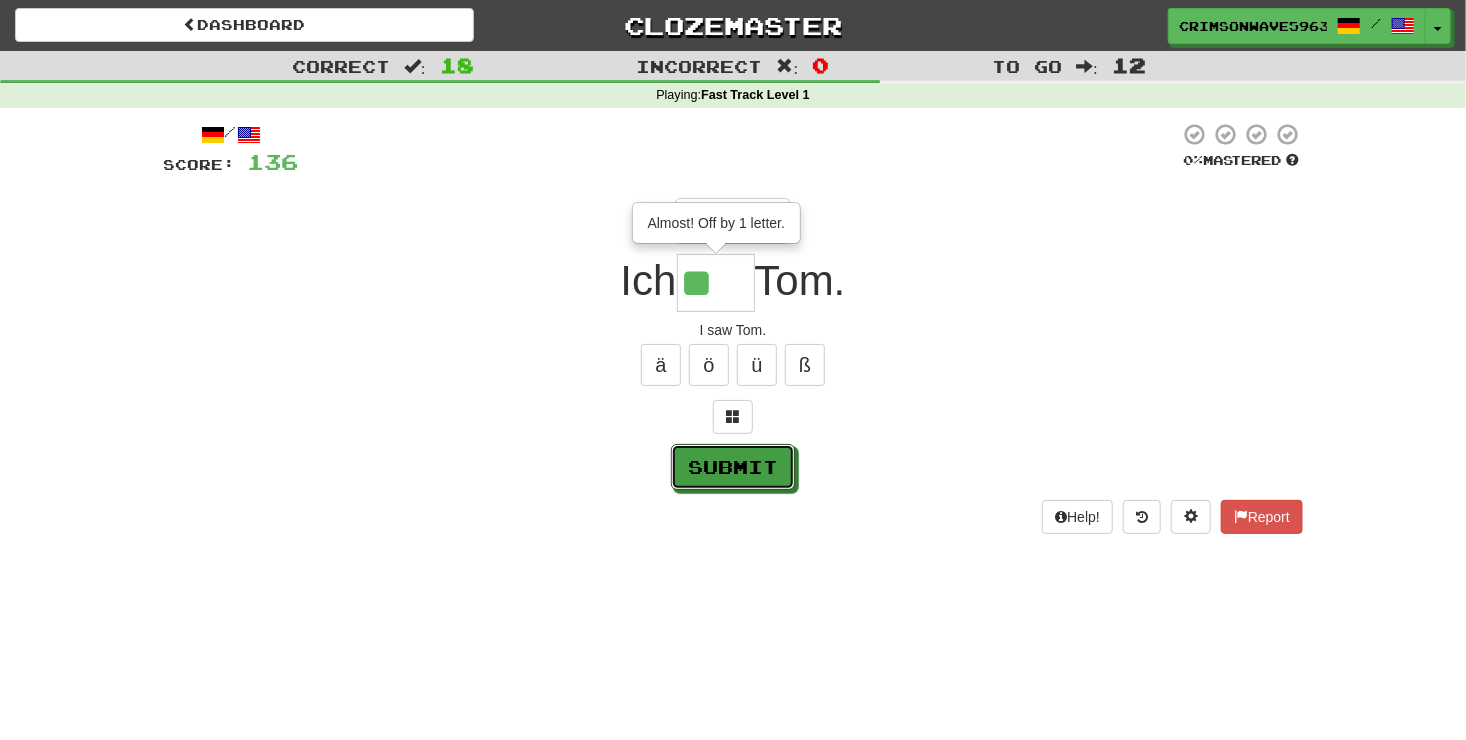 type 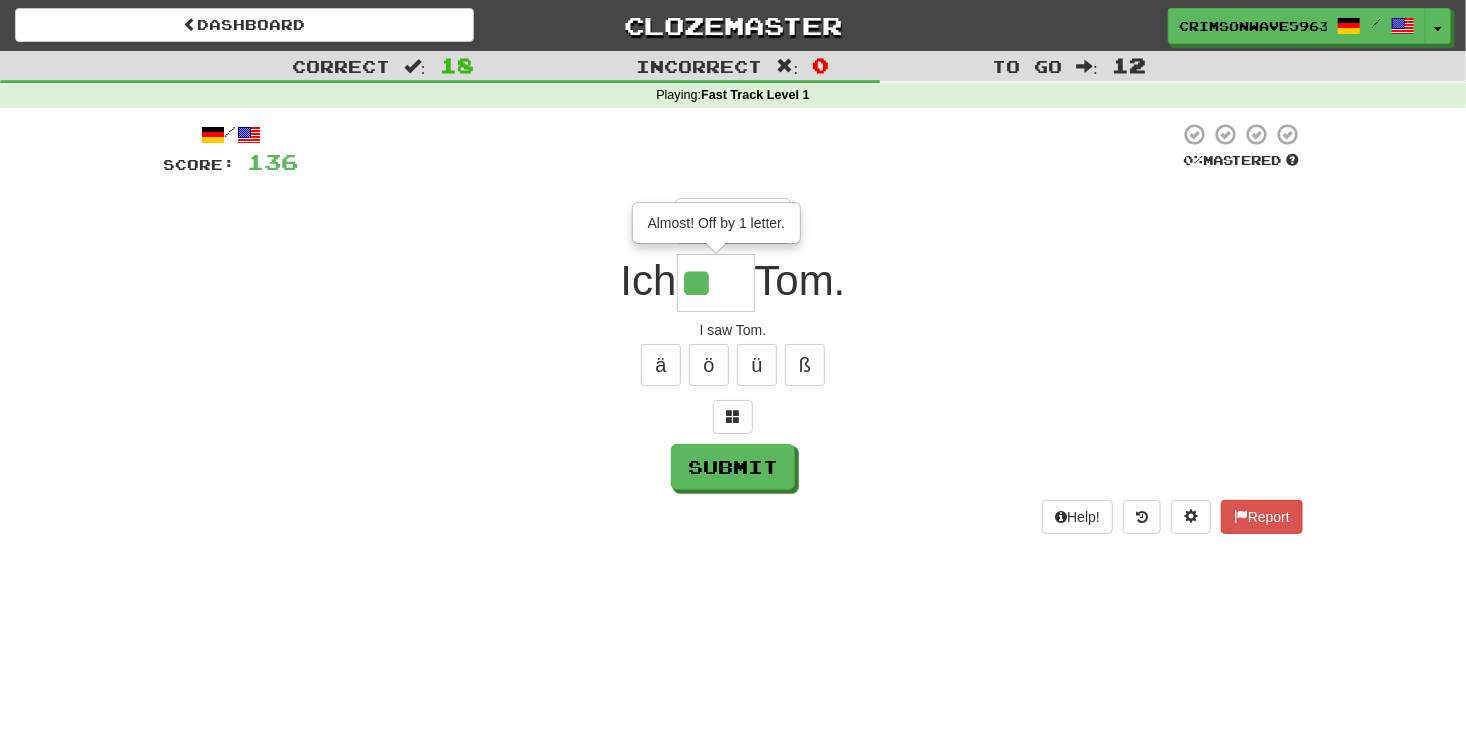 click on "**" at bounding box center [716, 283] 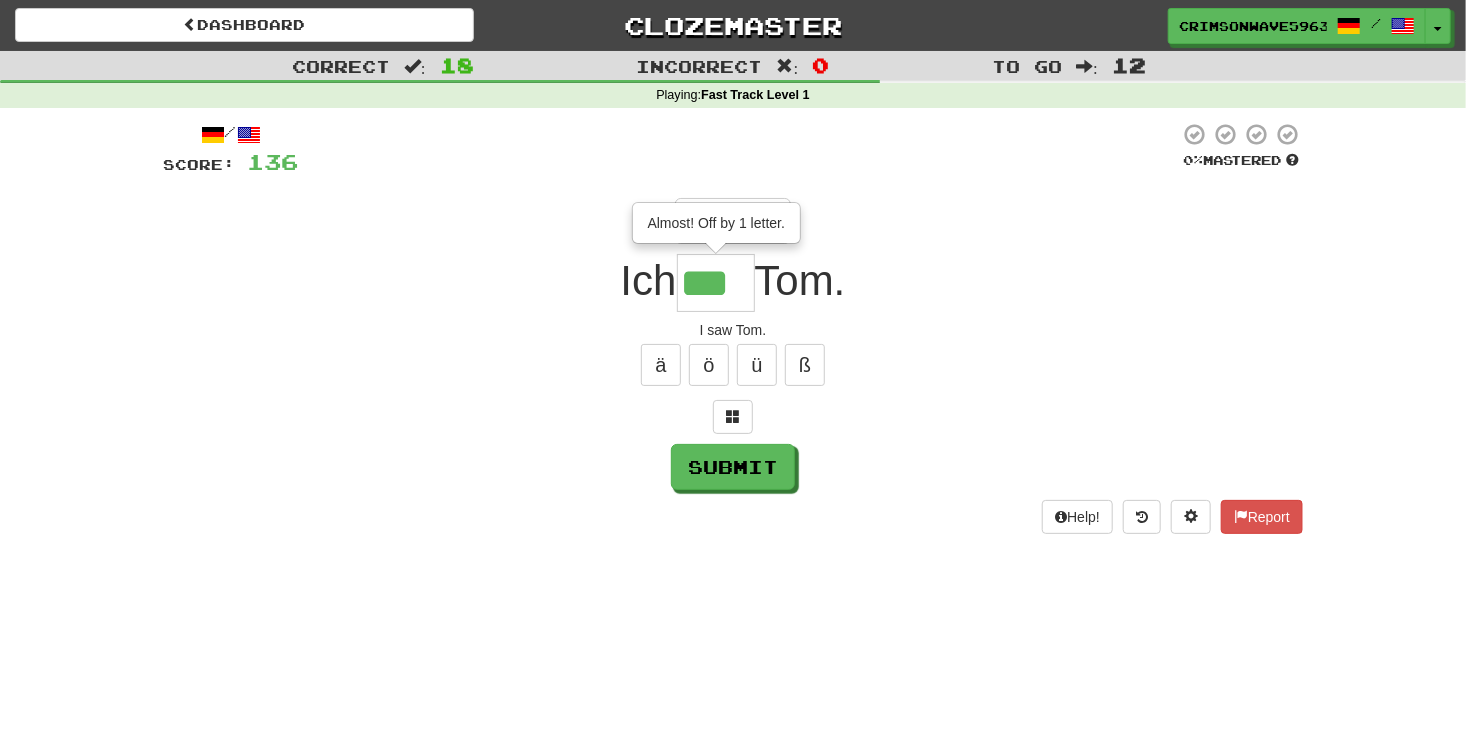 type on "***" 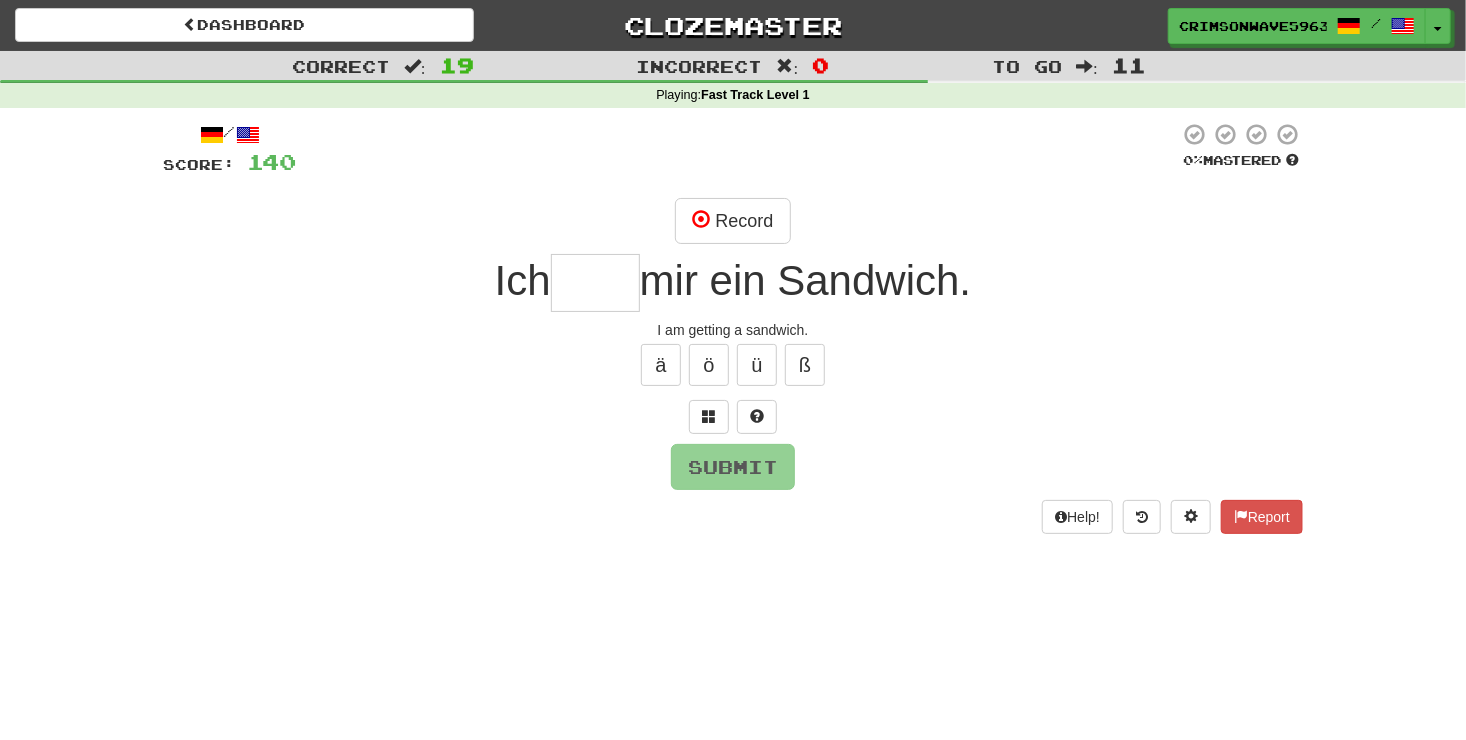 type on "*" 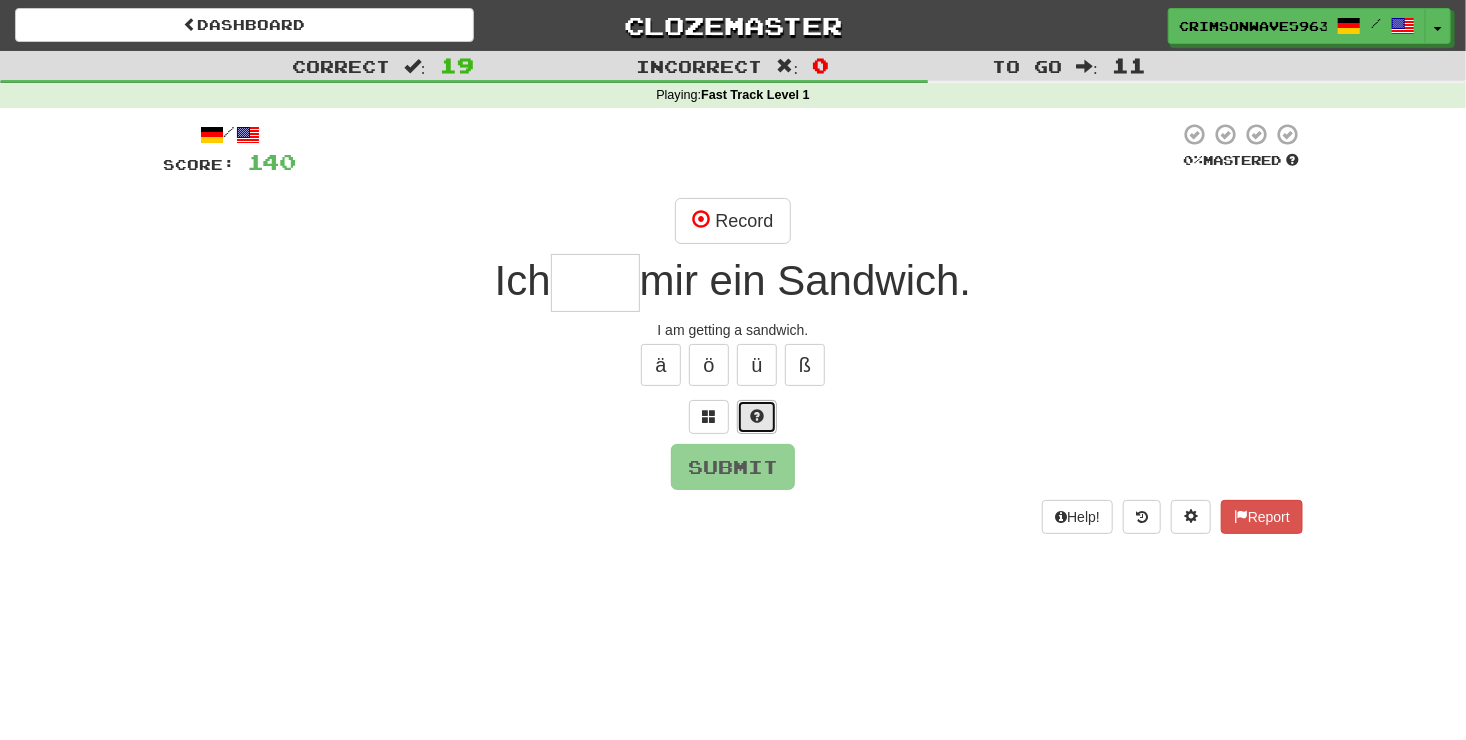 click at bounding box center (757, 416) 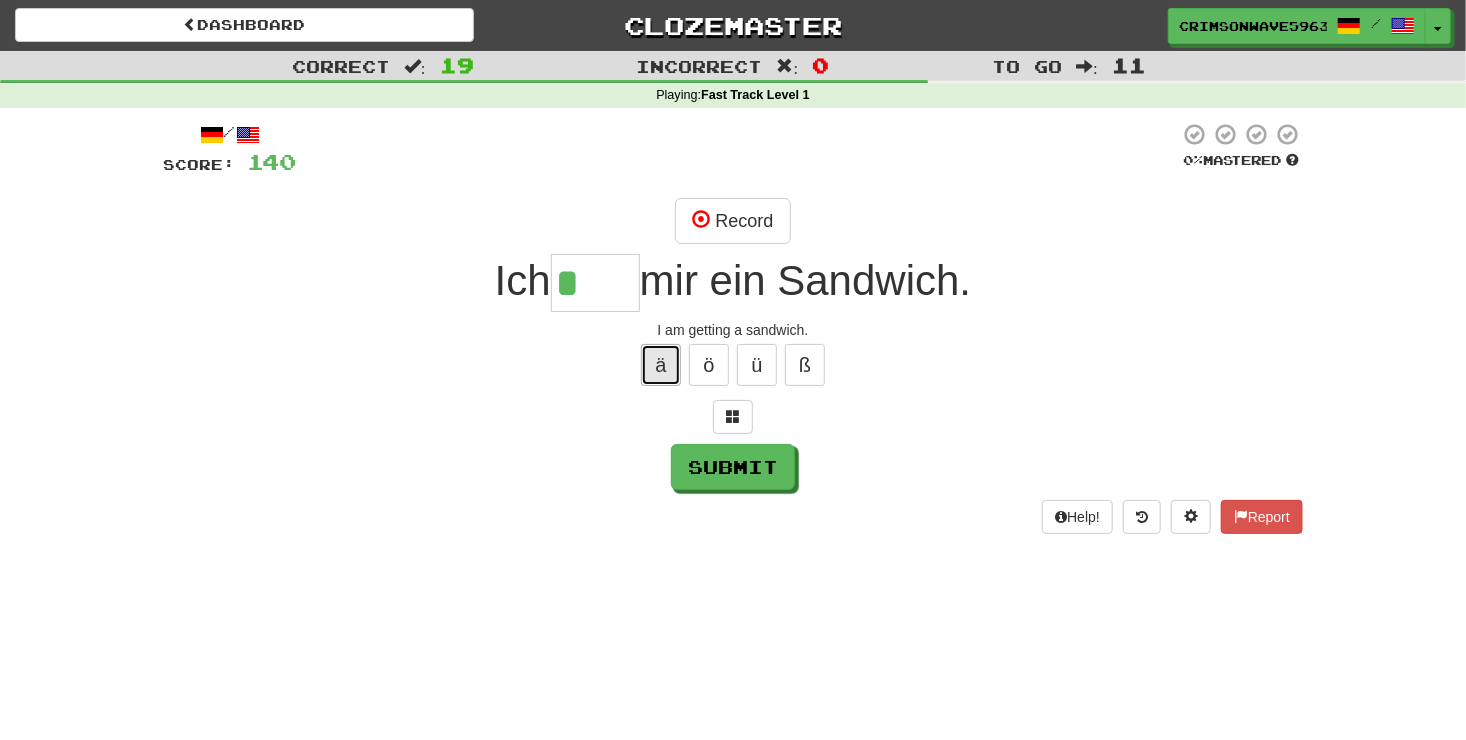 click on "ä" at bounding box center [661, 365] 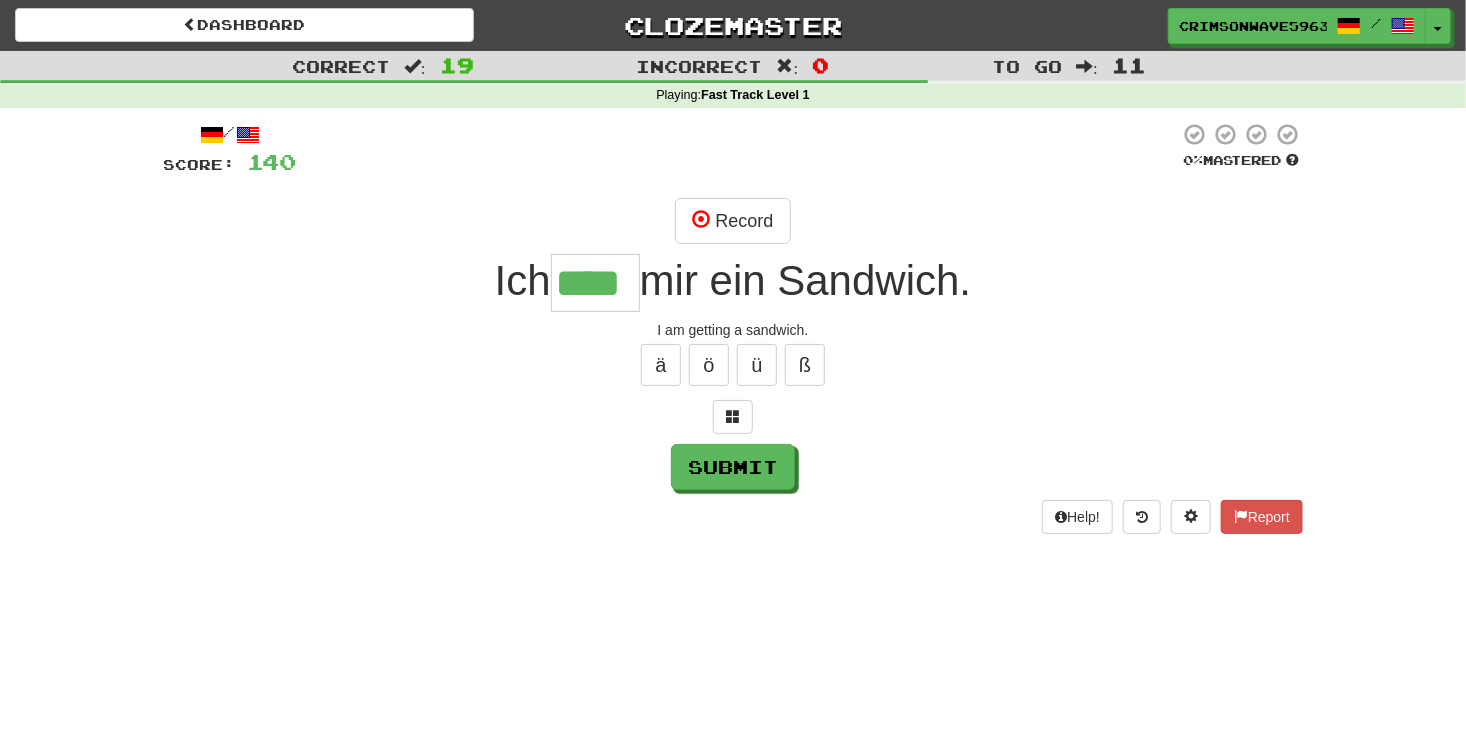 type on "****" 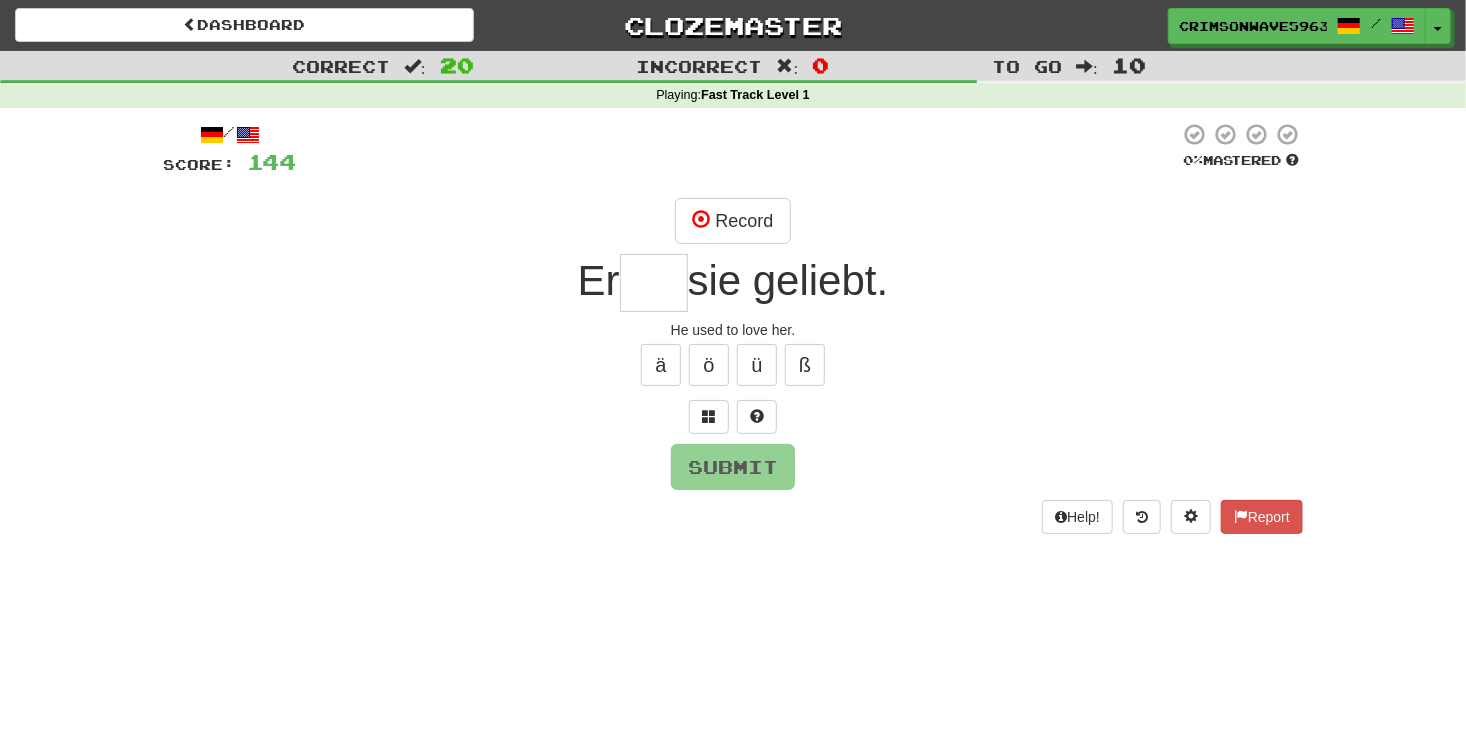 type on "*" 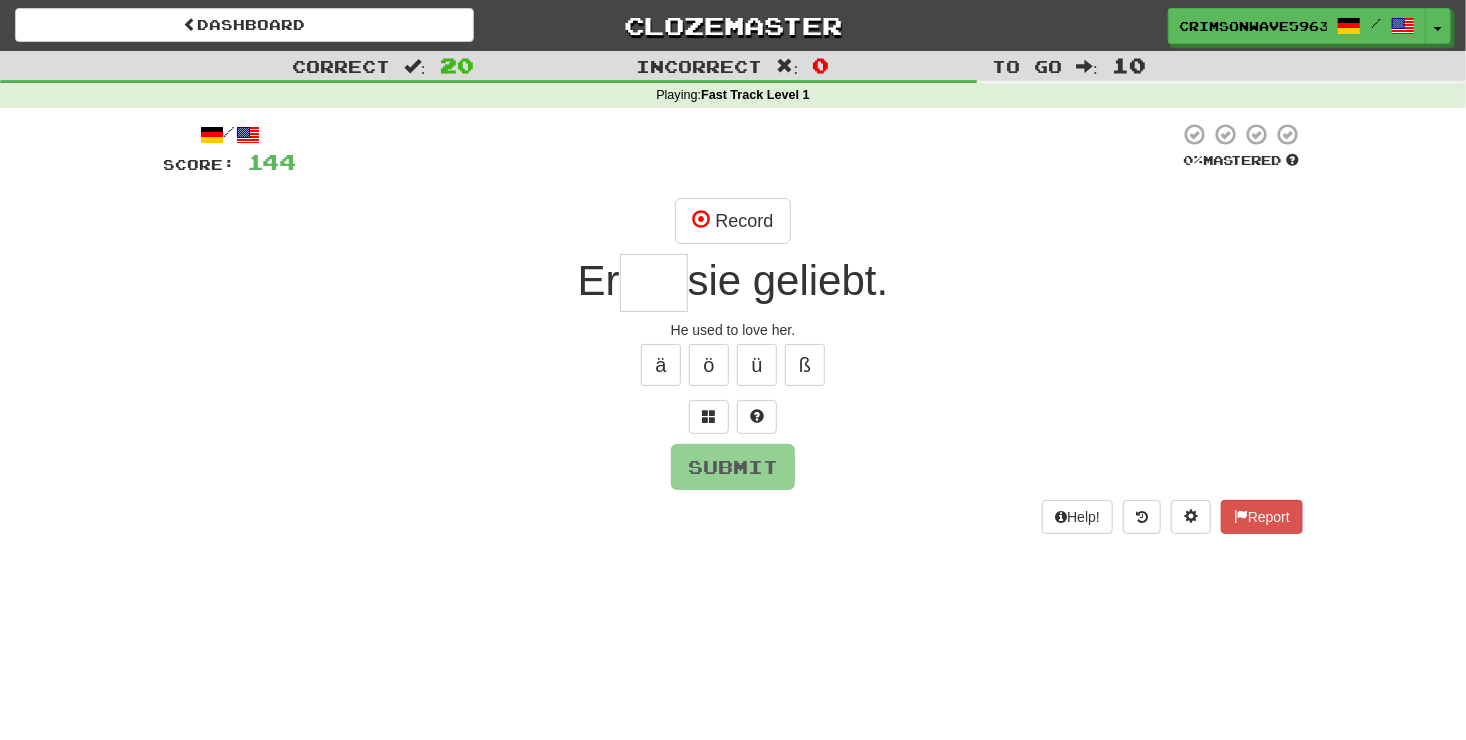 type on "*" 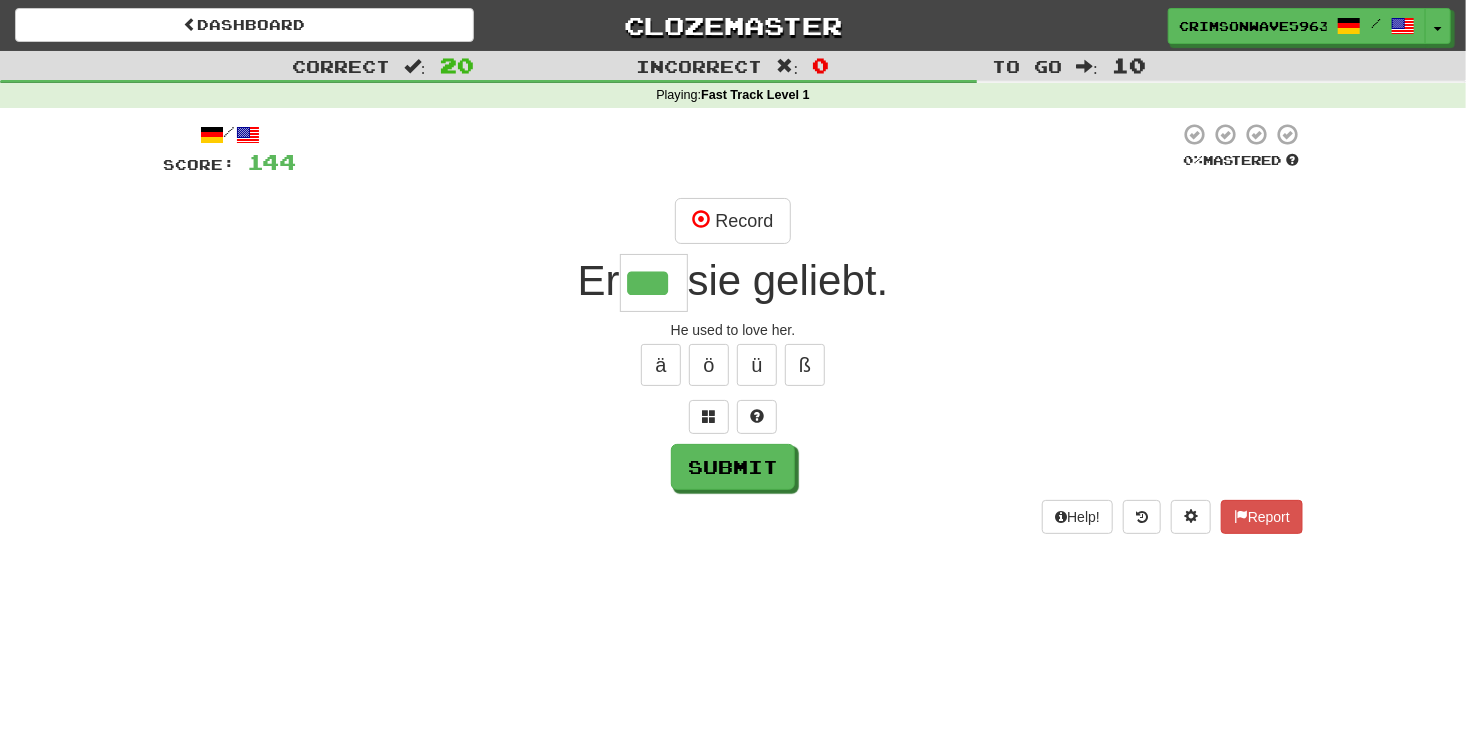 type on "***" 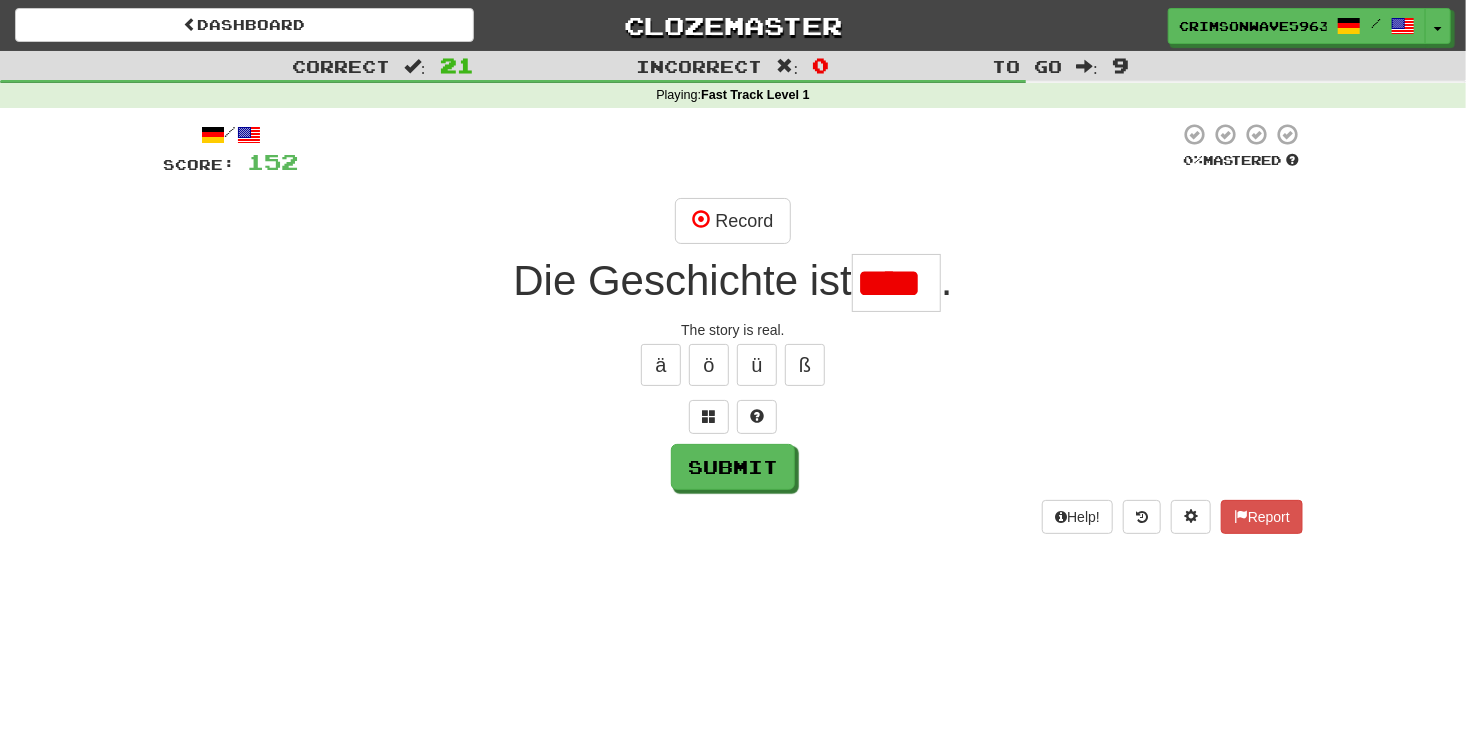 scroll, scrollTop: 0, scrollLeft: 2, axis: horizontal 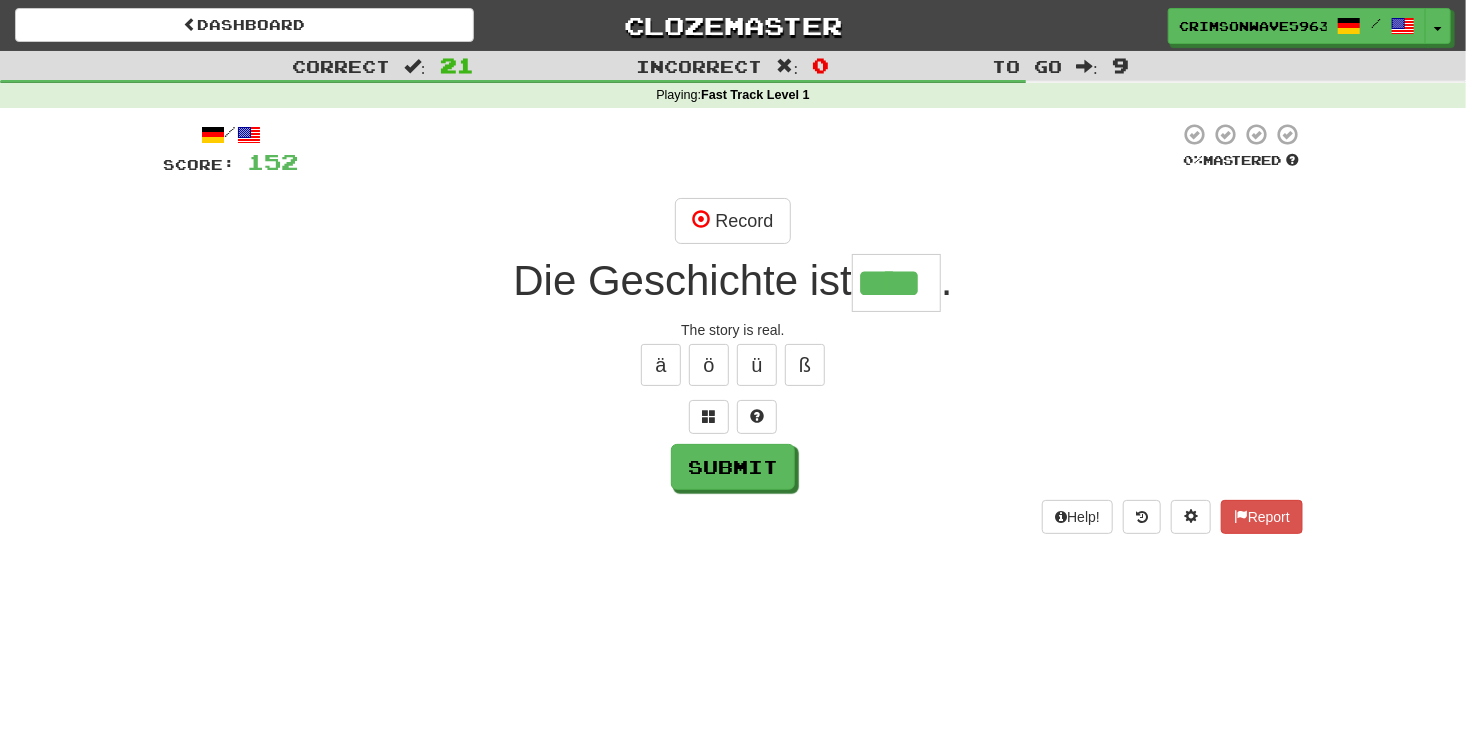 type on "****" 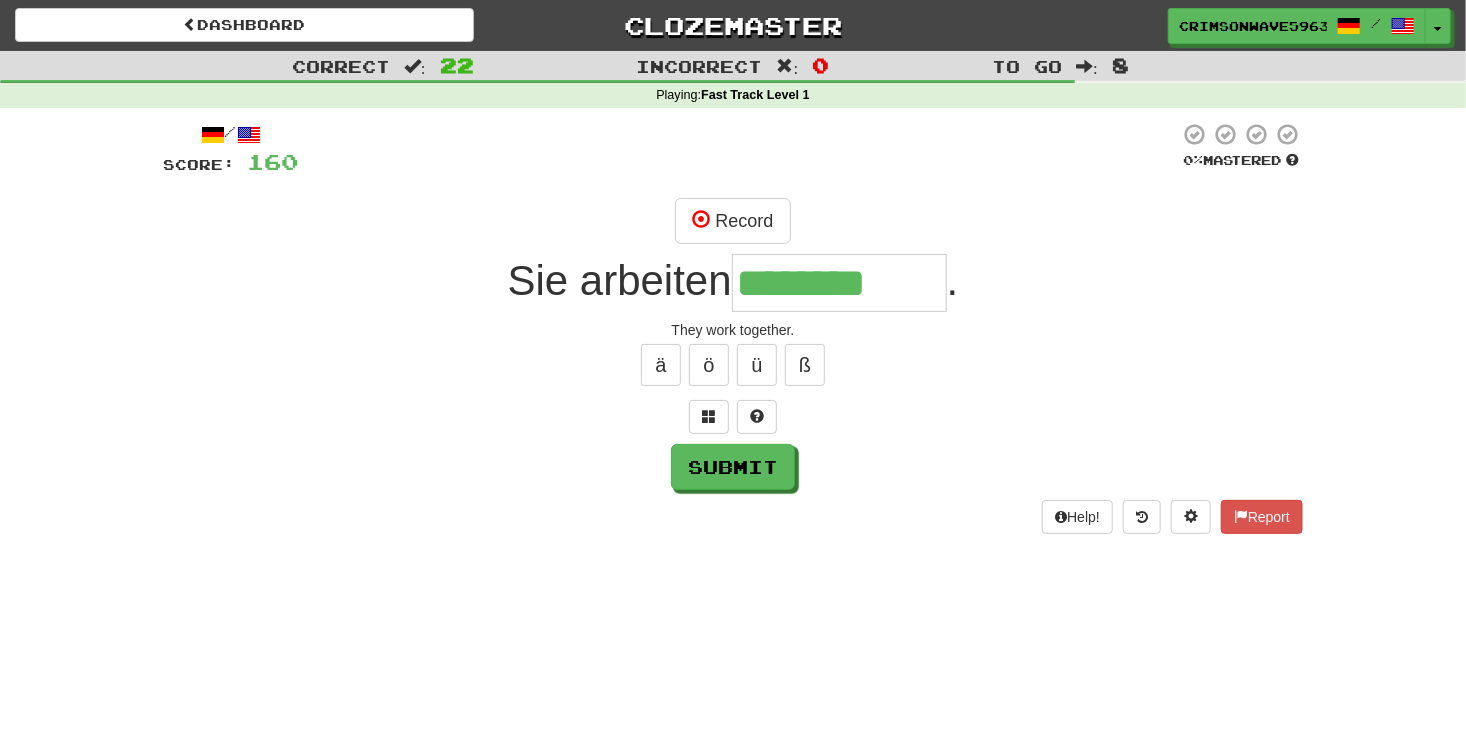 type on "********" 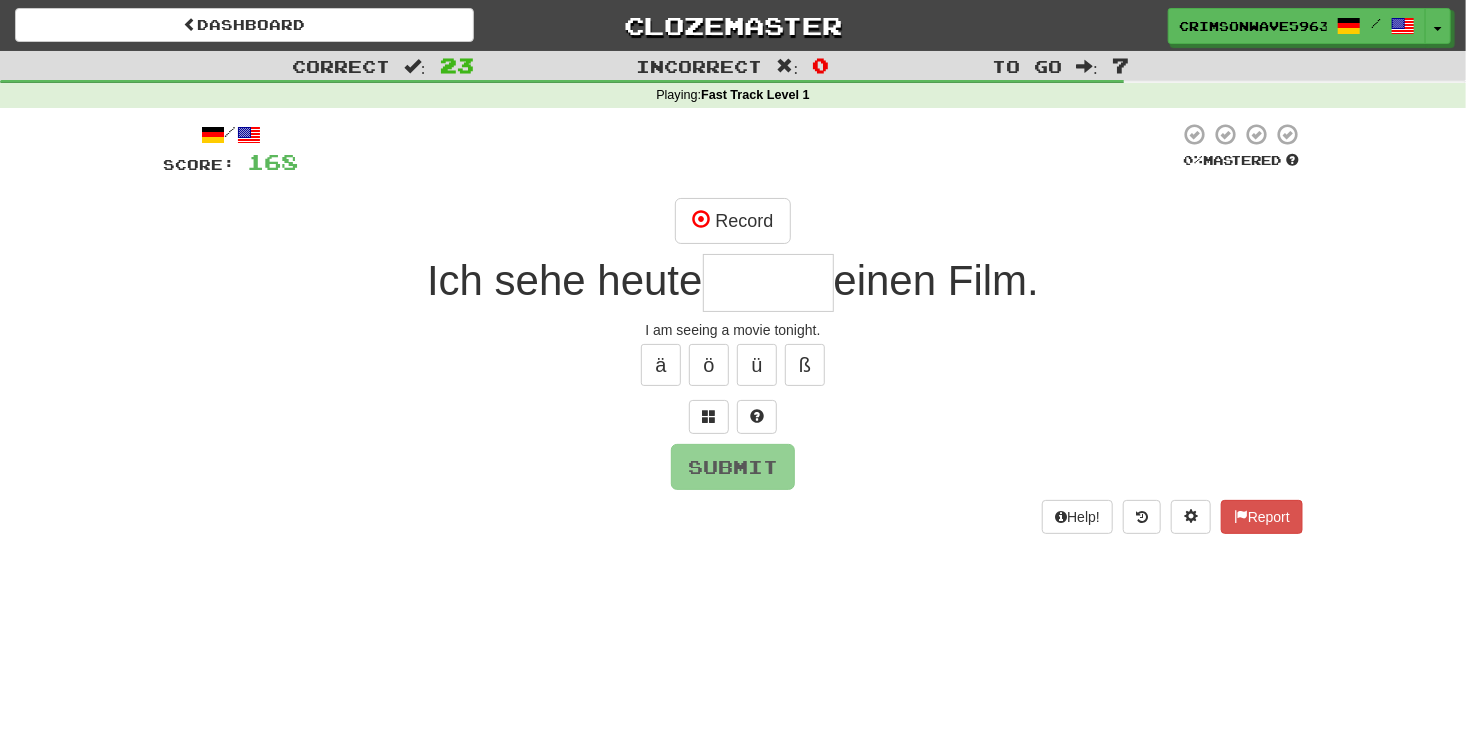 type on "*" 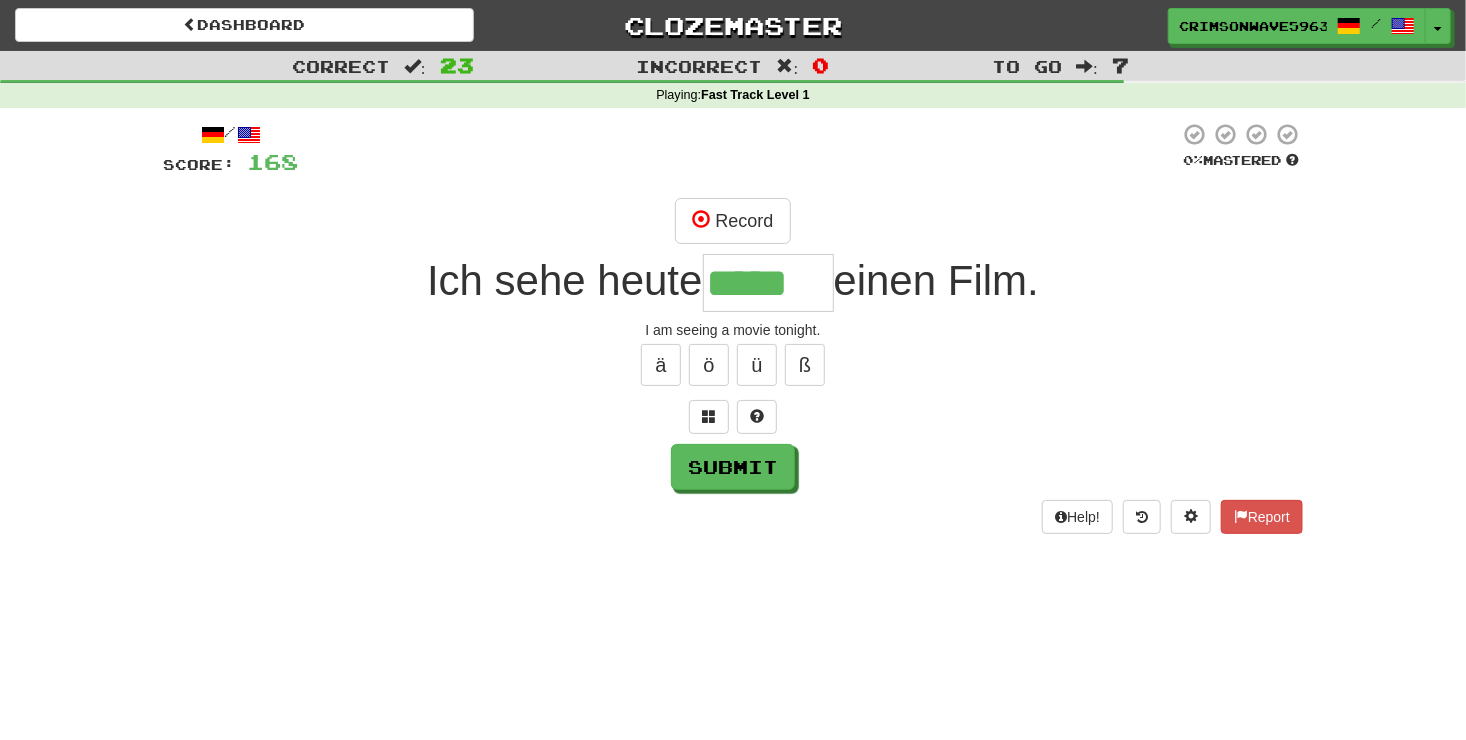 type on "*****" 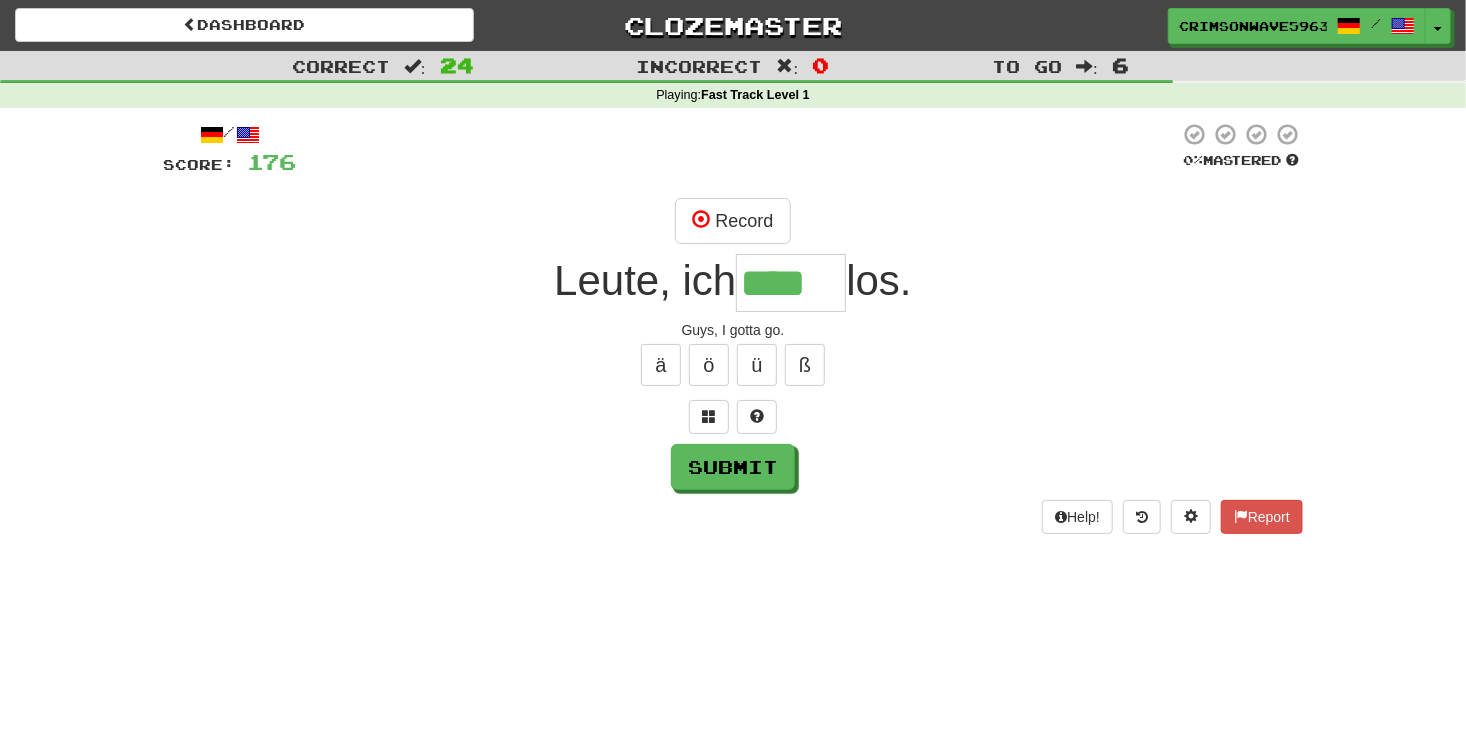 type on "****" 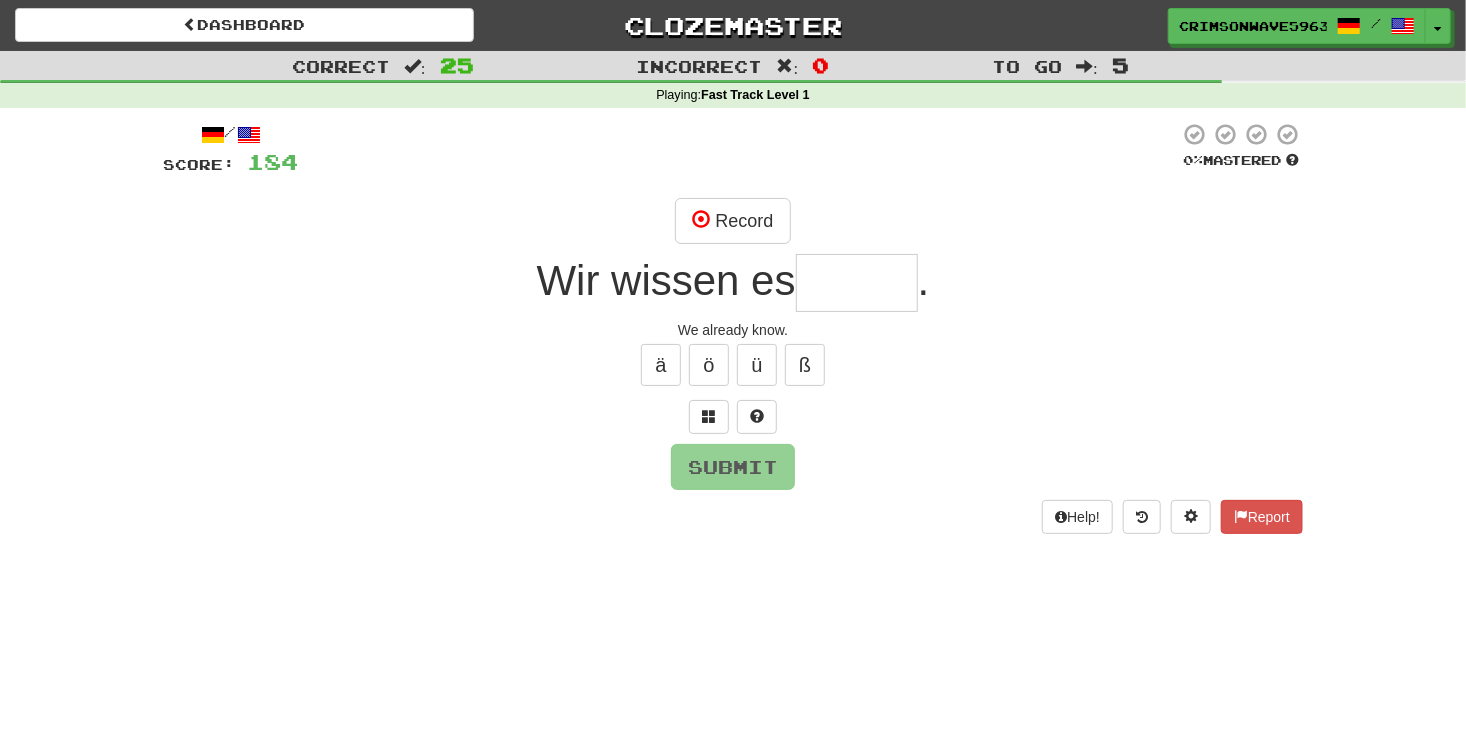 type on "*" 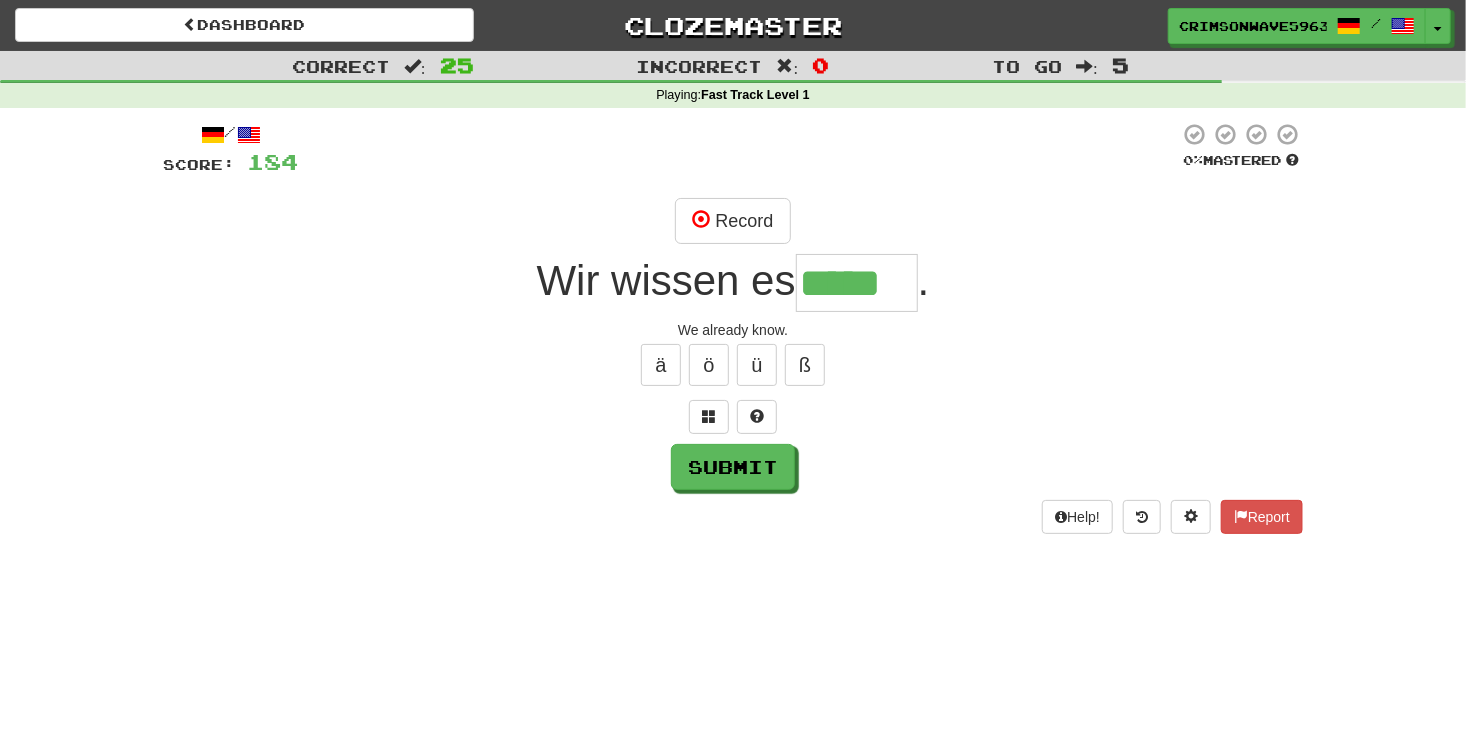type on "*****" 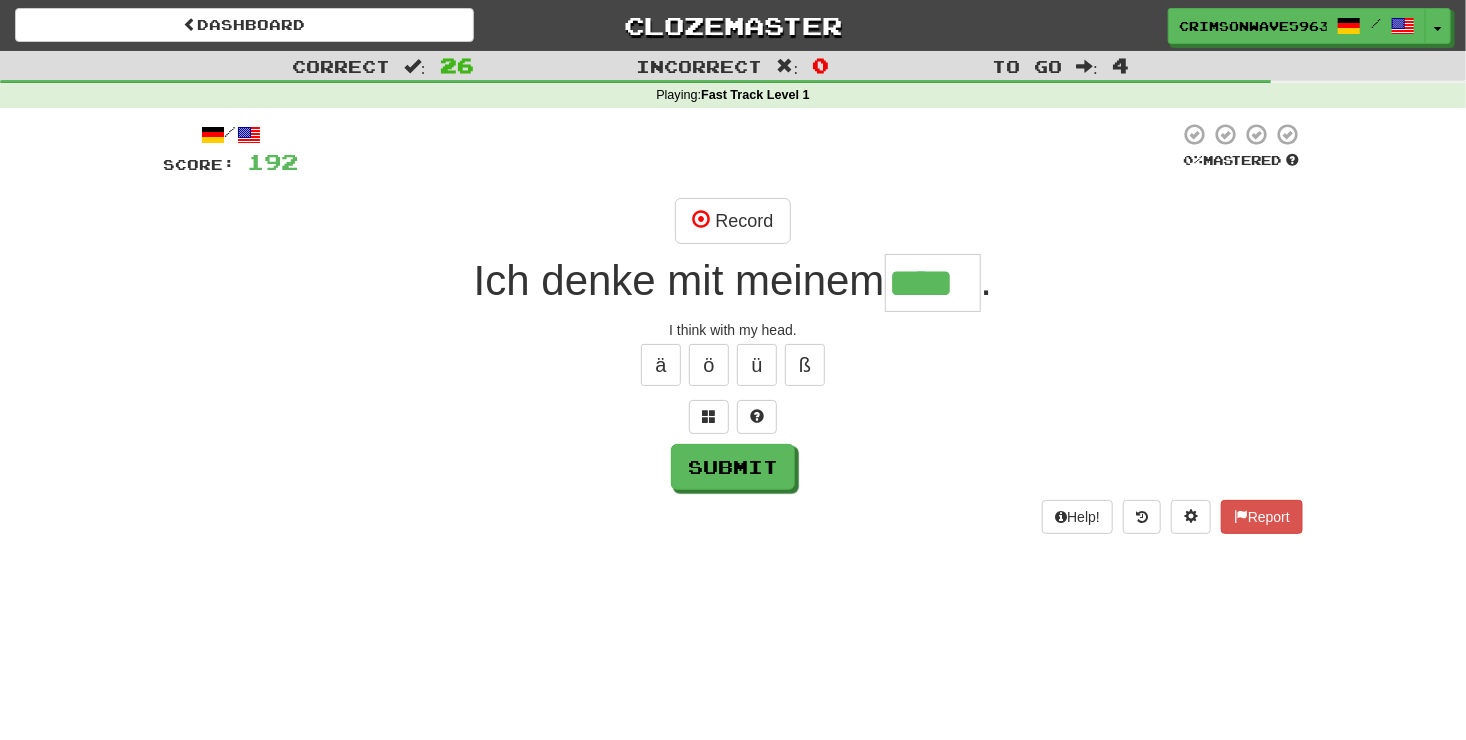 type on "****" 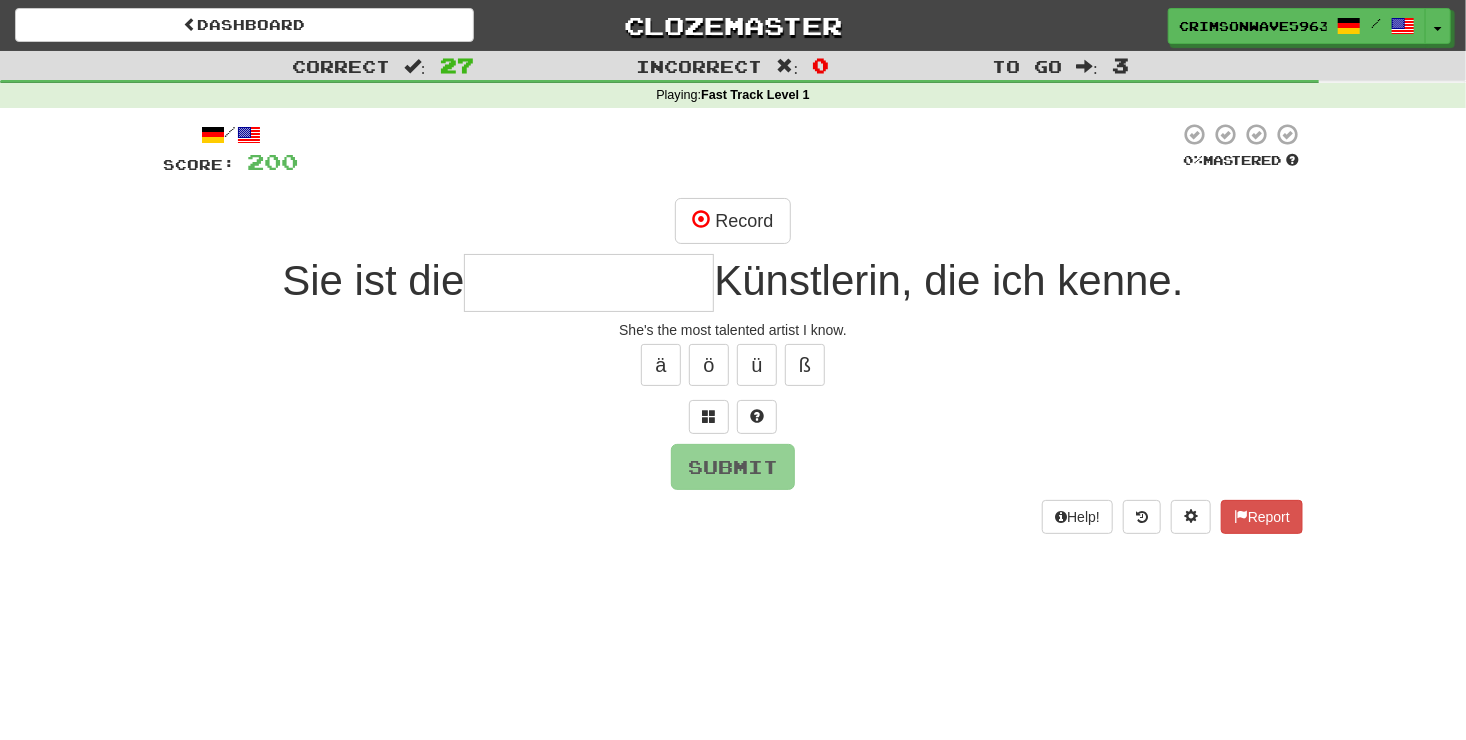 type on "*" 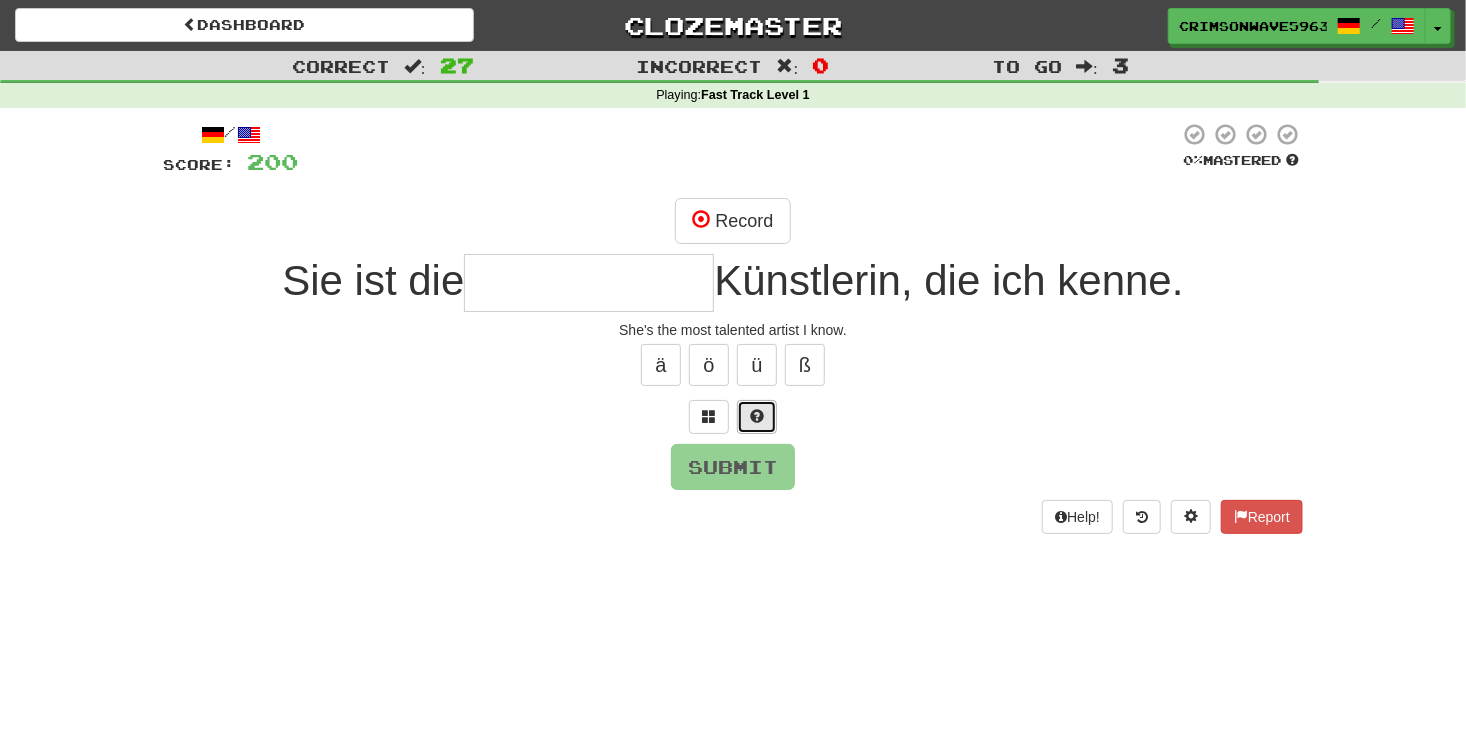 click at bounding box center (757, 417) 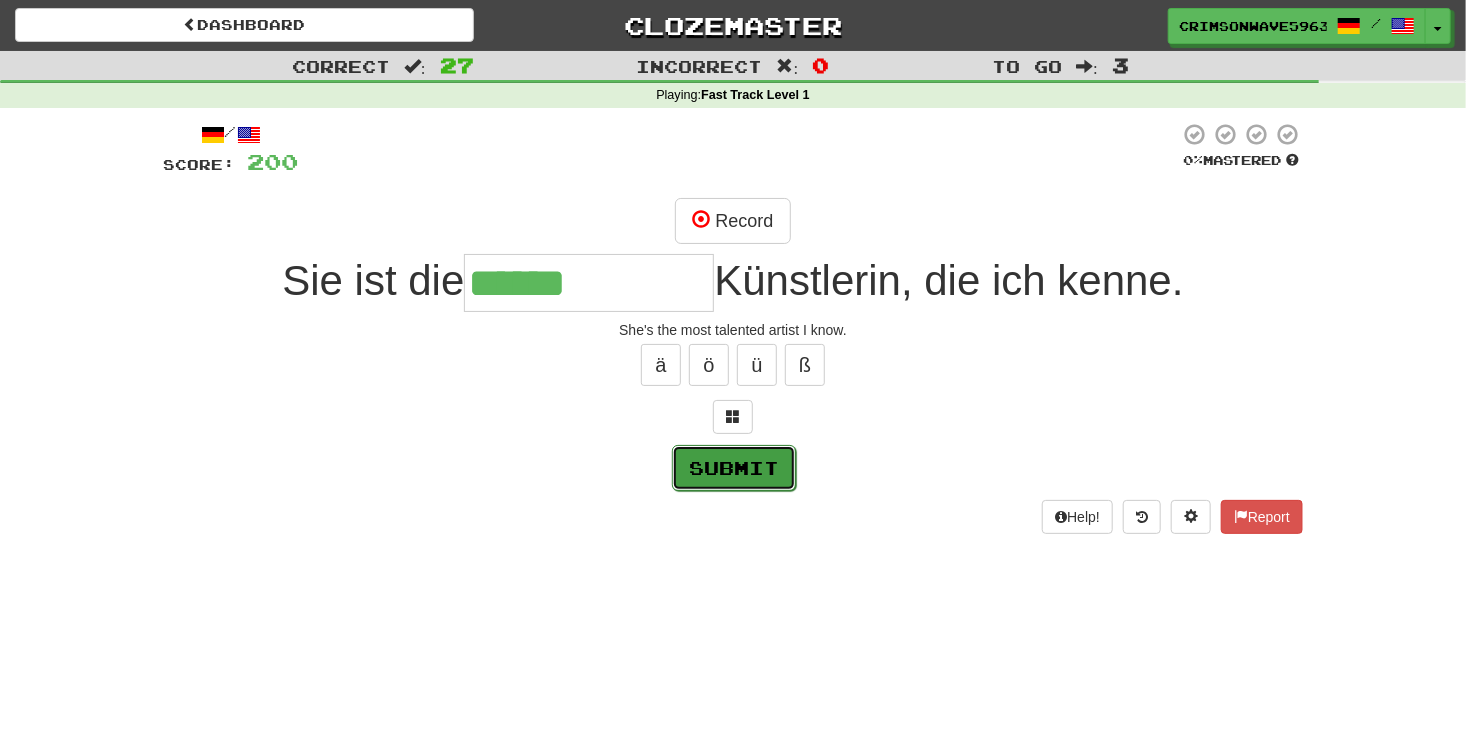 click on "Submit" at bounding box center (734, 468) 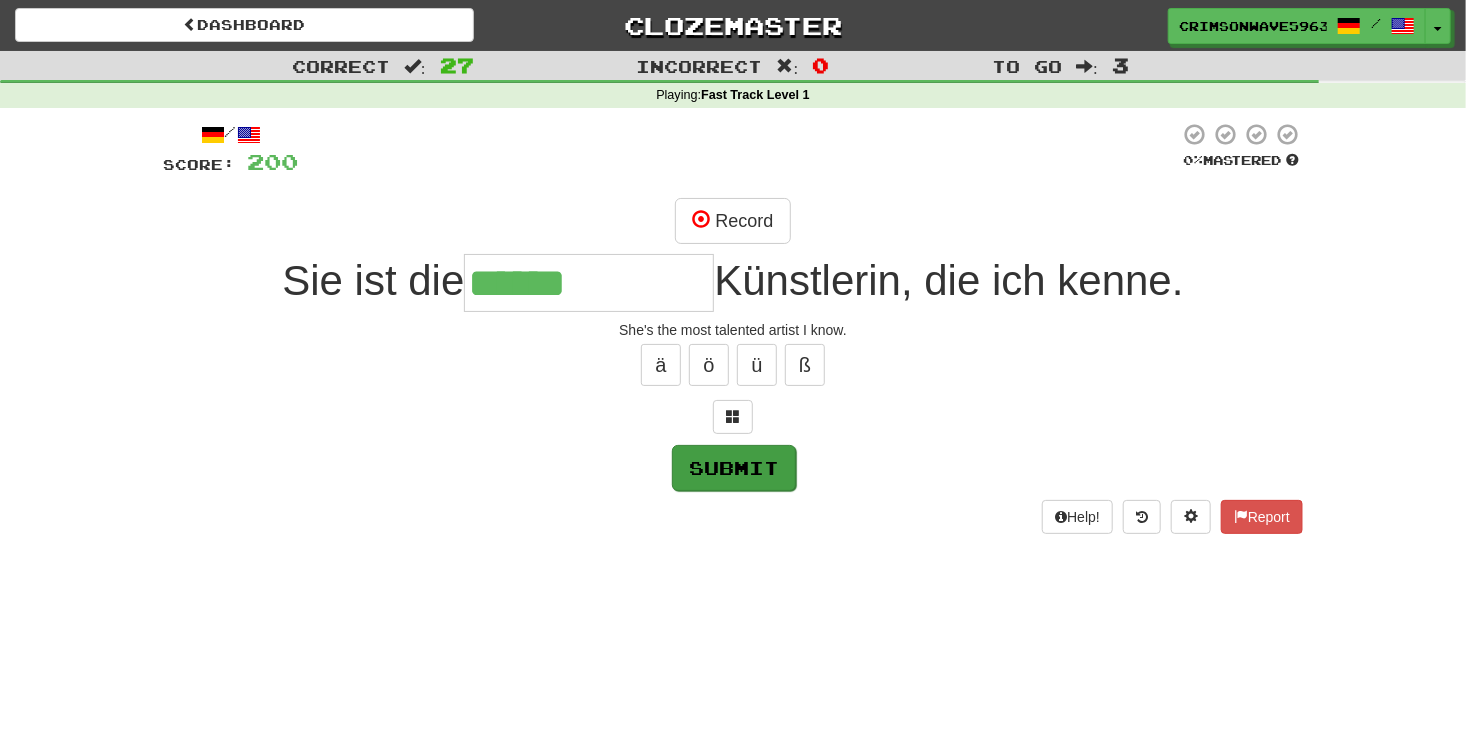 type on "**********" 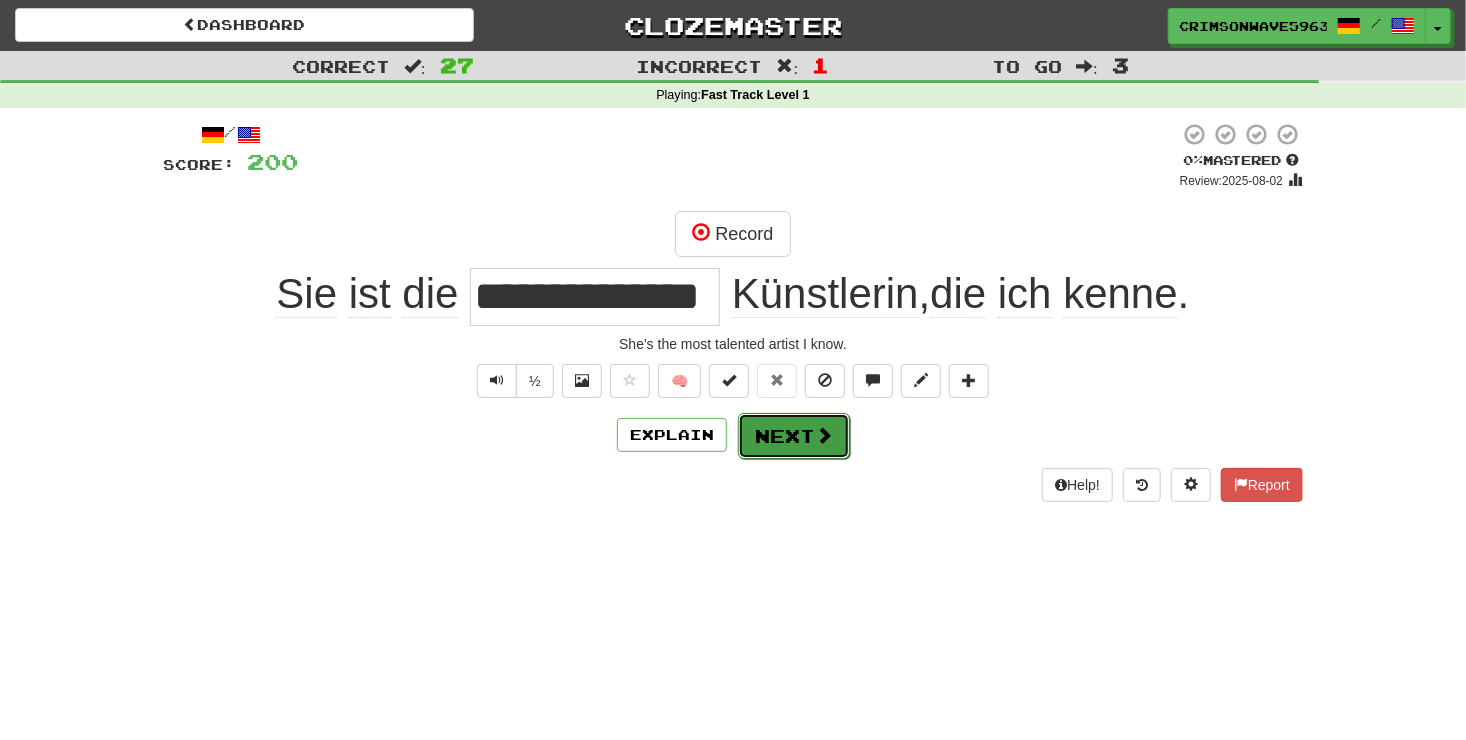 click on "Next" at bounding box center [794, 436] 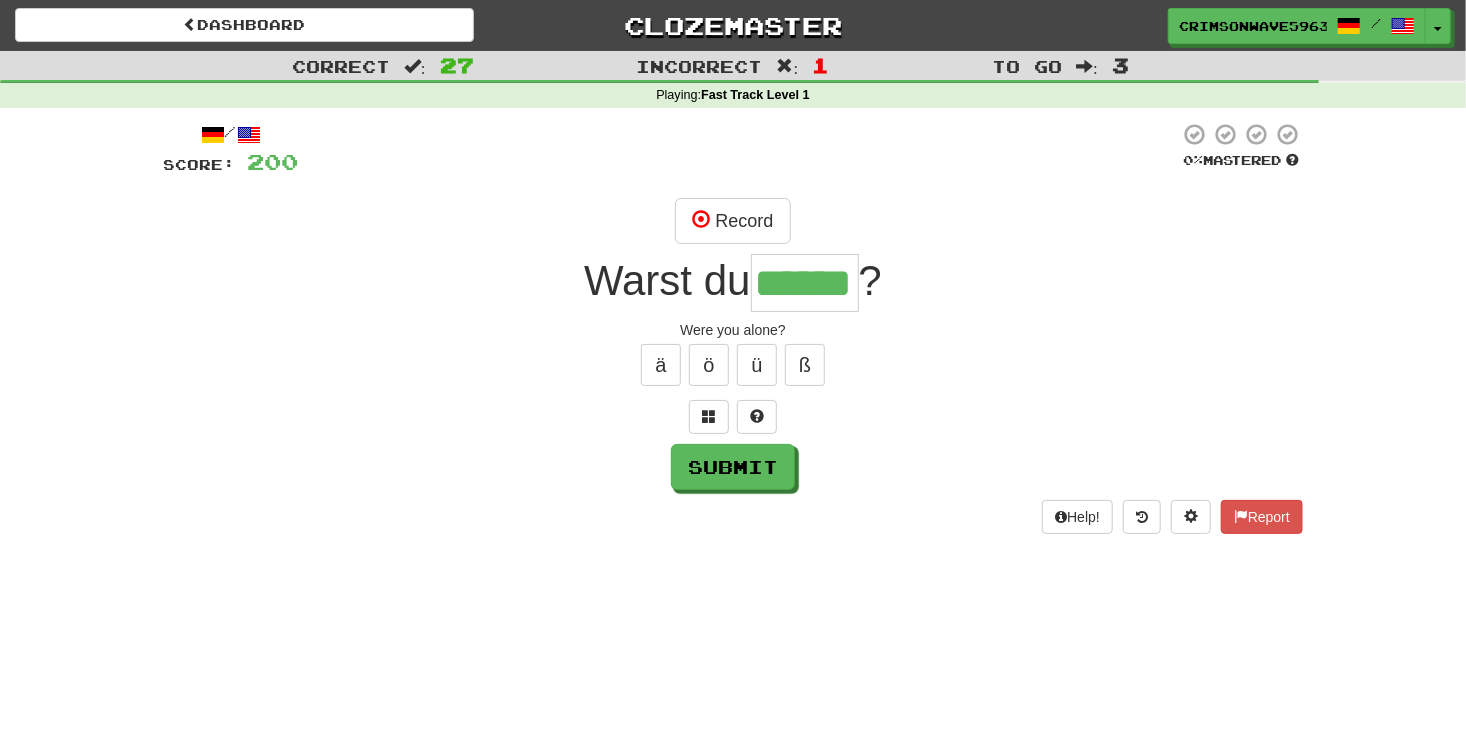 scroll, scrollTop: 0, scrollLeft: 0, axis: both 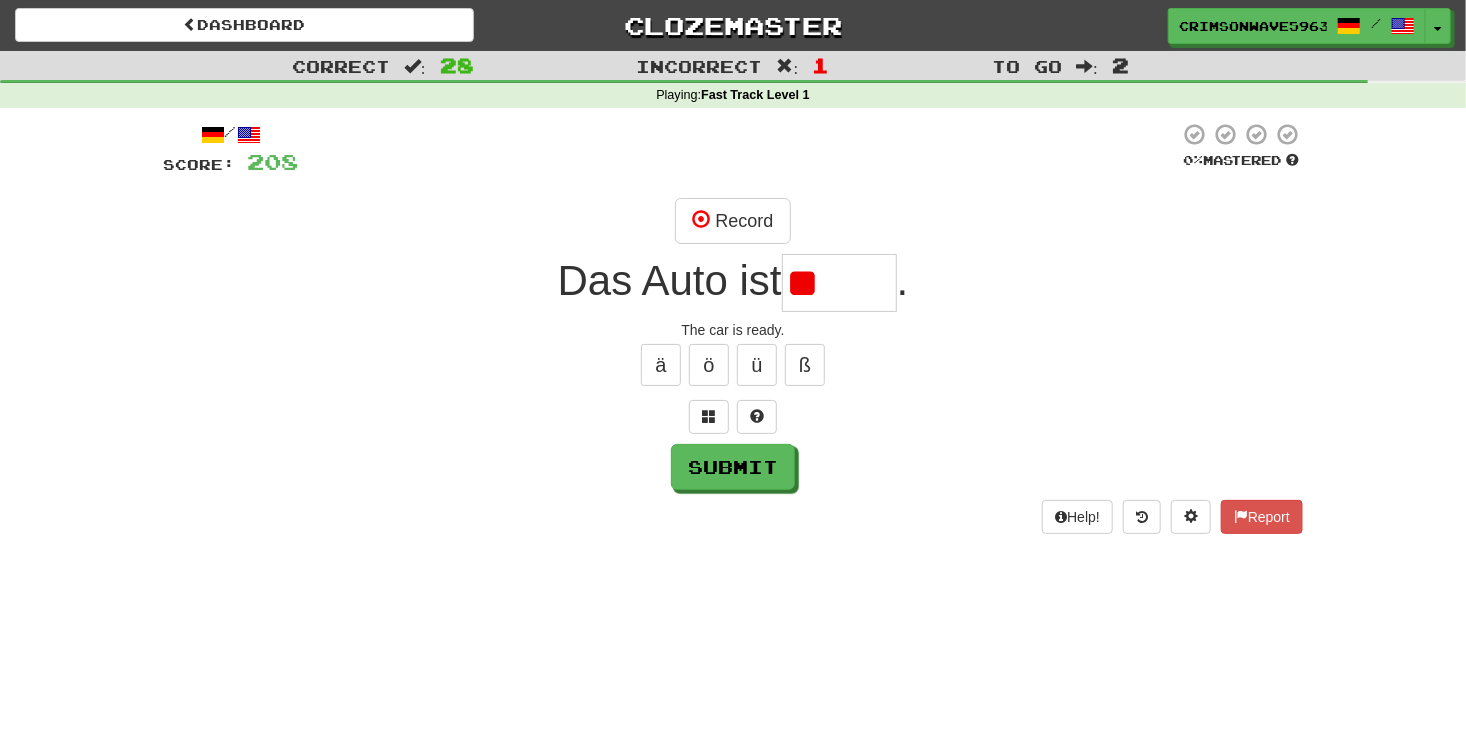 type on "*" 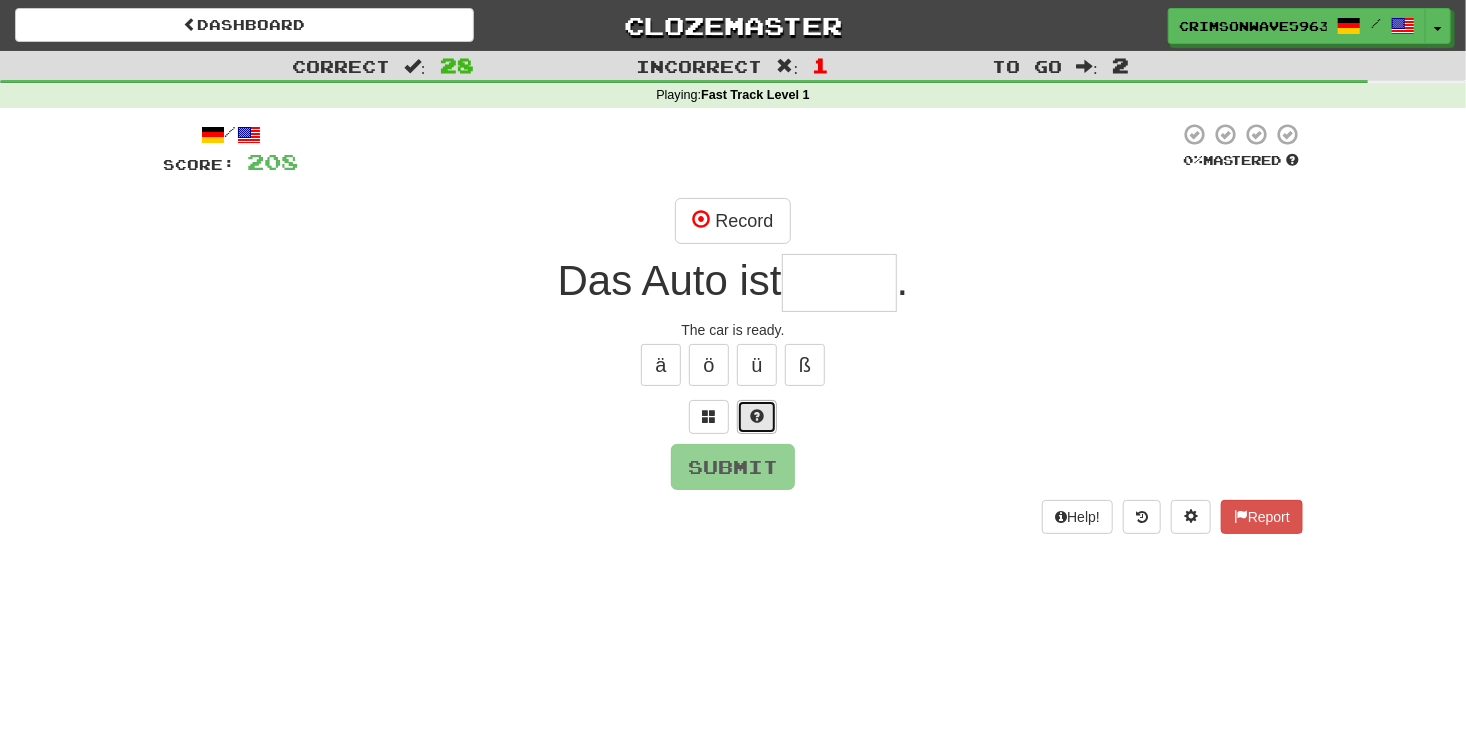 click at bounding box center [757, 417] 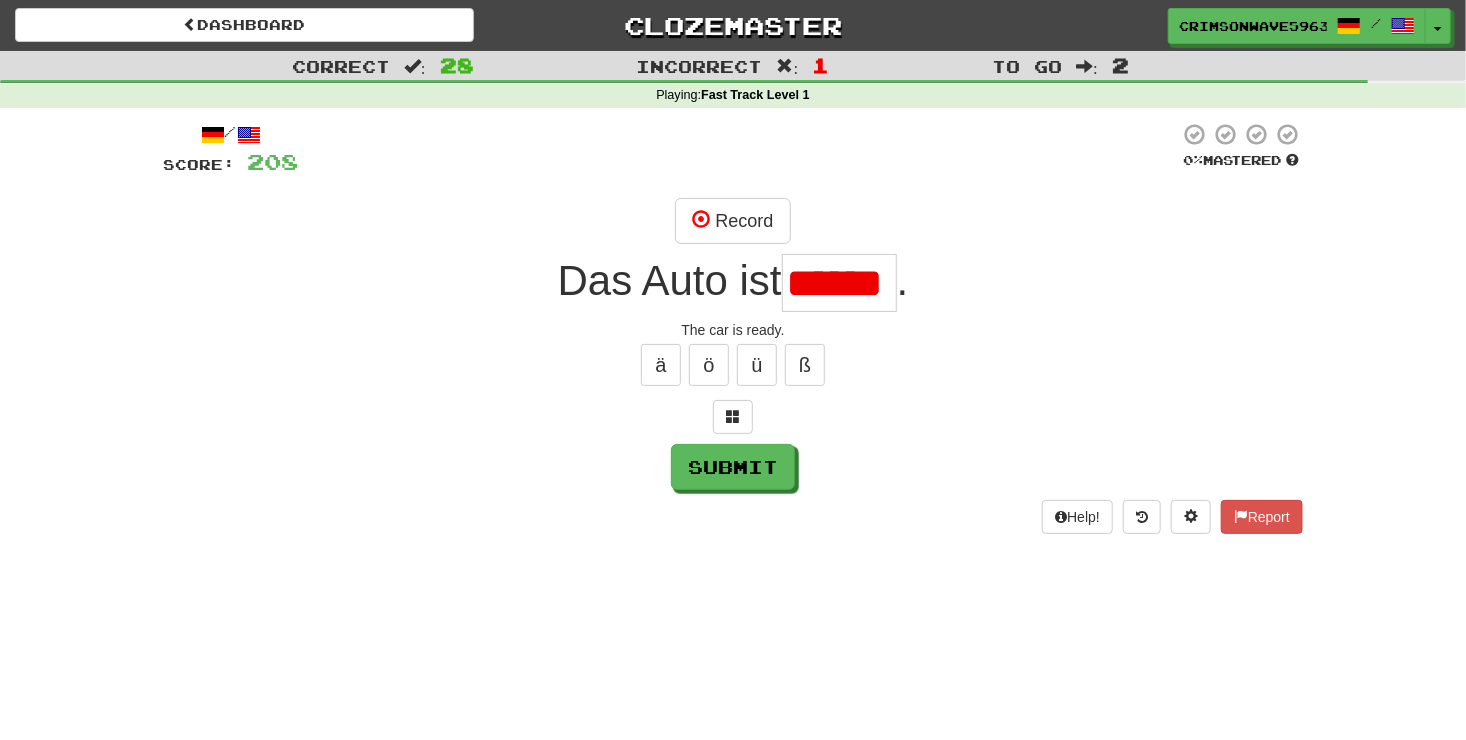 scroll, scrollTop: 0, scrollLeft: 0, axis: both 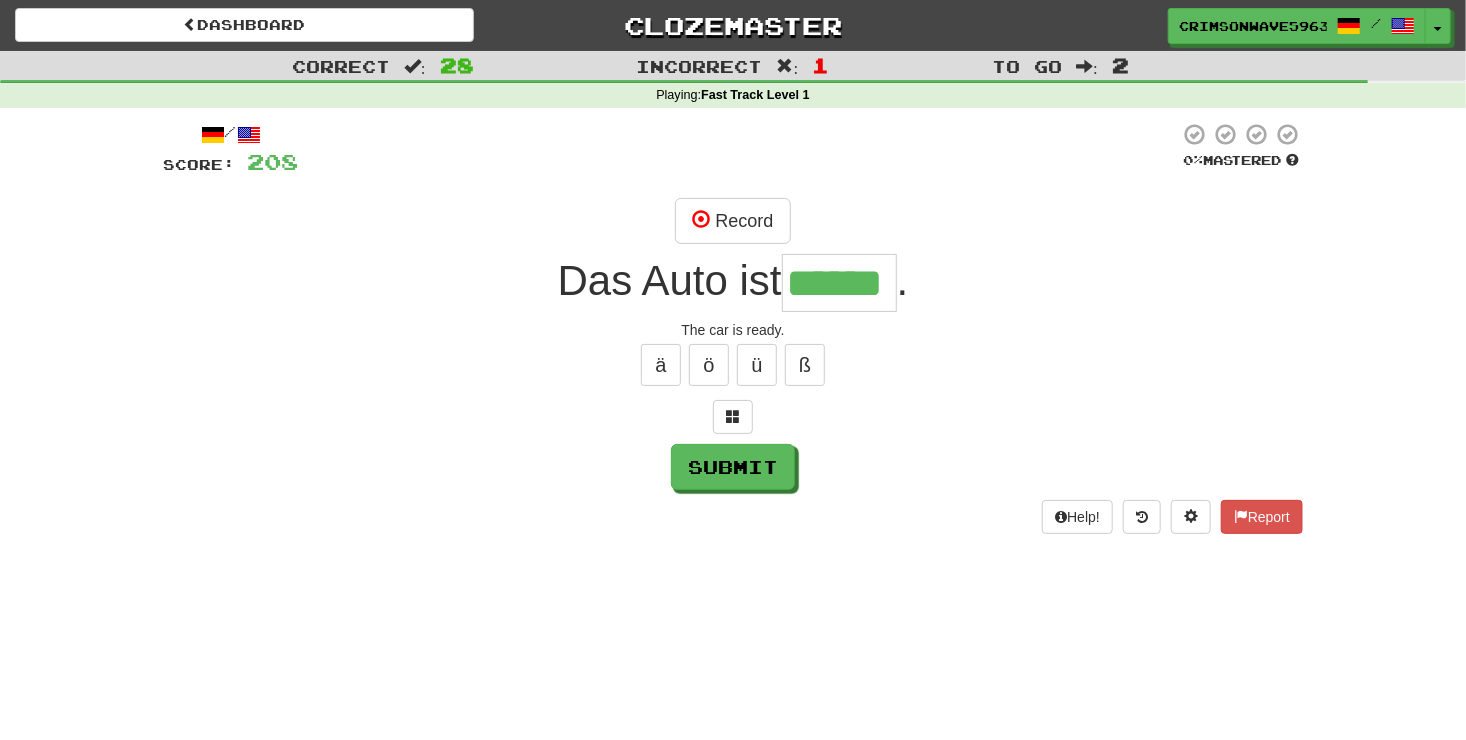 type on "******" 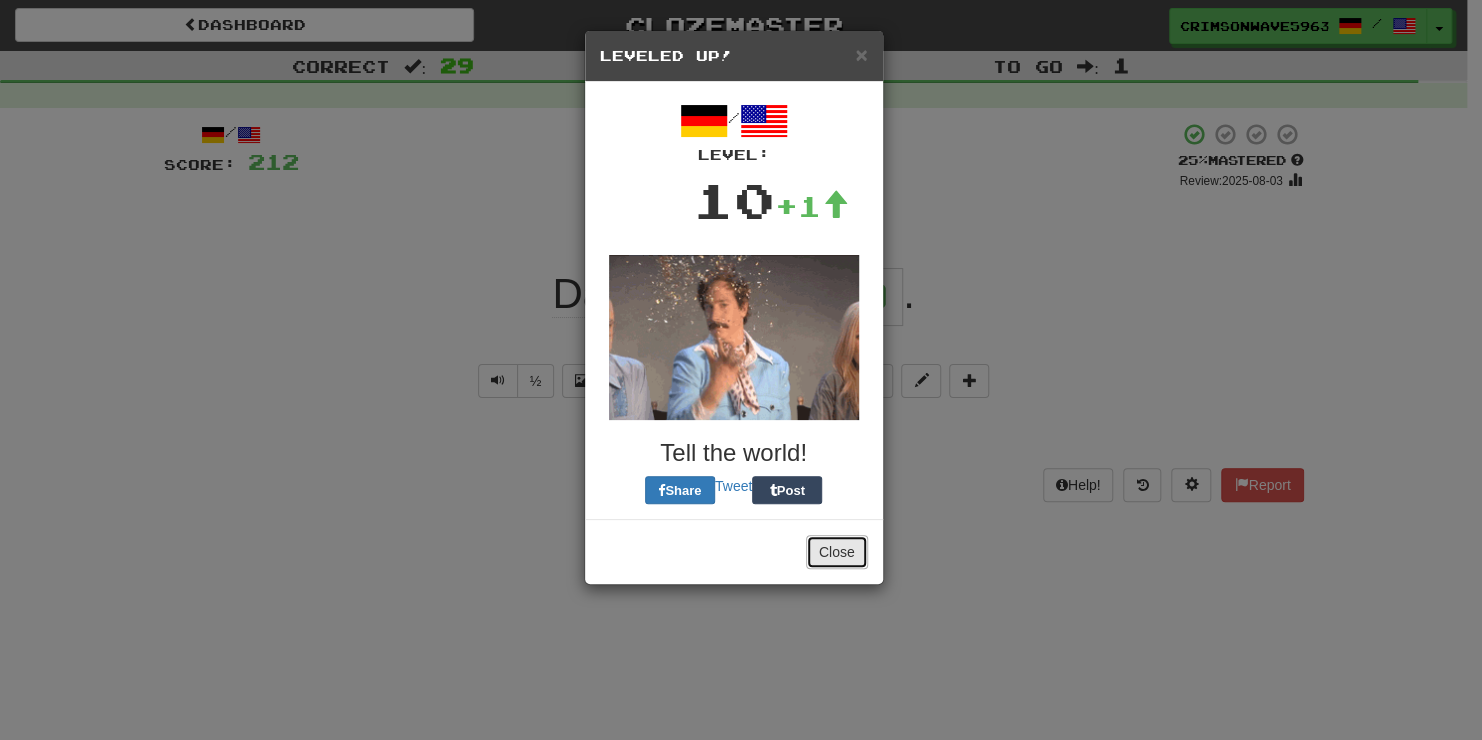 click on "Close" at bounding box center (837, 552) 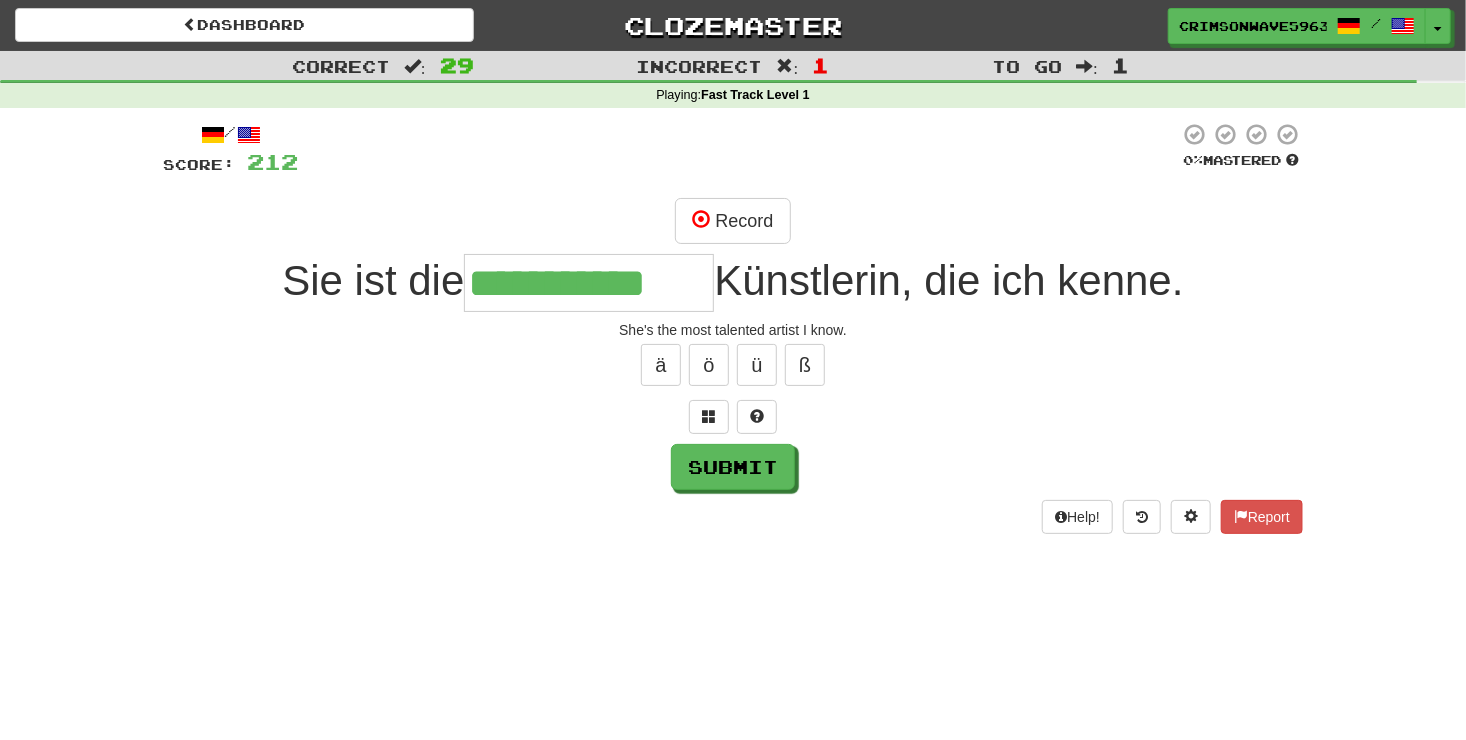type on "**********" 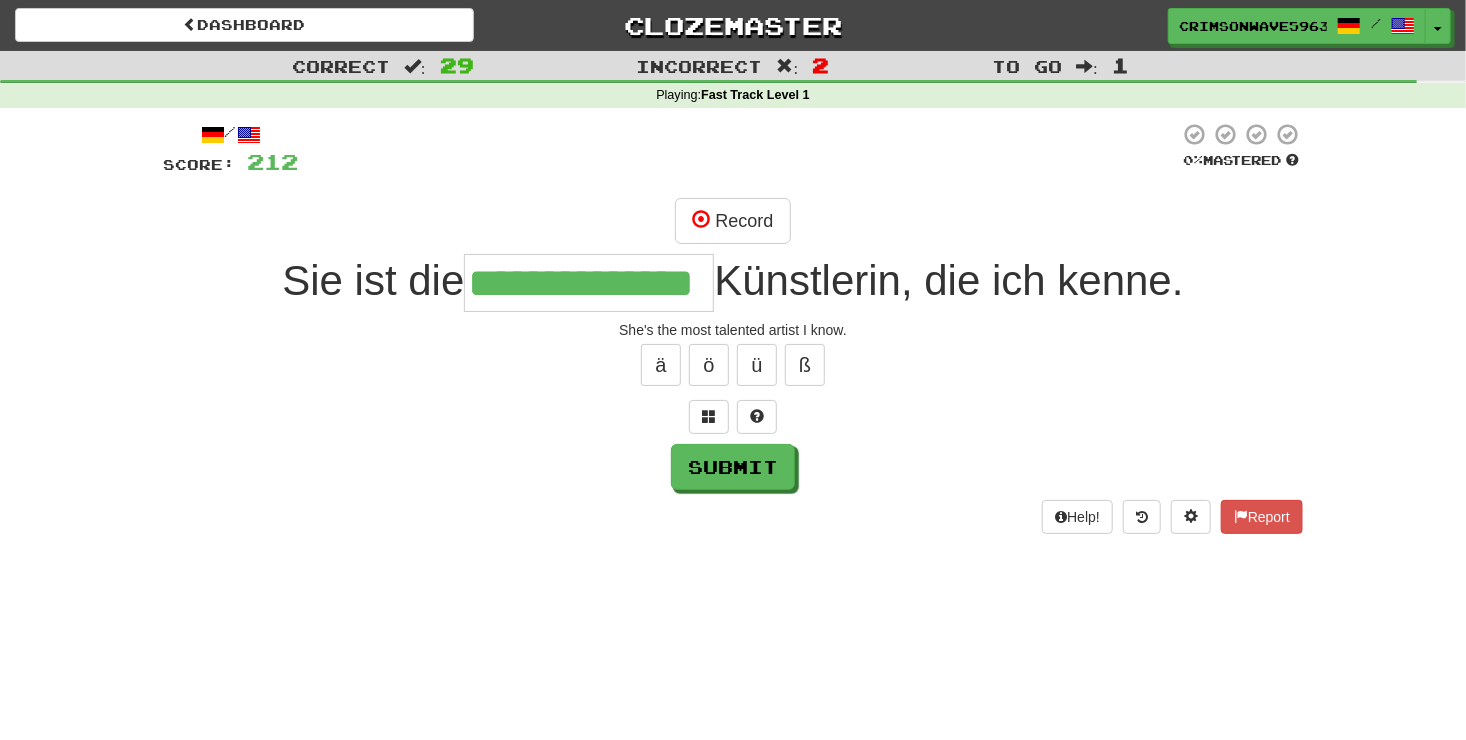 type on "**********" 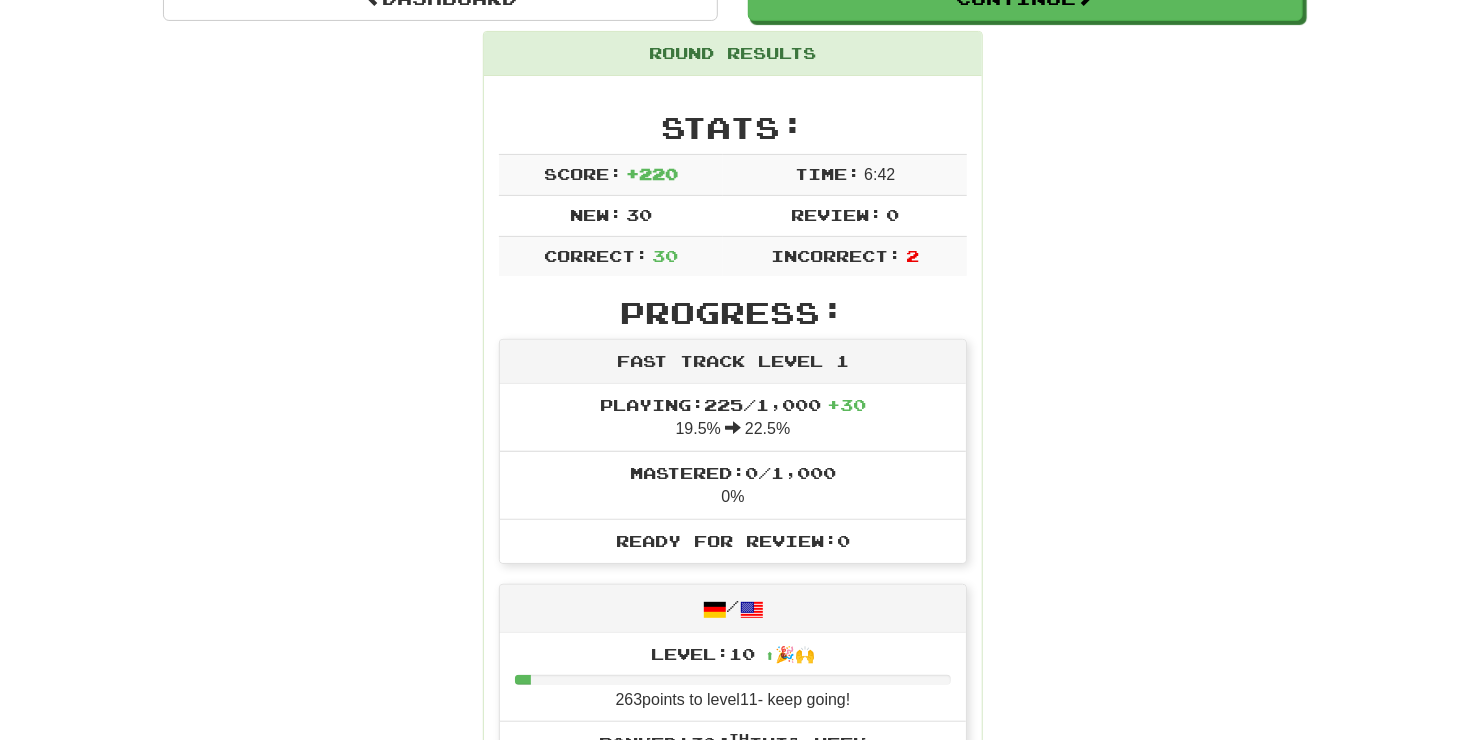 scroll, scrollTop: 0, scrollLeft: 0, axis: both 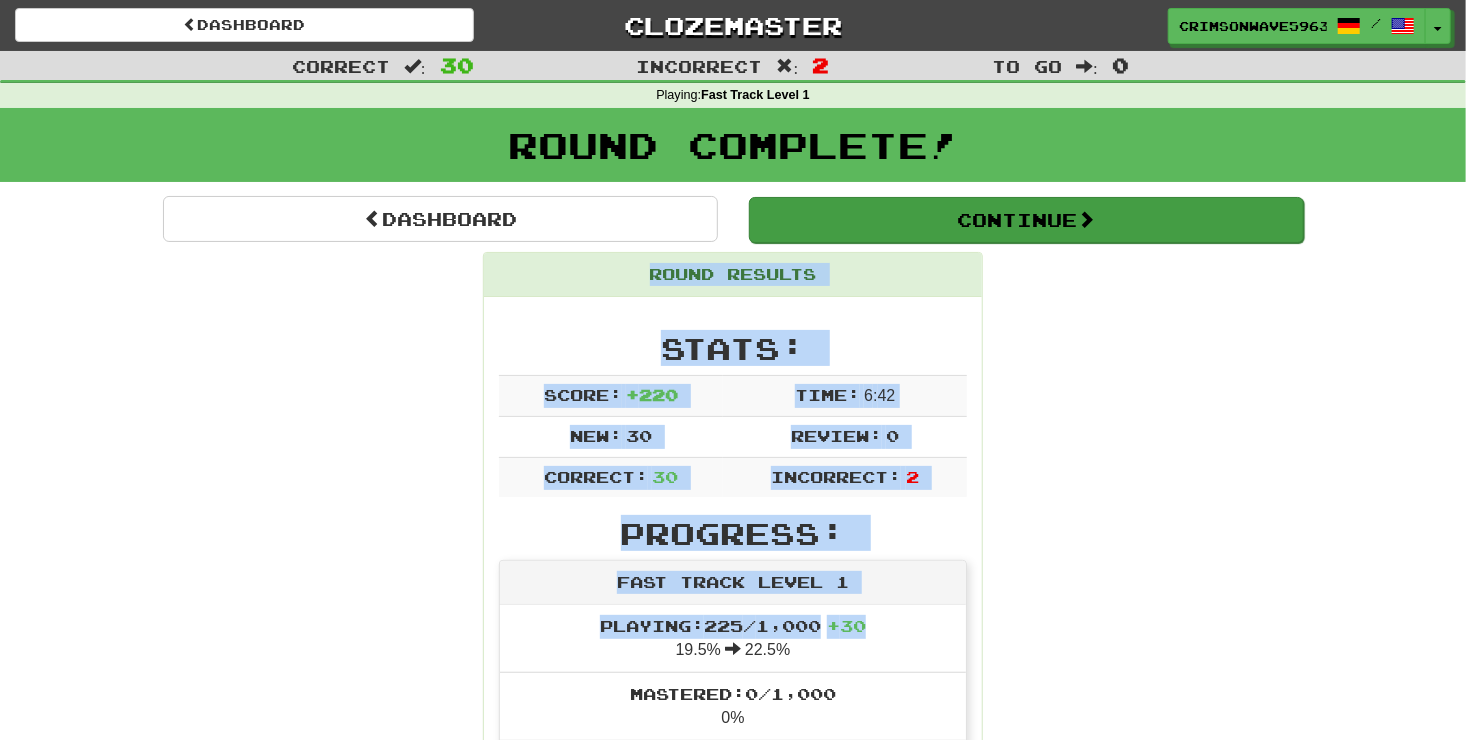 drag, startPoint x: 1025, startPoint y: 616, endPoint x: 1126, endPoint y: 225, distance: 403.83414 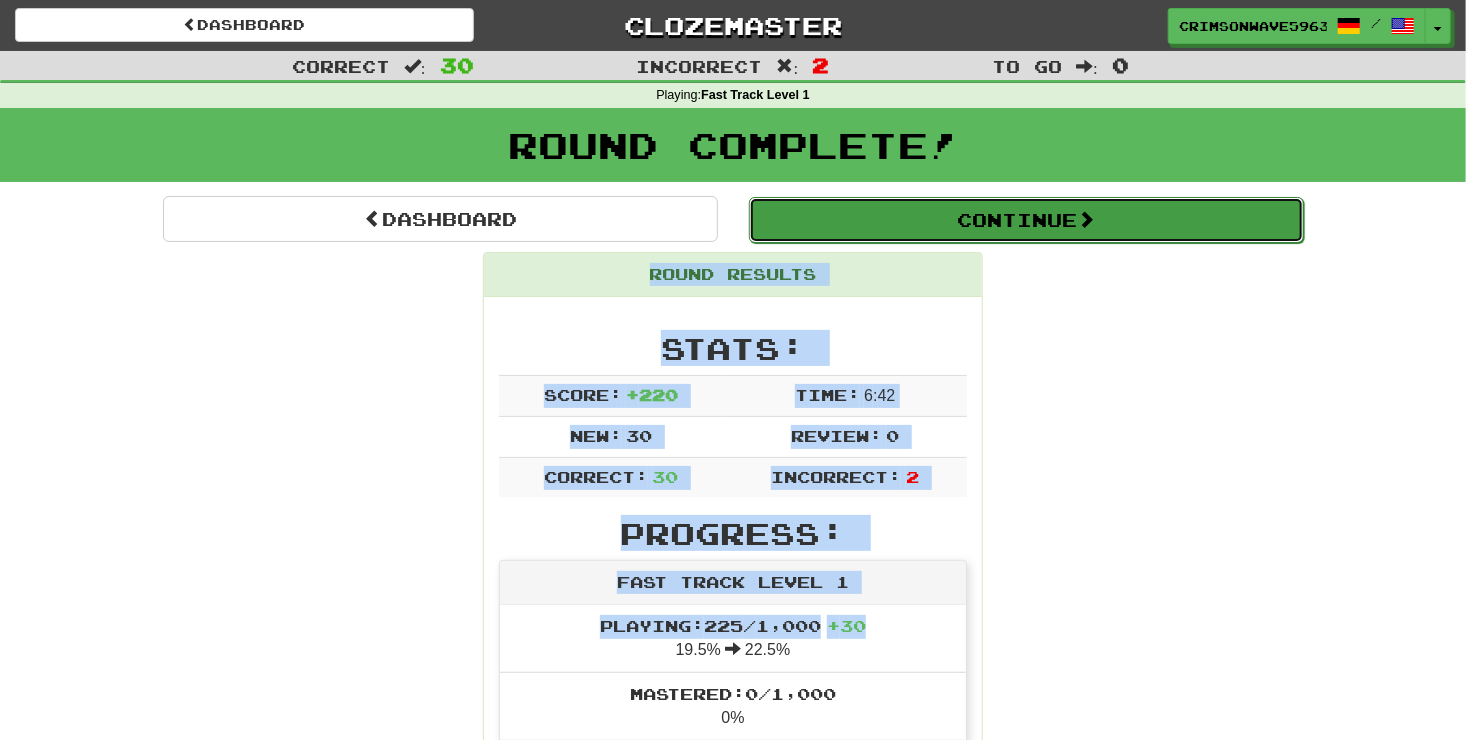 click on "Continue" at bounding box center [1026, 220] 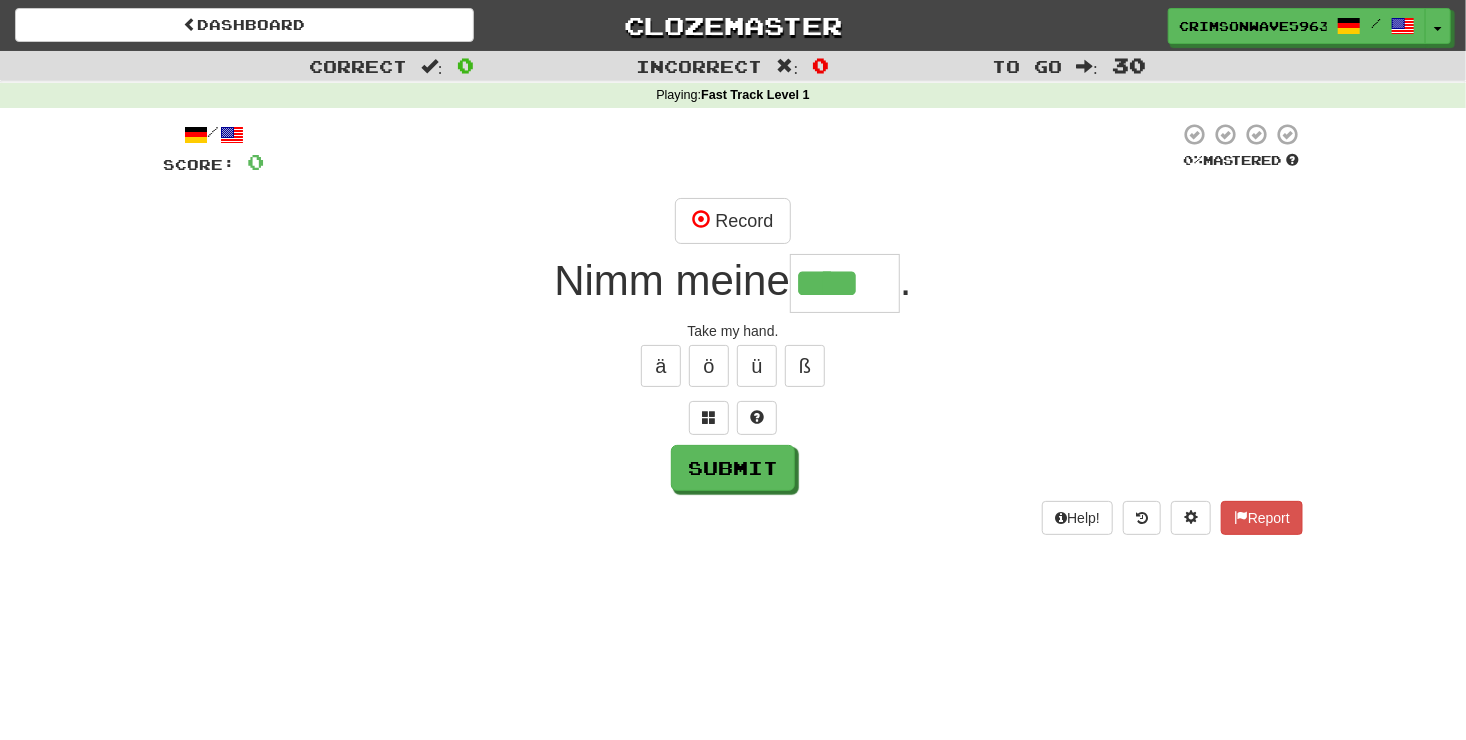 type on "****" 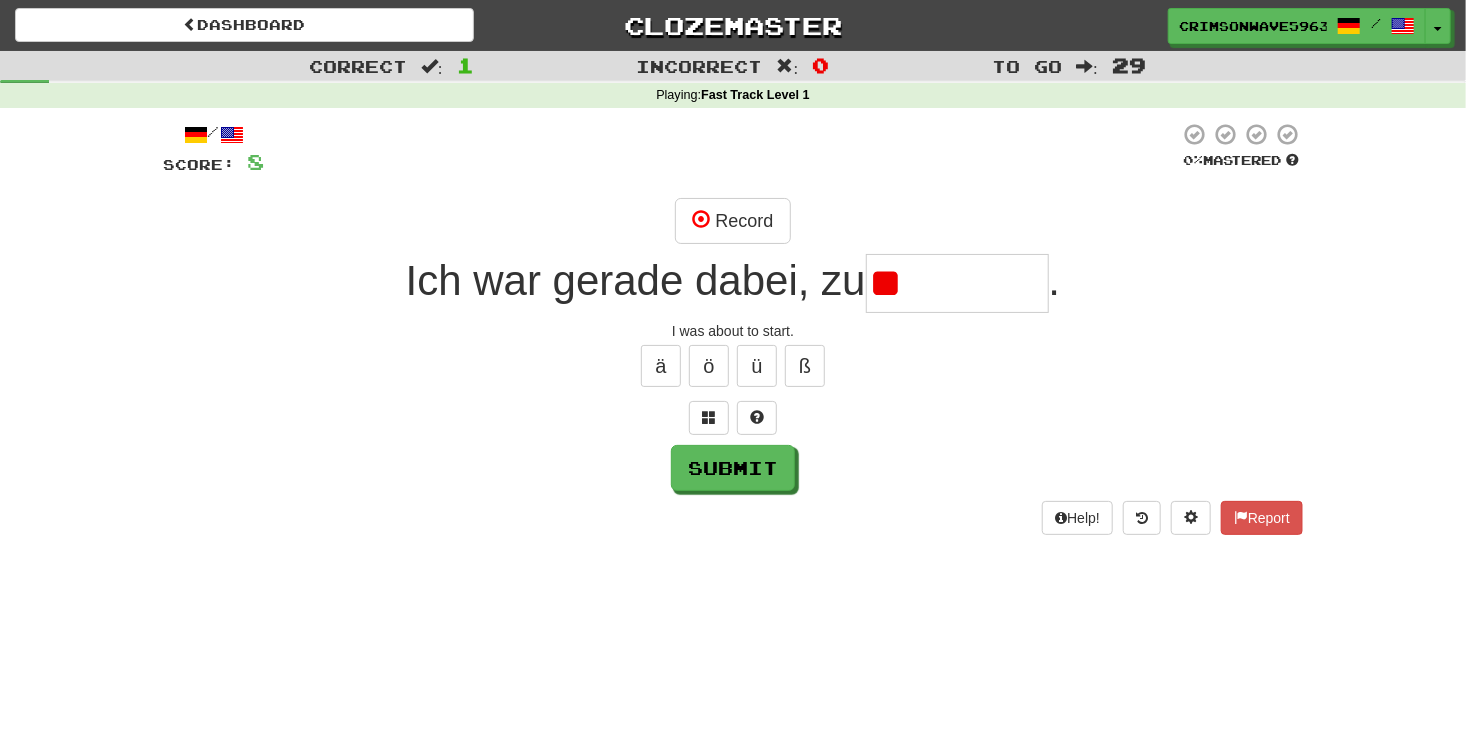 type on "*" 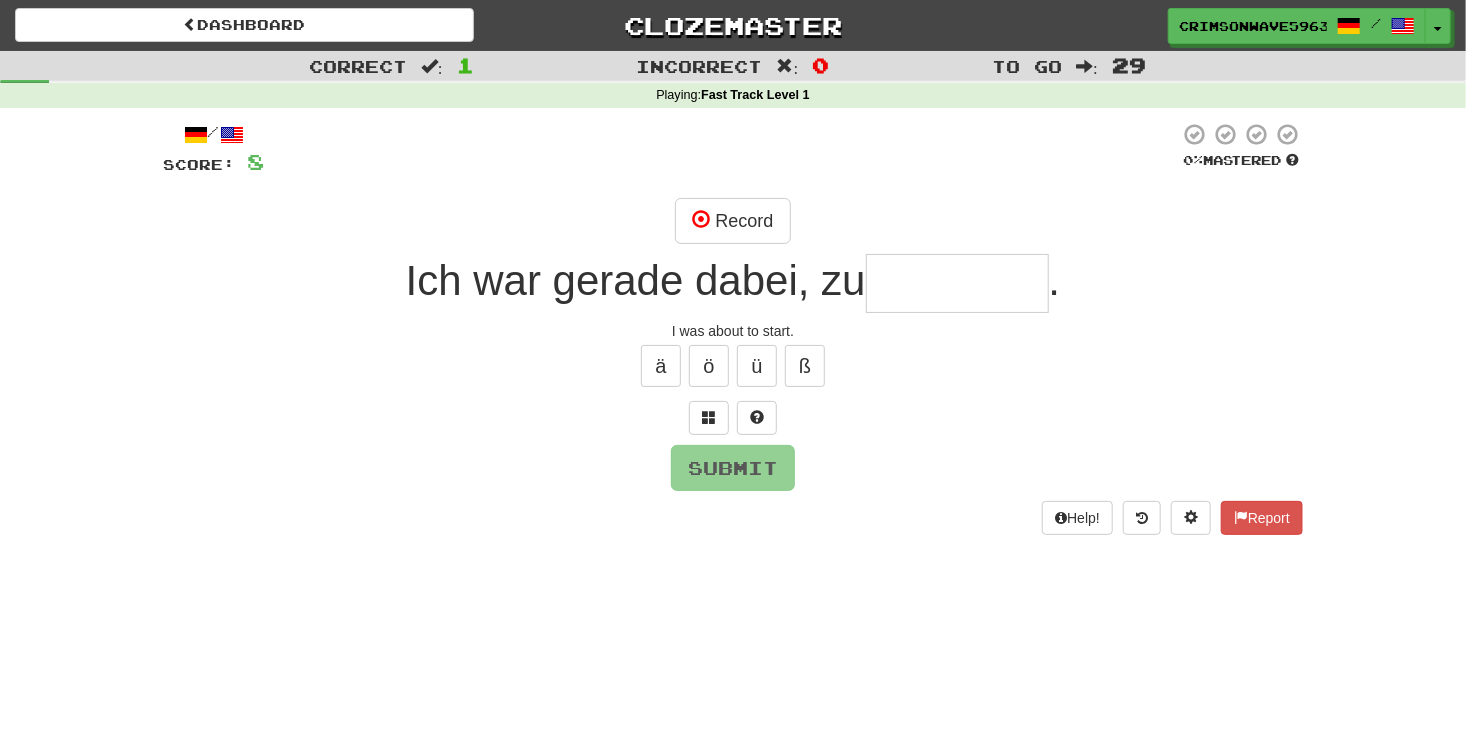 type on "*" 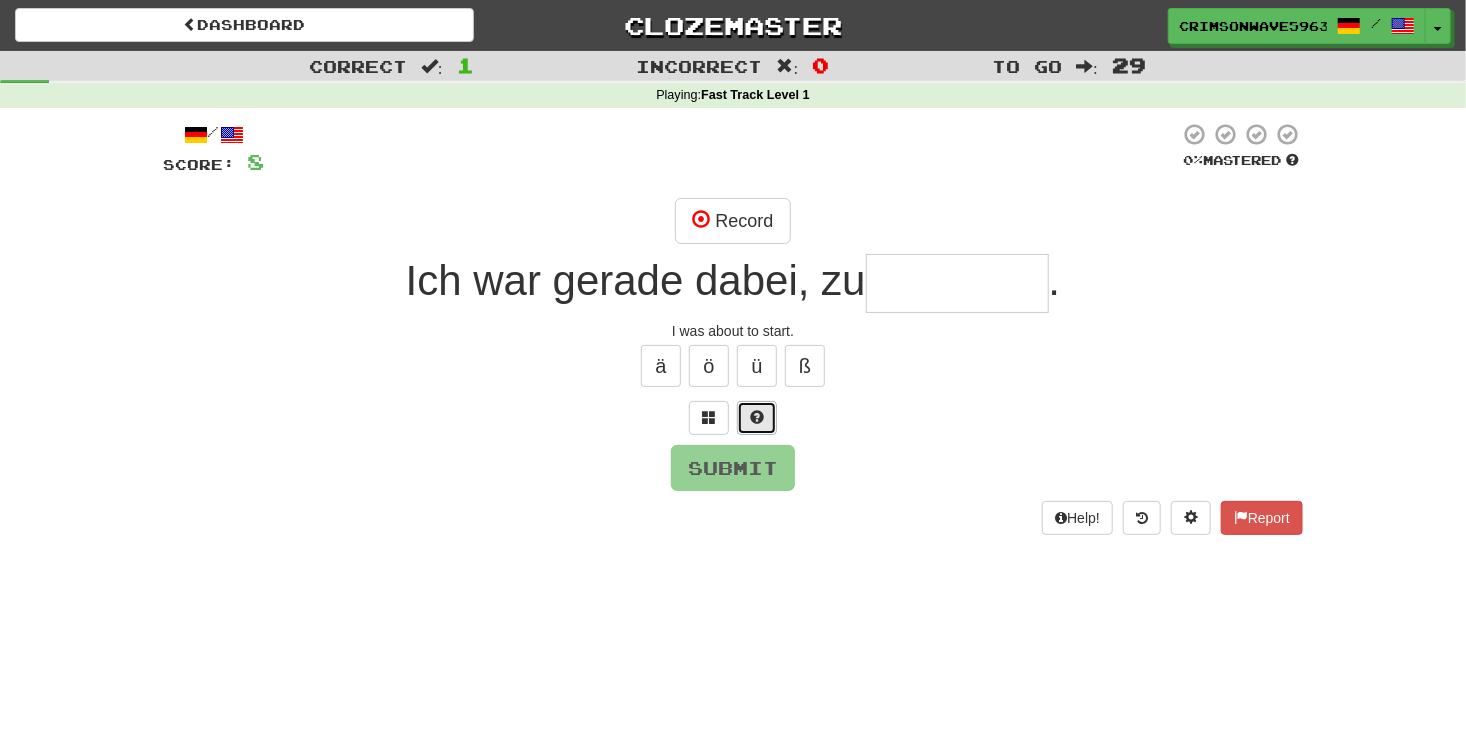click at bounding box center [757, 417] 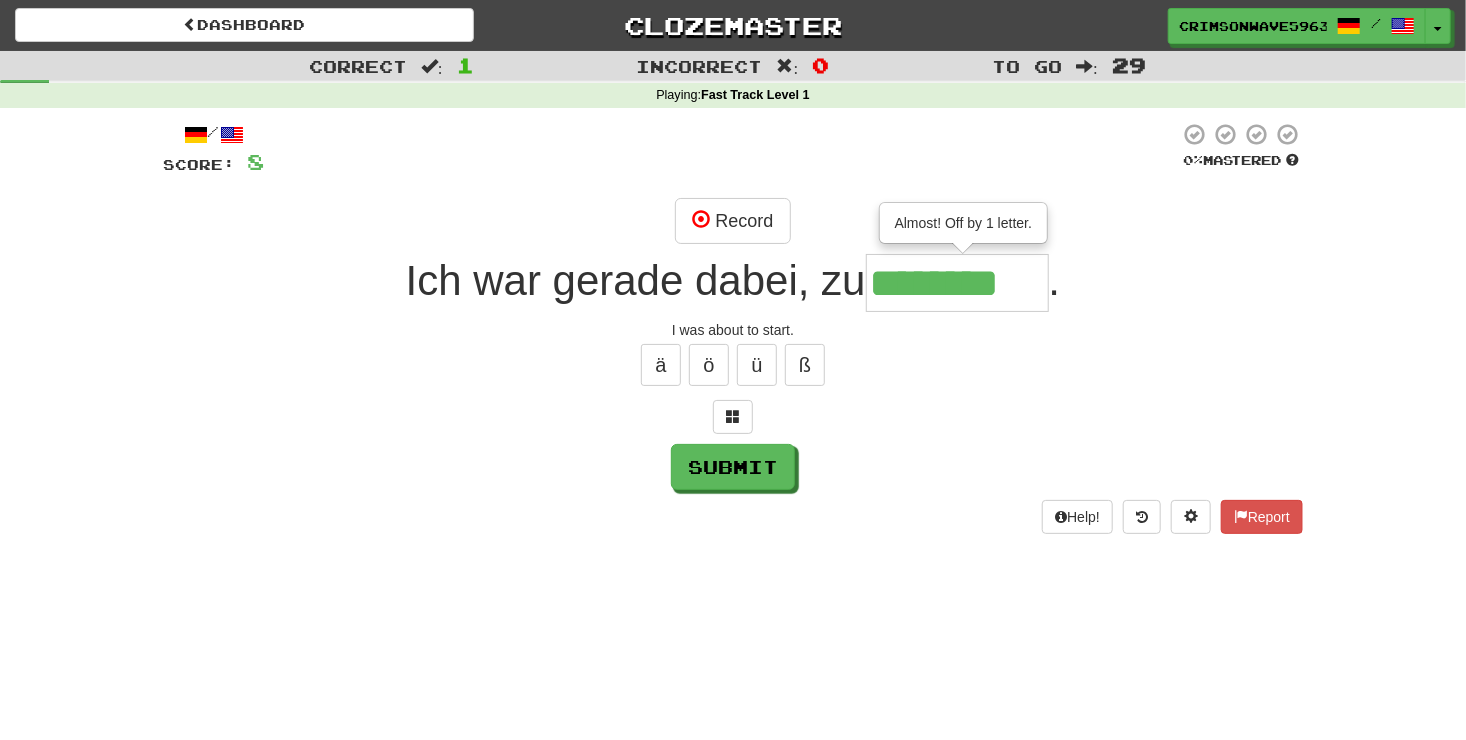 scroll, scrollTop: 0, scrollLeft: 0, axis: both 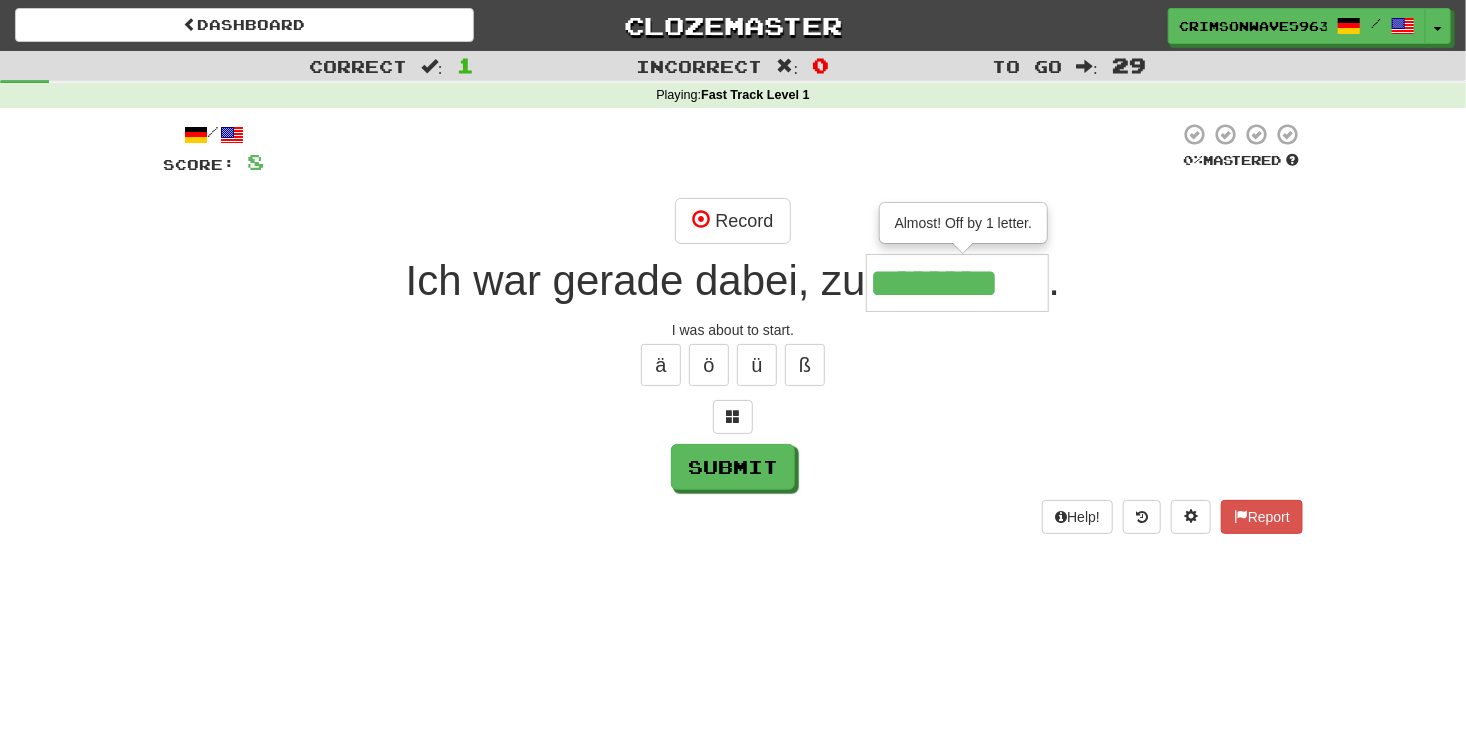 type on "********" 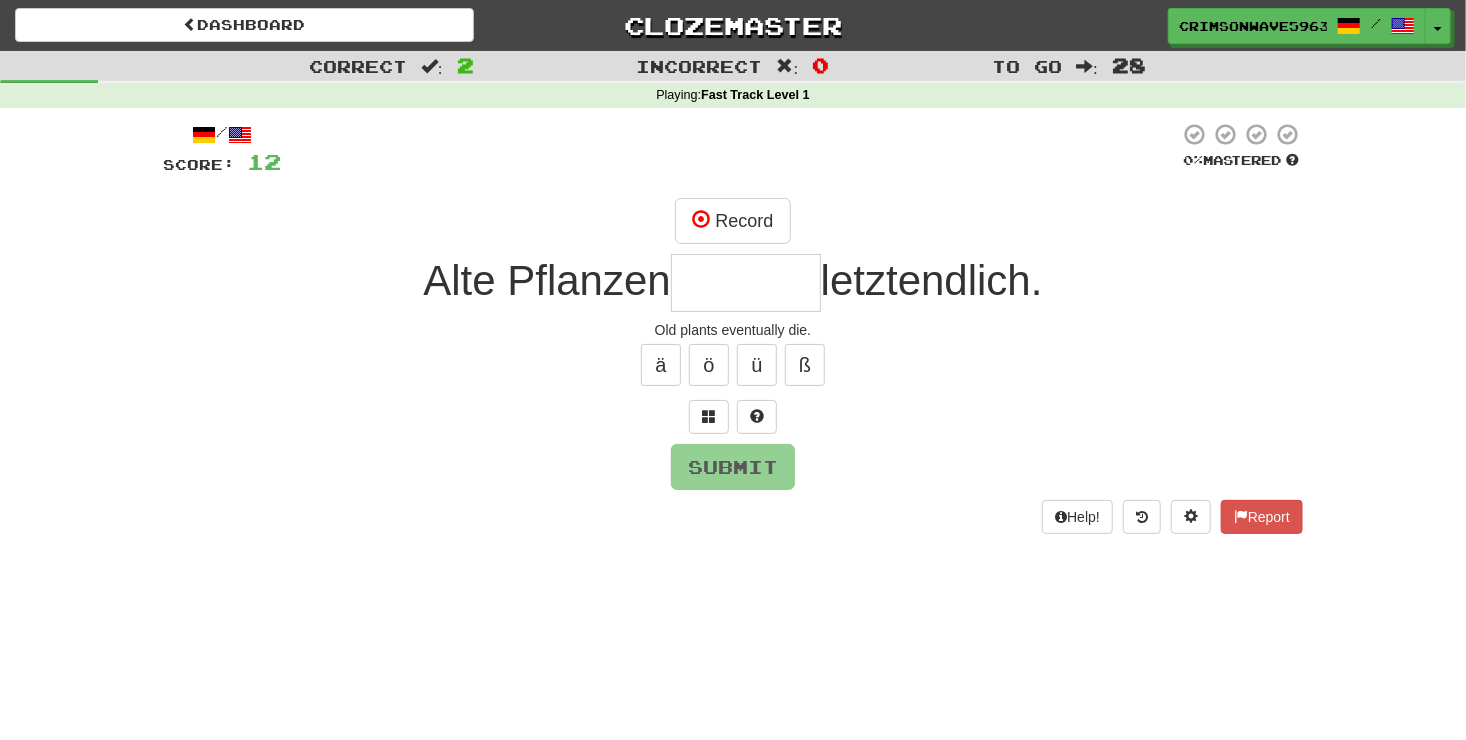 type on "*" 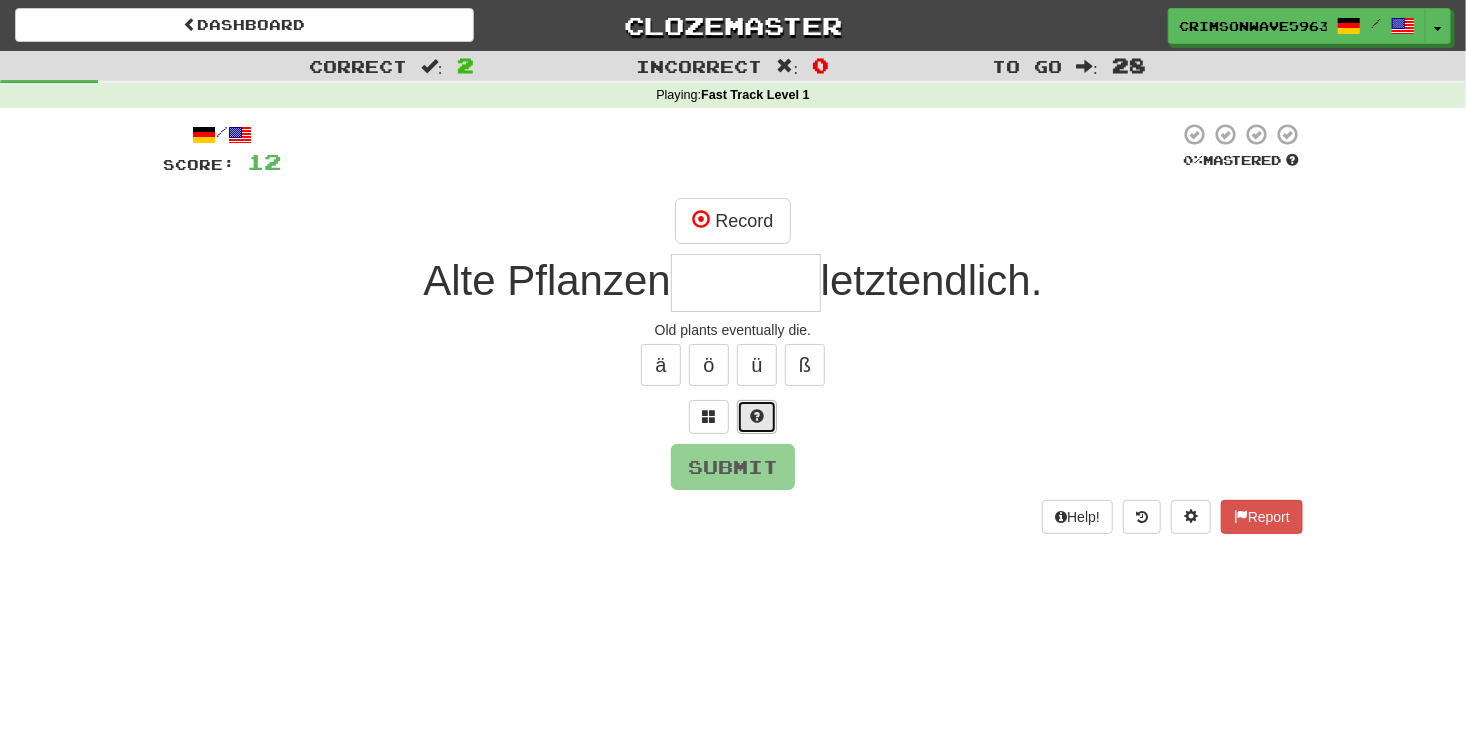 click at bounding box center [757, 416] 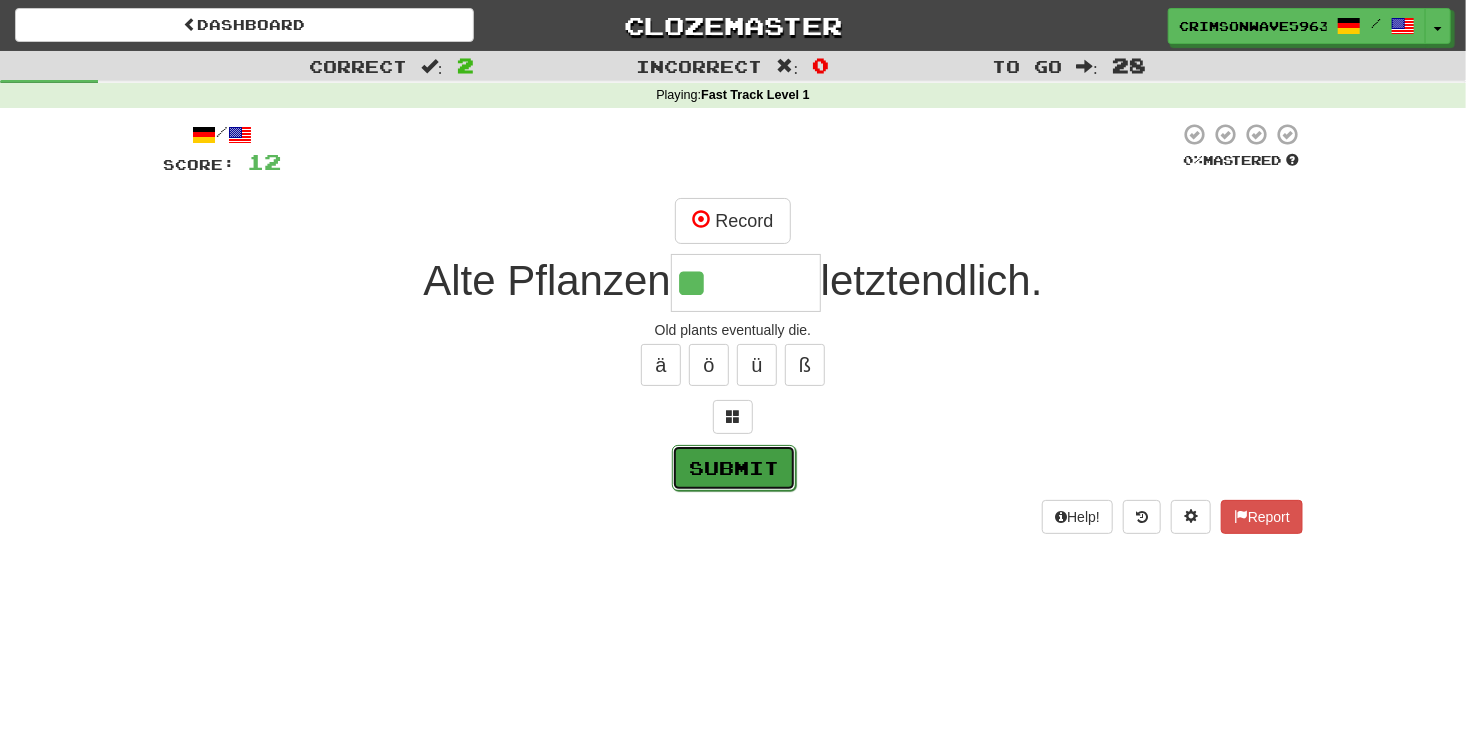 click on "Submit" at bounding box center (734, 468) 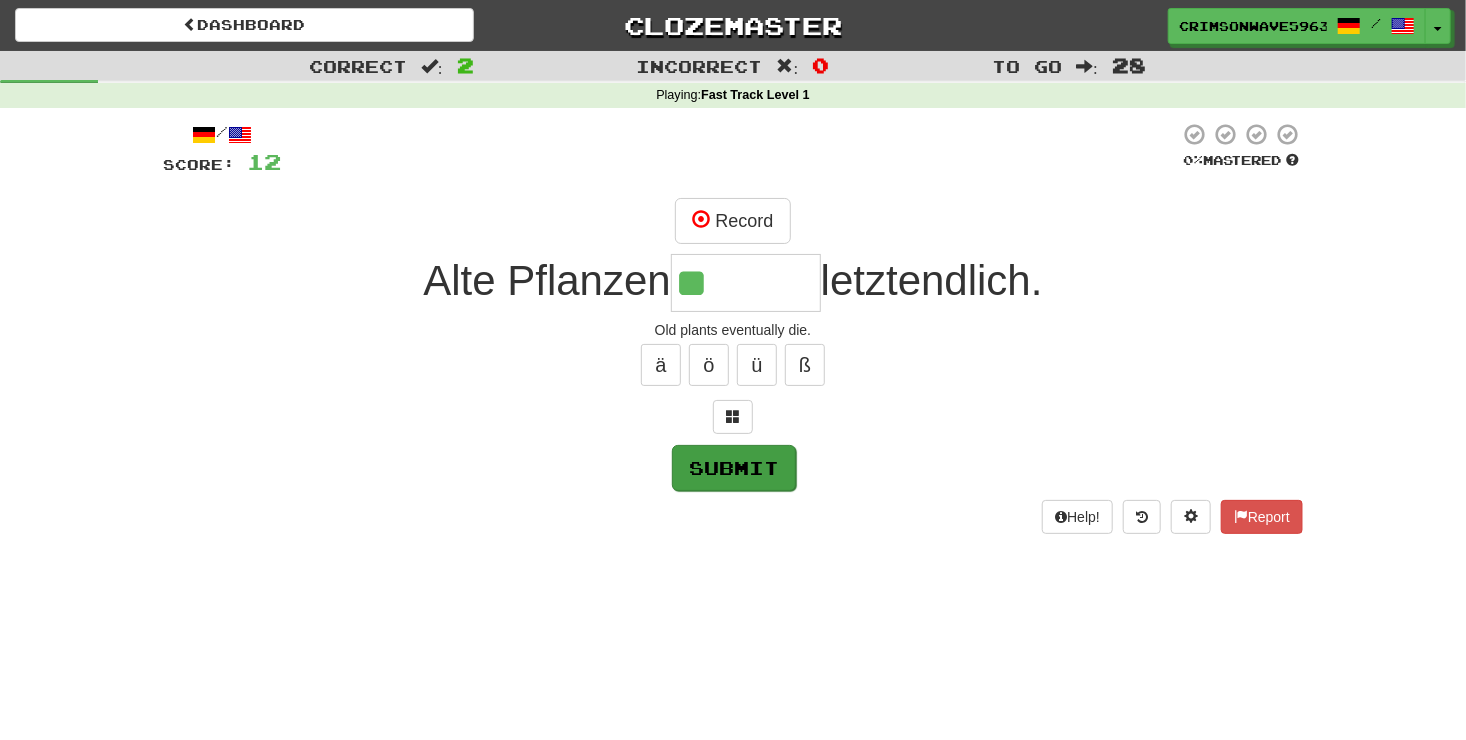 type on "*******" 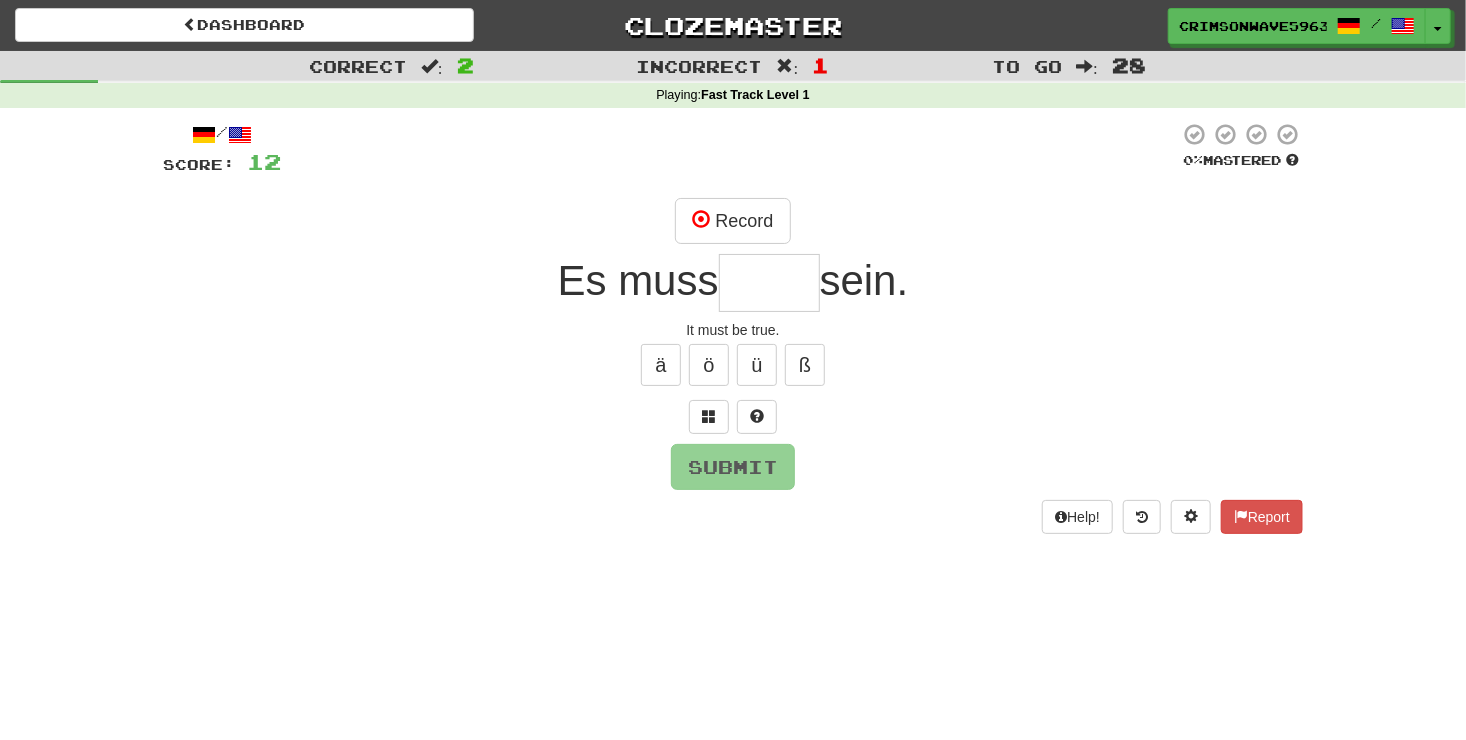 type on "*" 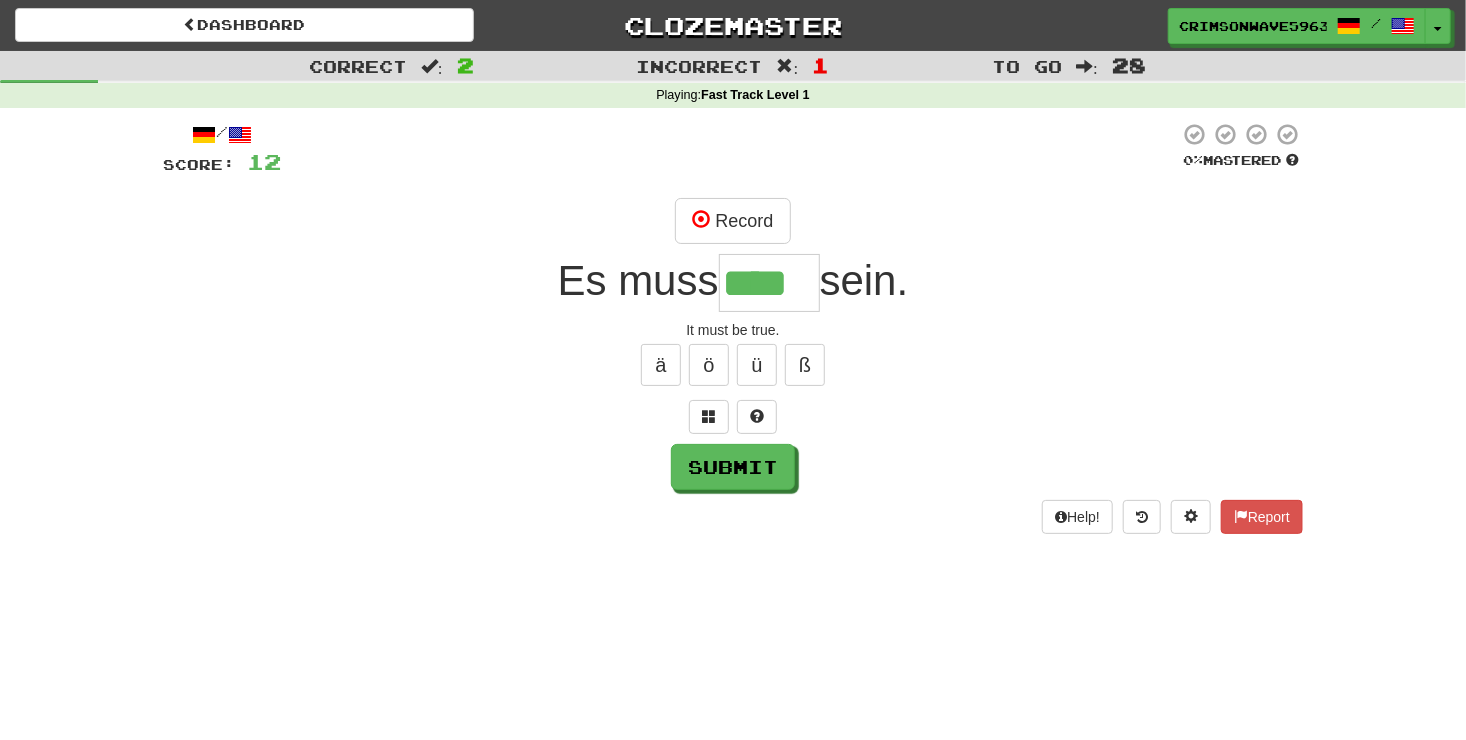 type on "****" 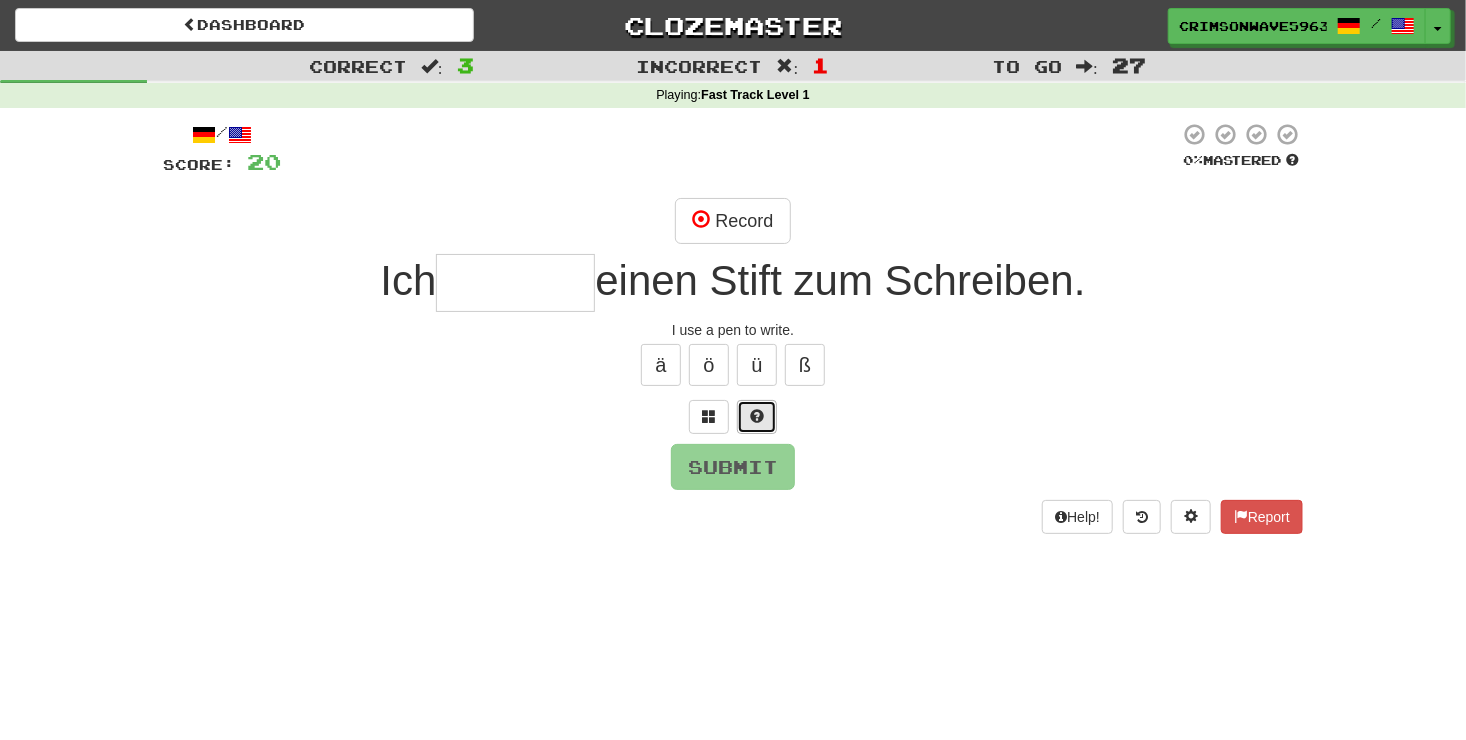click at bounding box center (757, 417) 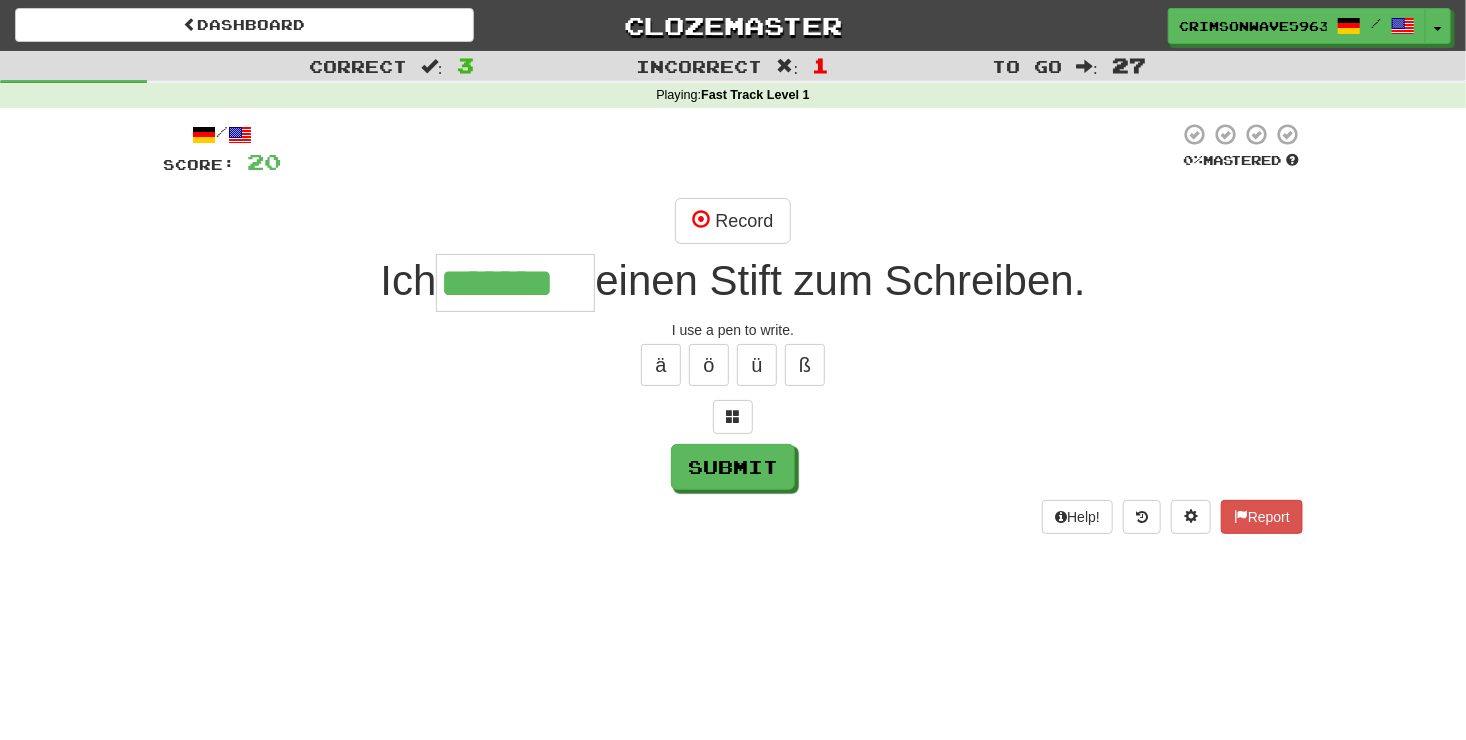 type on "*******" 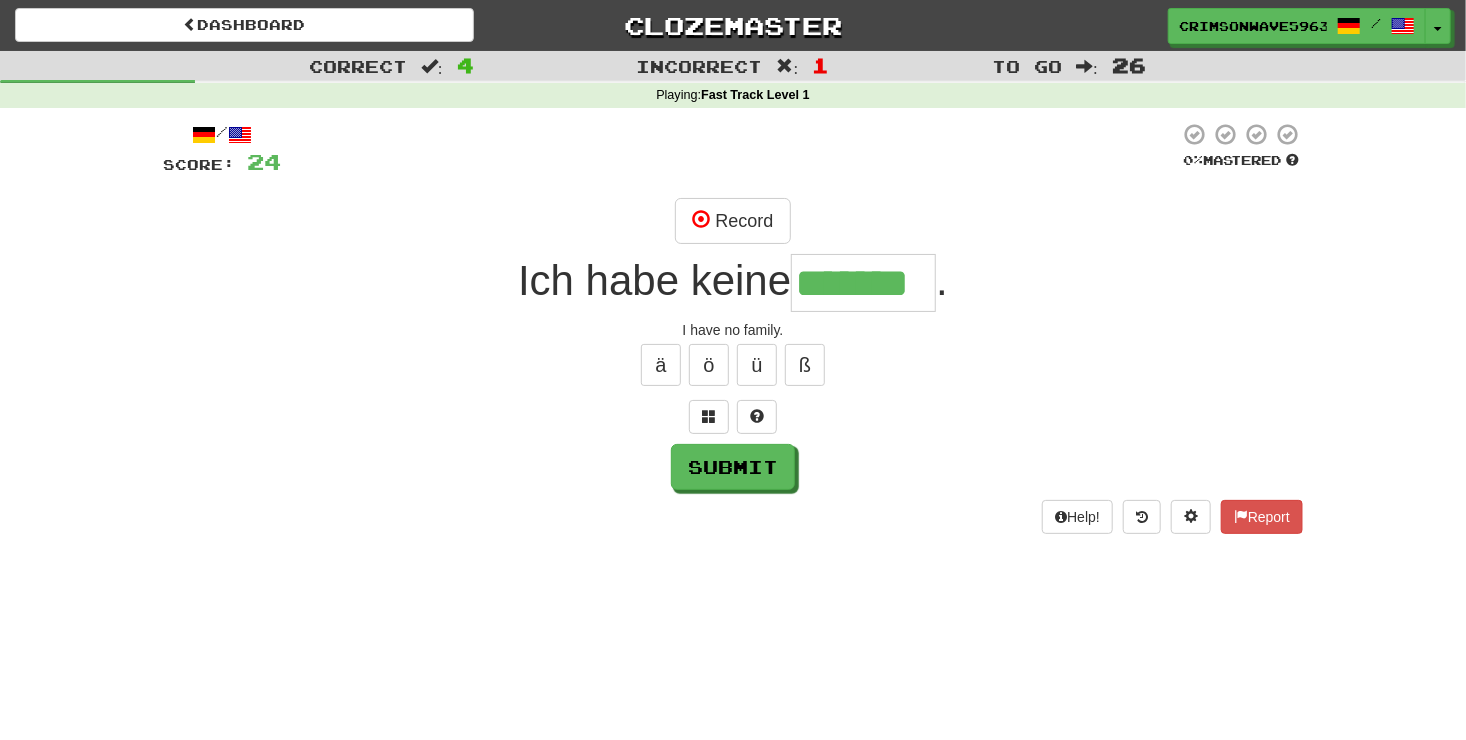 type on "*******" 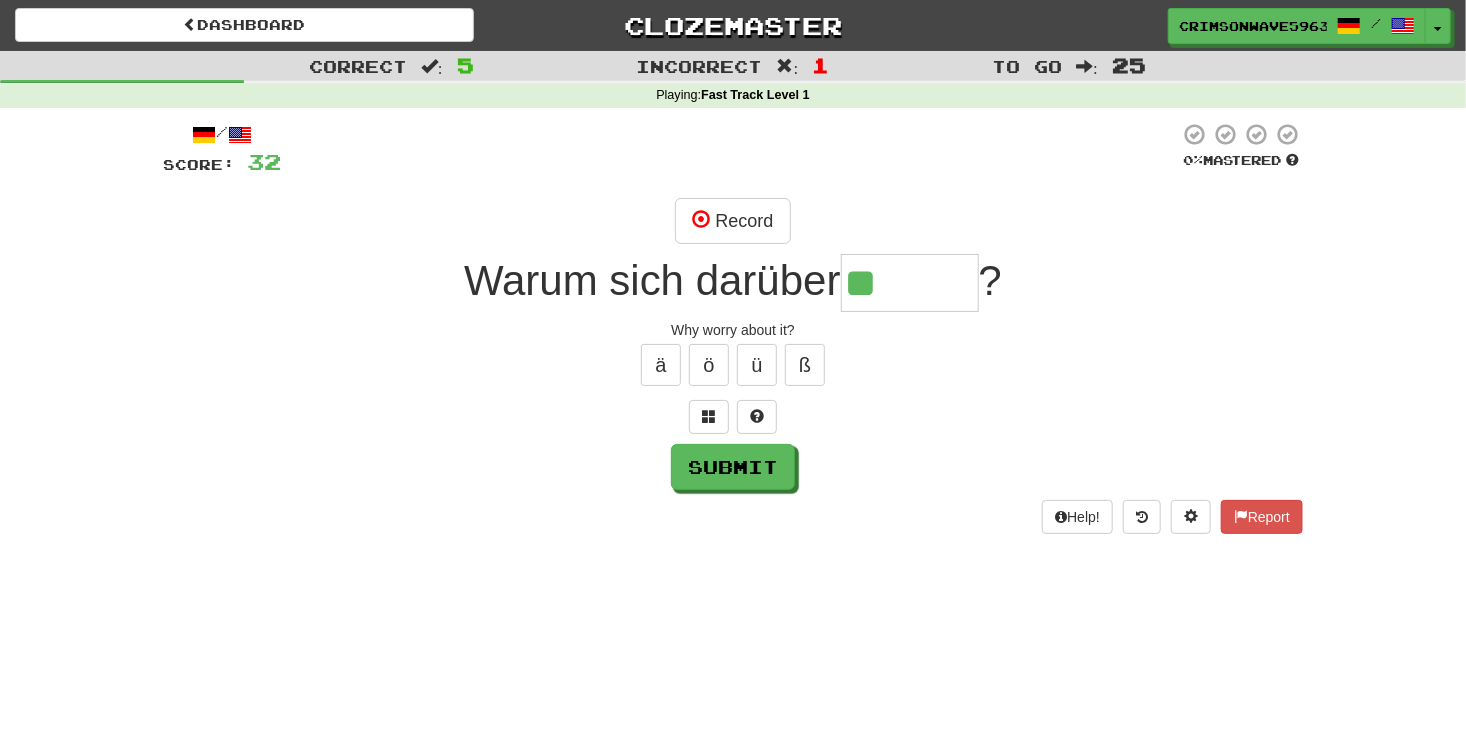 type on "*" 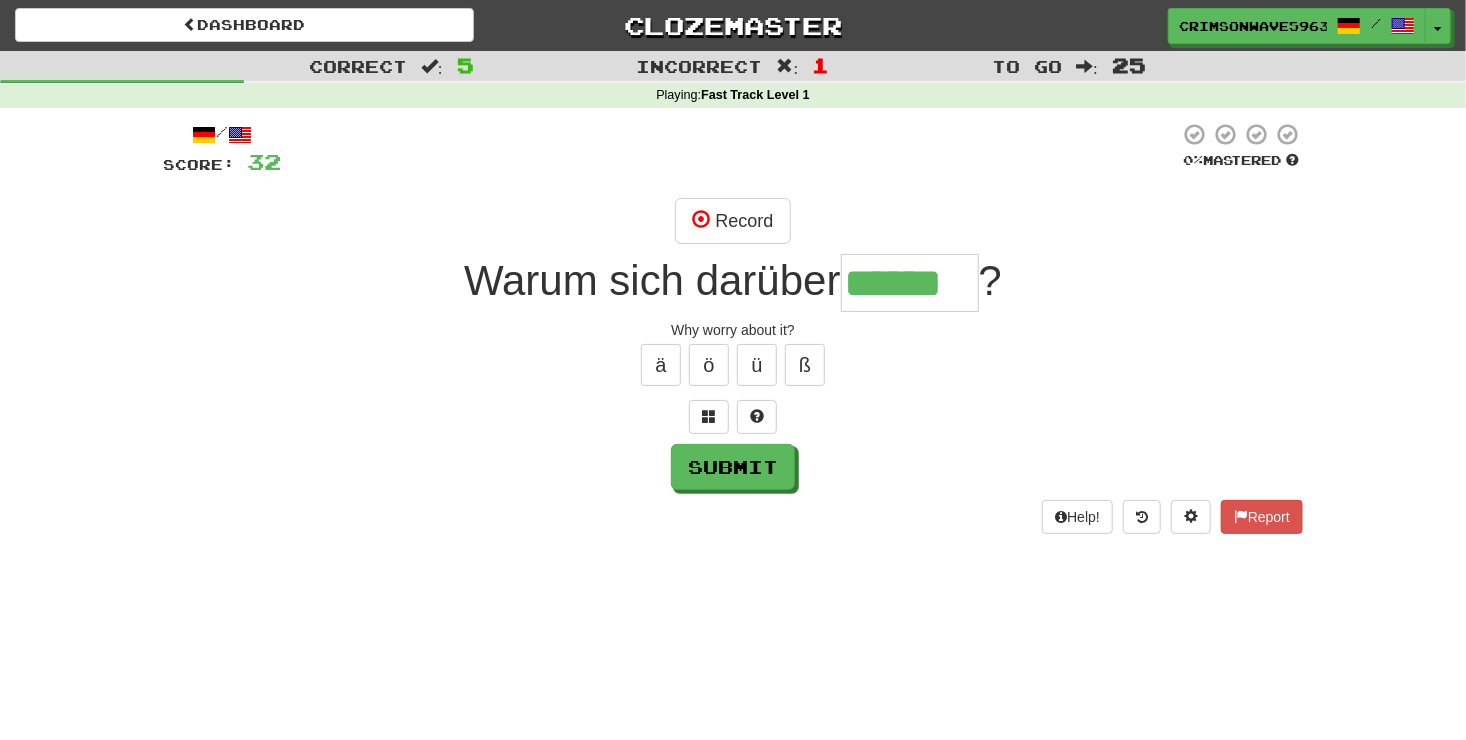type on "******" 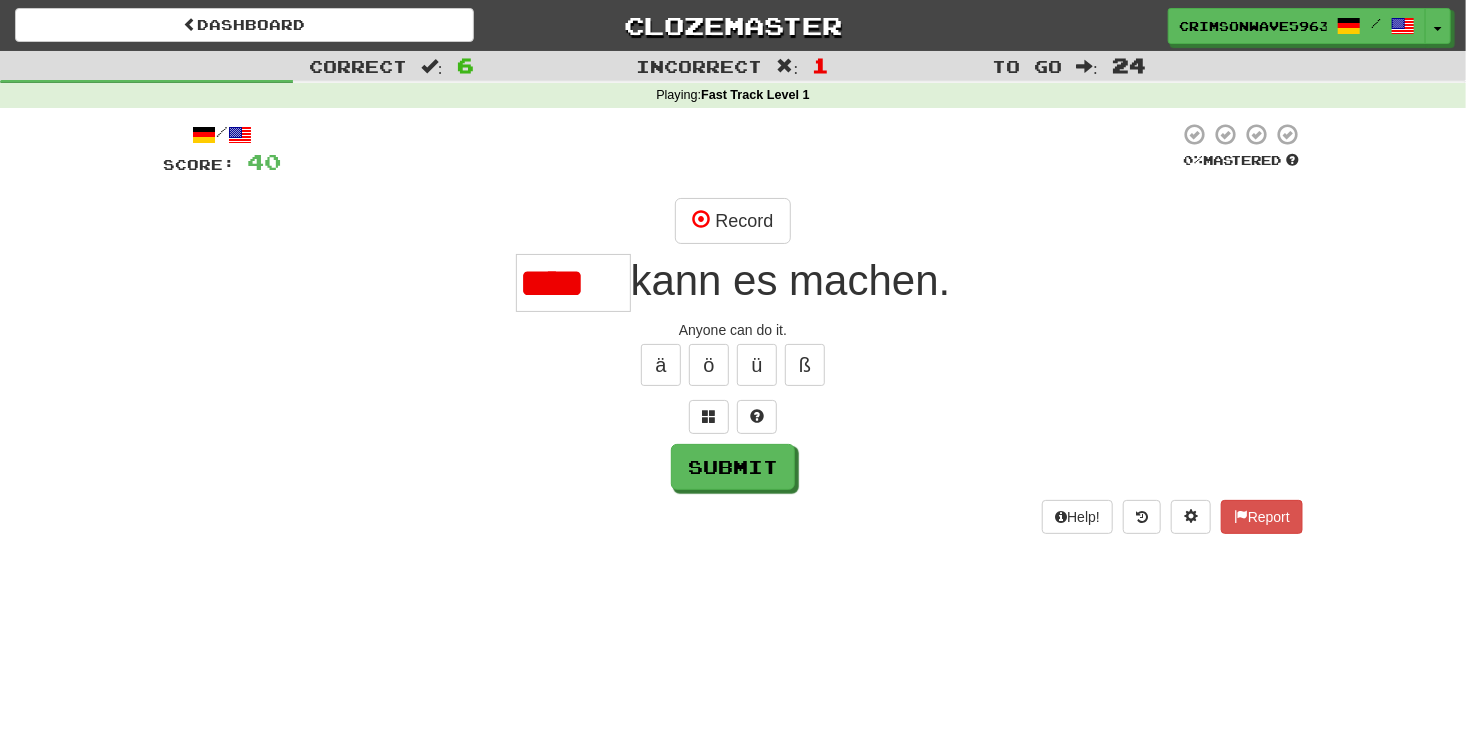 scroll, scrollTop: 0, scrollLeft: 0, axis: both 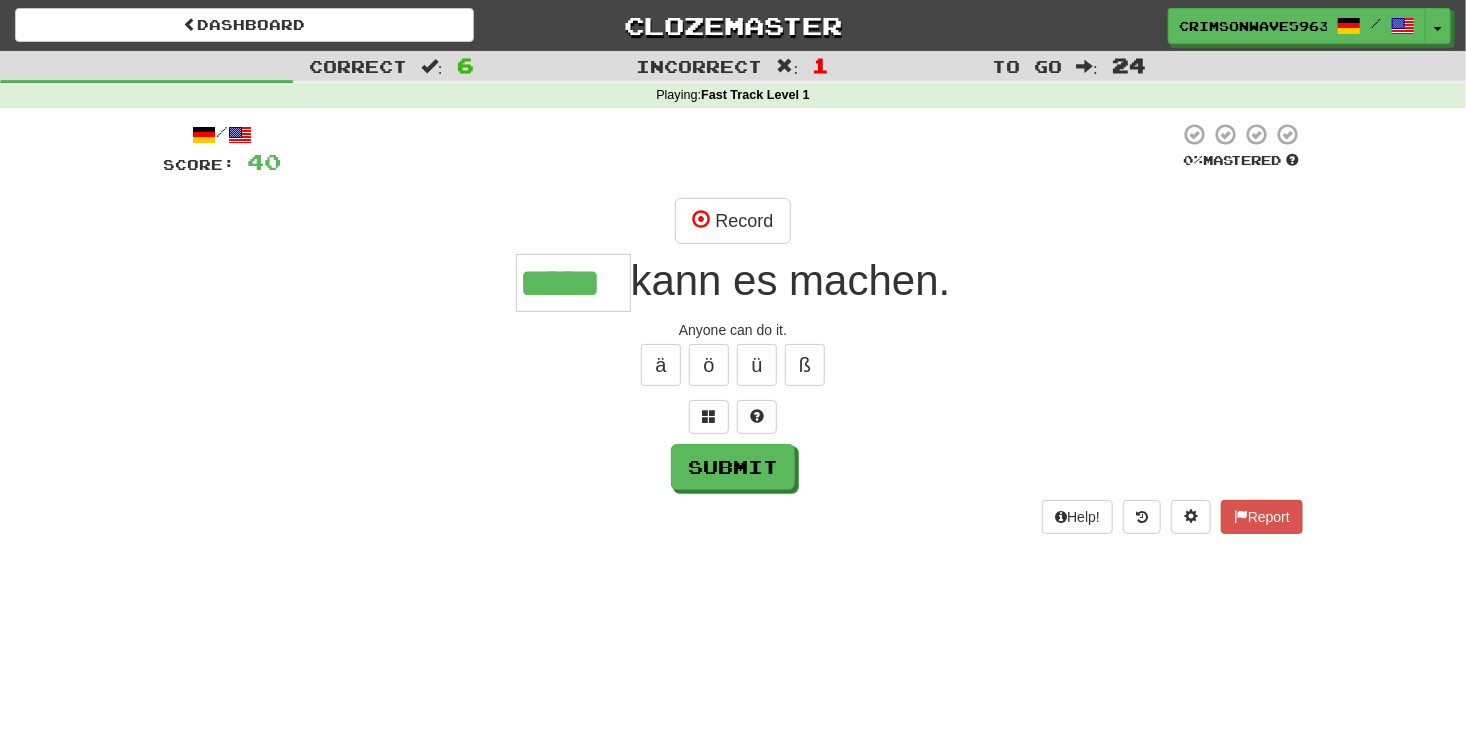 type on "*****" 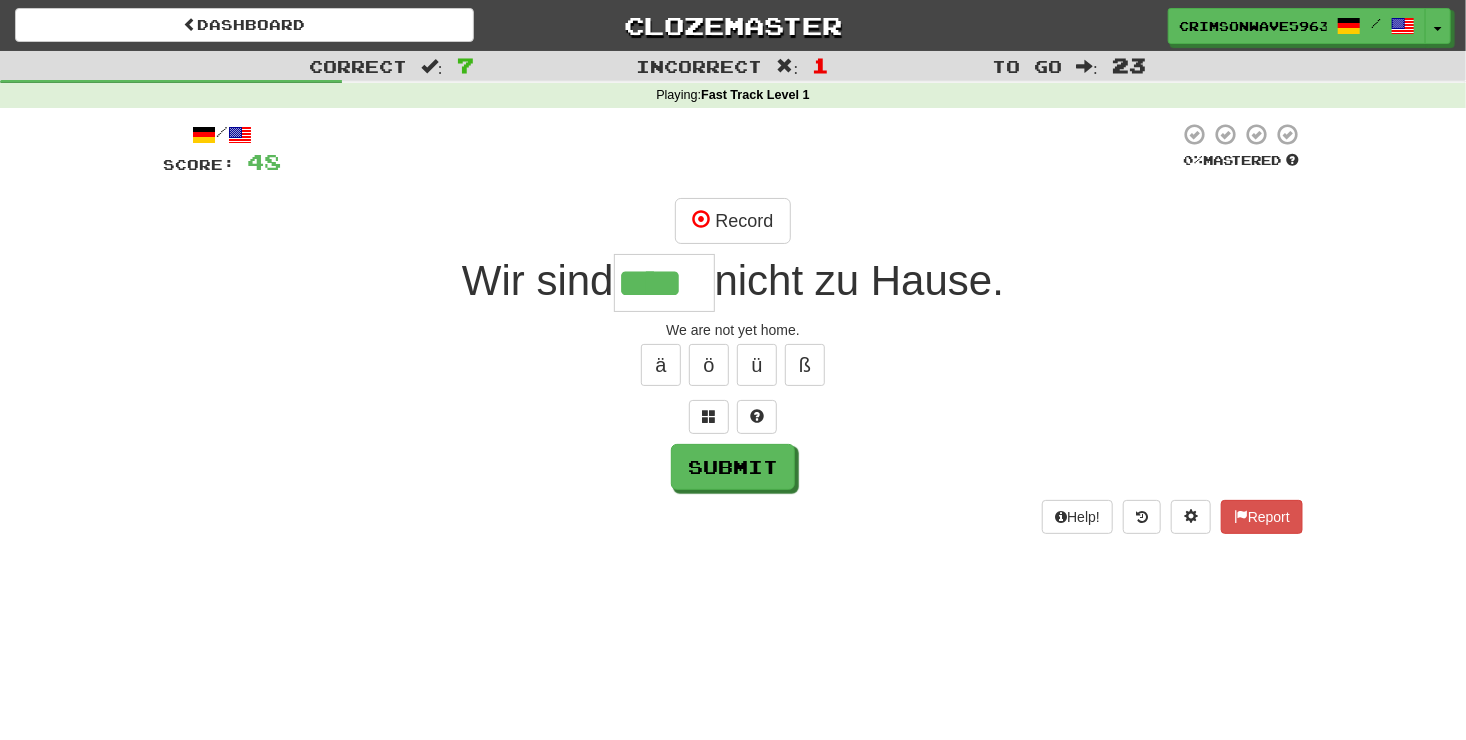 type on "****" 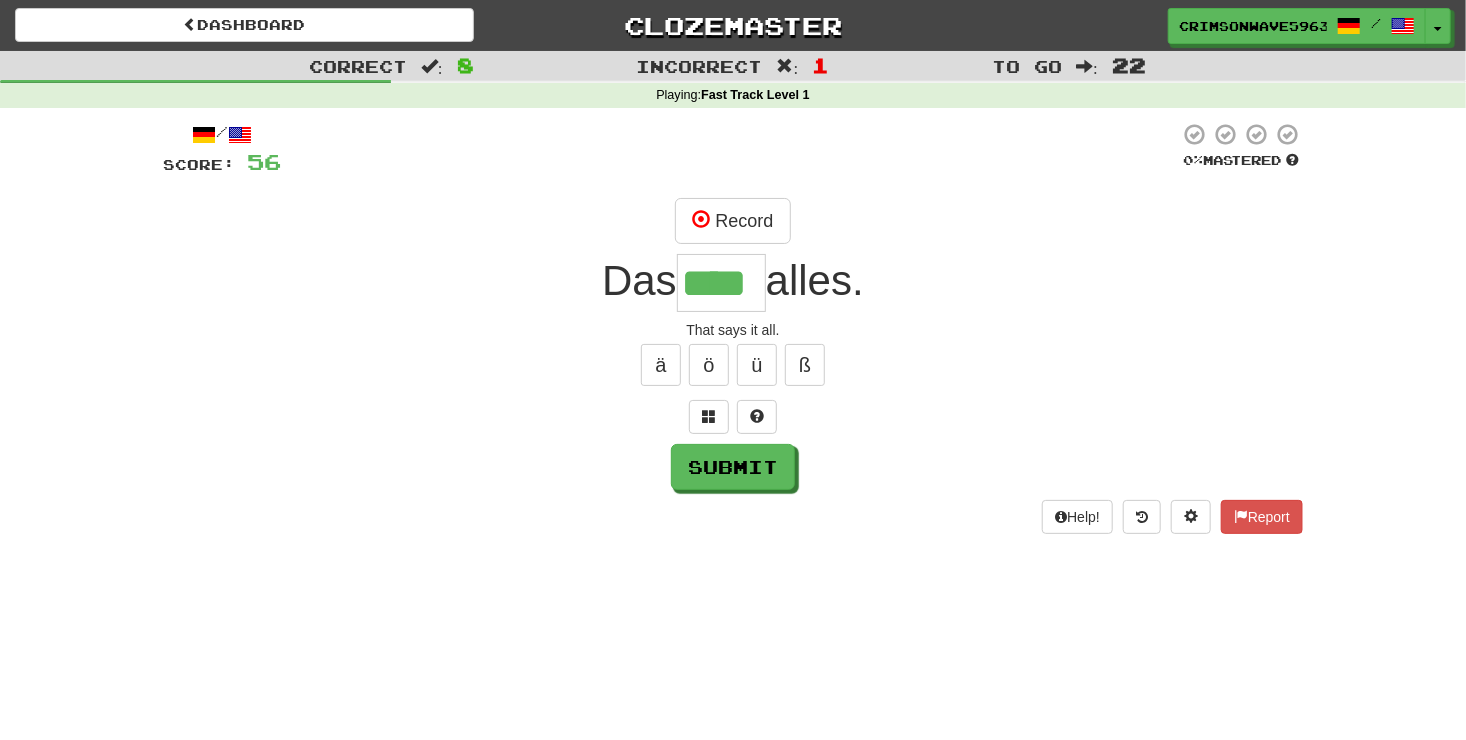type on "****" 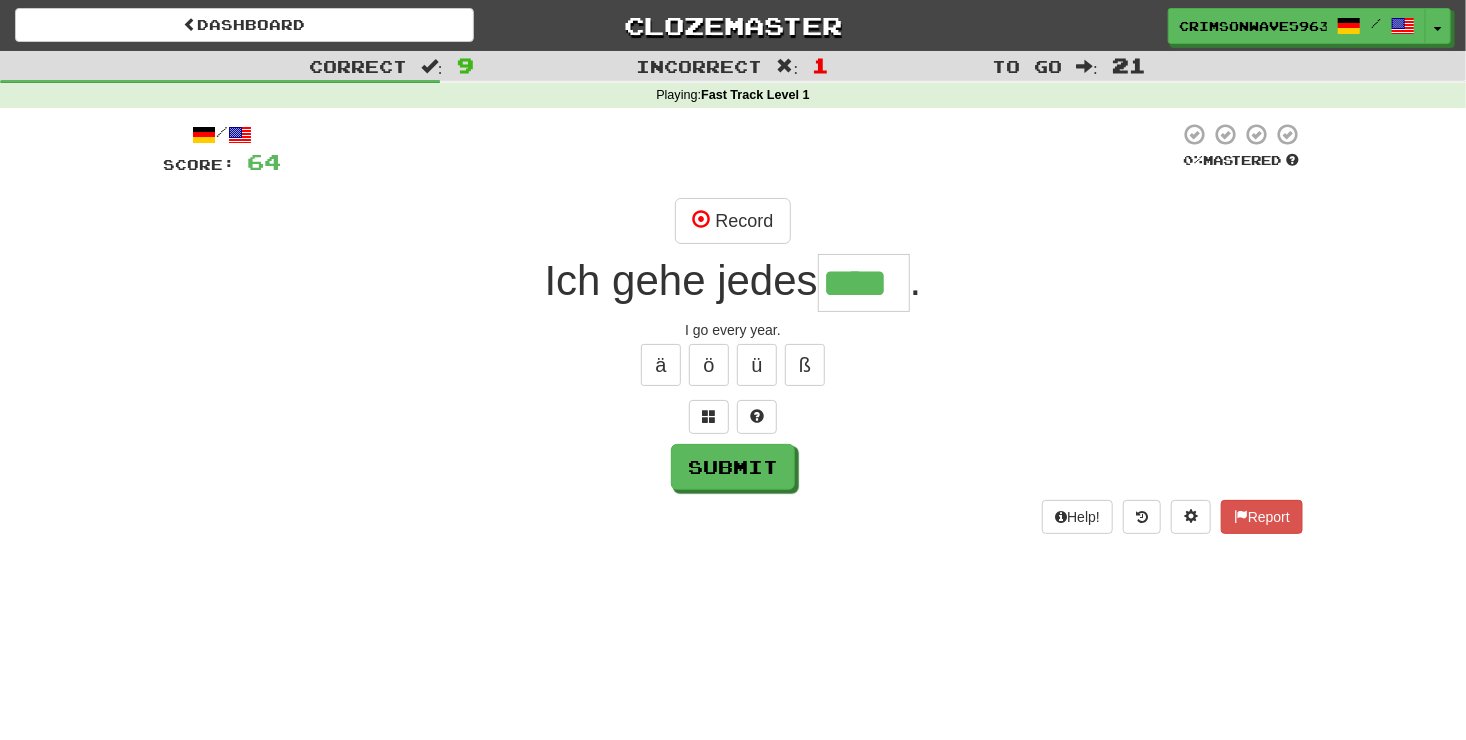 type on "****" 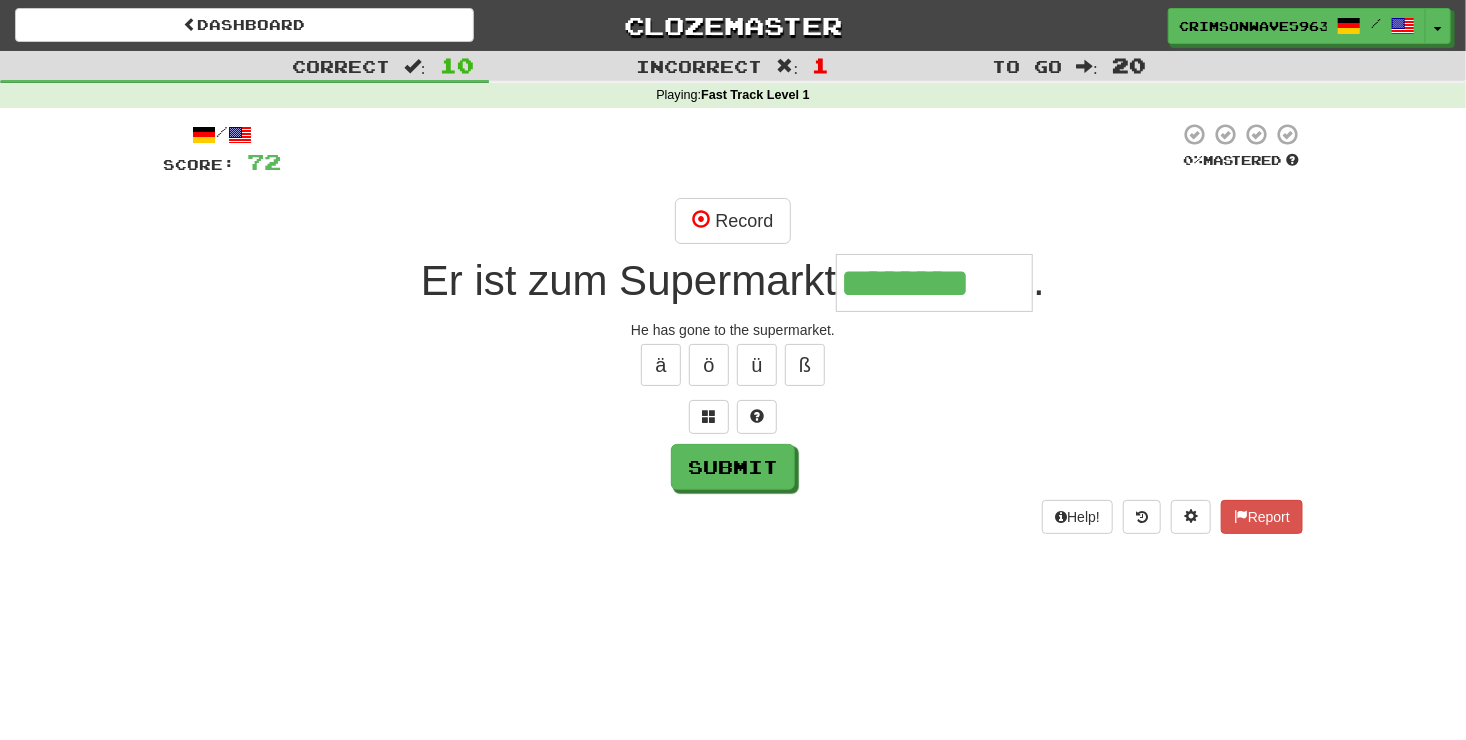 type on "********" 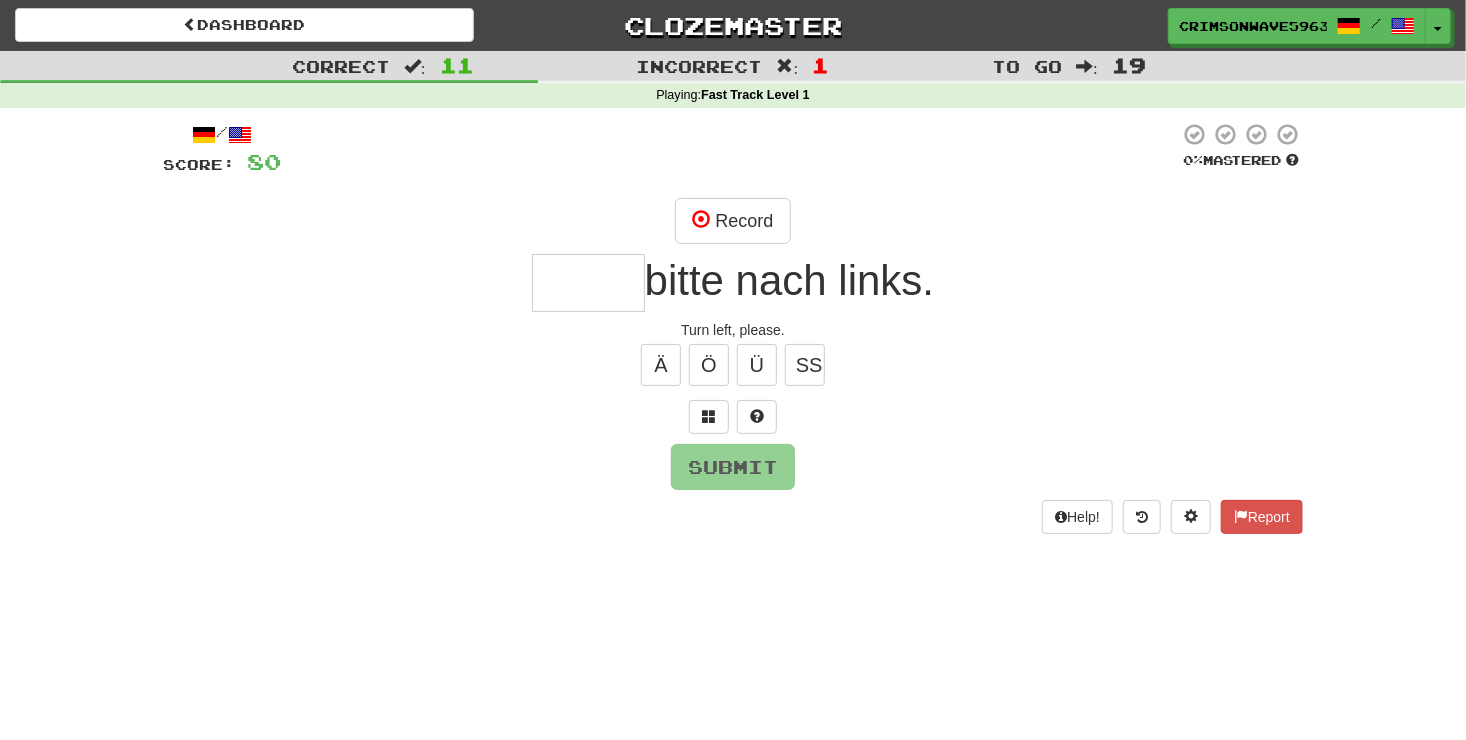 type on "*" 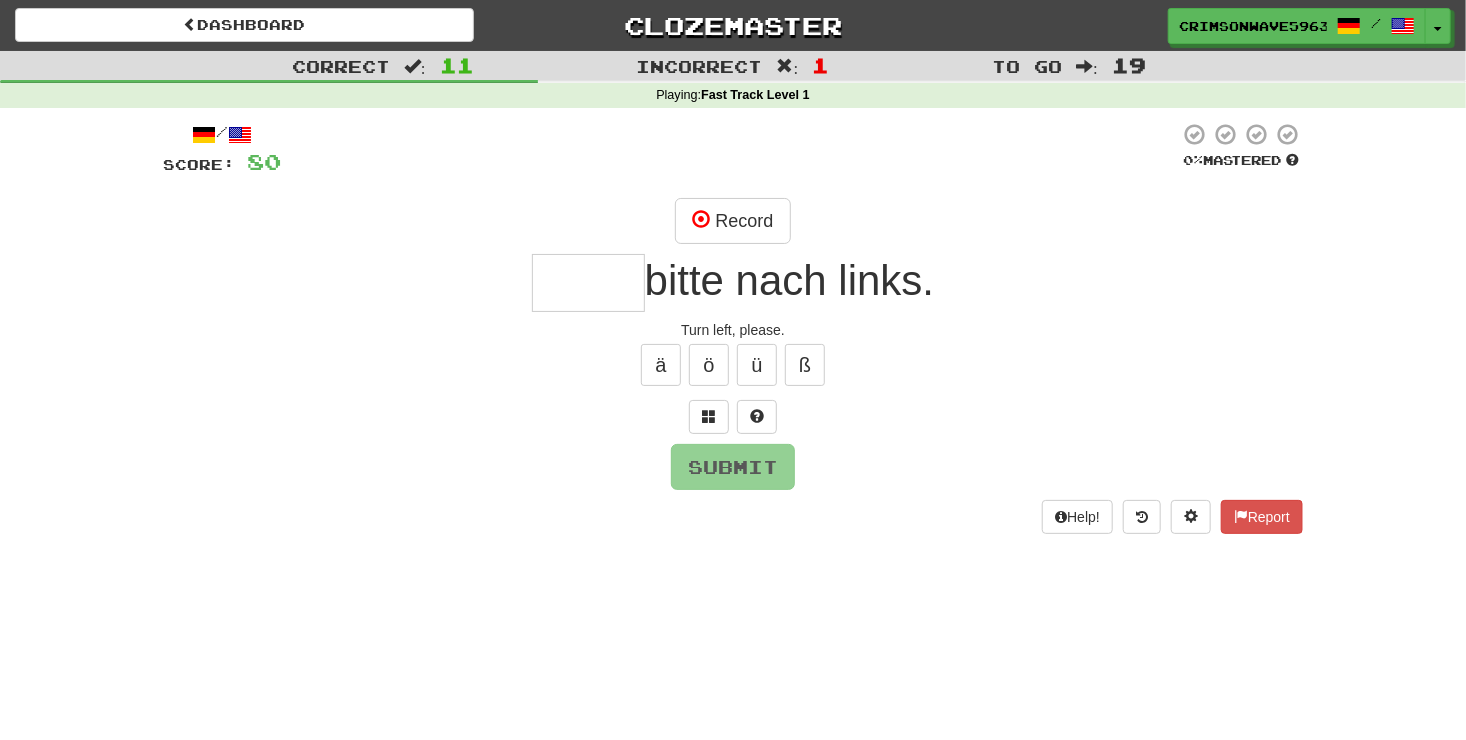 type on "*" 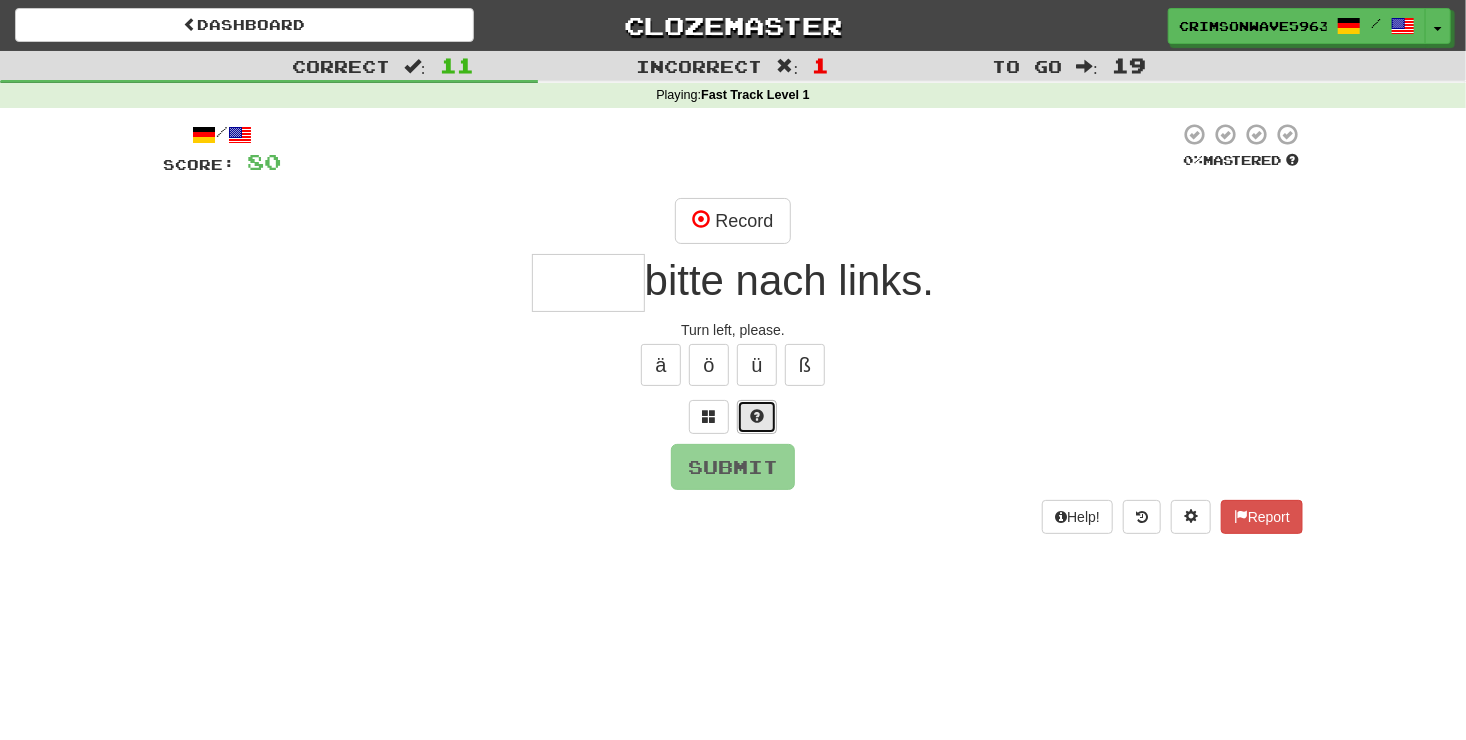 click at bounding box center [757, 416] 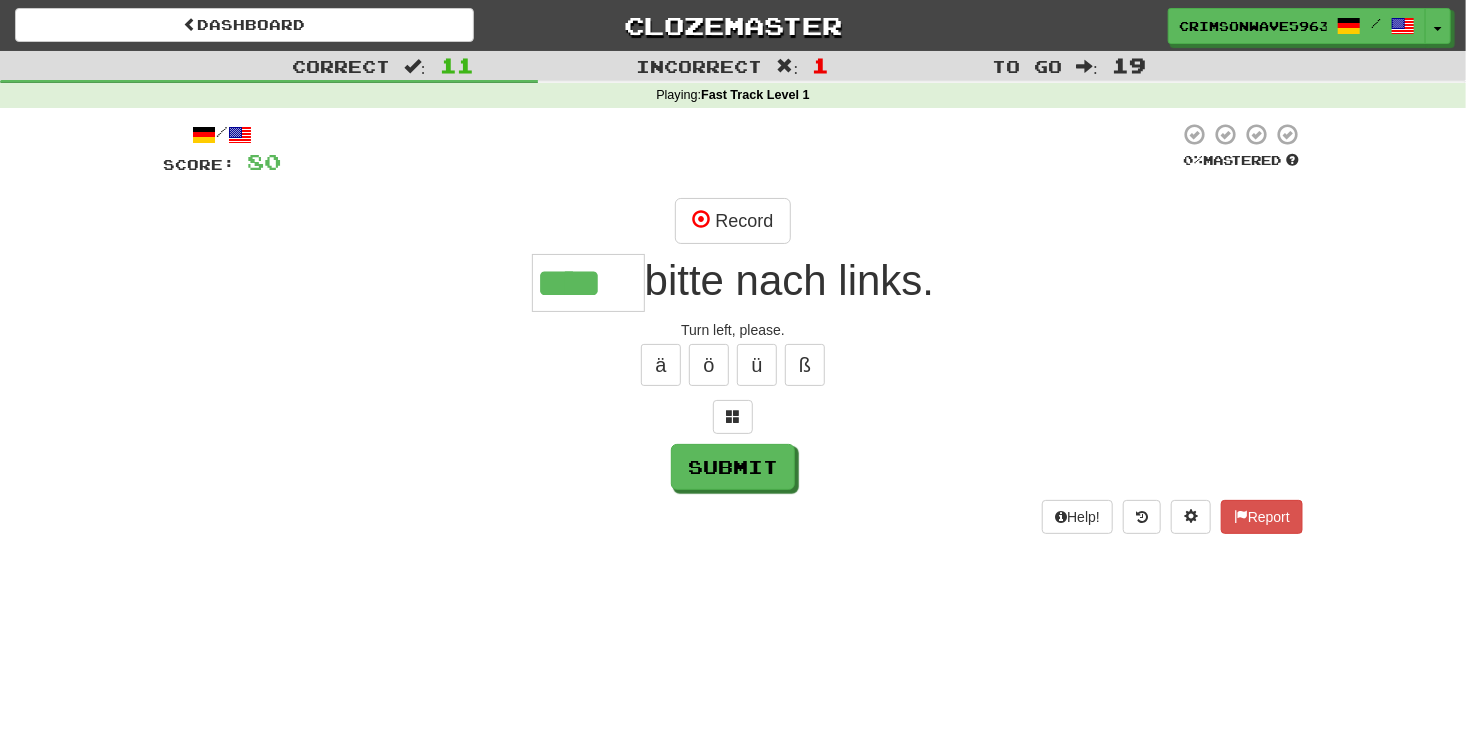 type on "****" 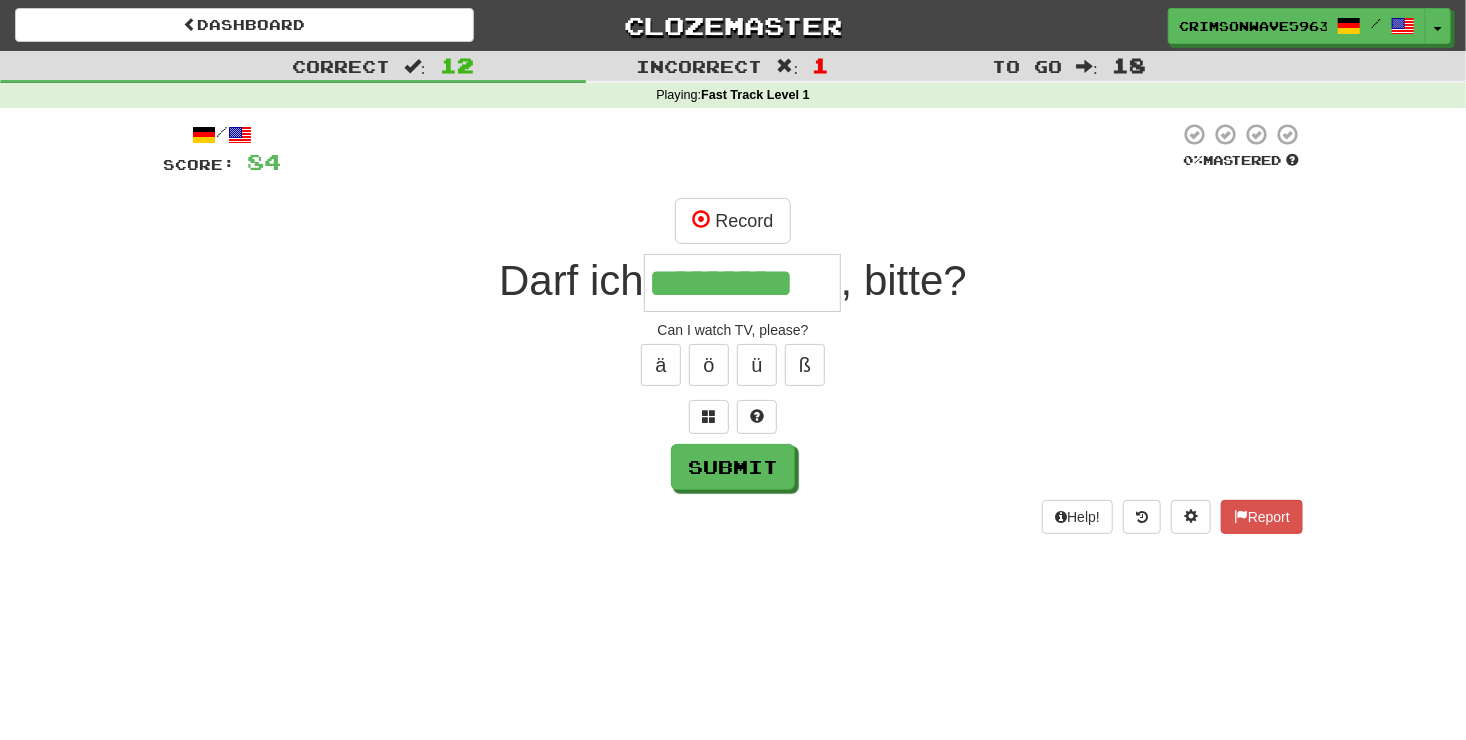 type on "*********" 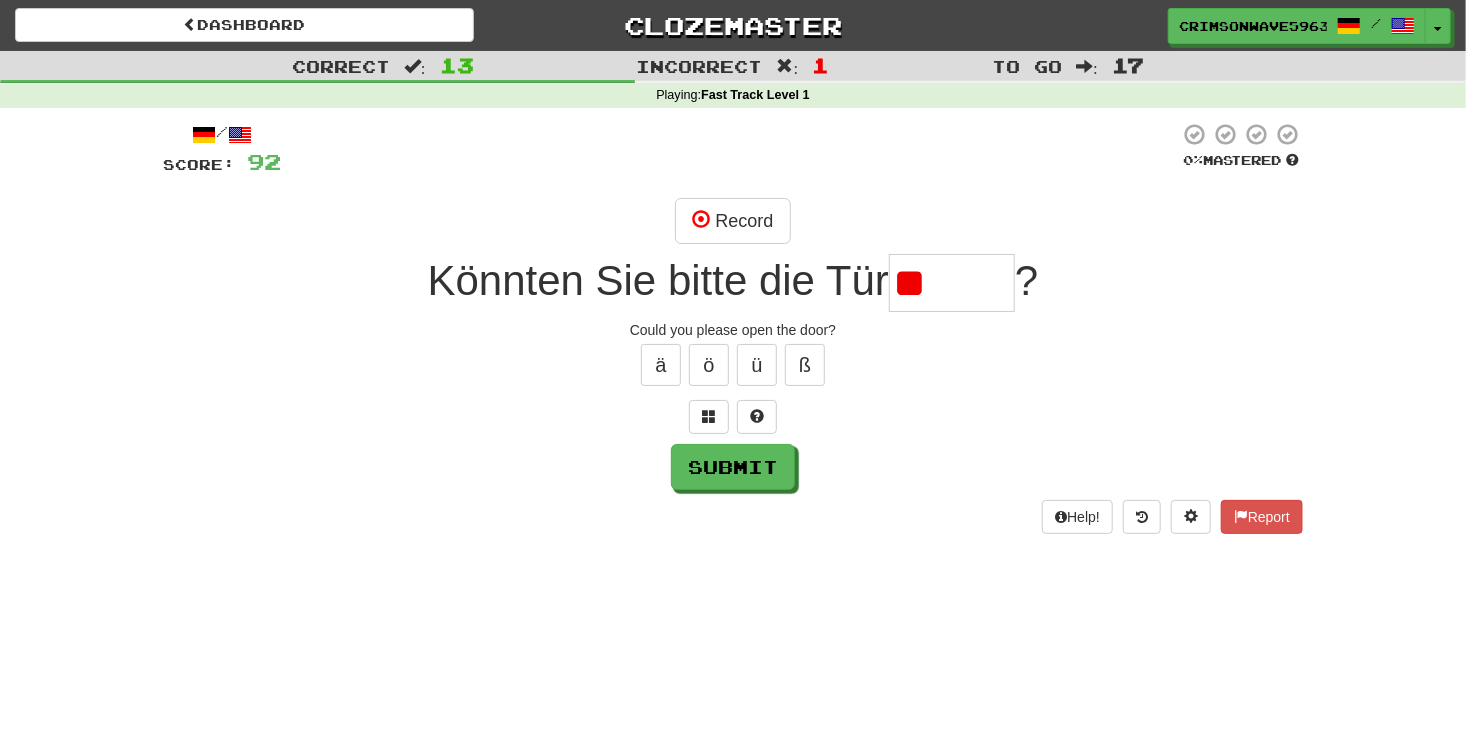 type on "*" 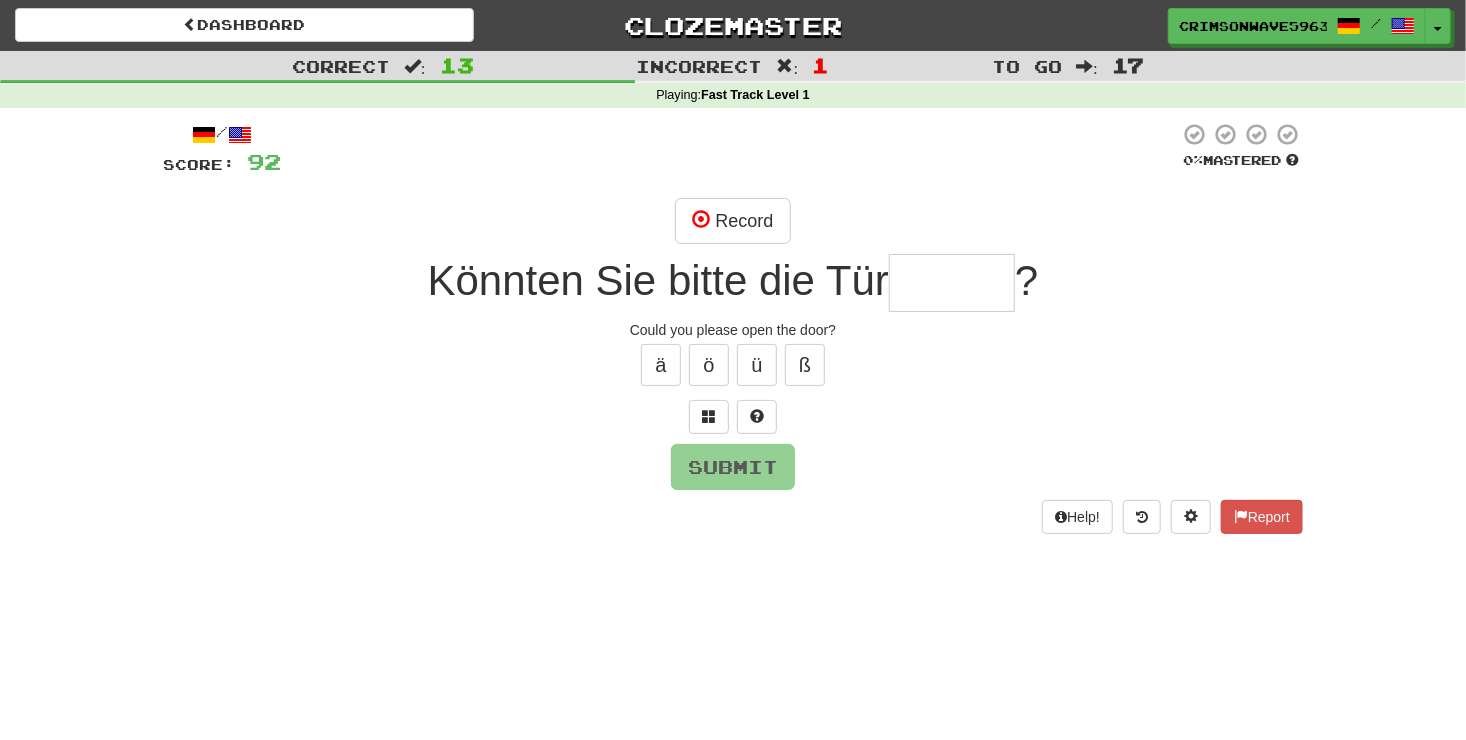 type on "*" 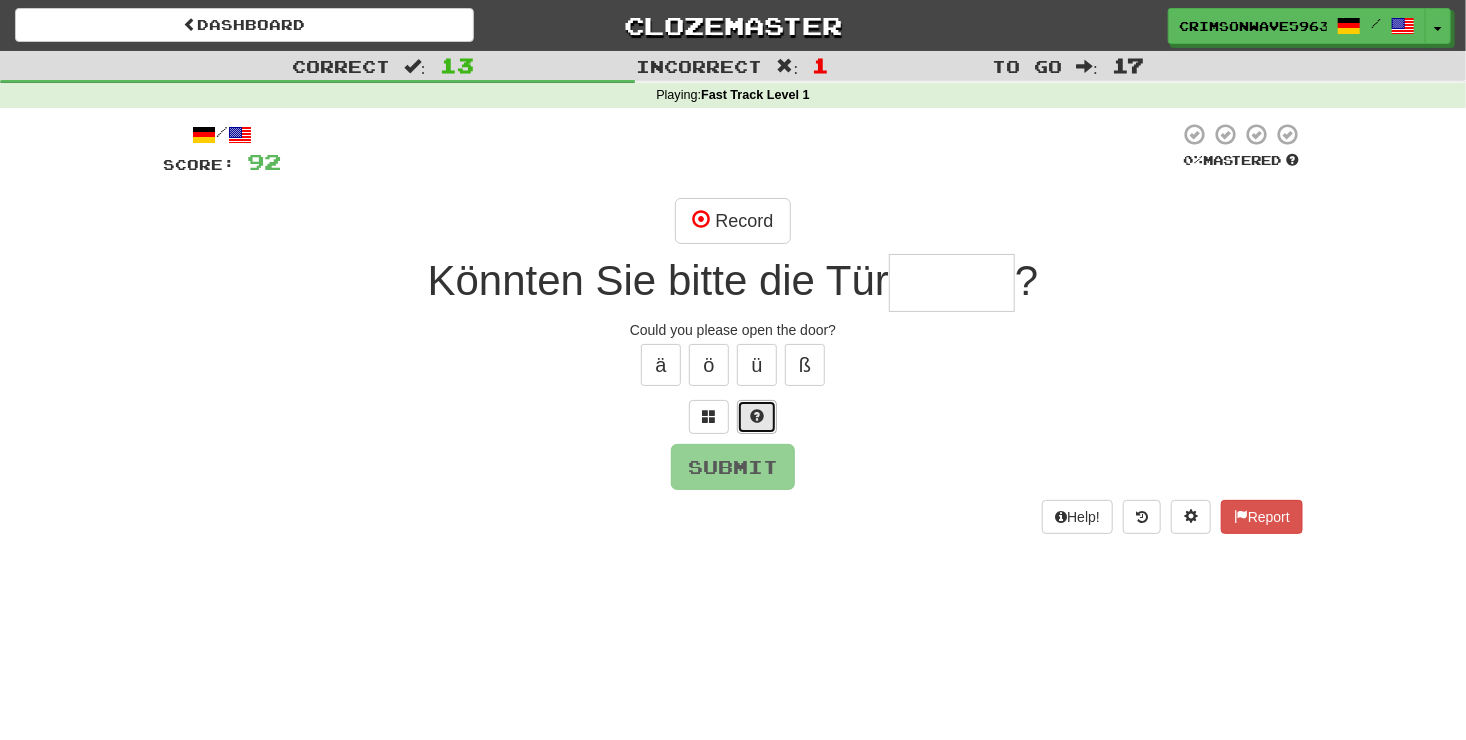 click at bounding box center [757, 416] 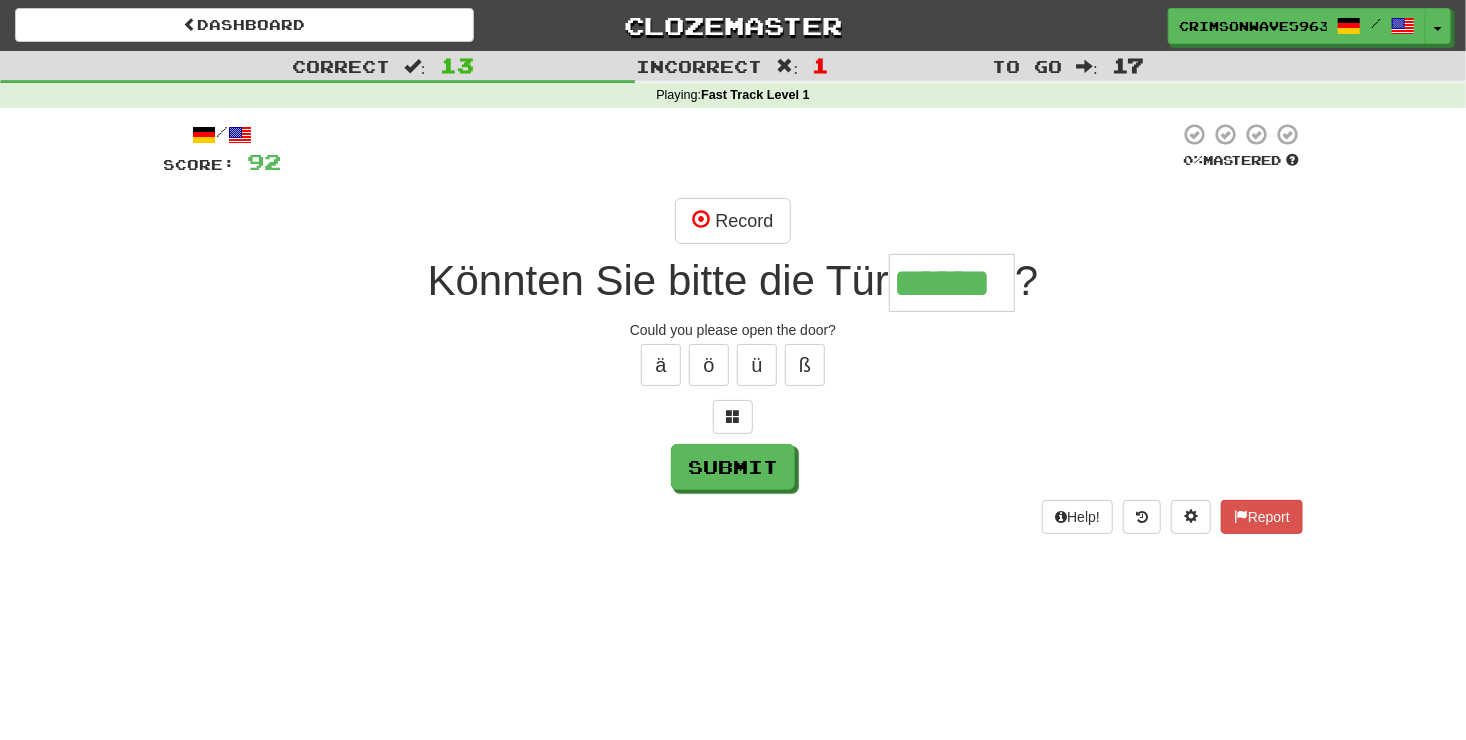 type on "******" 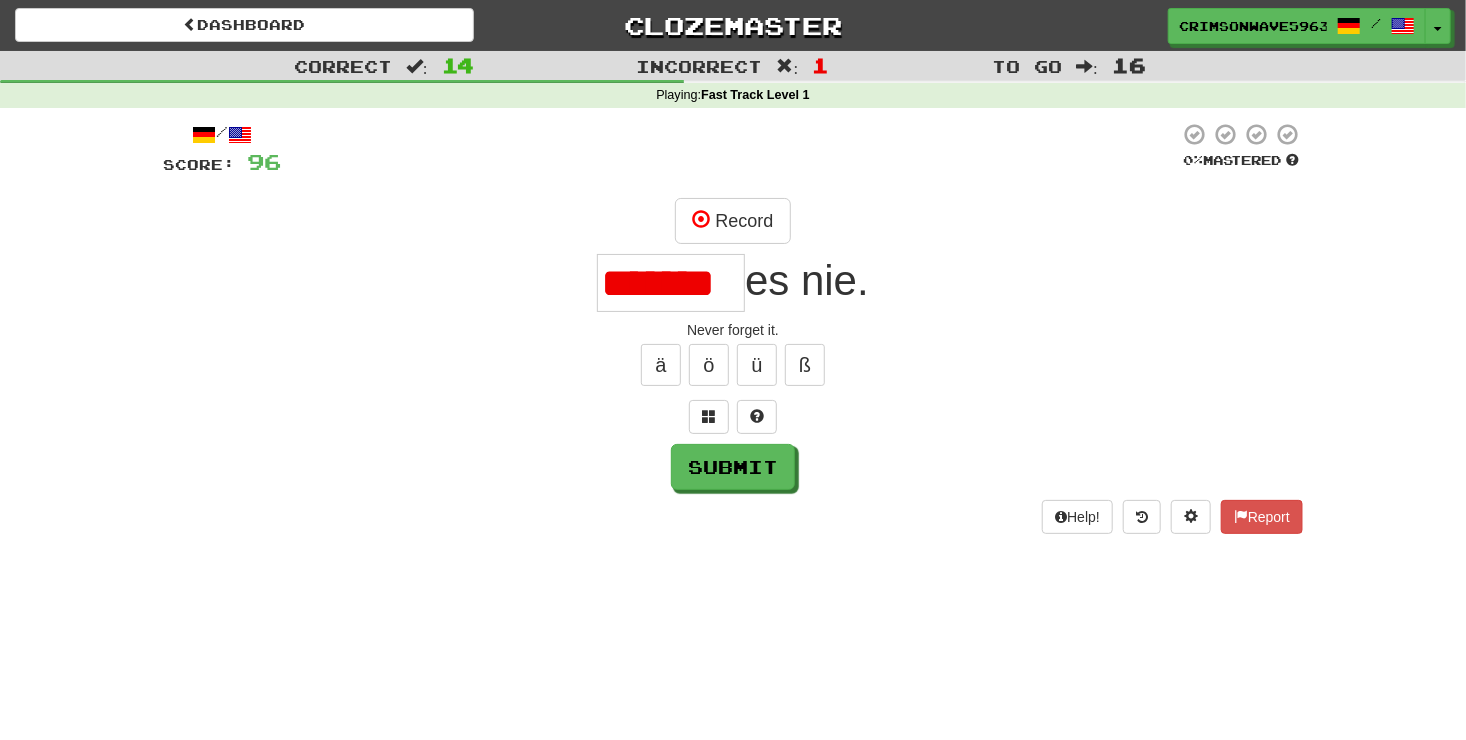 scroll, scrollTop: 0, scrollLeft: 0, axis: both 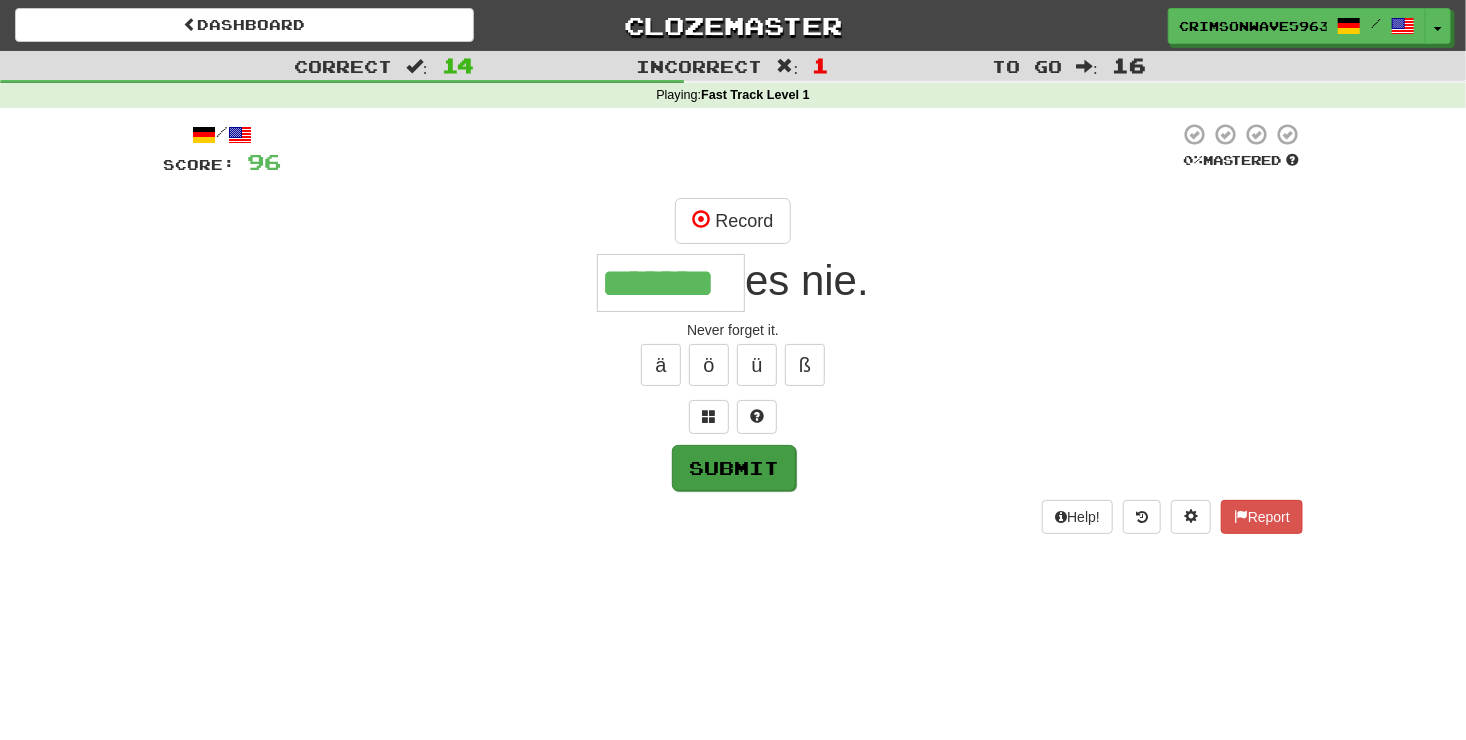 type on "*******" 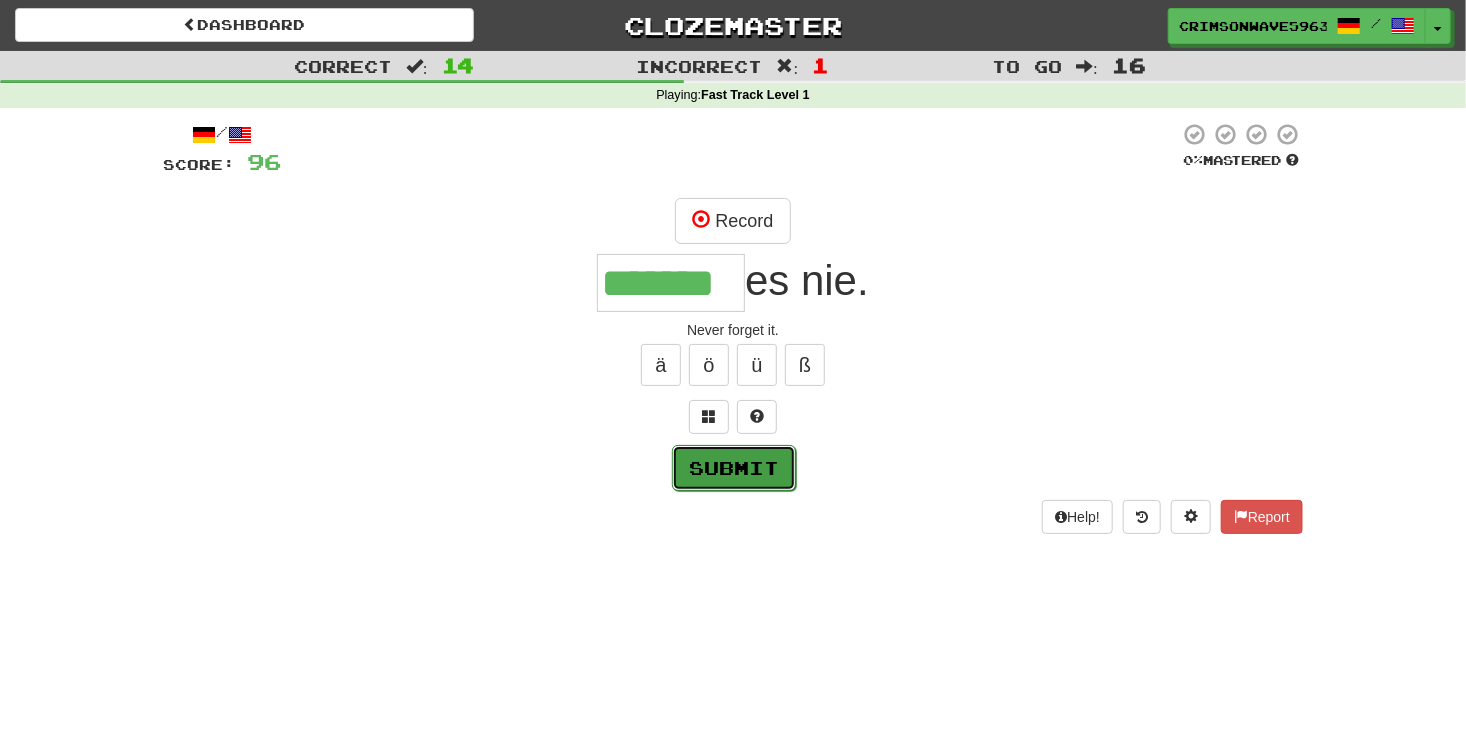 click on "Submit" at bounding box center (734, 468) 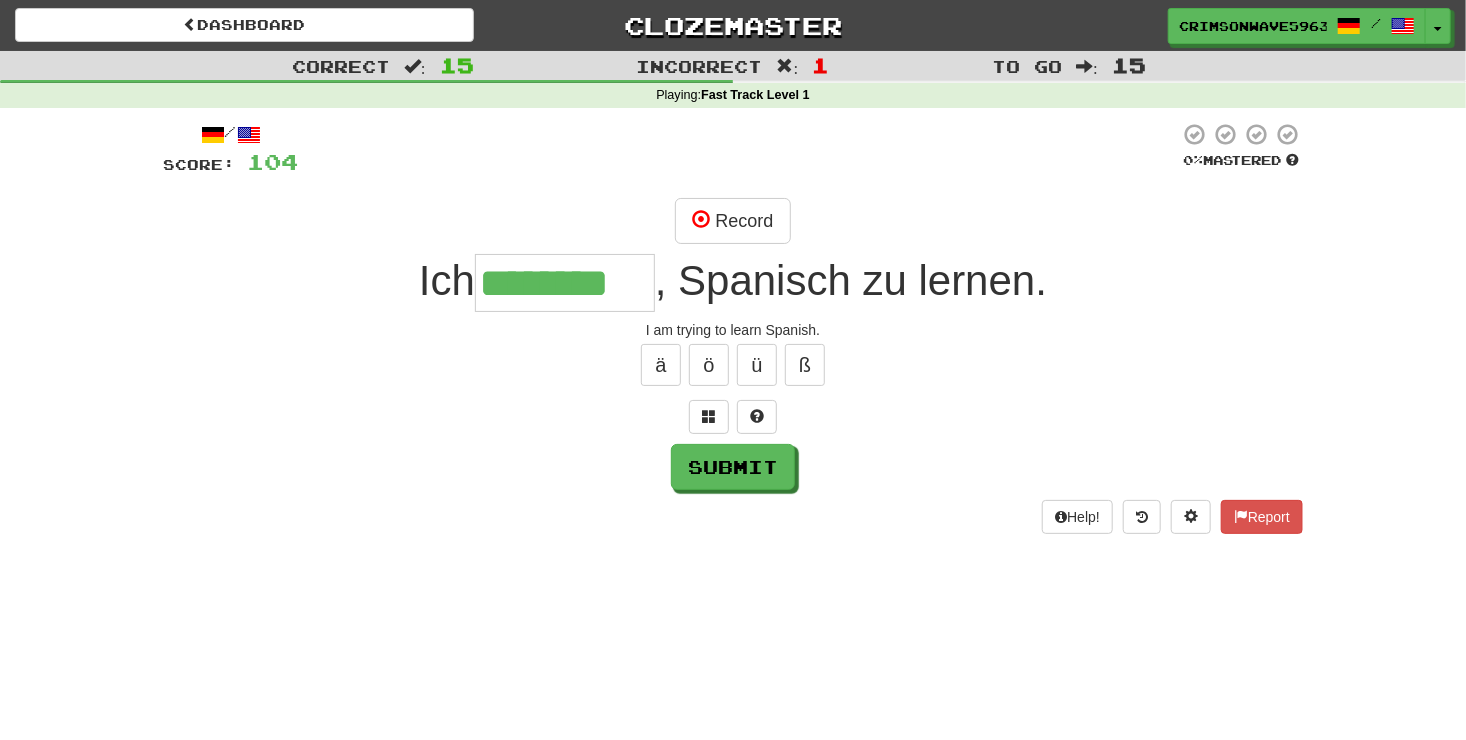 type on "********" 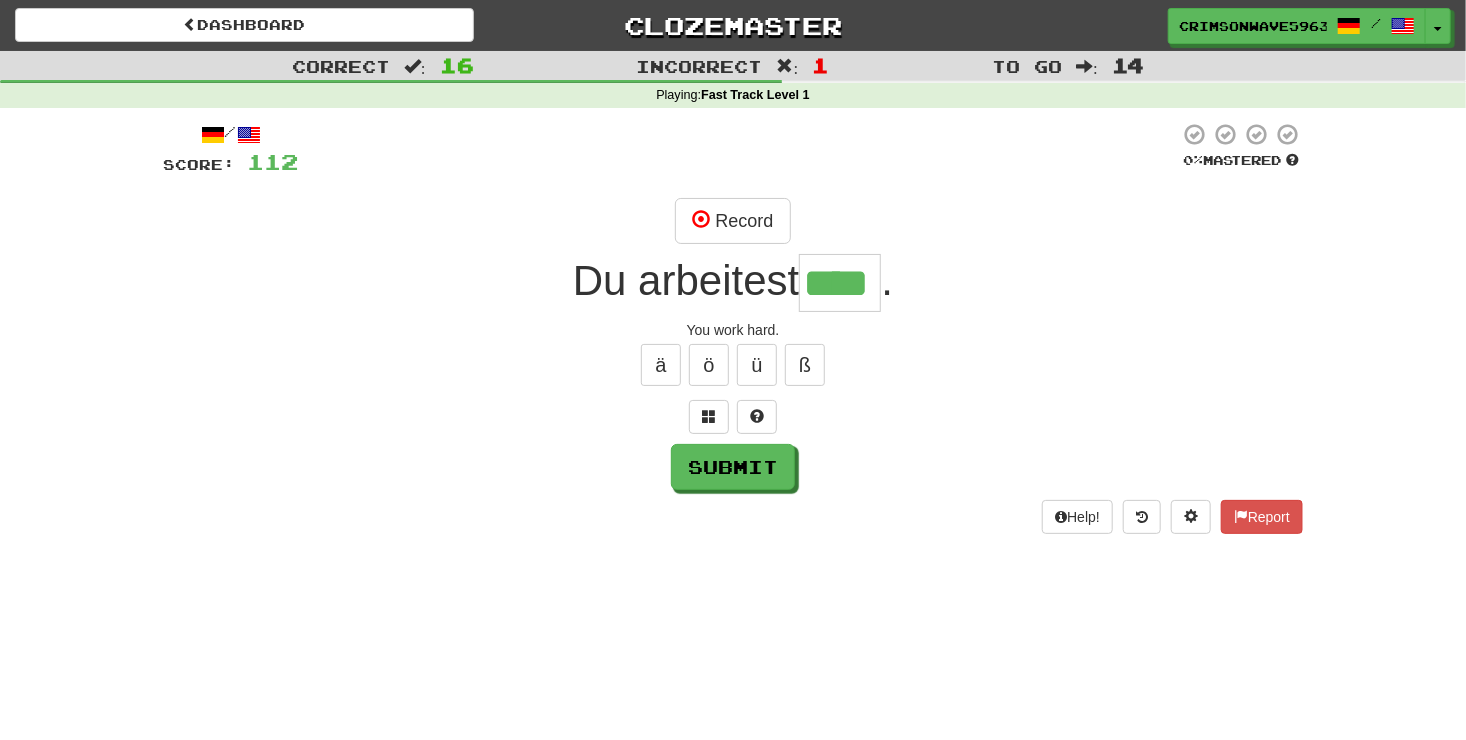 type on "****" 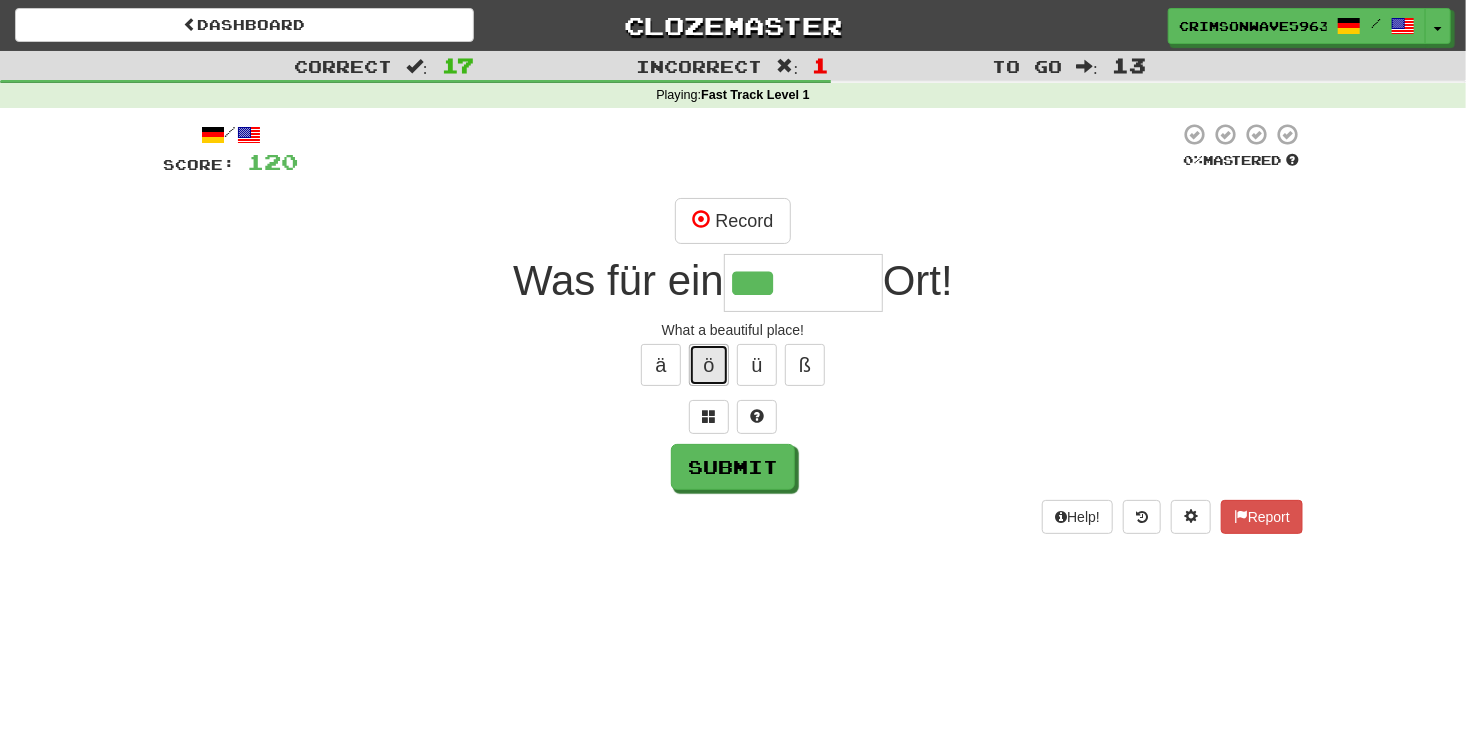 click on "ö" at bounding box center (709, 365) 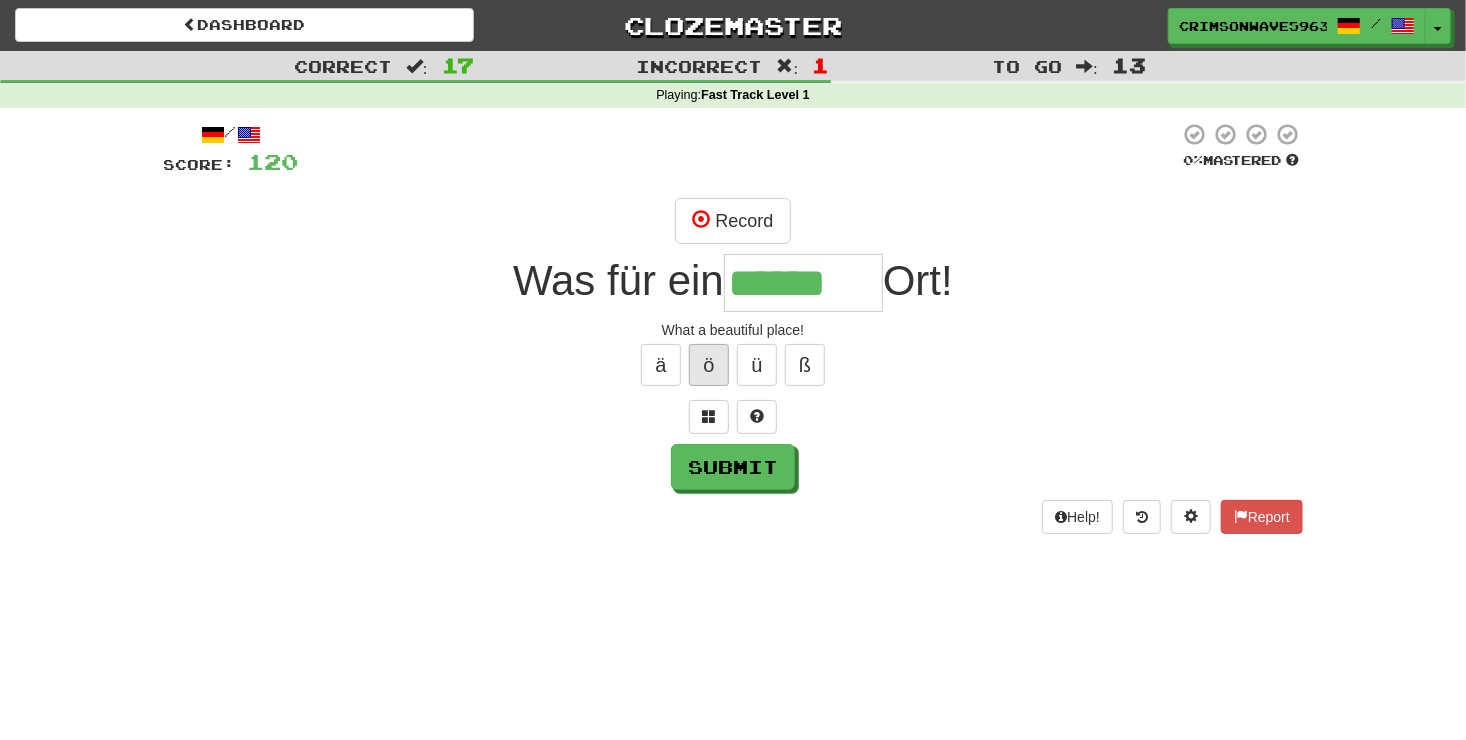 scroll, scrollTop: 0, scrollLeft: 0, axis: both 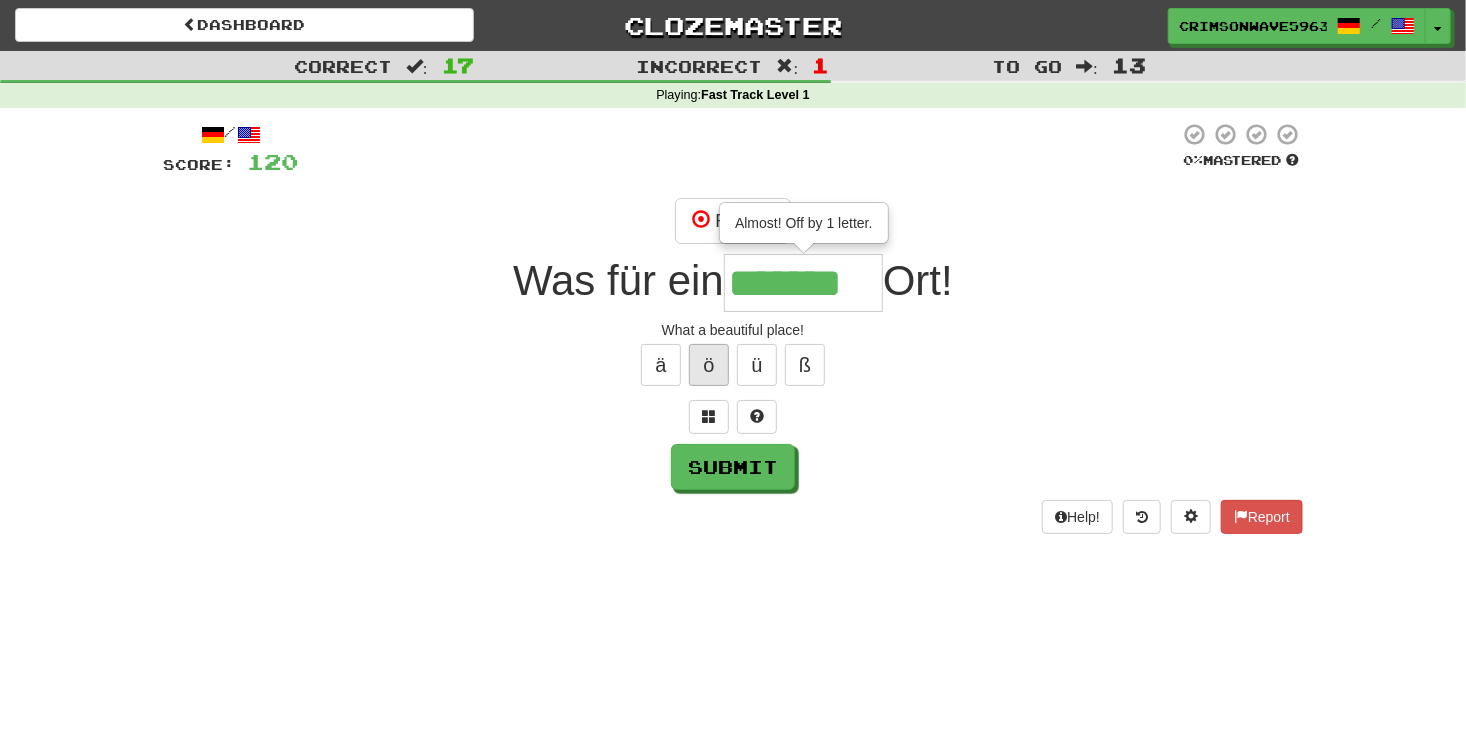 type on "*******" 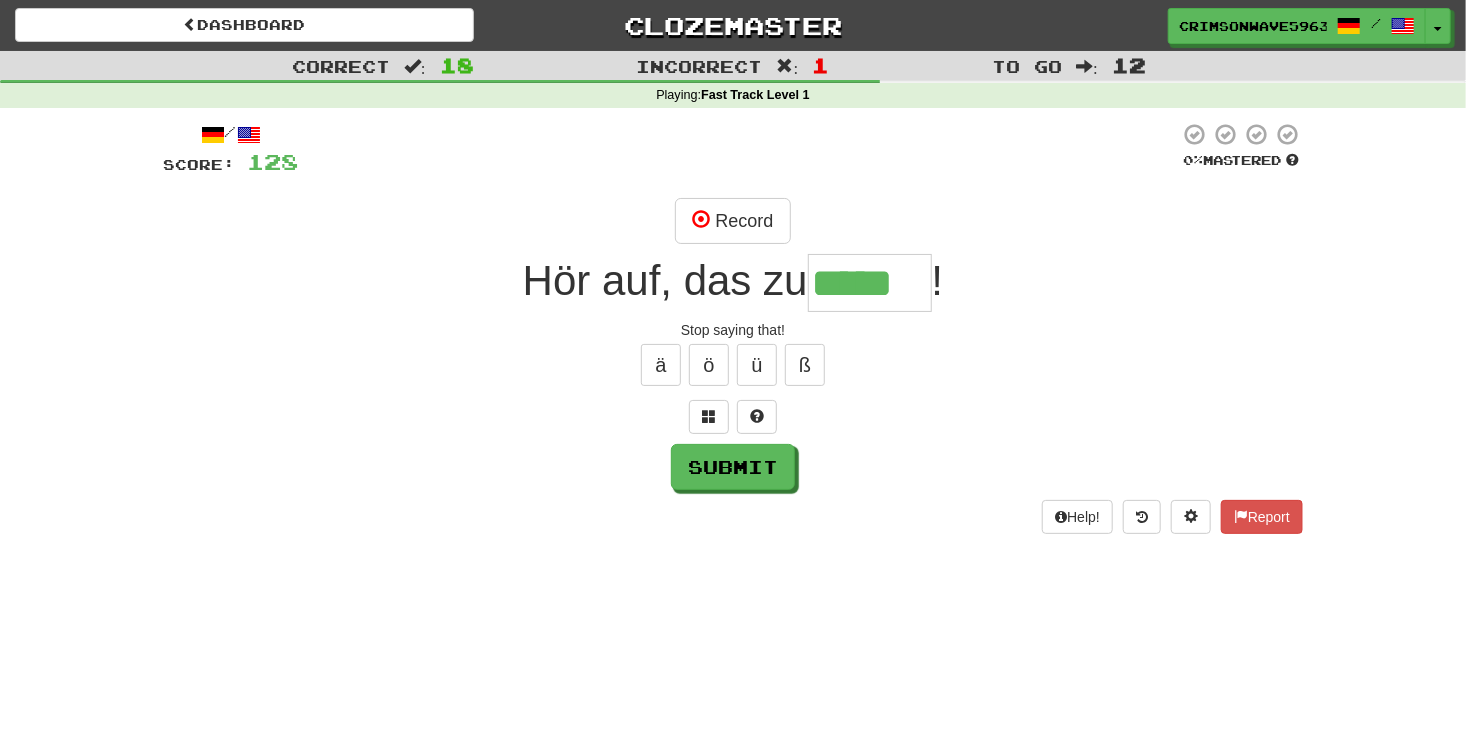 type on "*****" 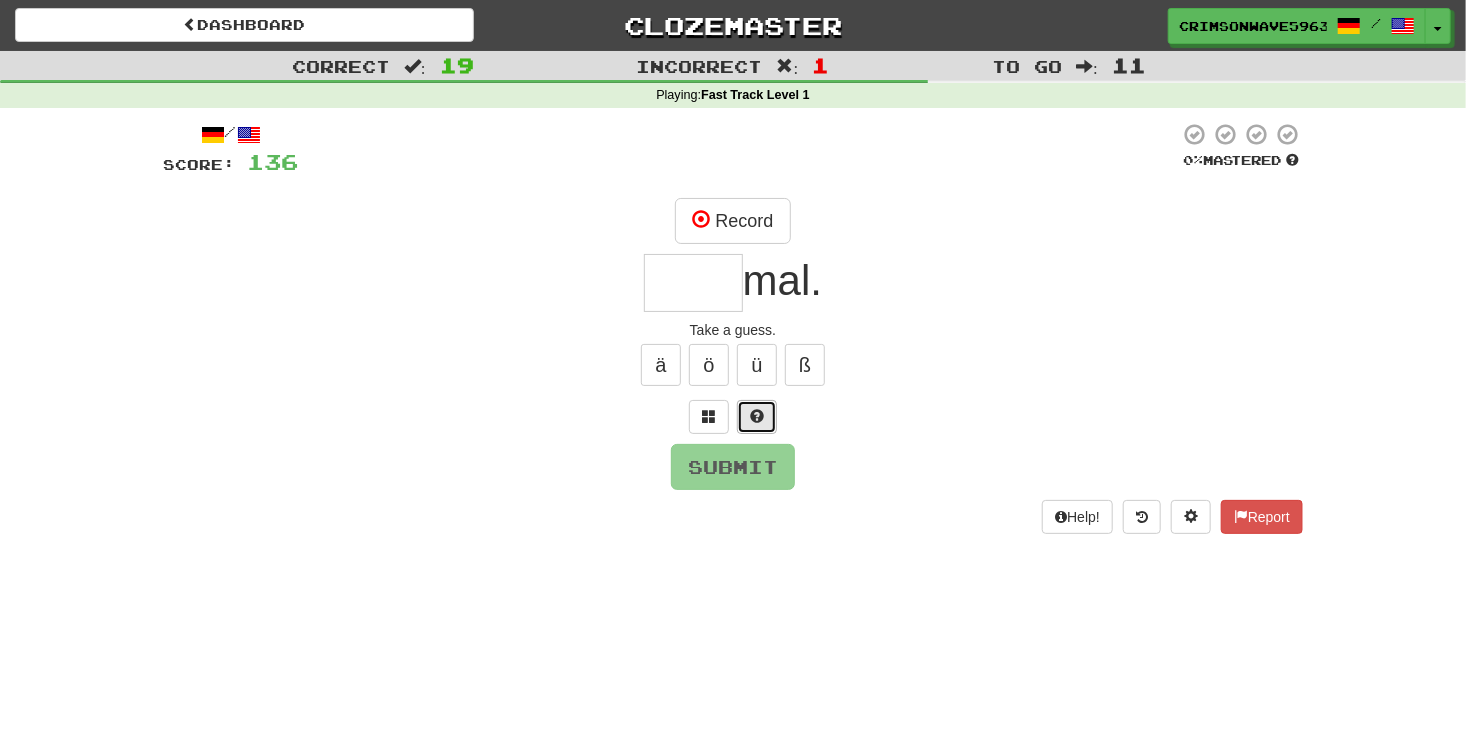 click at bounding box center [757, 417] 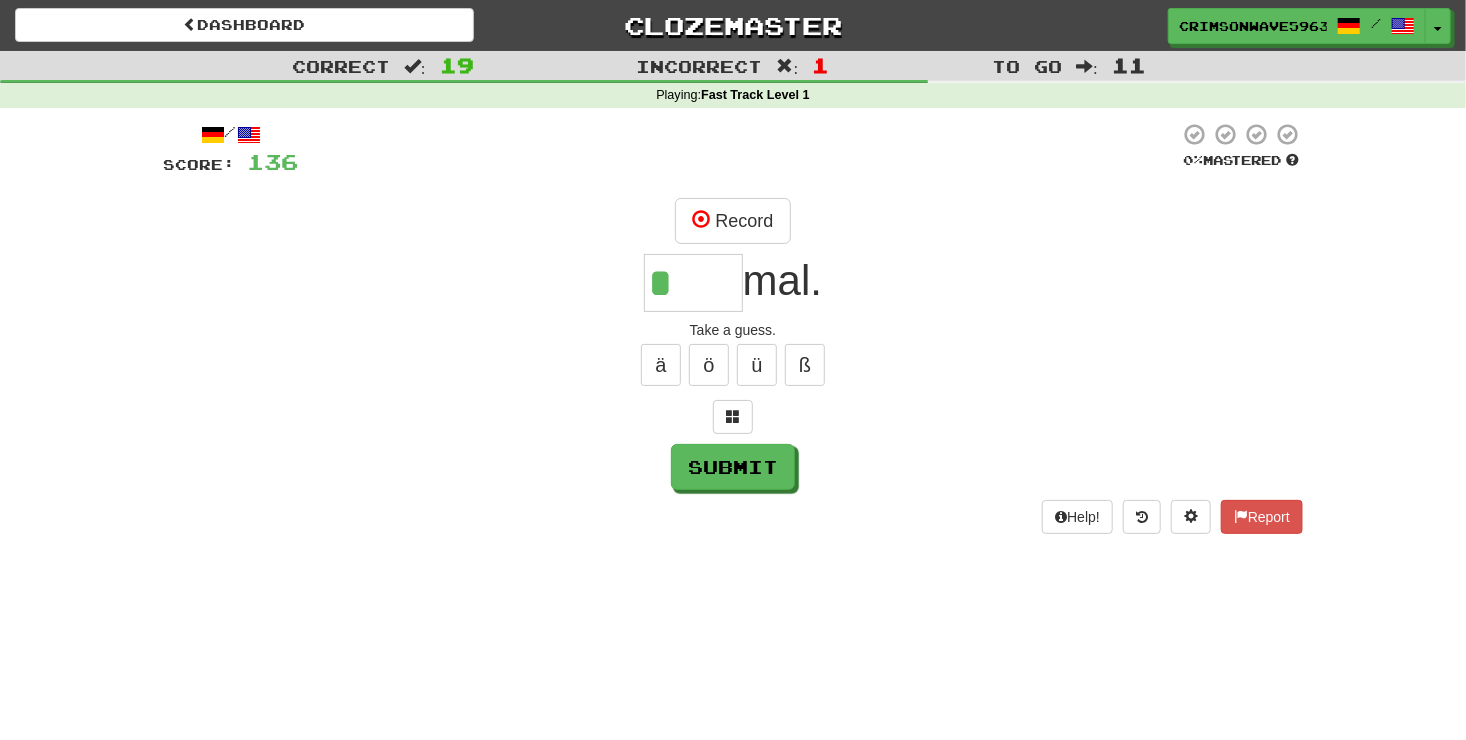type on "****" 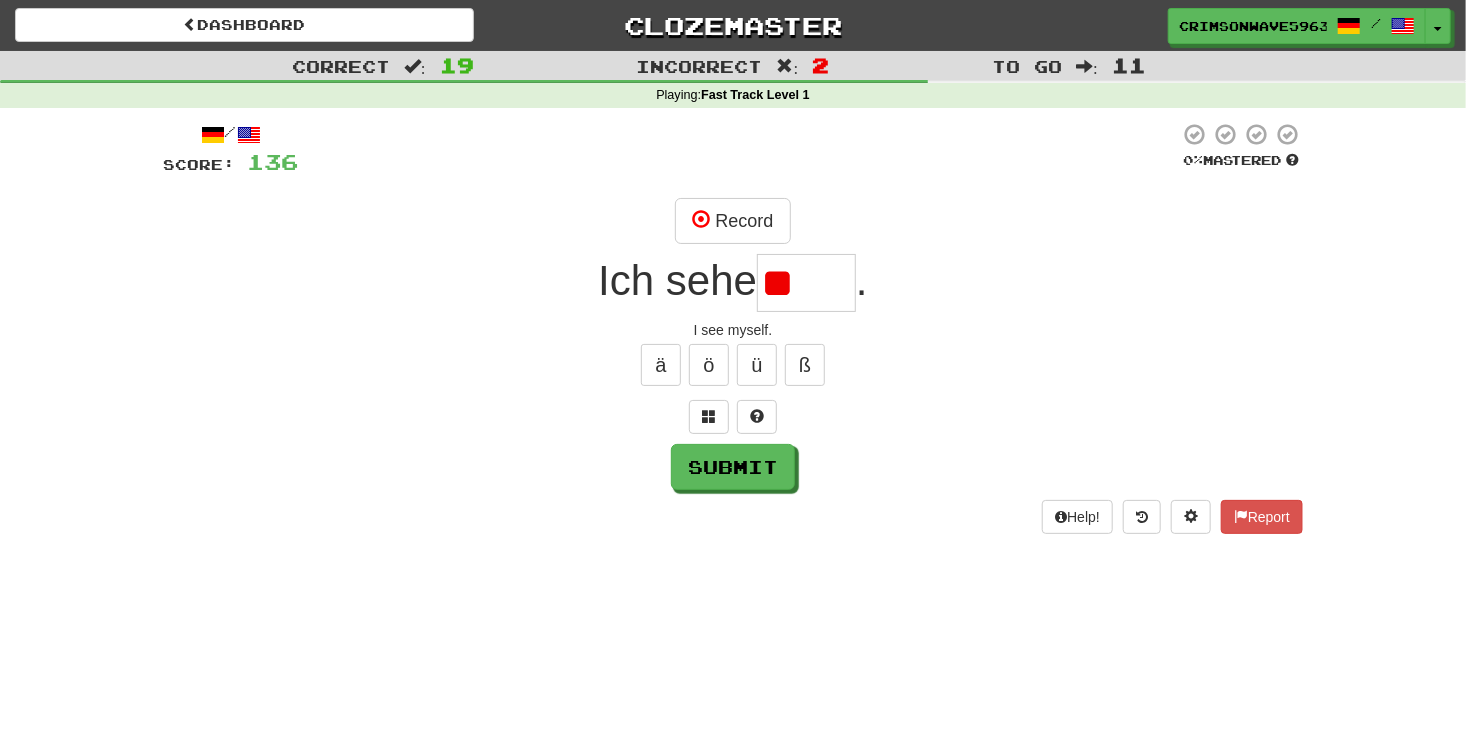 type on "*" 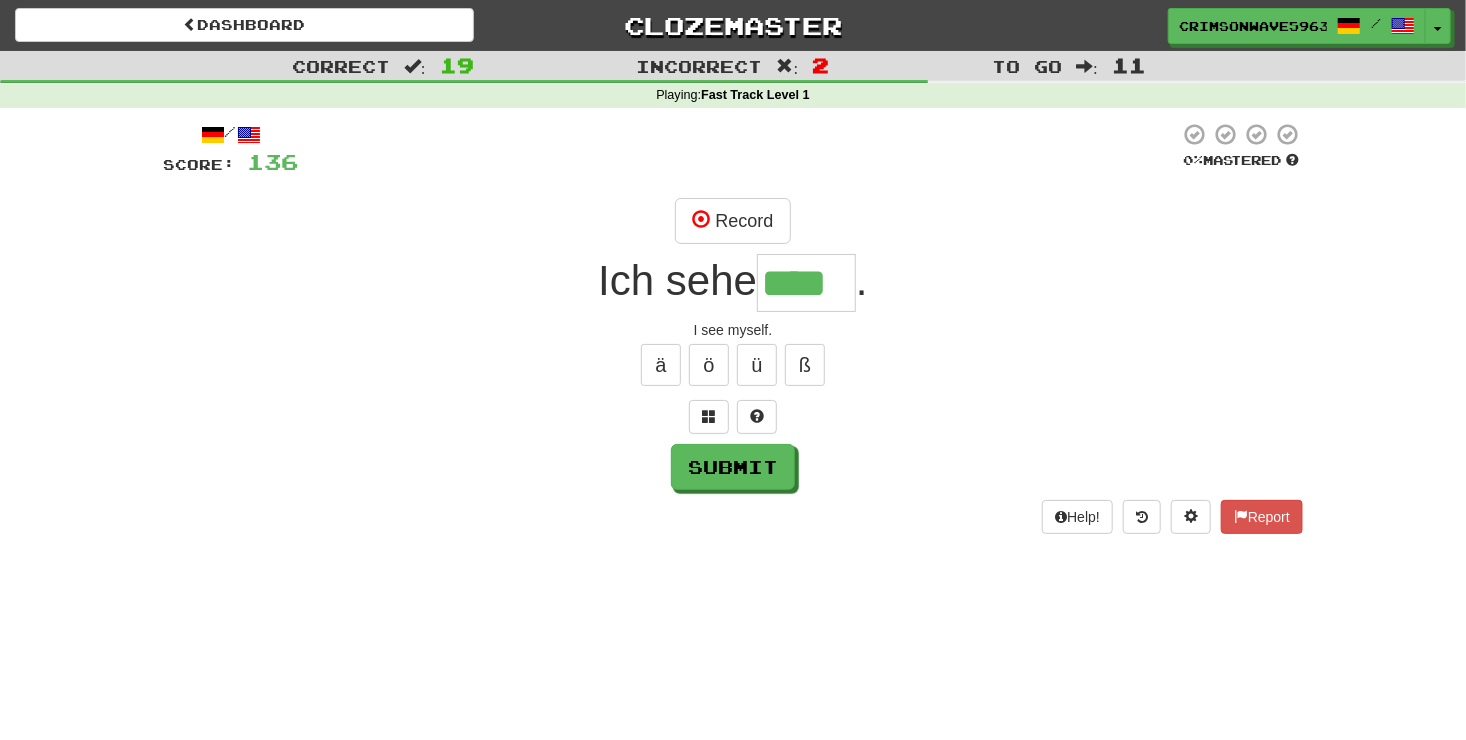 type on "****" 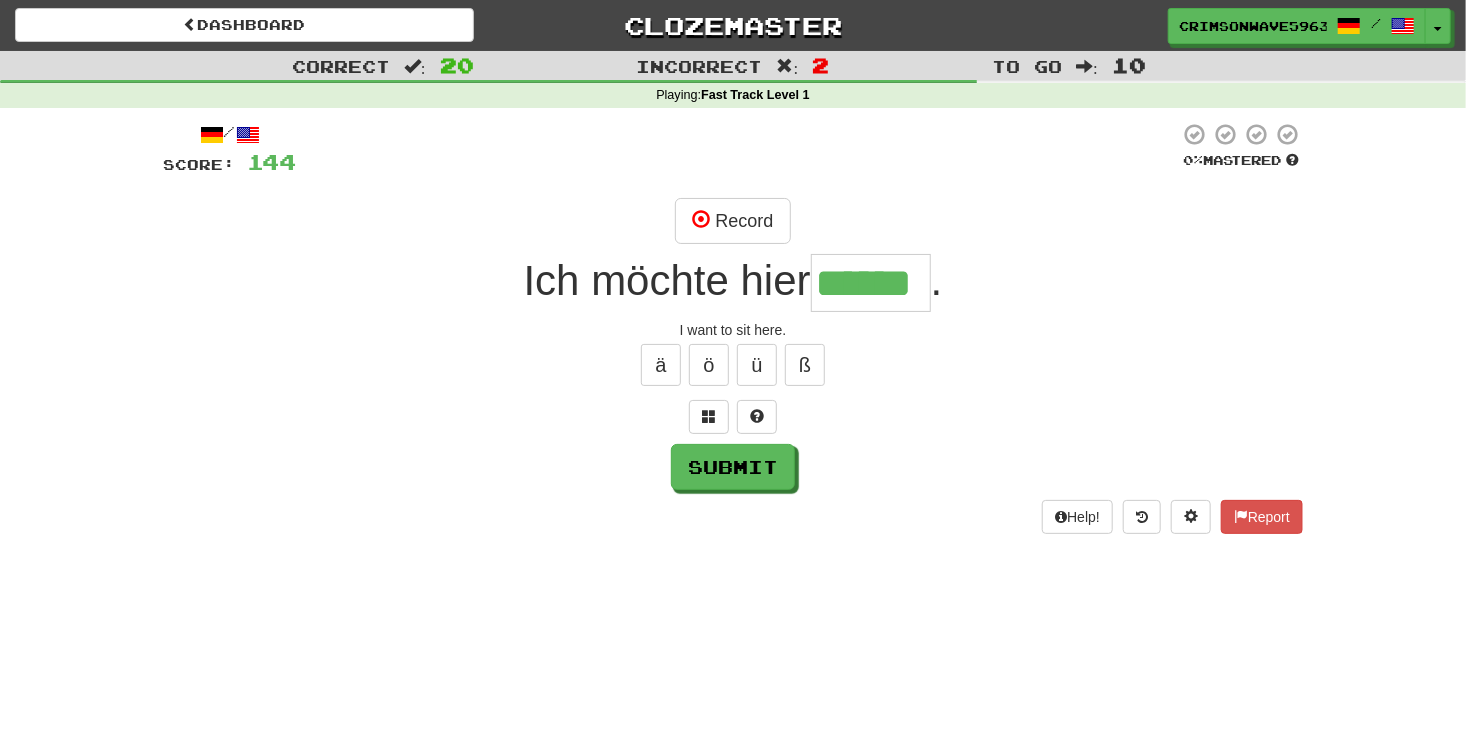 type on "******" 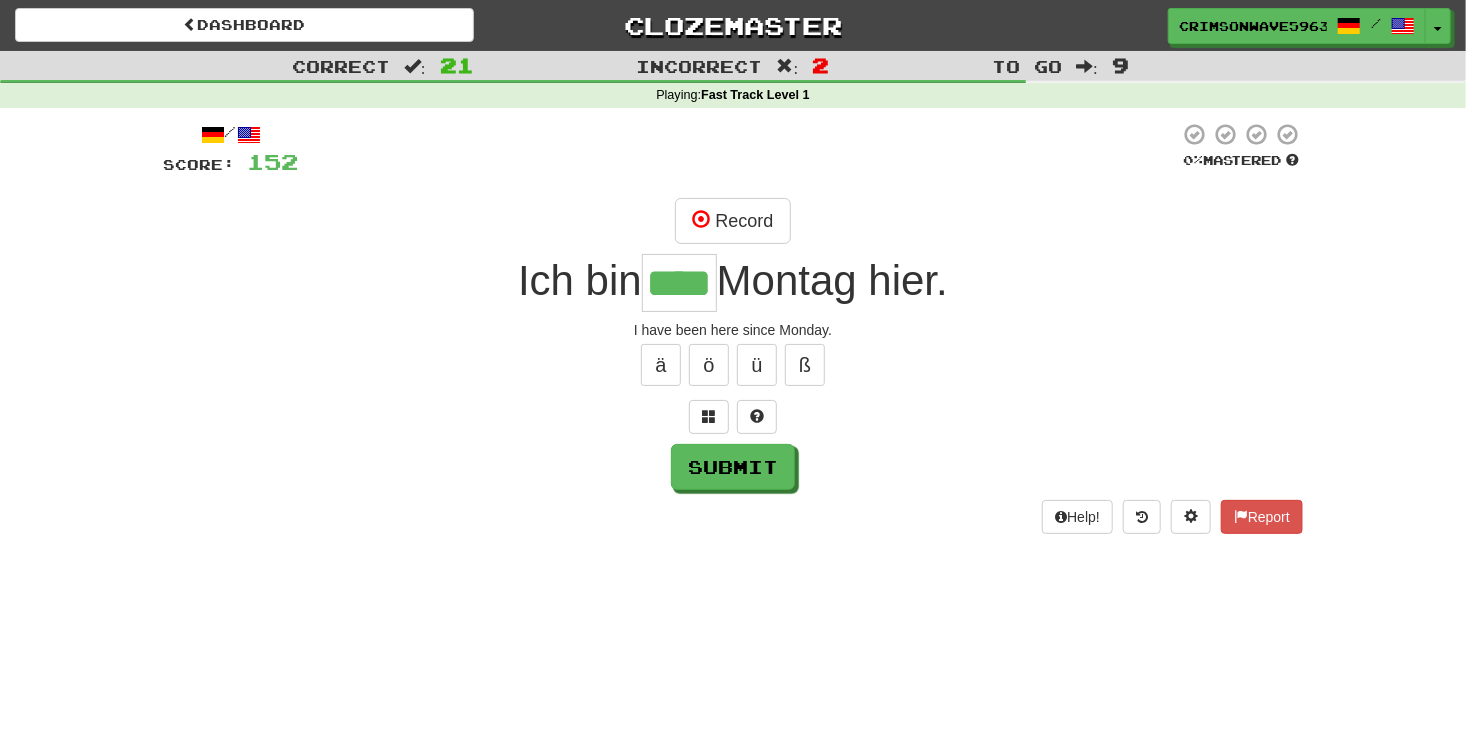 type on "****" 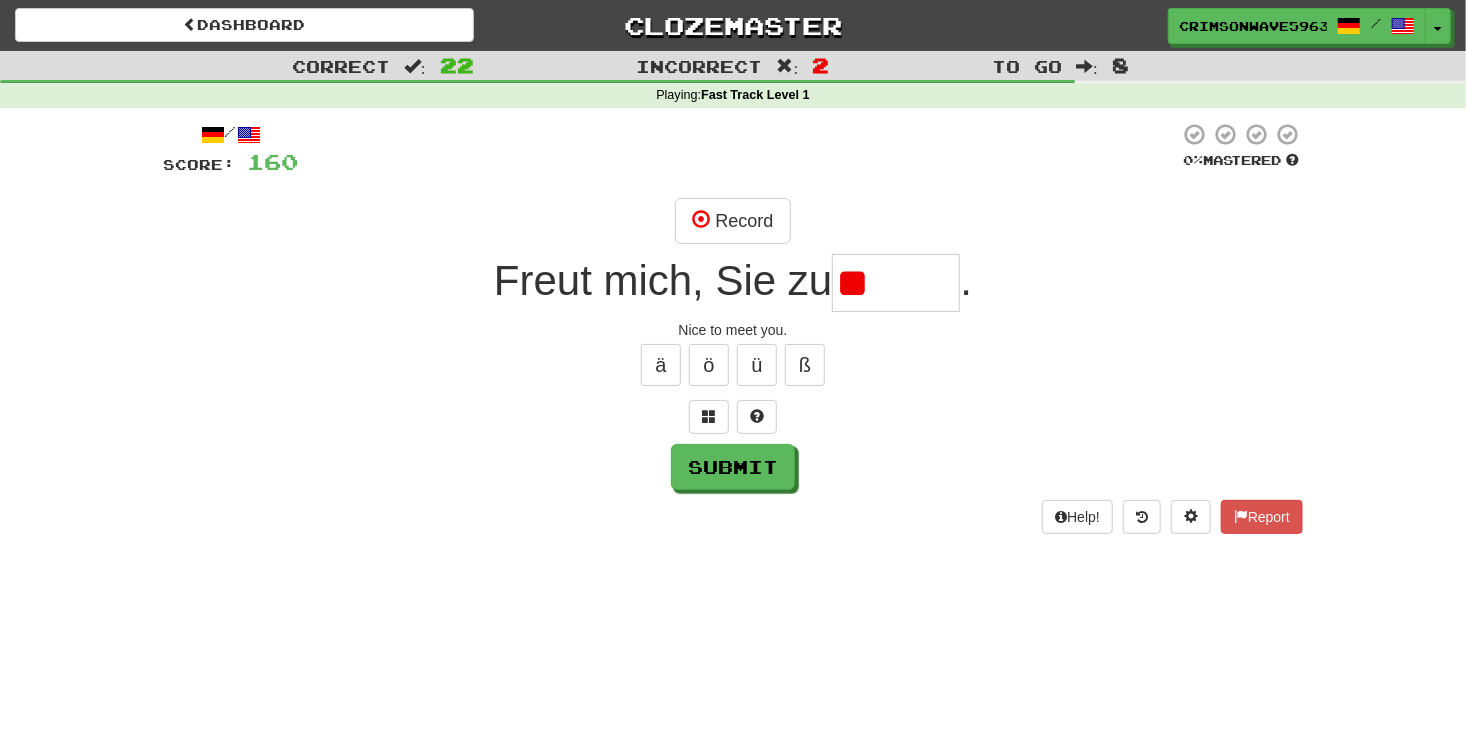type on "*" 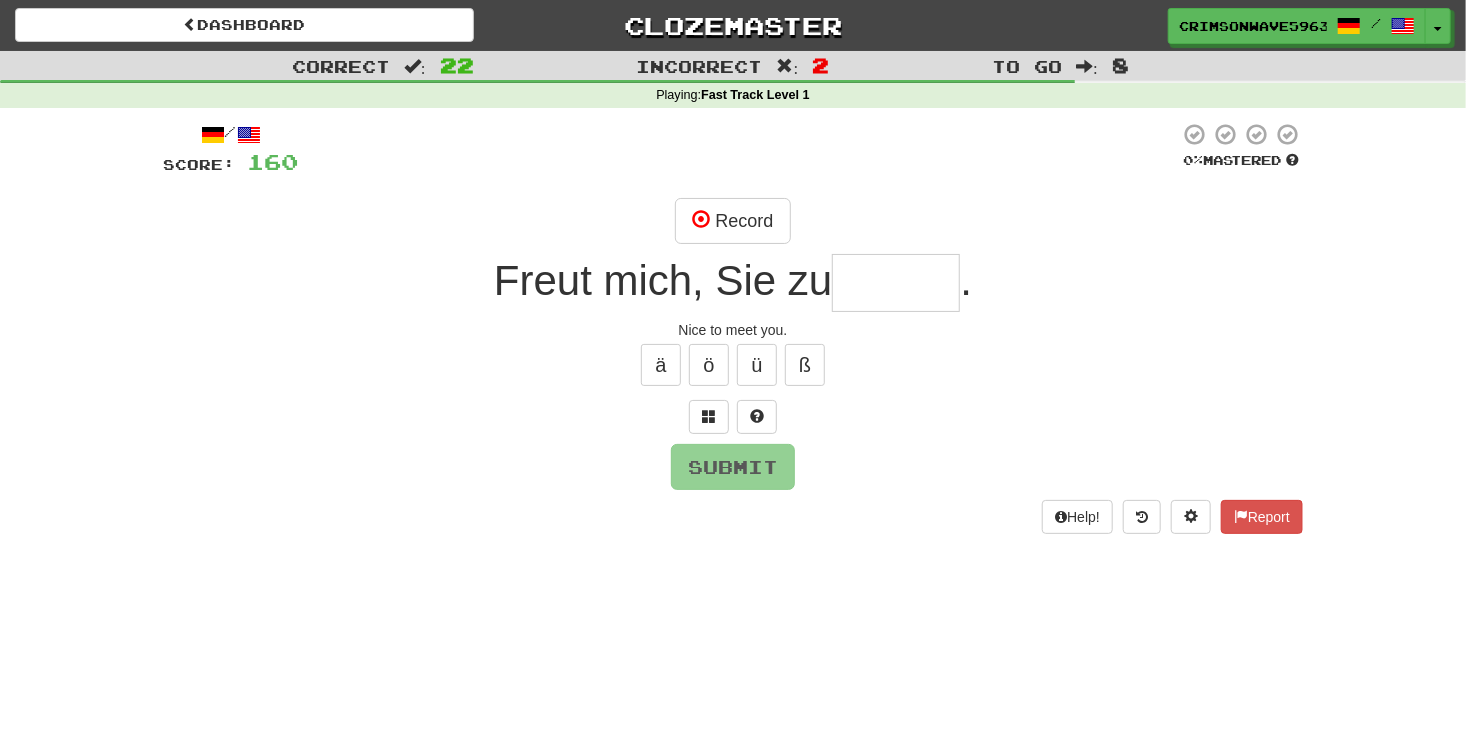 type on "*" 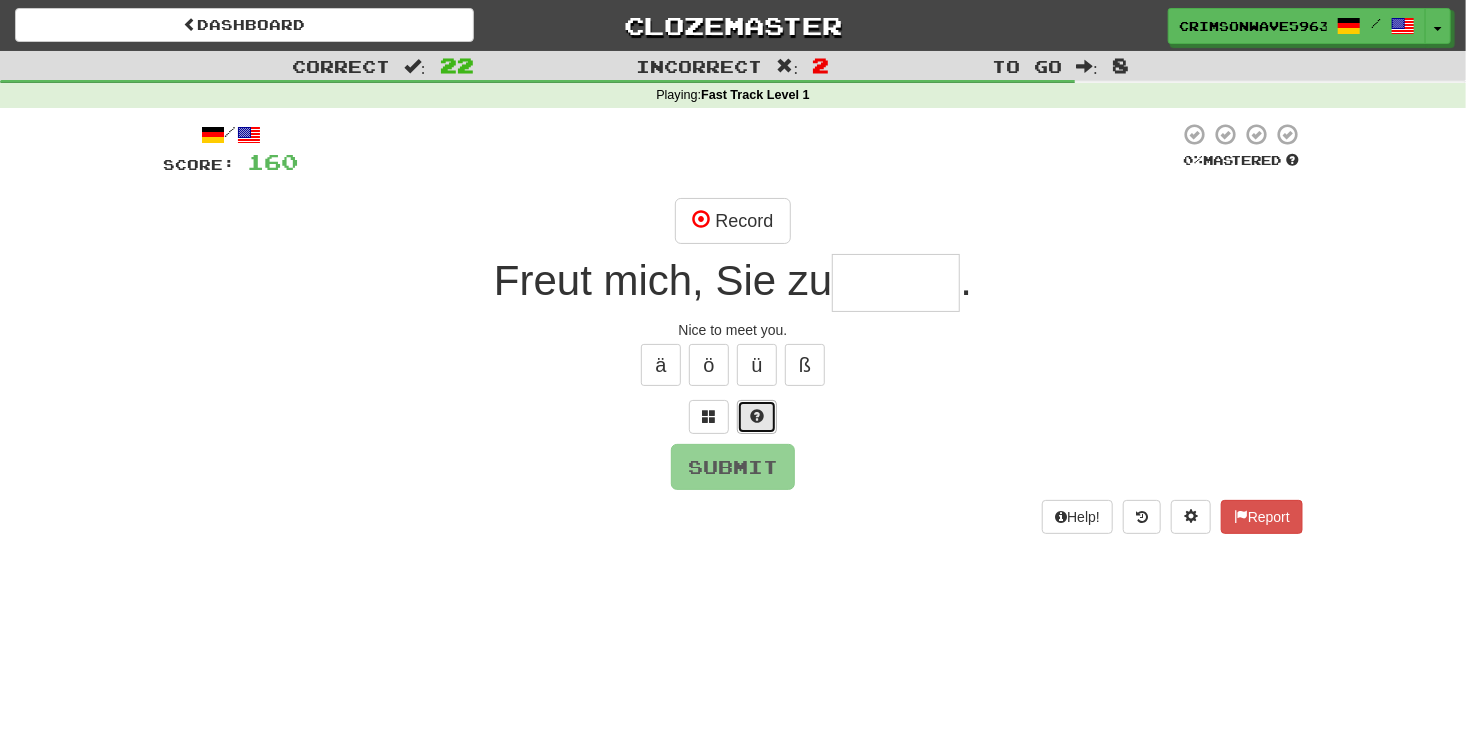 click at bounding box center (757, 416) 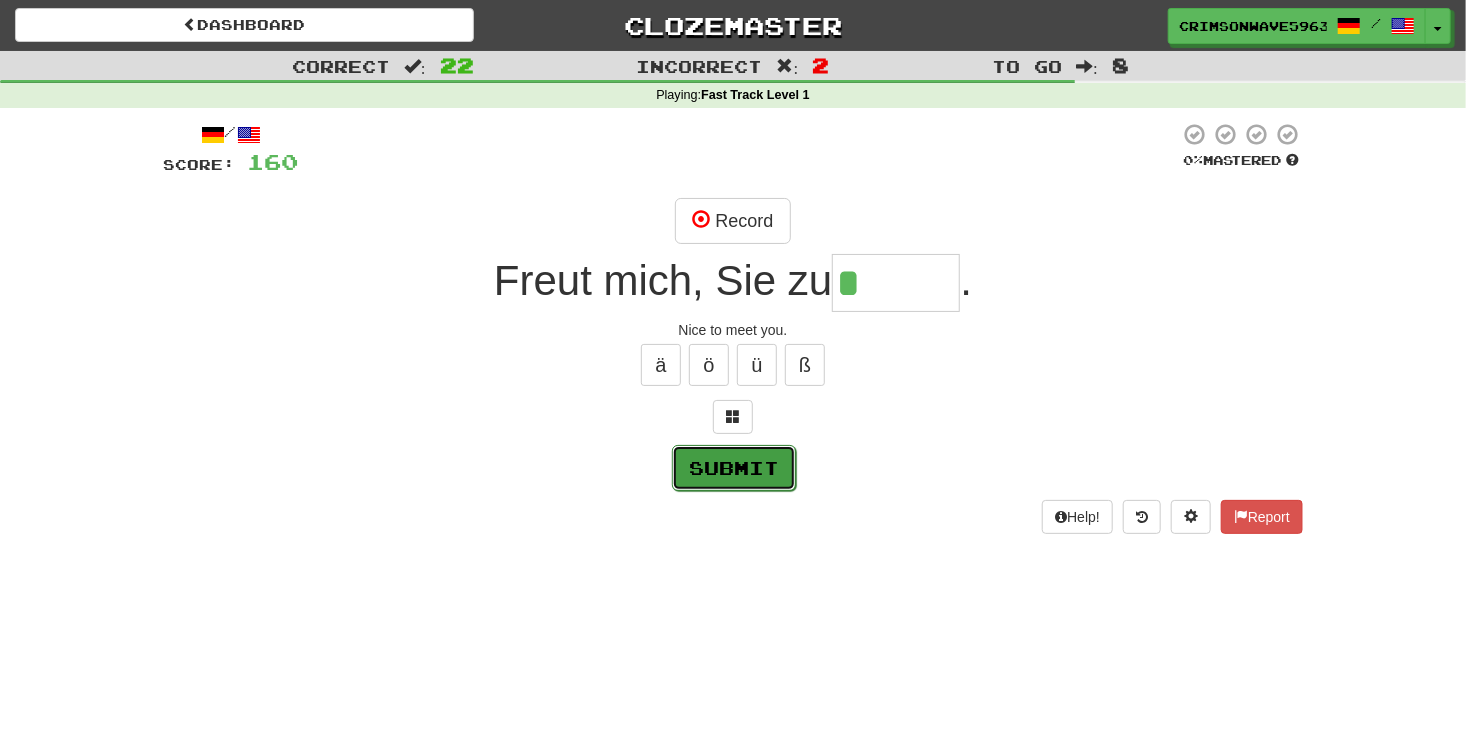 click on "Submit" at bounding box center [734, 468] 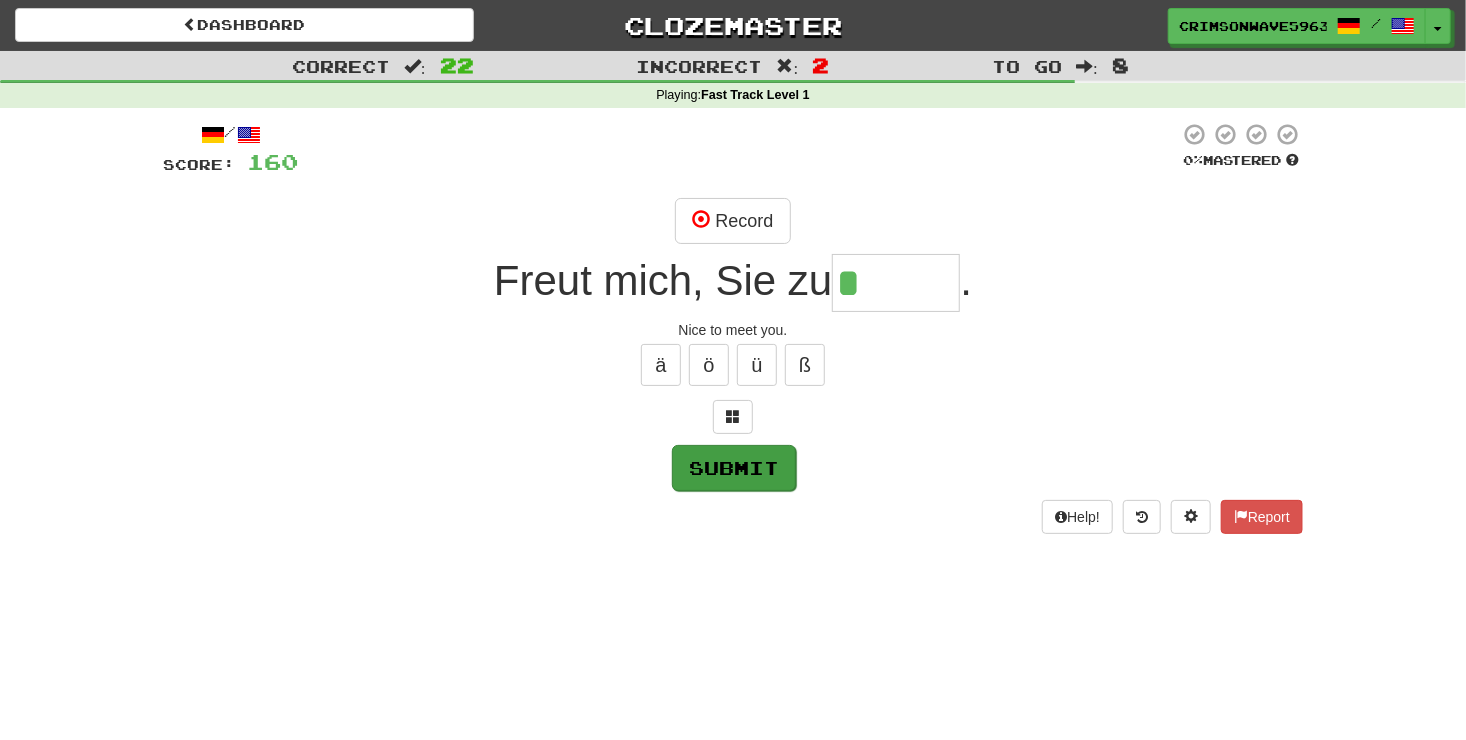 type on "*******" 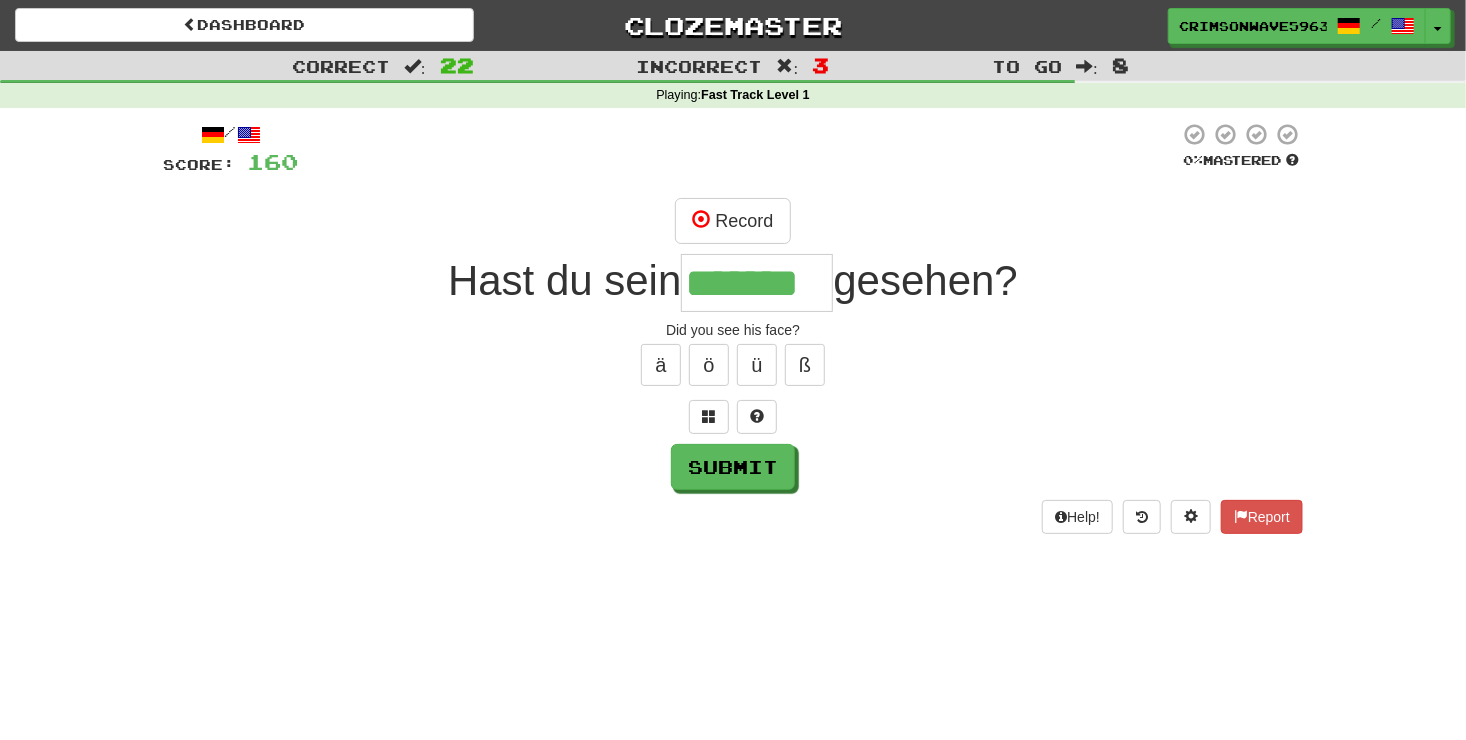 type on "*******" 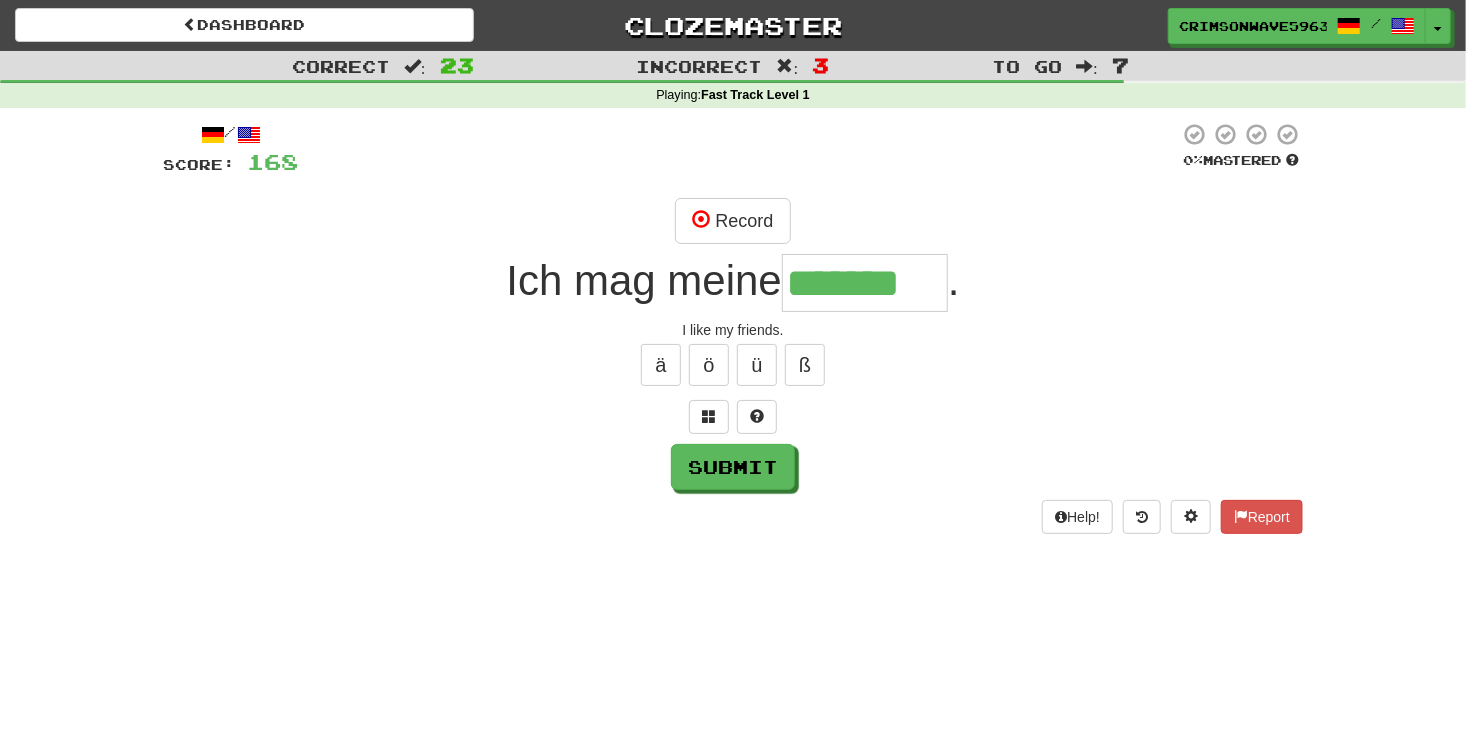 scroll, scrollTop: 0, scrollLeft: 0, axis: both 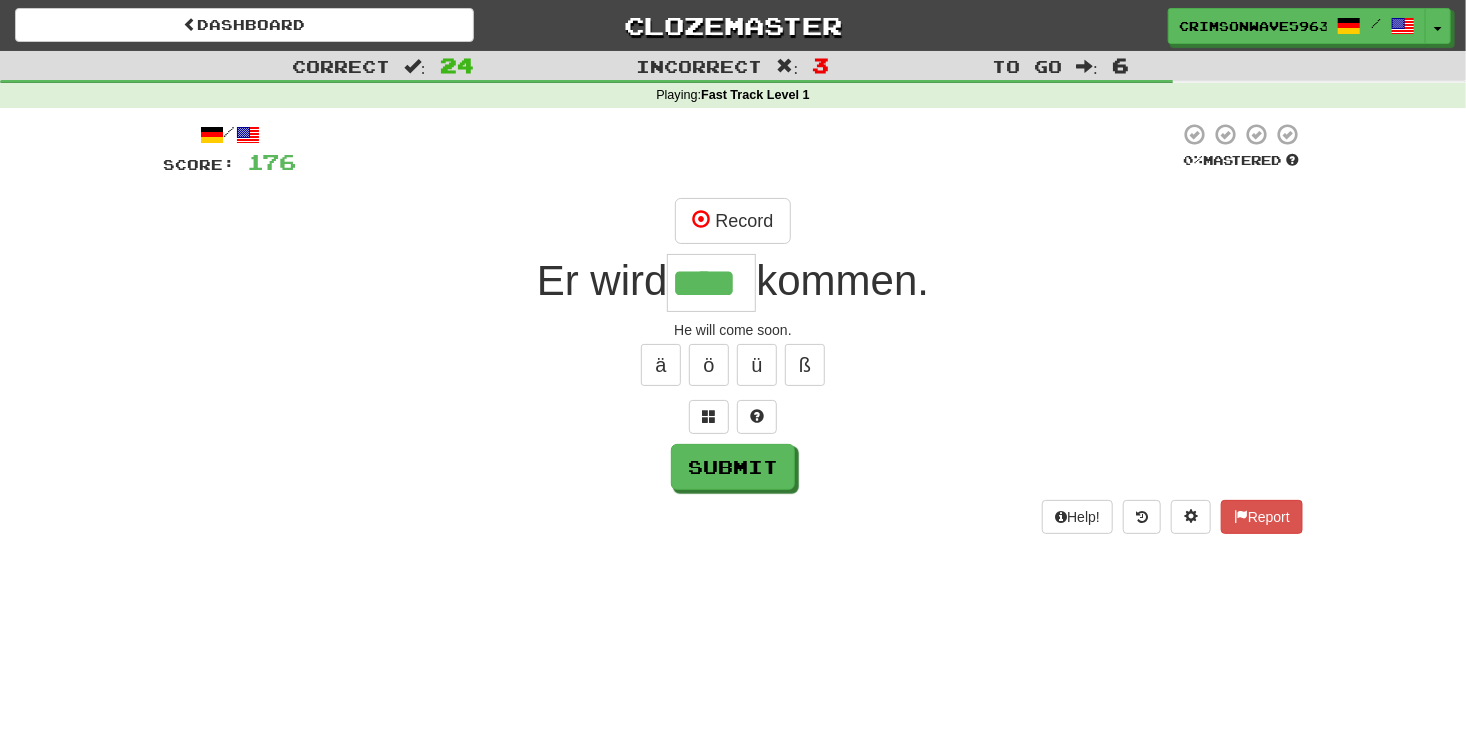 type on "****" 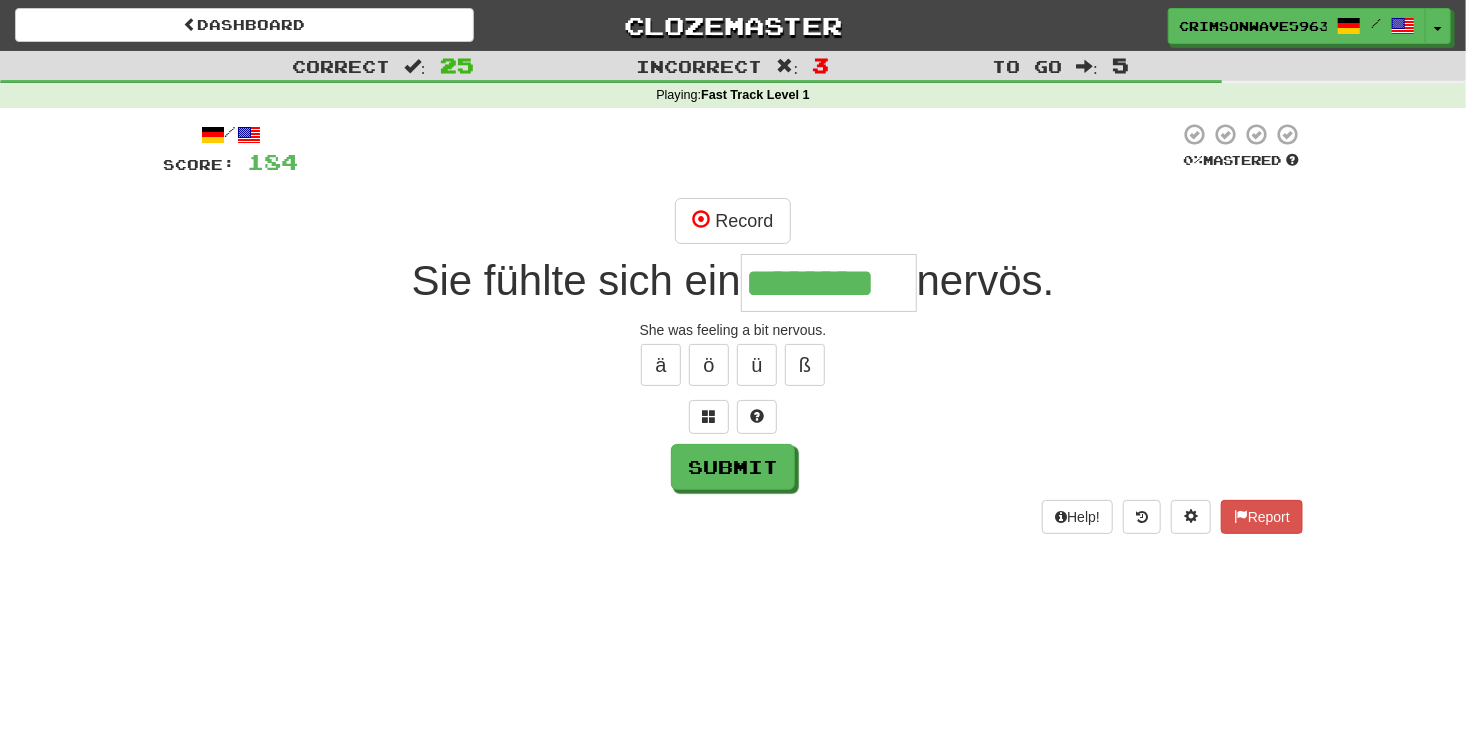 type on "********" 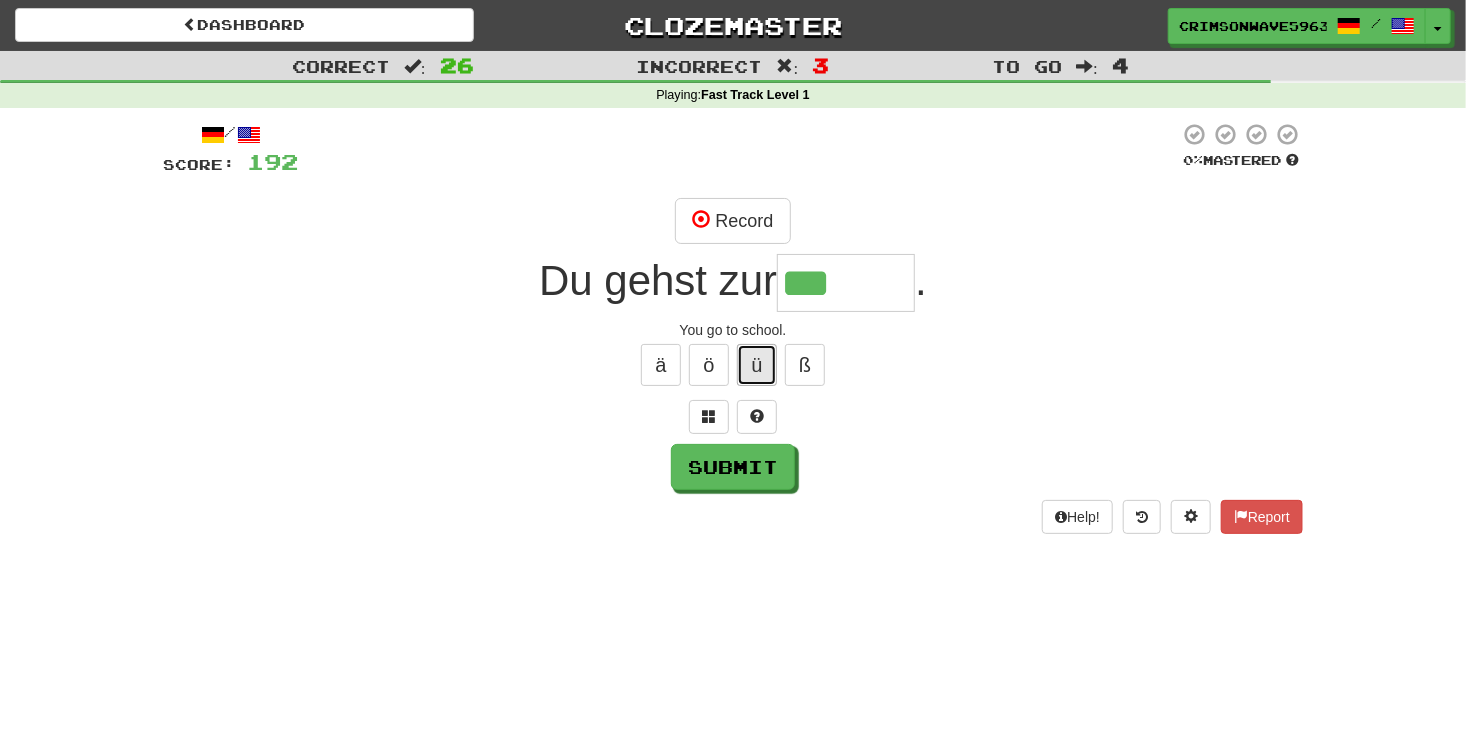 click on "ü" at bounding box center [757, 365] 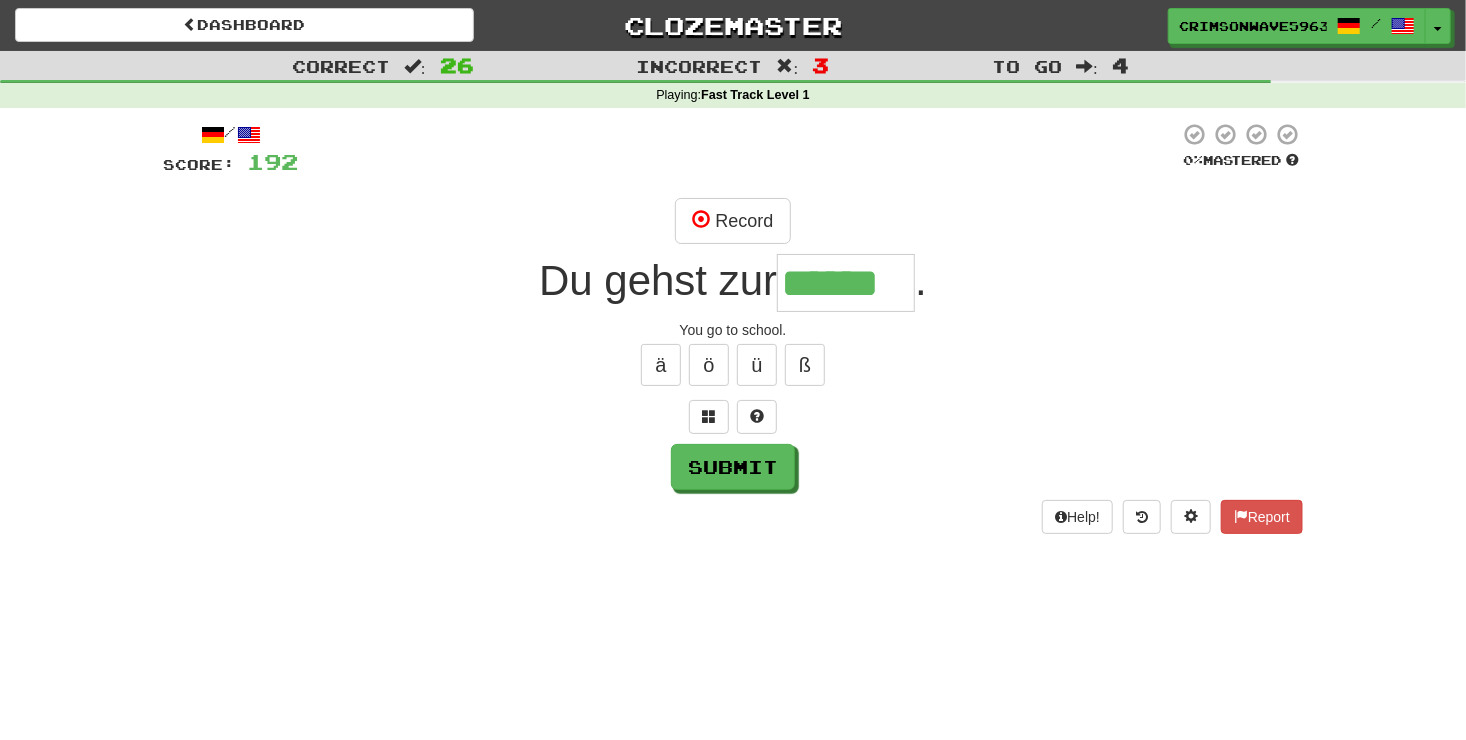 type on "******" 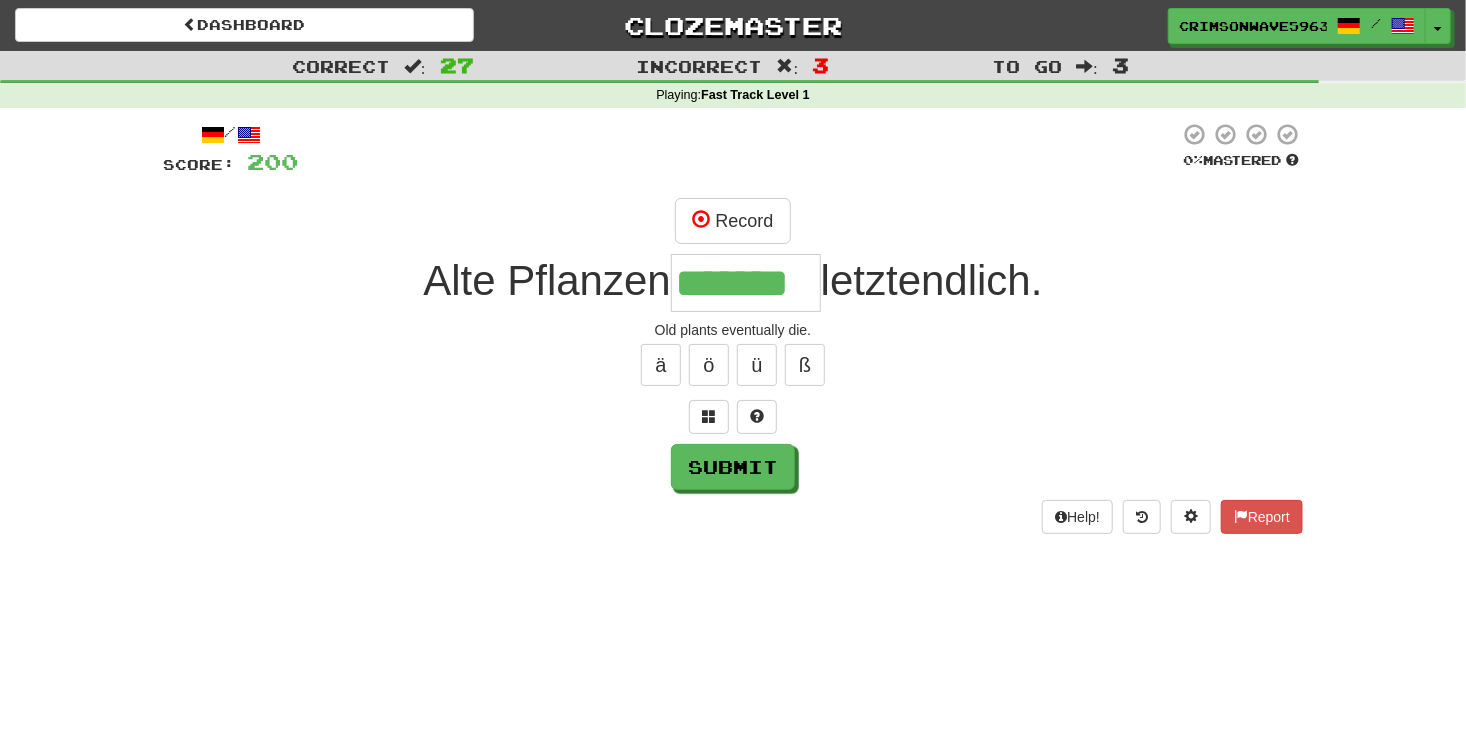 type on "*******" 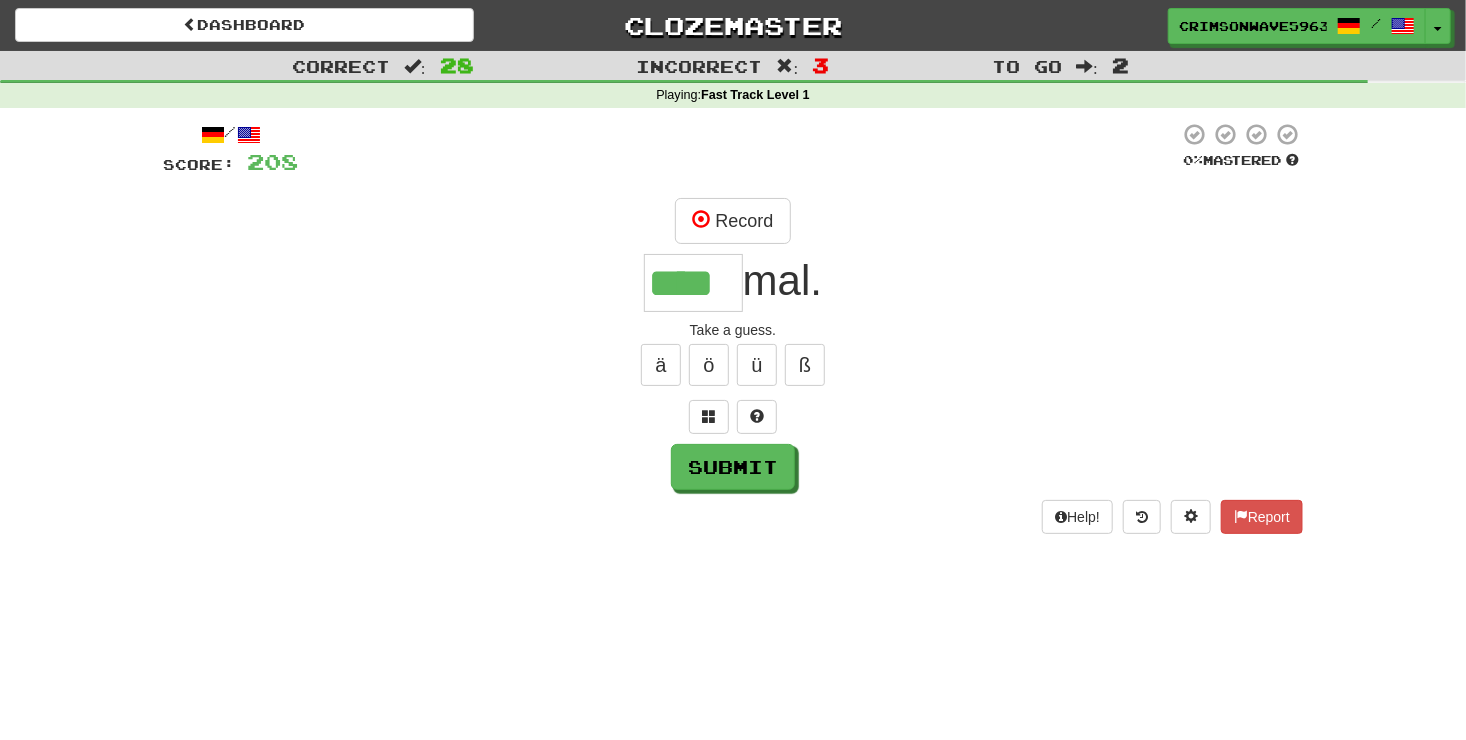 type on "****" 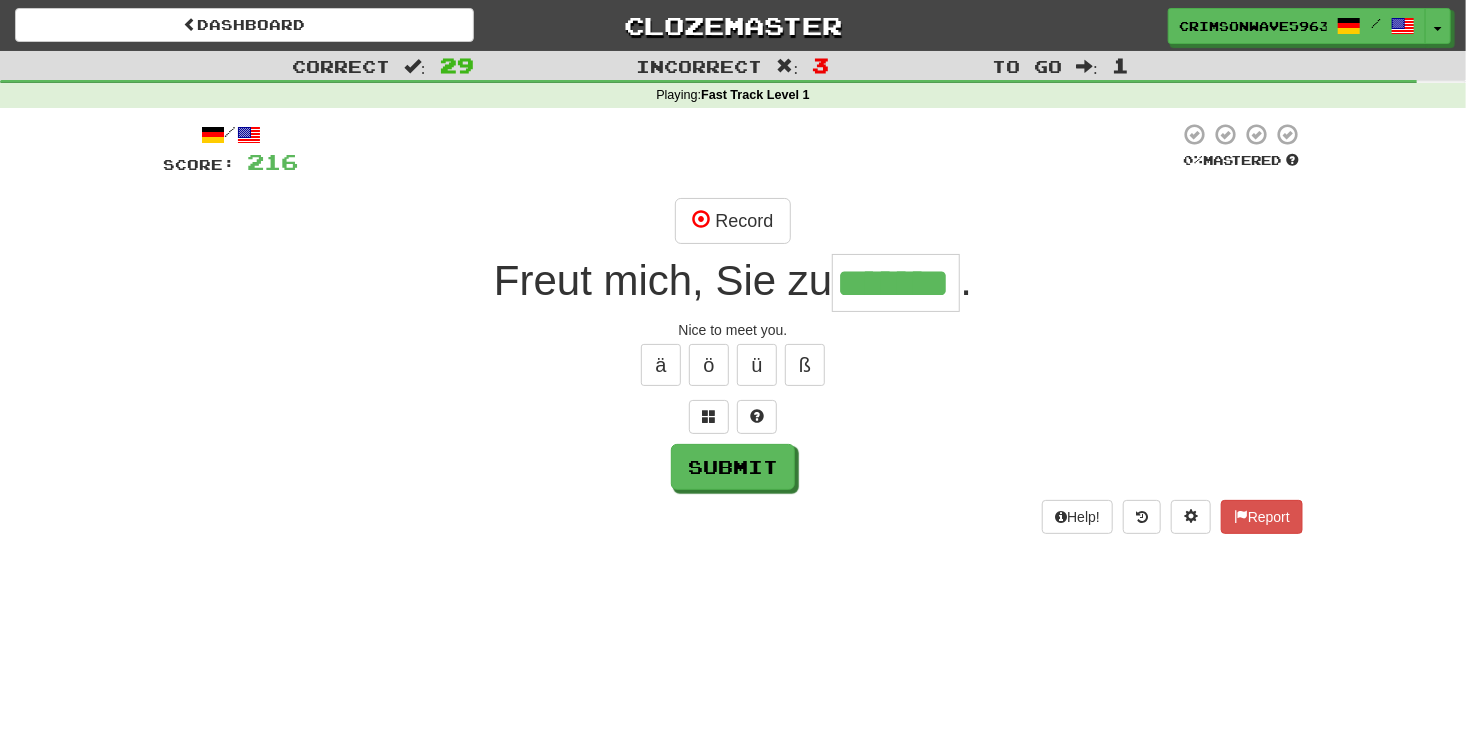 type on "*******" 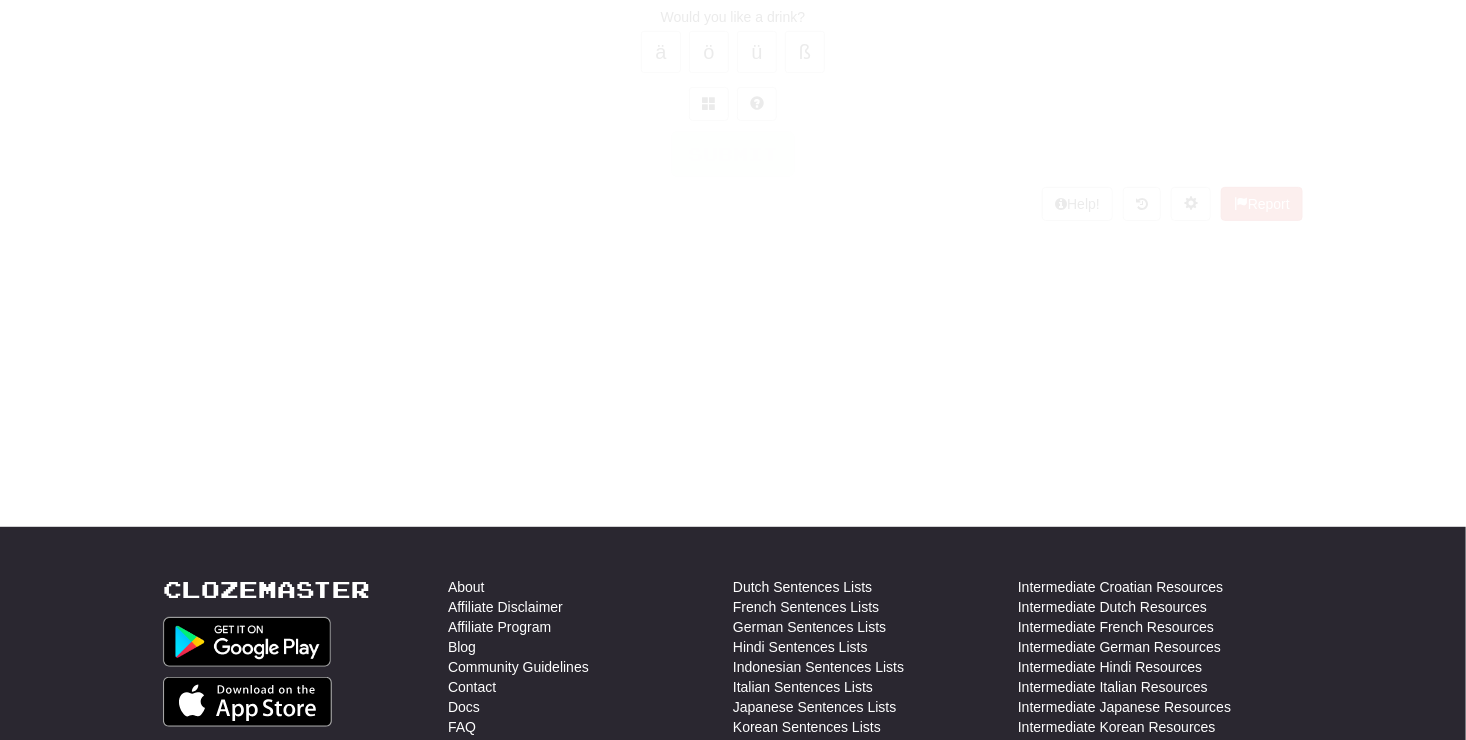 scroll, scrollTop: 223, scrollLeft: 0, axis: vertical 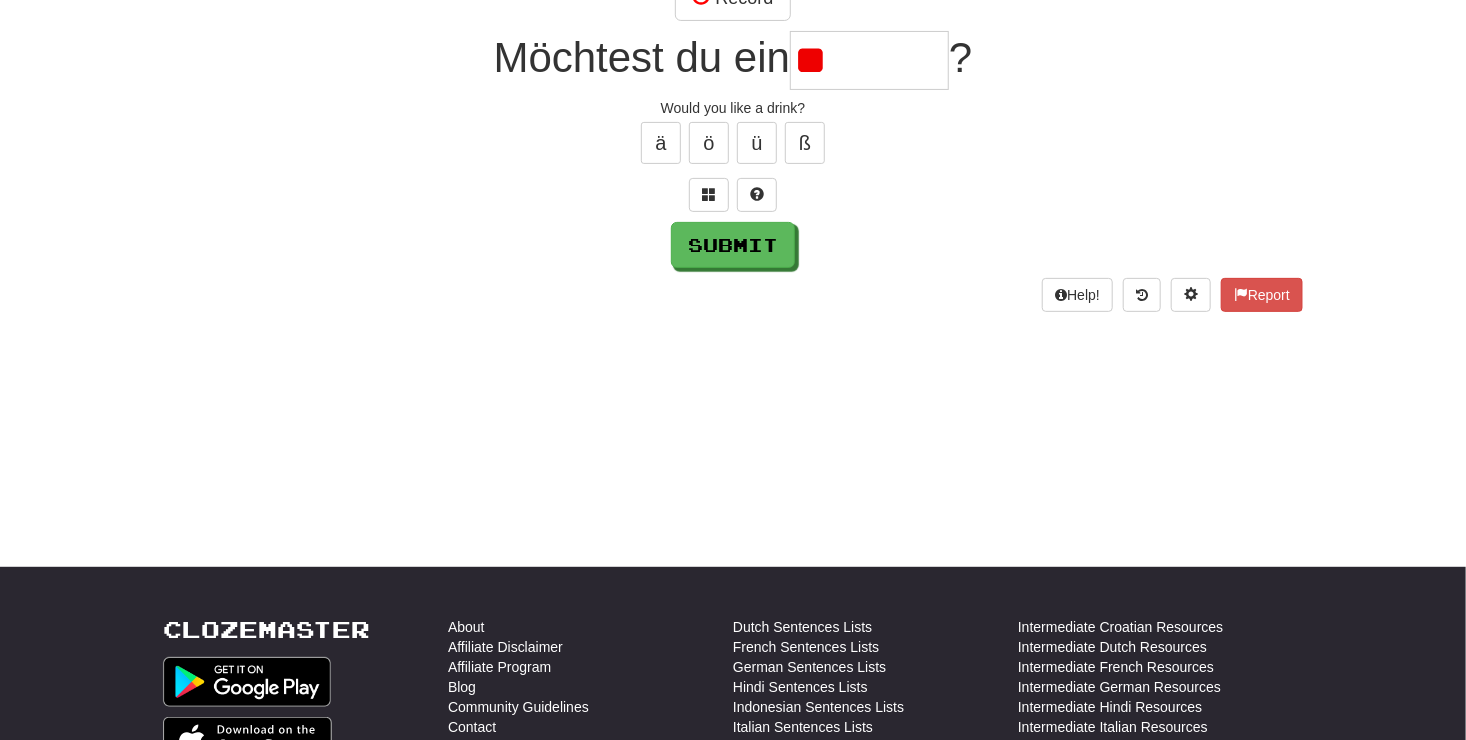type on "*" 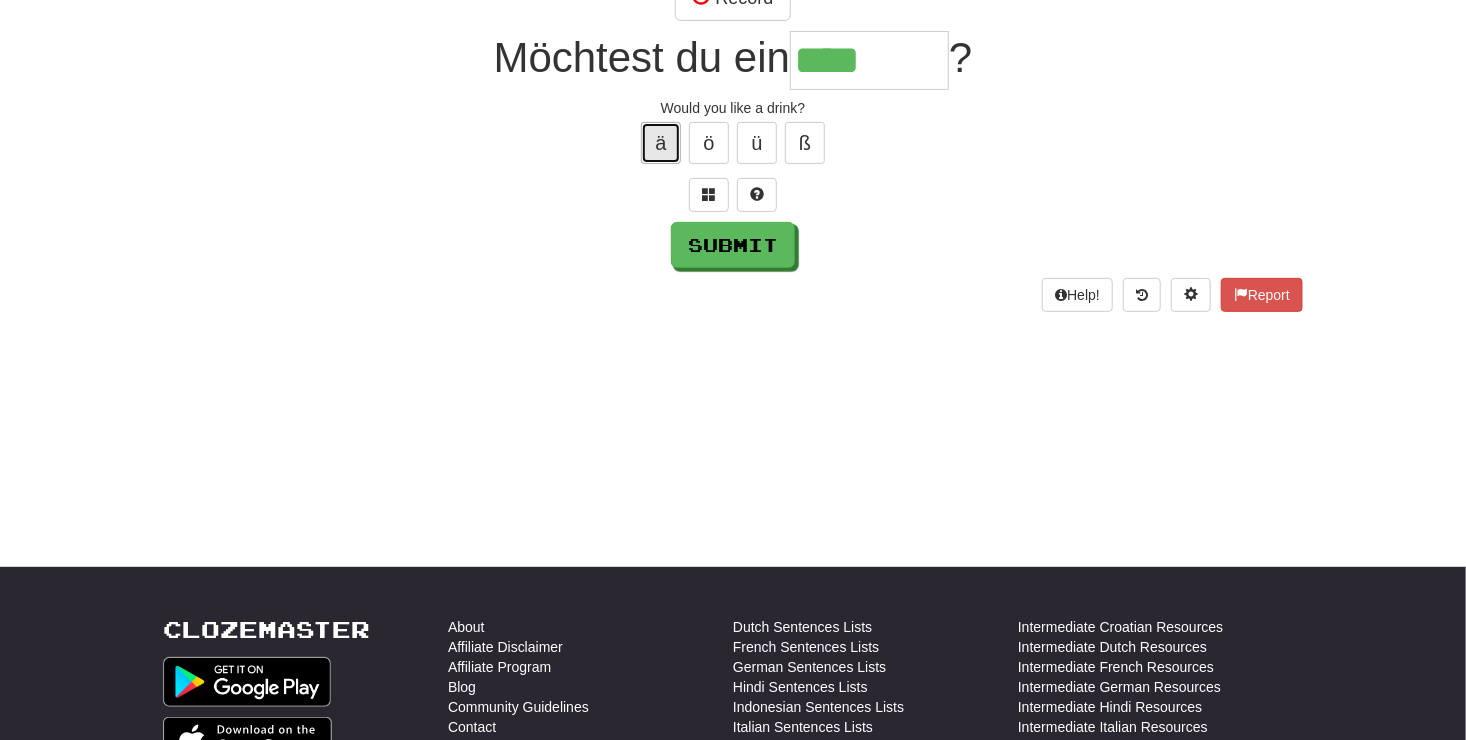 click on "ä" at bounding box center [661, 143] 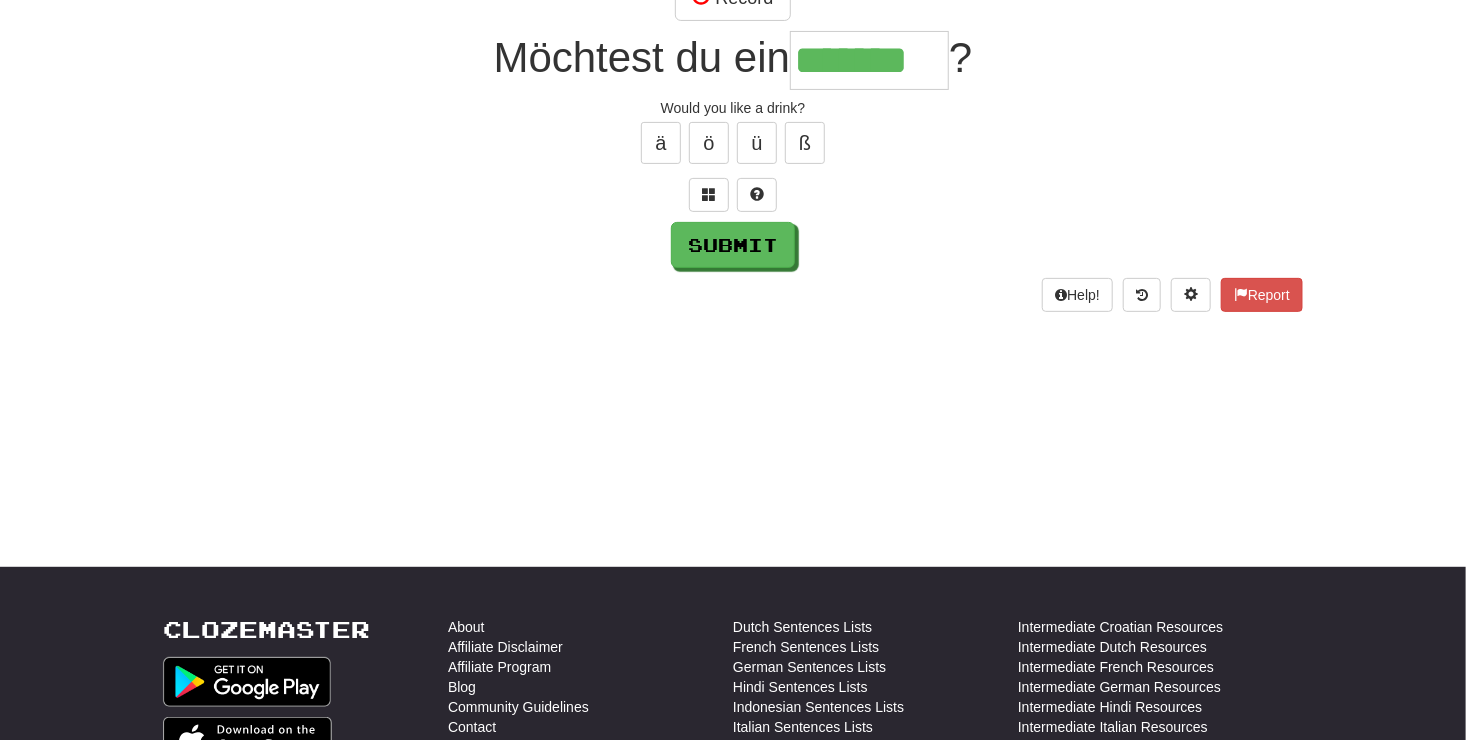 type on "*******" 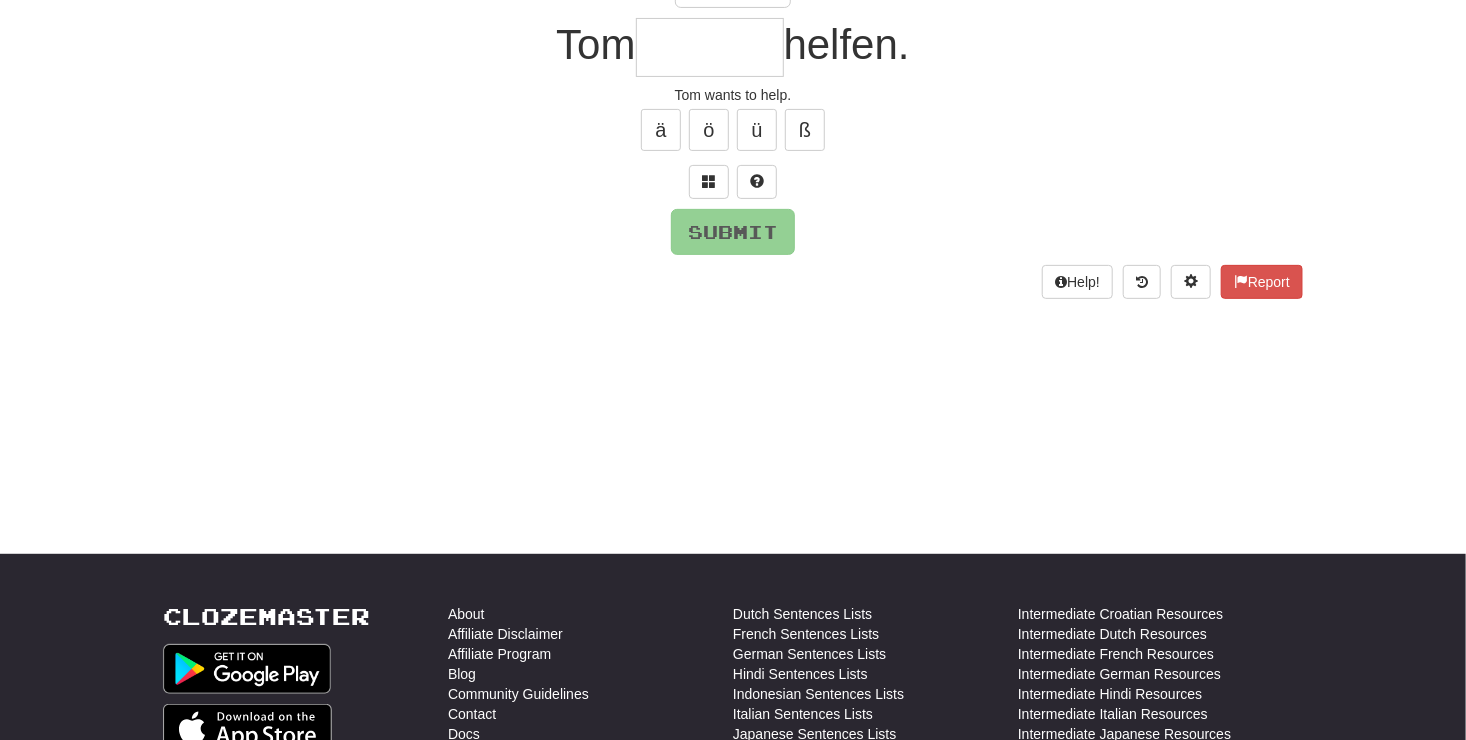 scroll, scrollTop: 223, scrollLeft: 0, axis: vertical 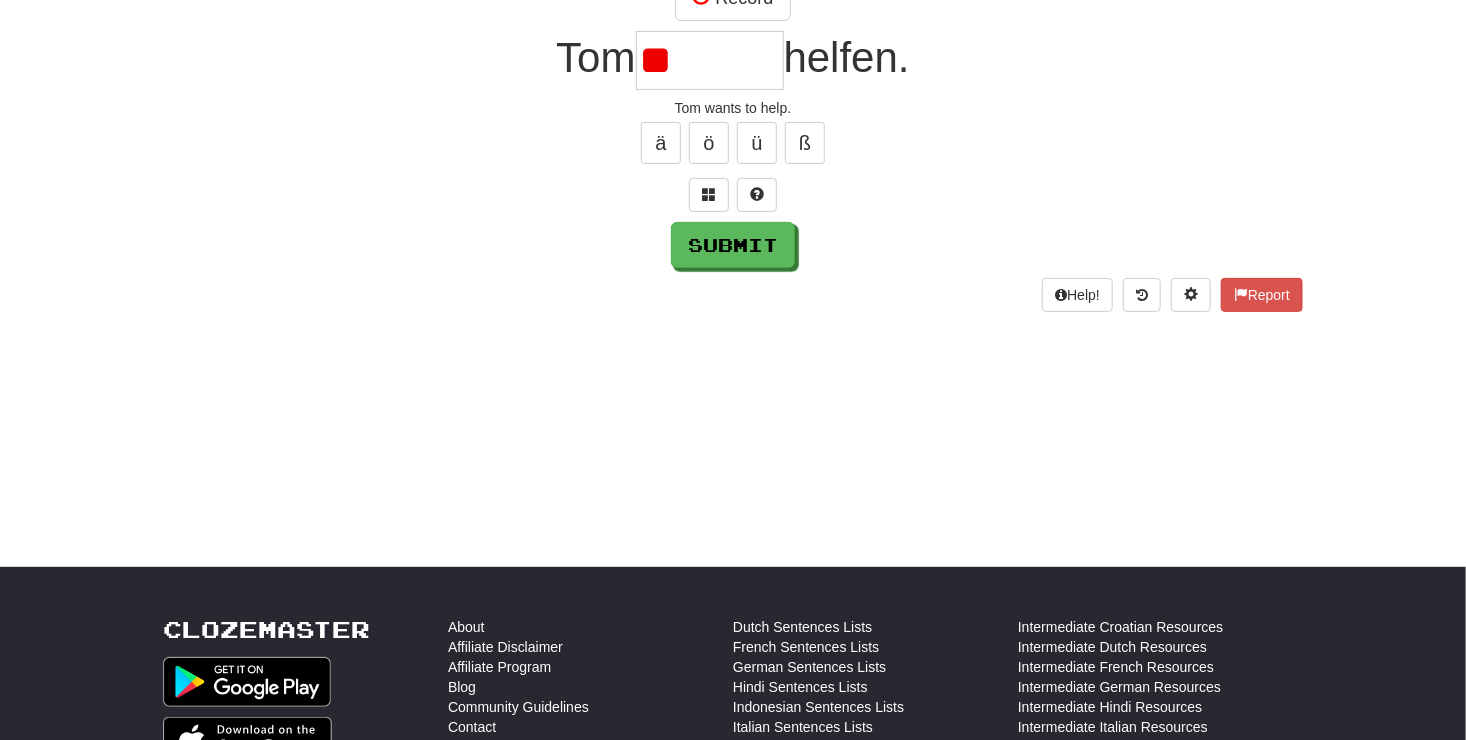 type on "*" 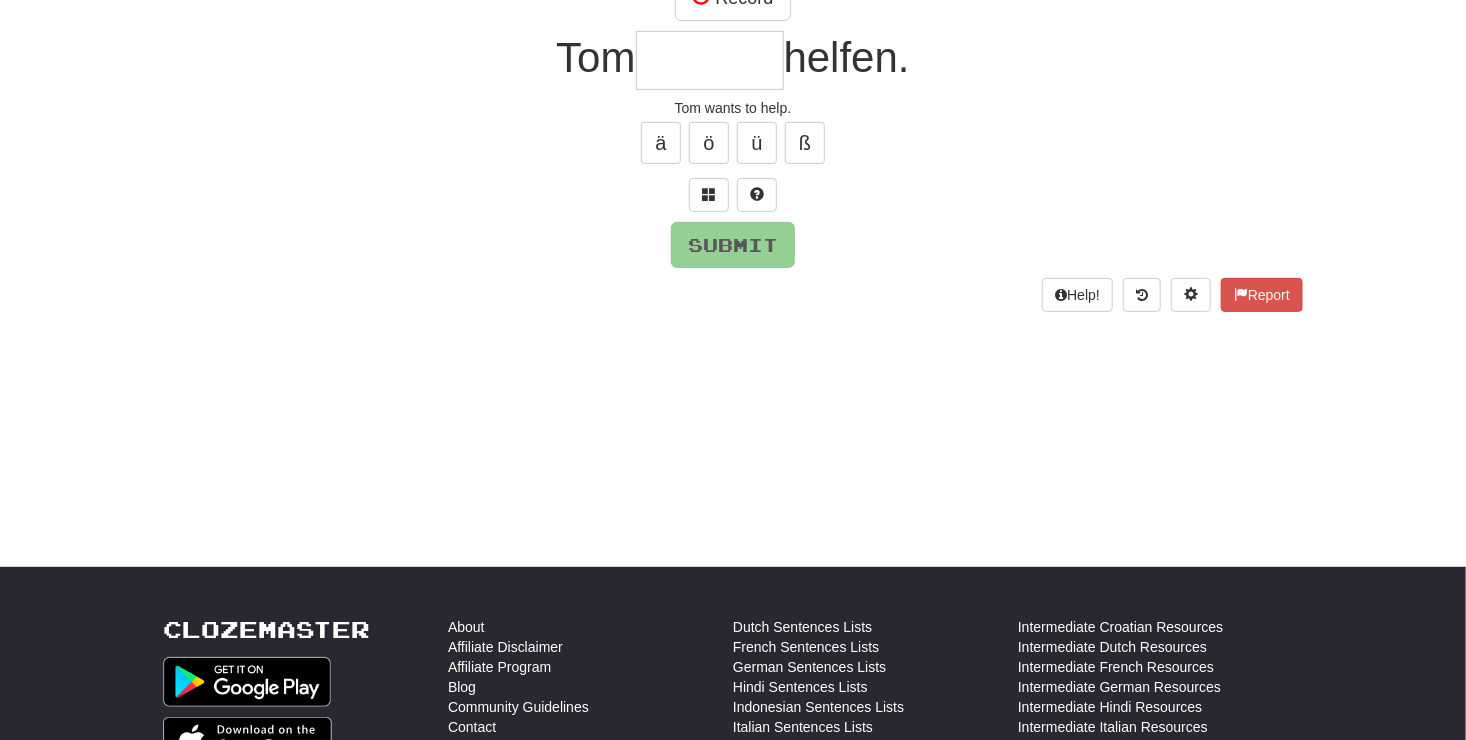 type on "*" 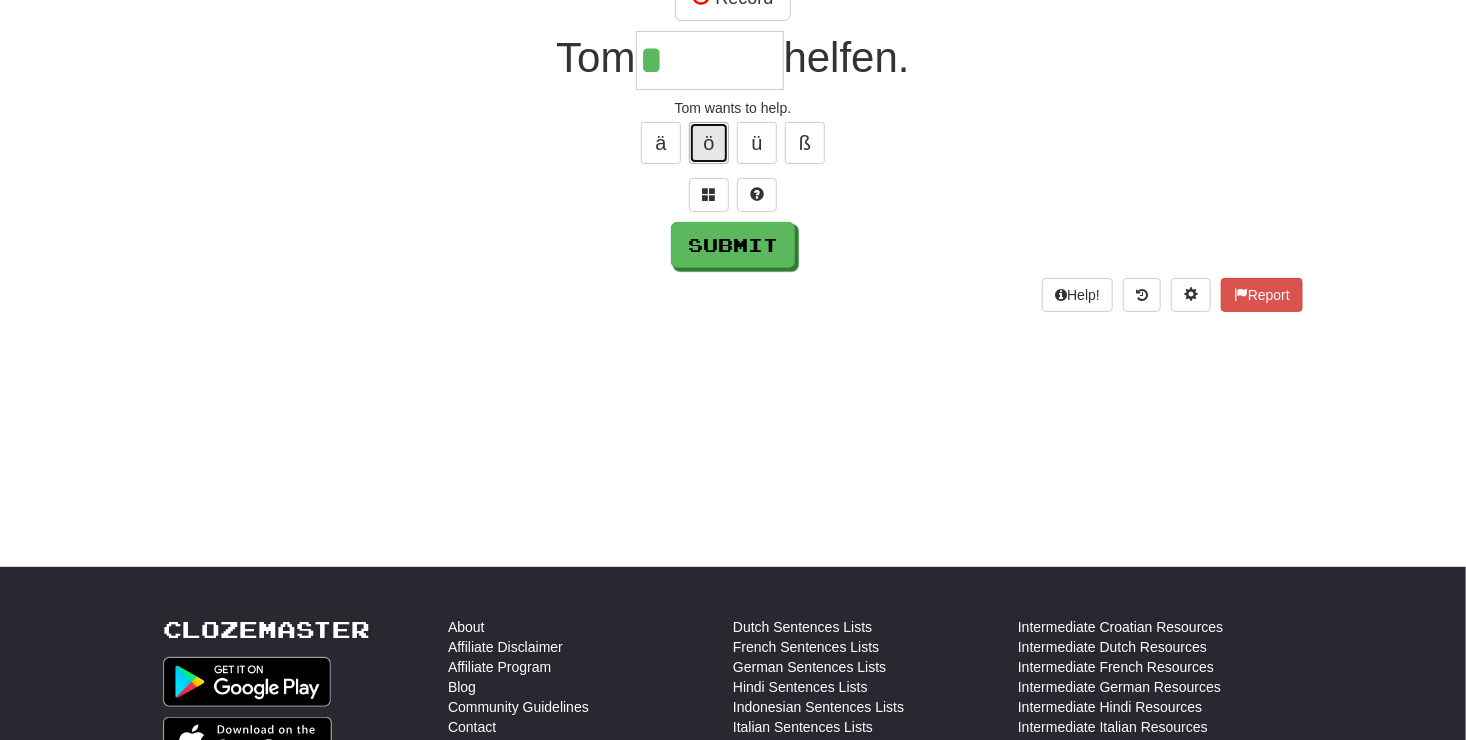click on "ö" at bounding box center (709, 143) 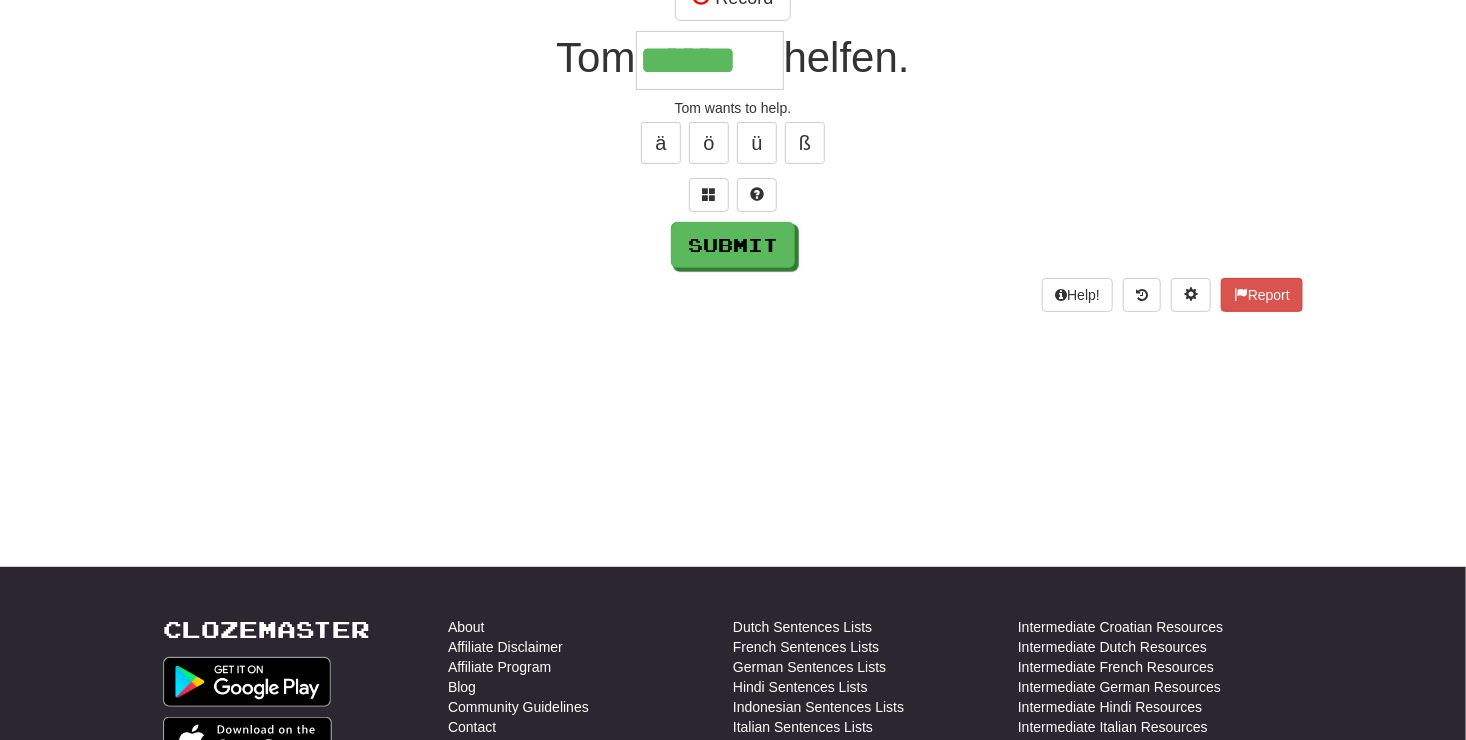 type on "******" 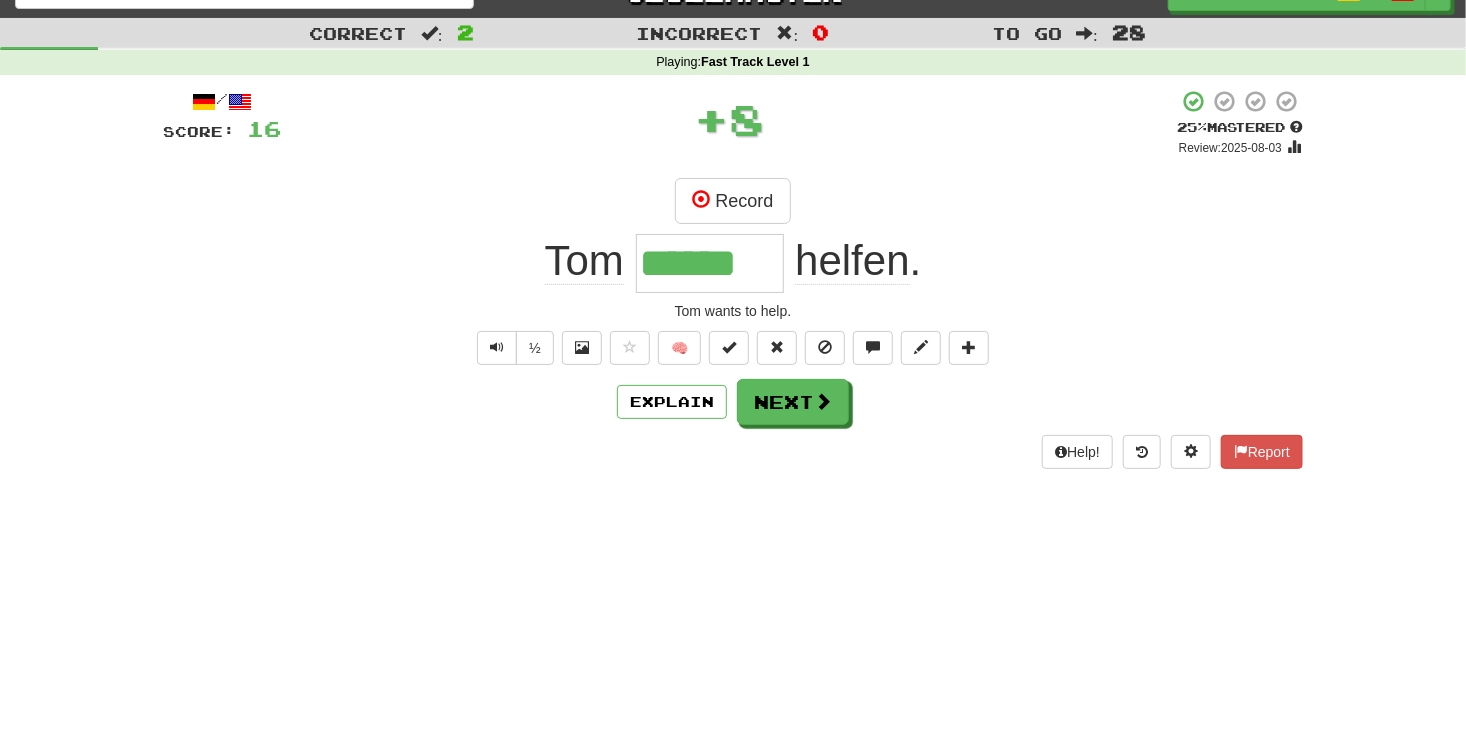 scroll, scrollTop: 29, scrollLeft: 0, axis: vertical 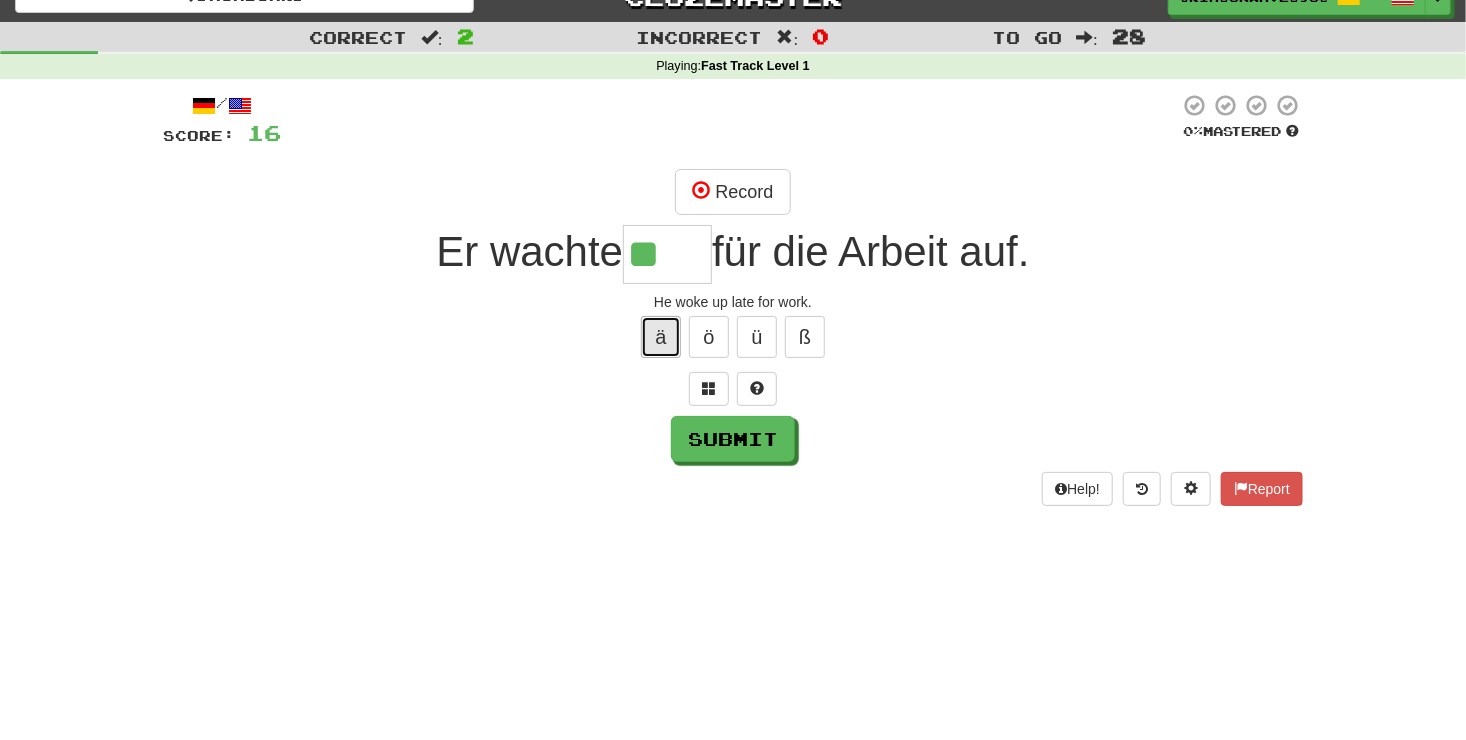 click on "ä" at bounding box center (661, 337) 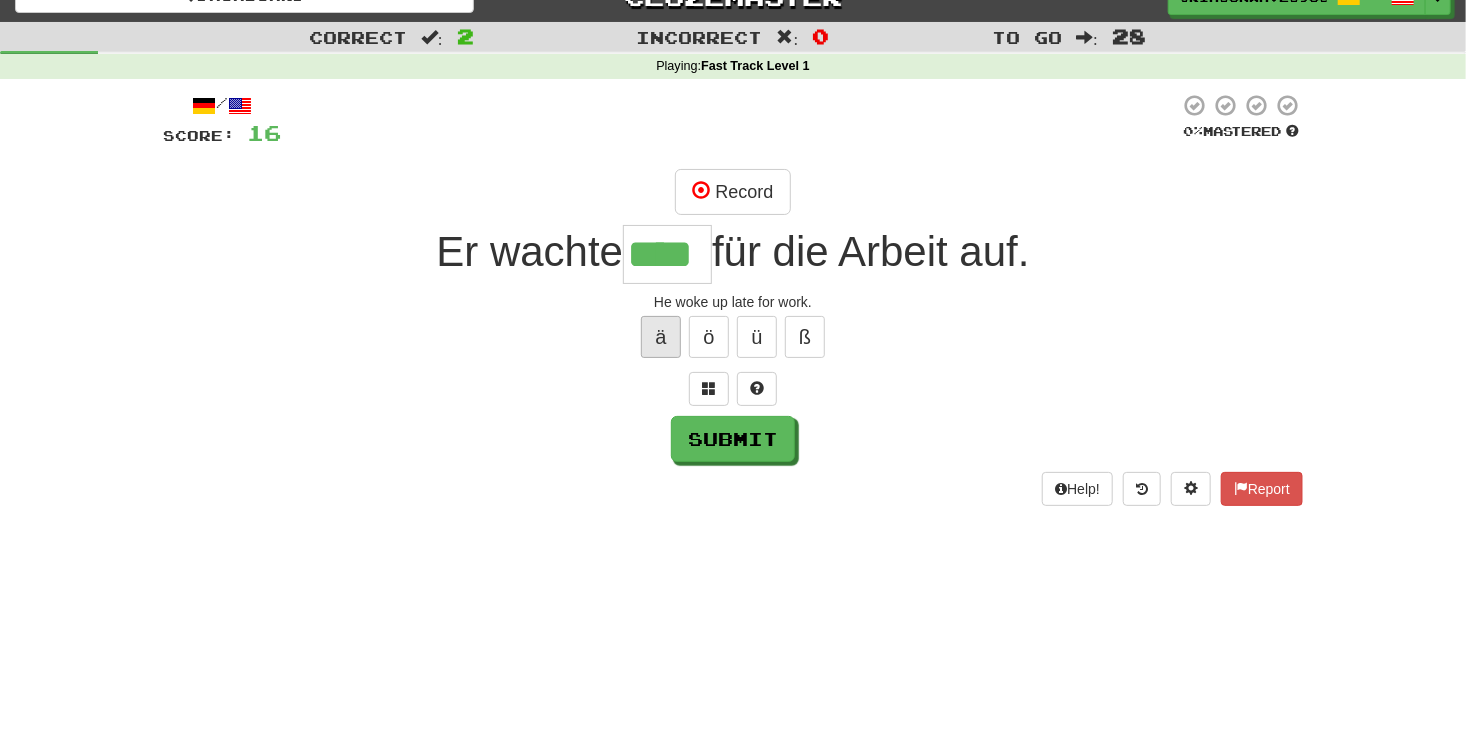 type on "****" 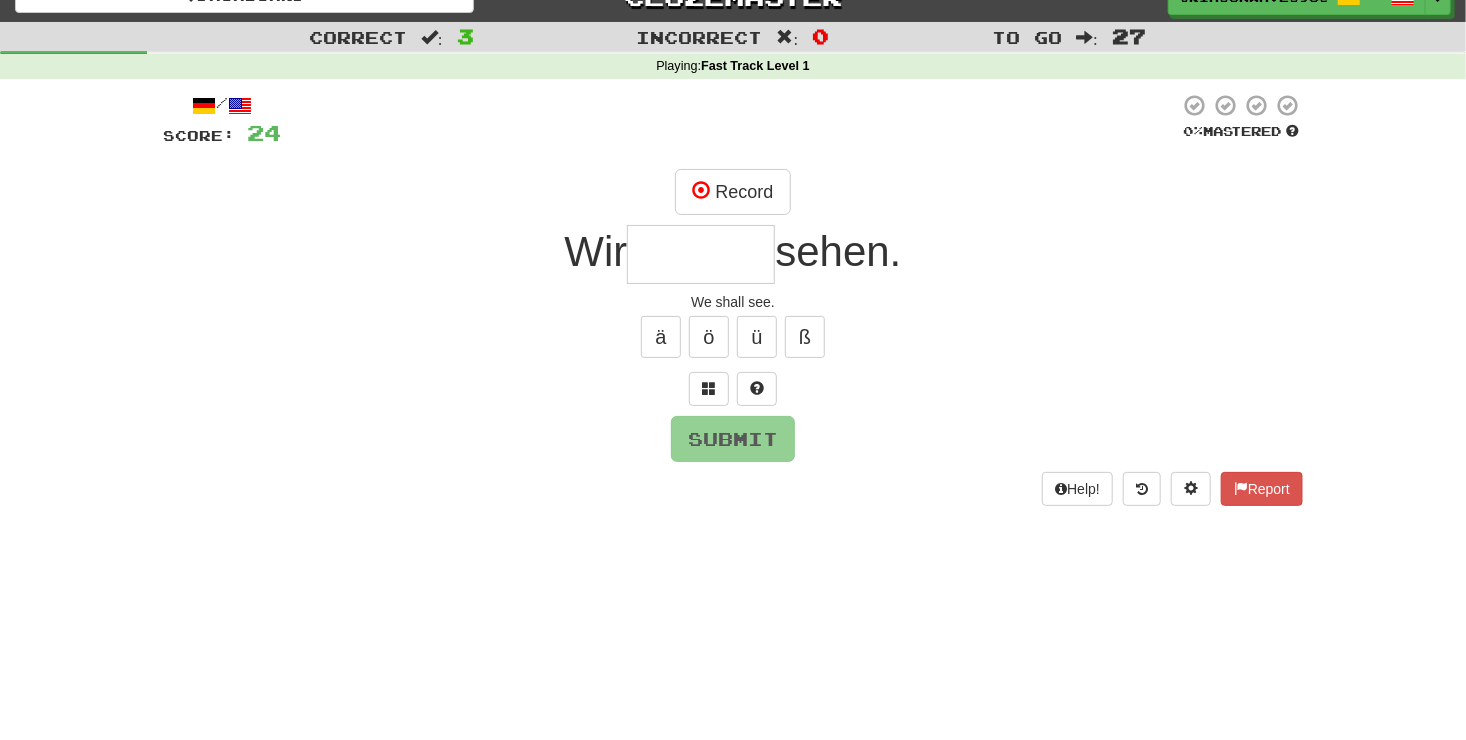 type on "*" 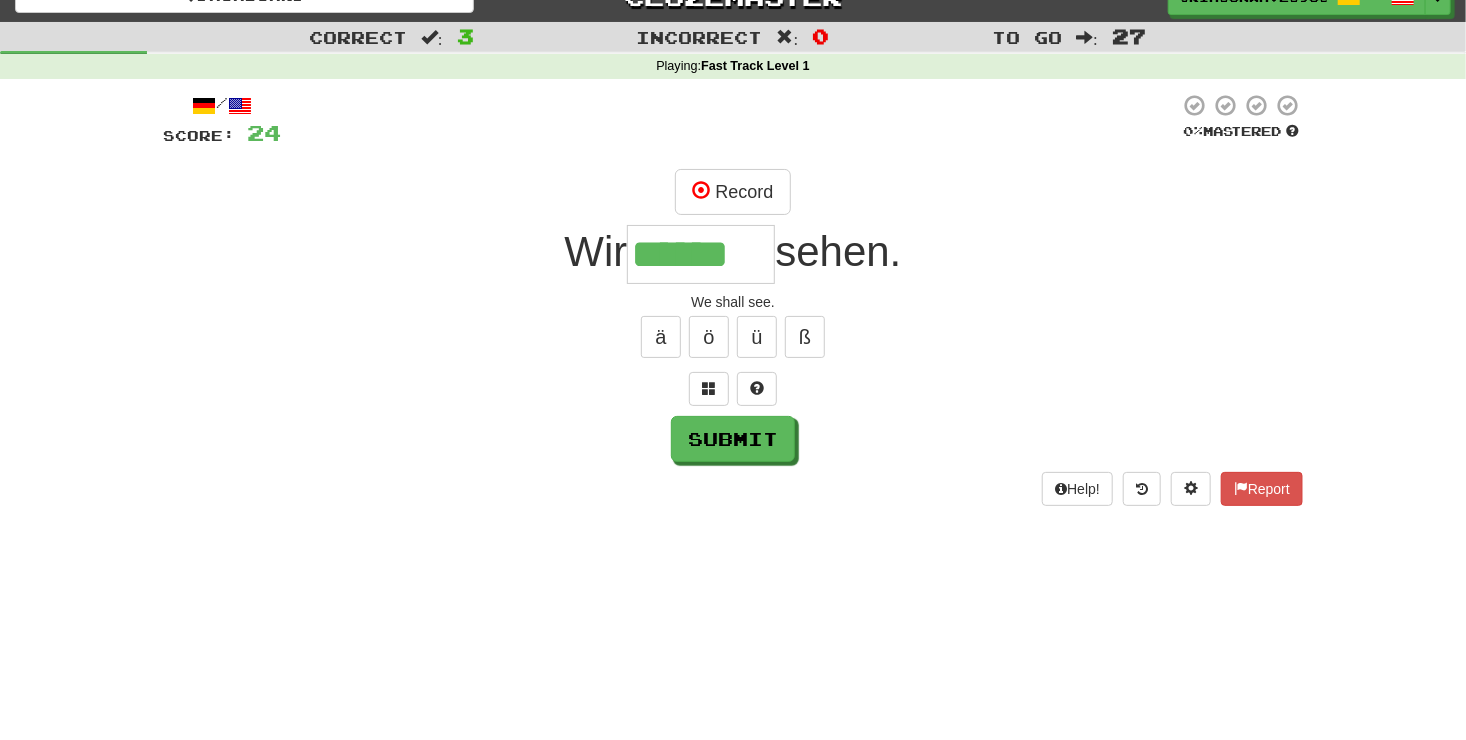 type on "******" 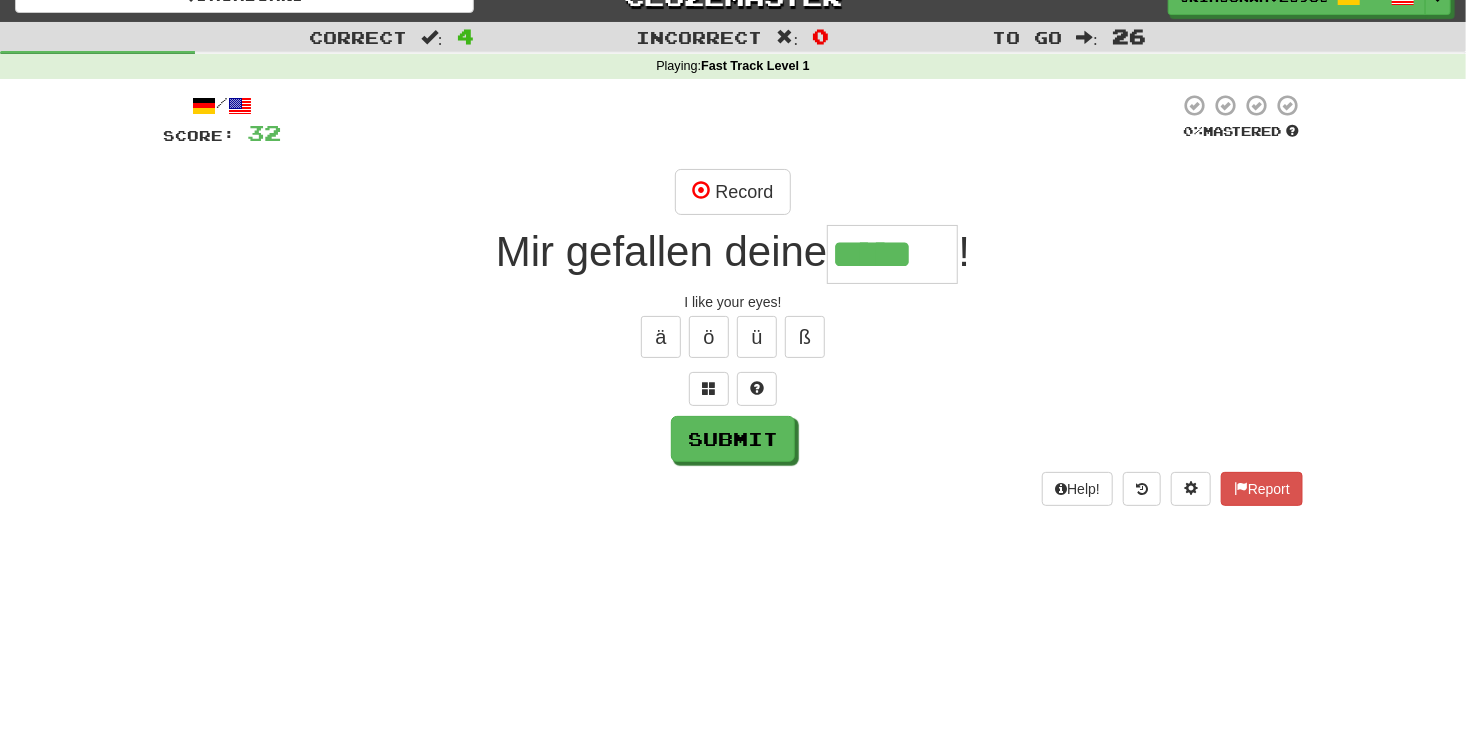 type on "*****" 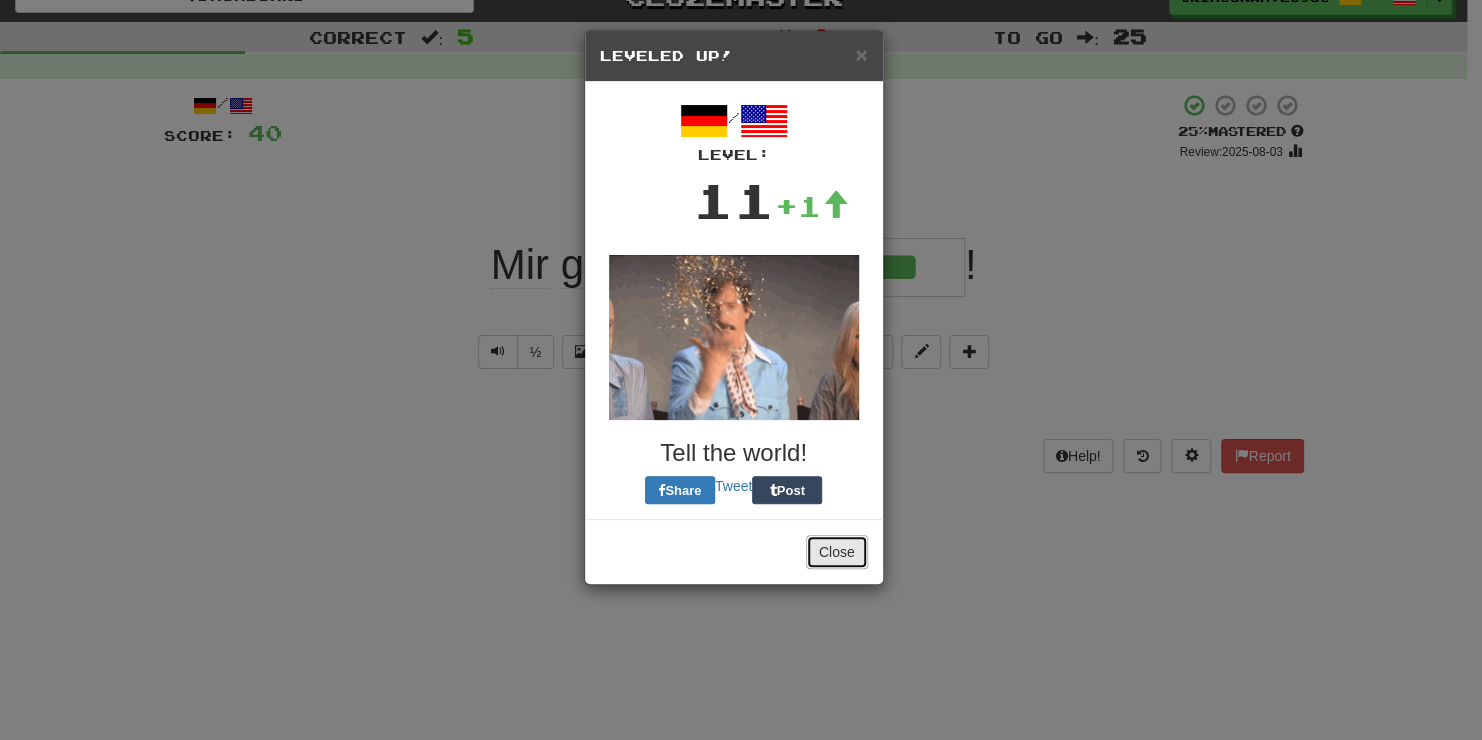 click on "Close" at bounding box center [837, 552] 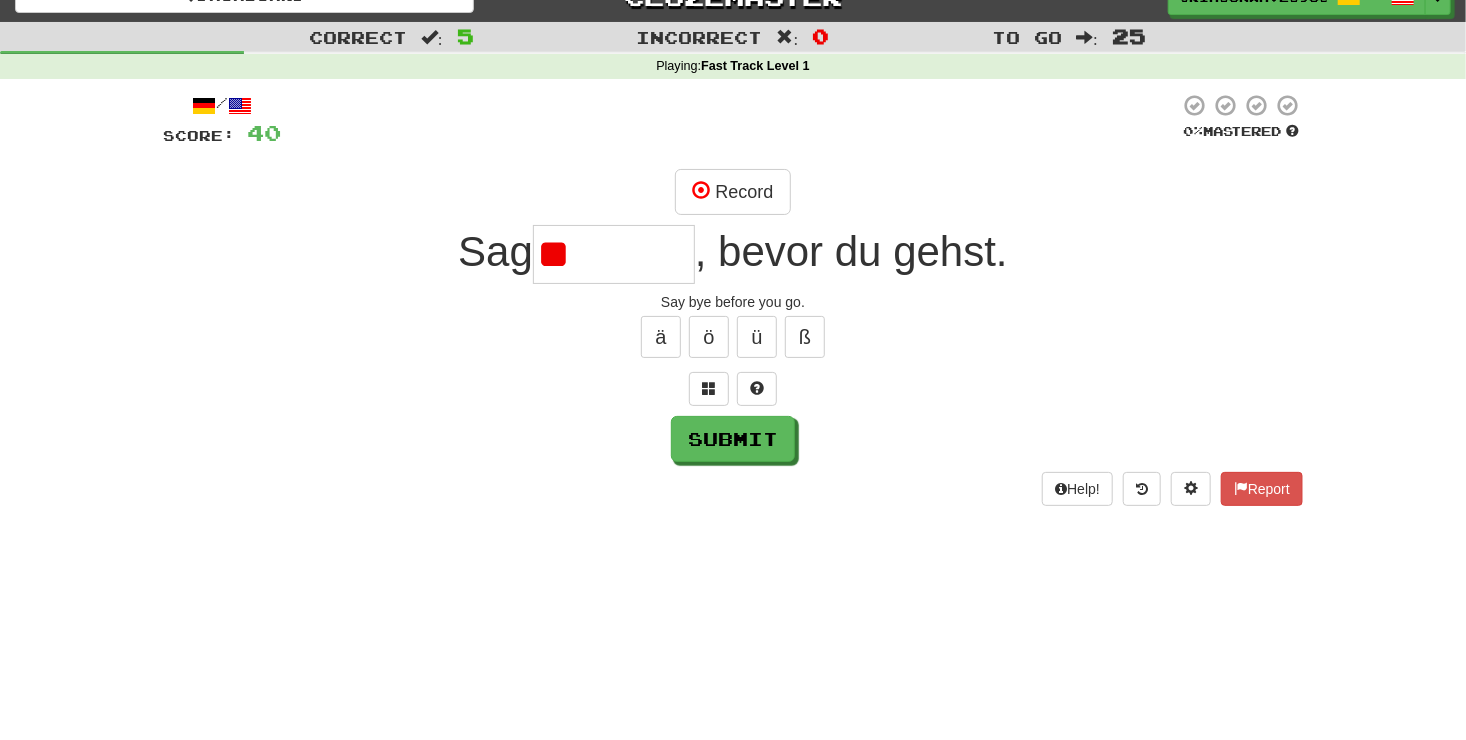 type on "*" 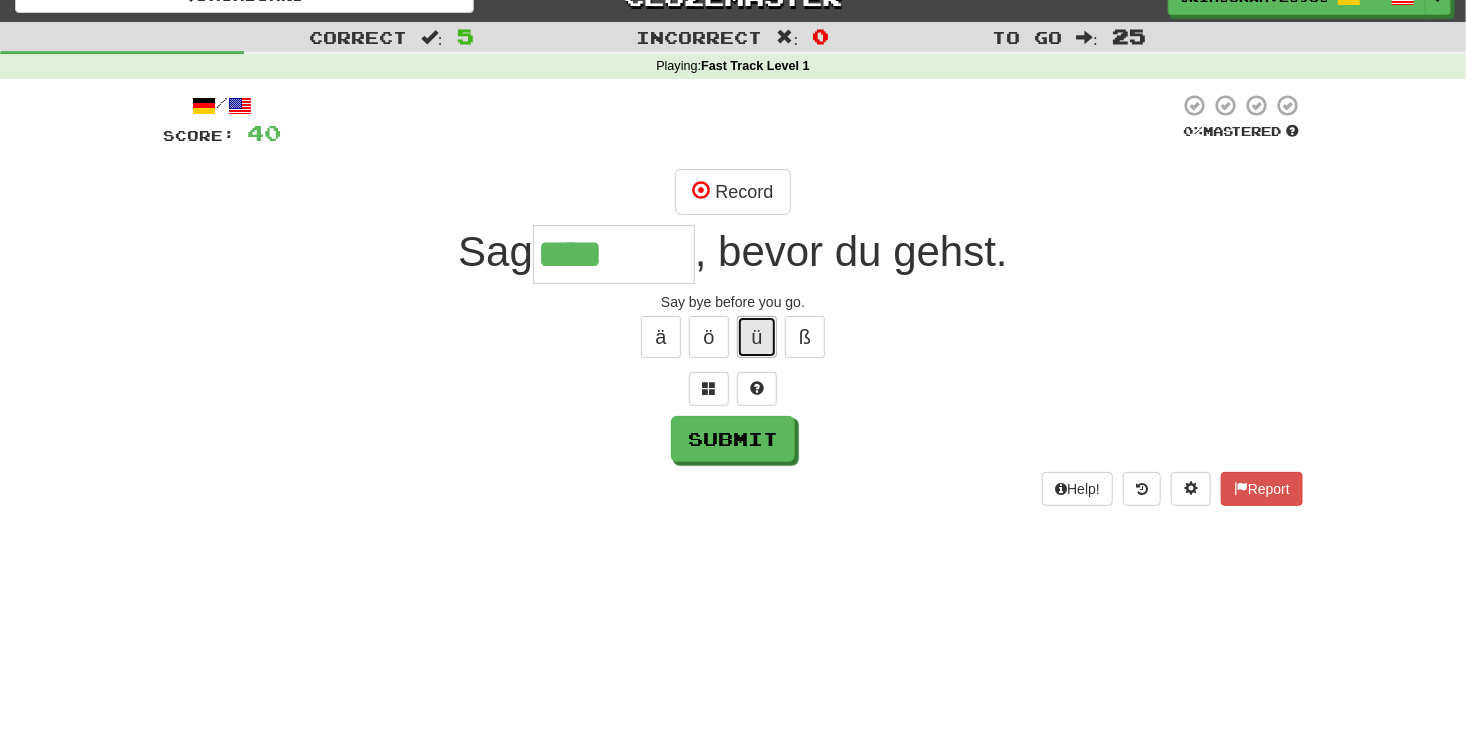 click on "ü" at bounding box center (757, 337) 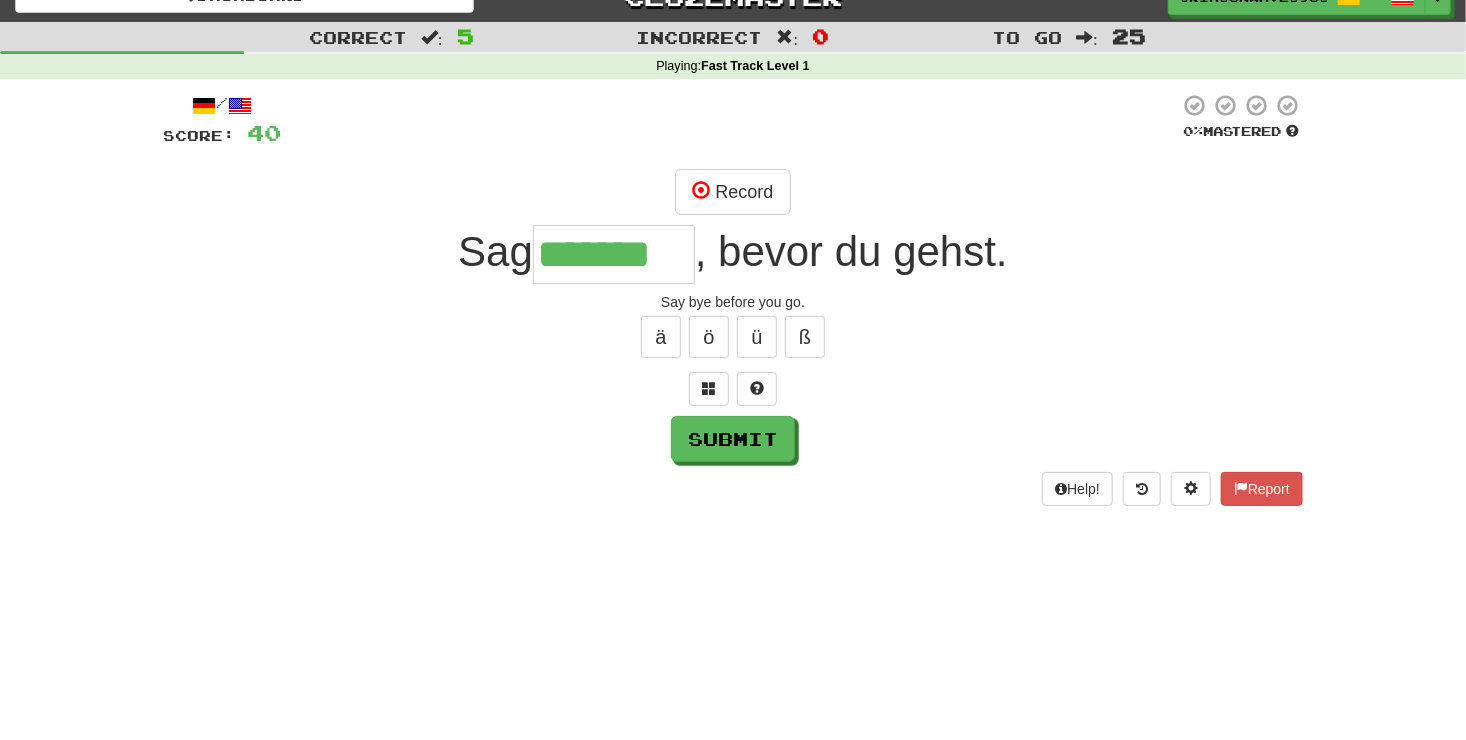 type on "*******" 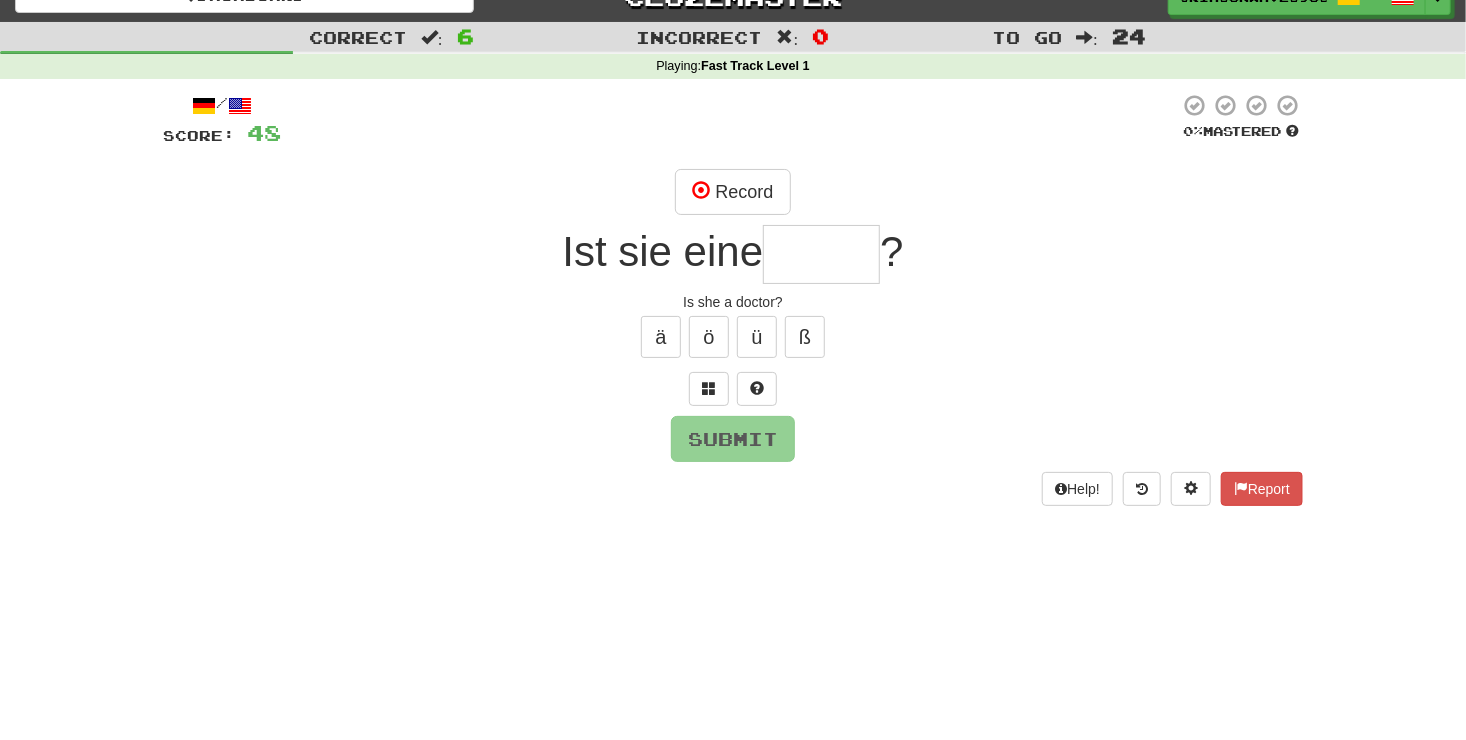 type on "*" 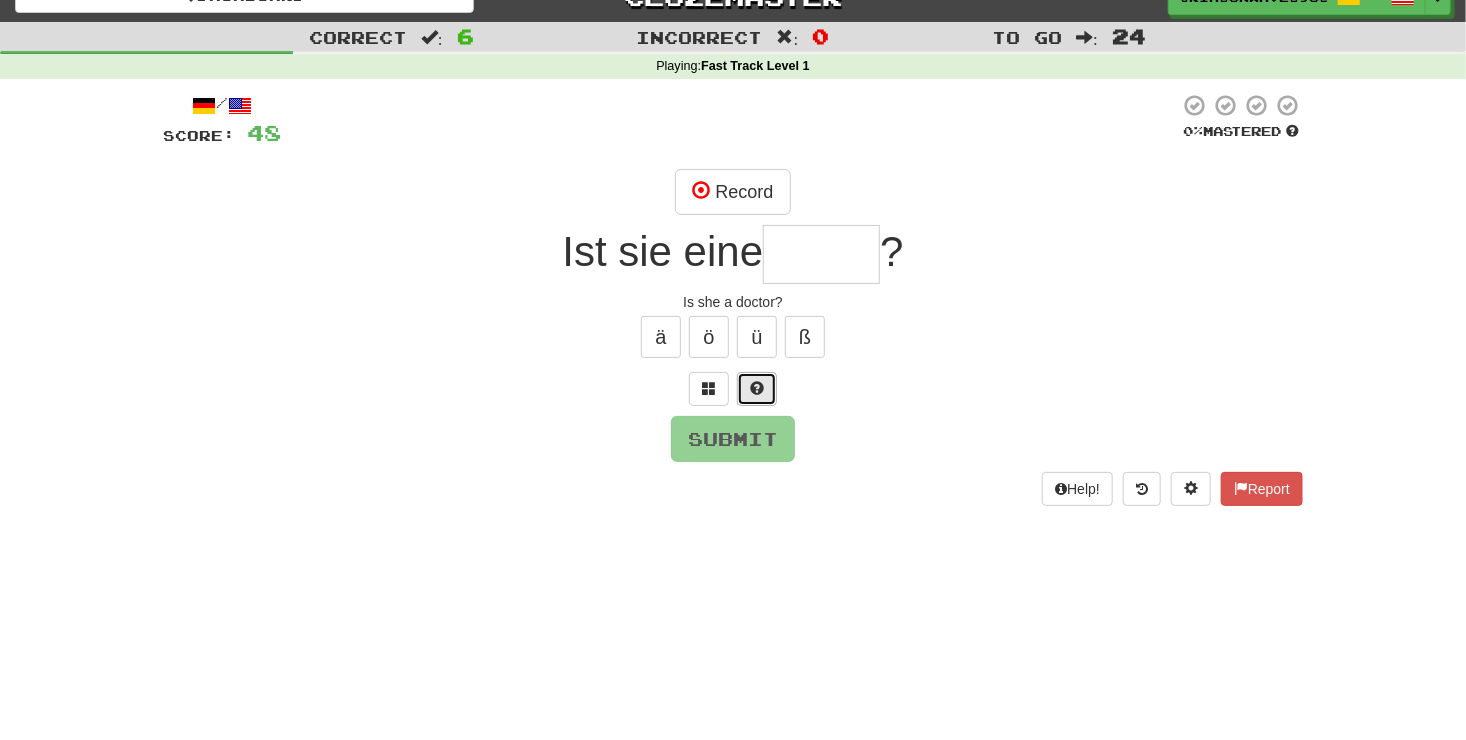 click at bounding box center [757, 388] 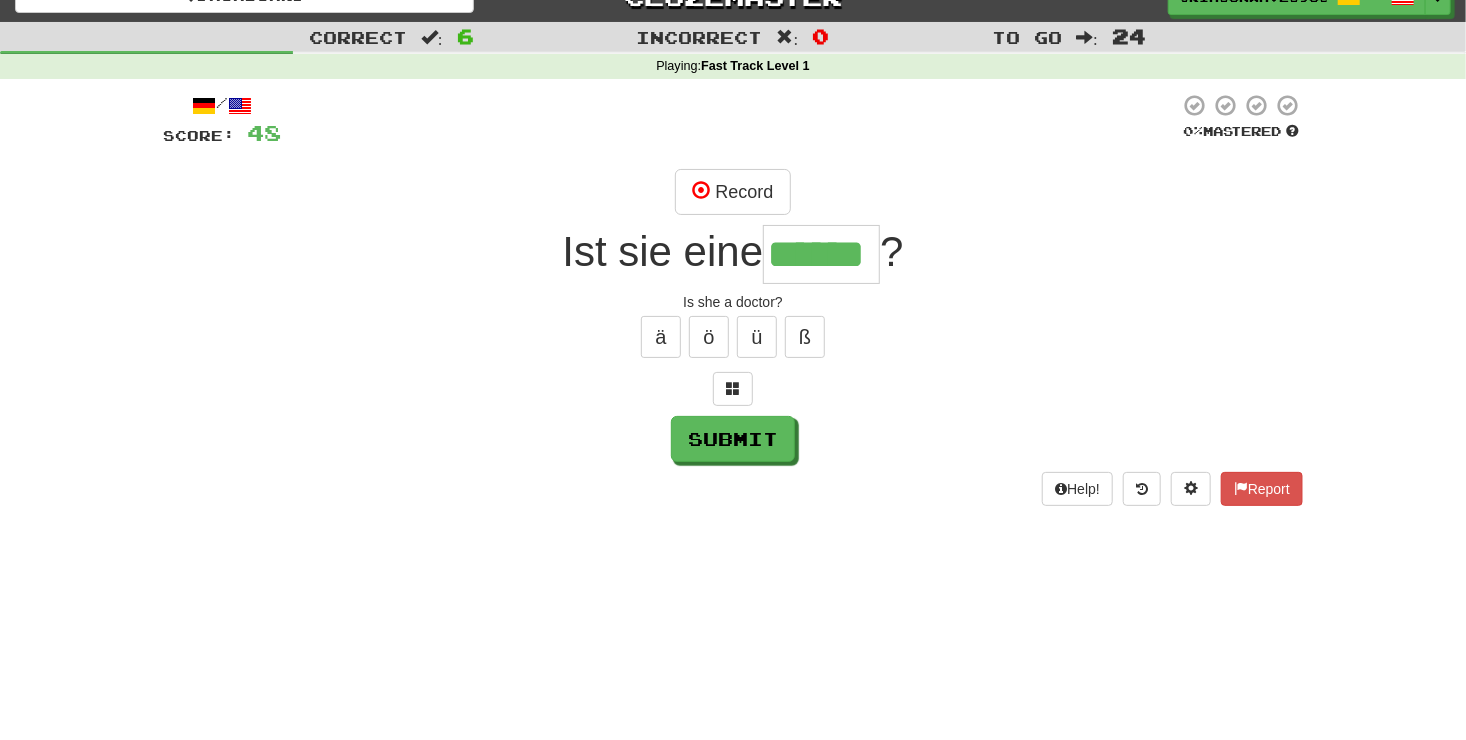 type on "******" 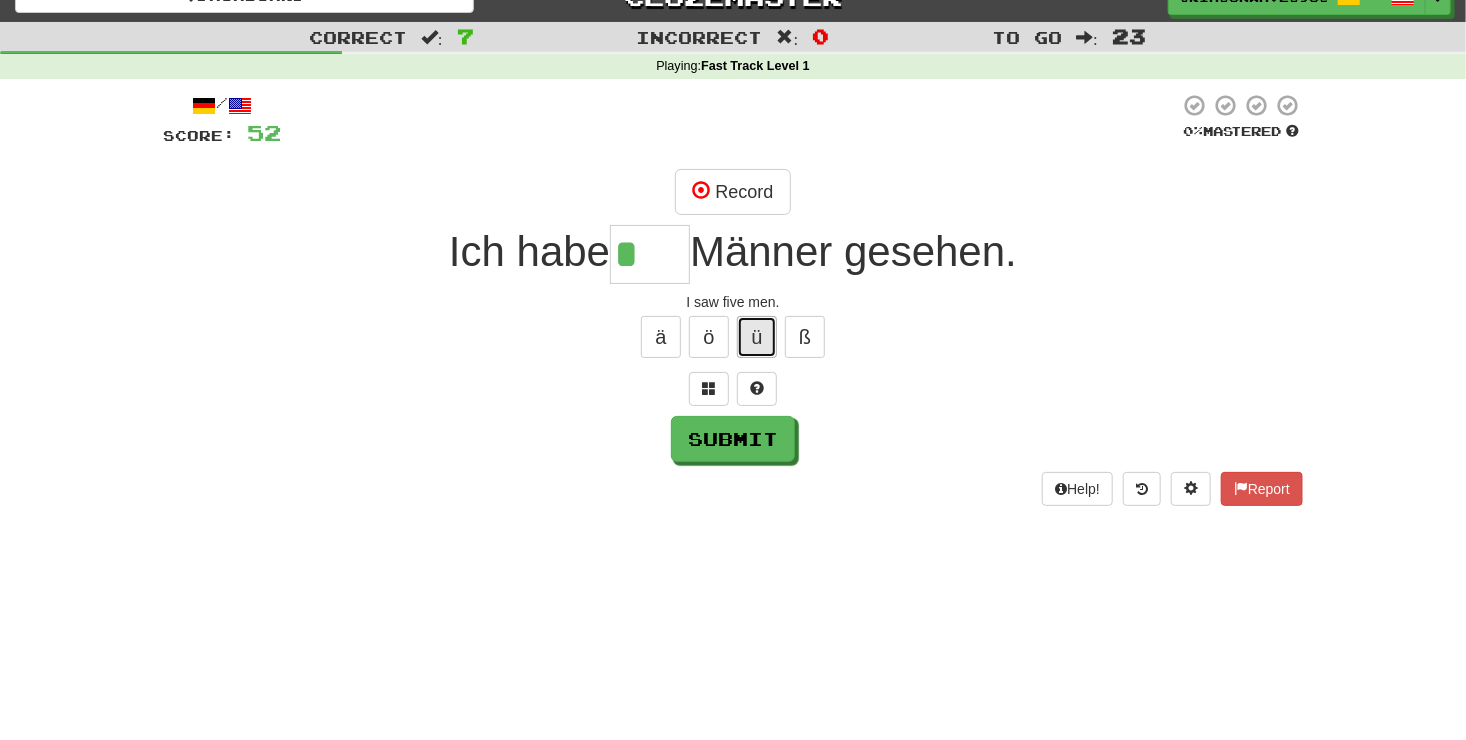 click on "ü" at bounding box center [757, 337] 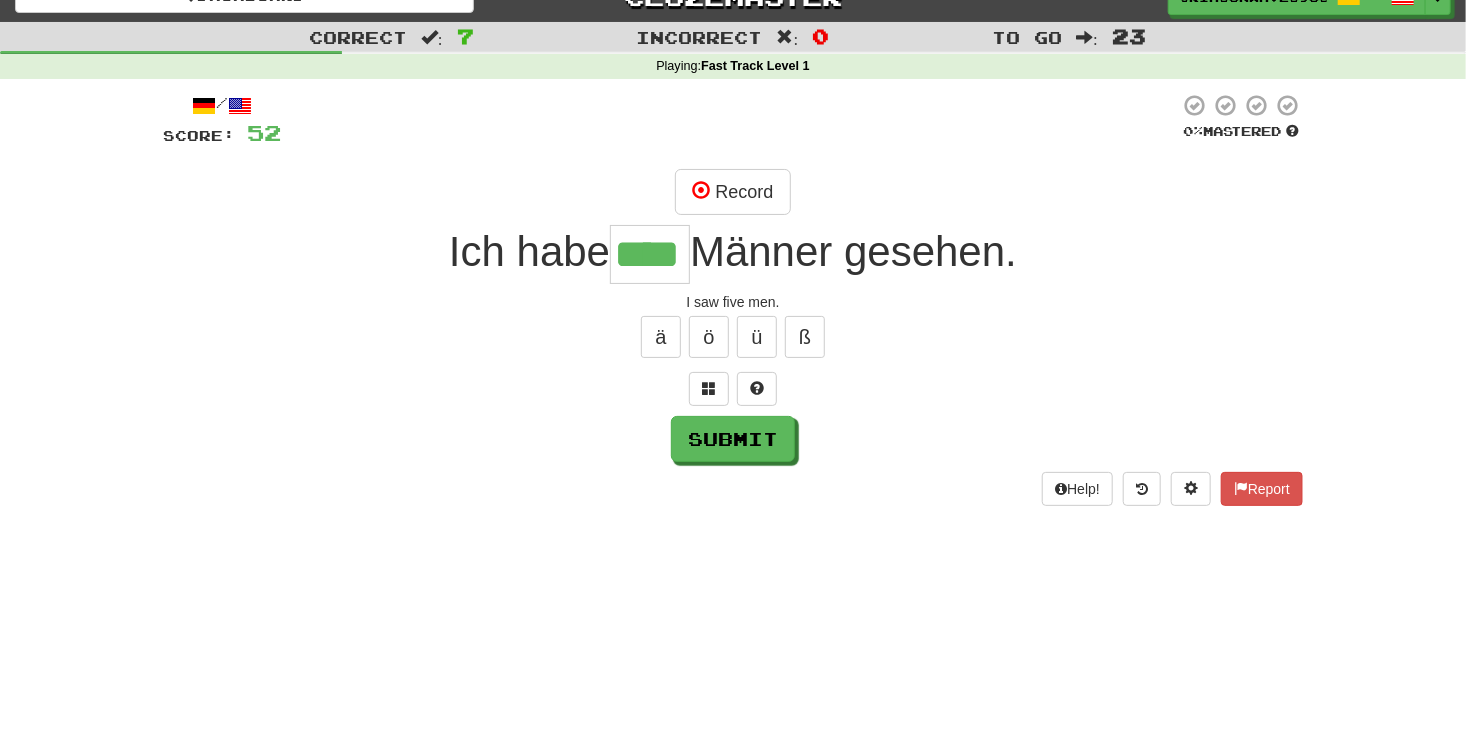 type on "****" 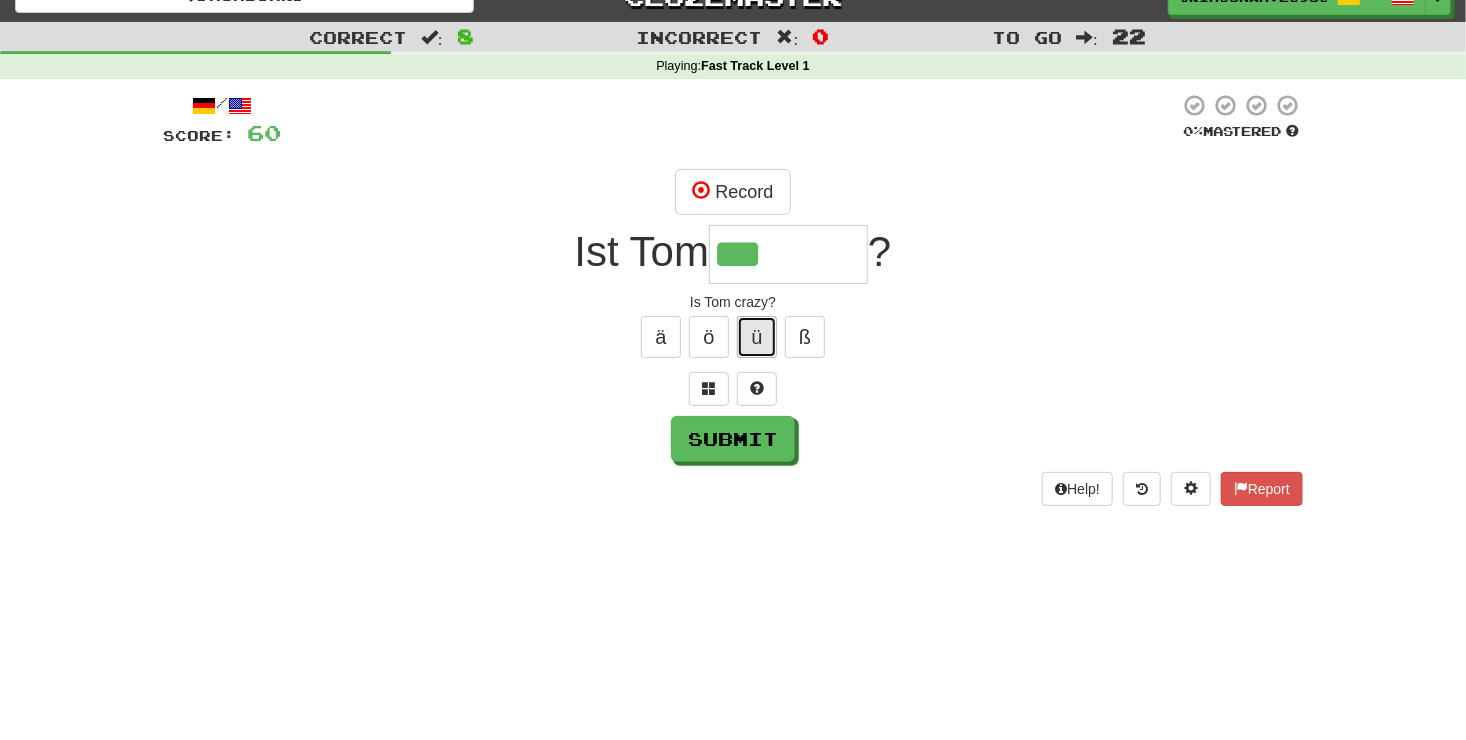 click on "ü" at bounding box center (757, 337) 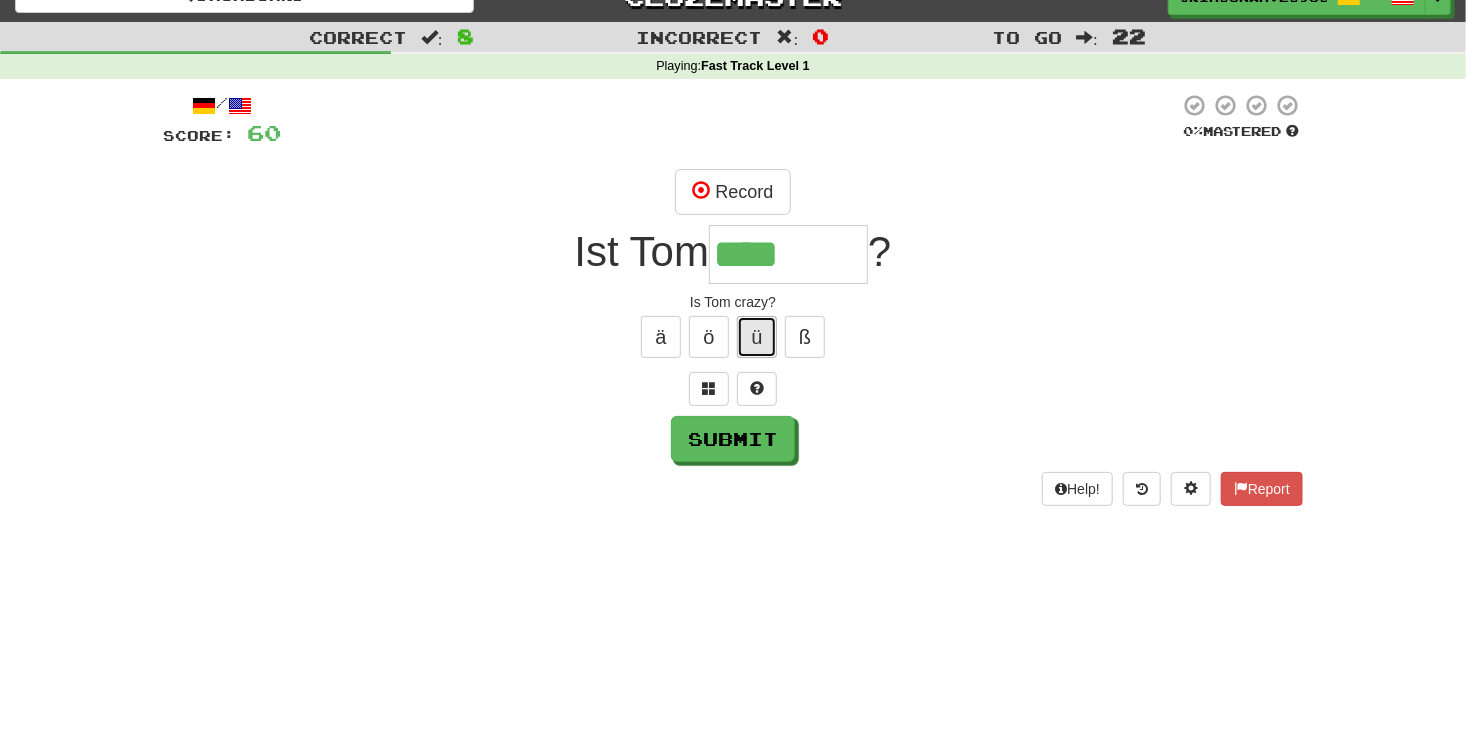 click on "ü" at bounding box center (757, 337) 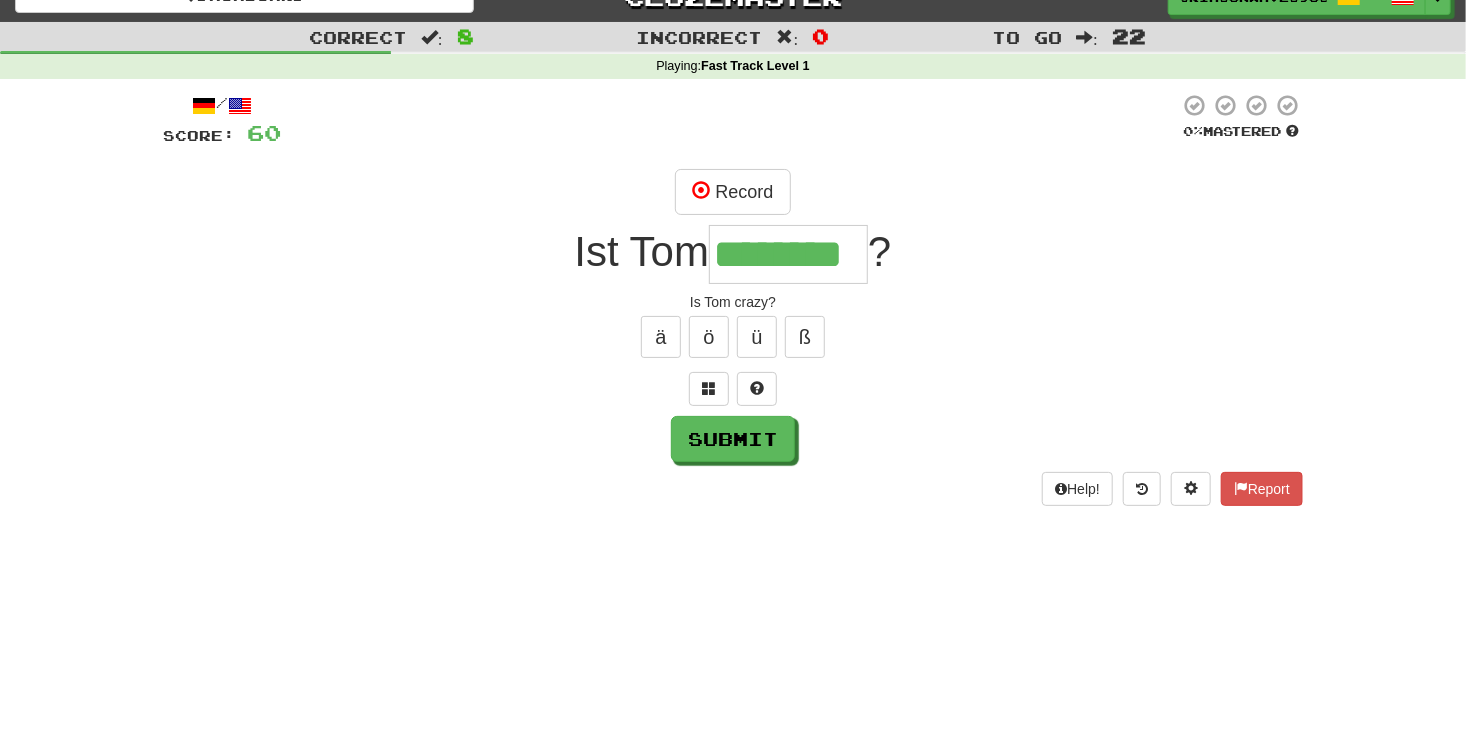 type on "********" 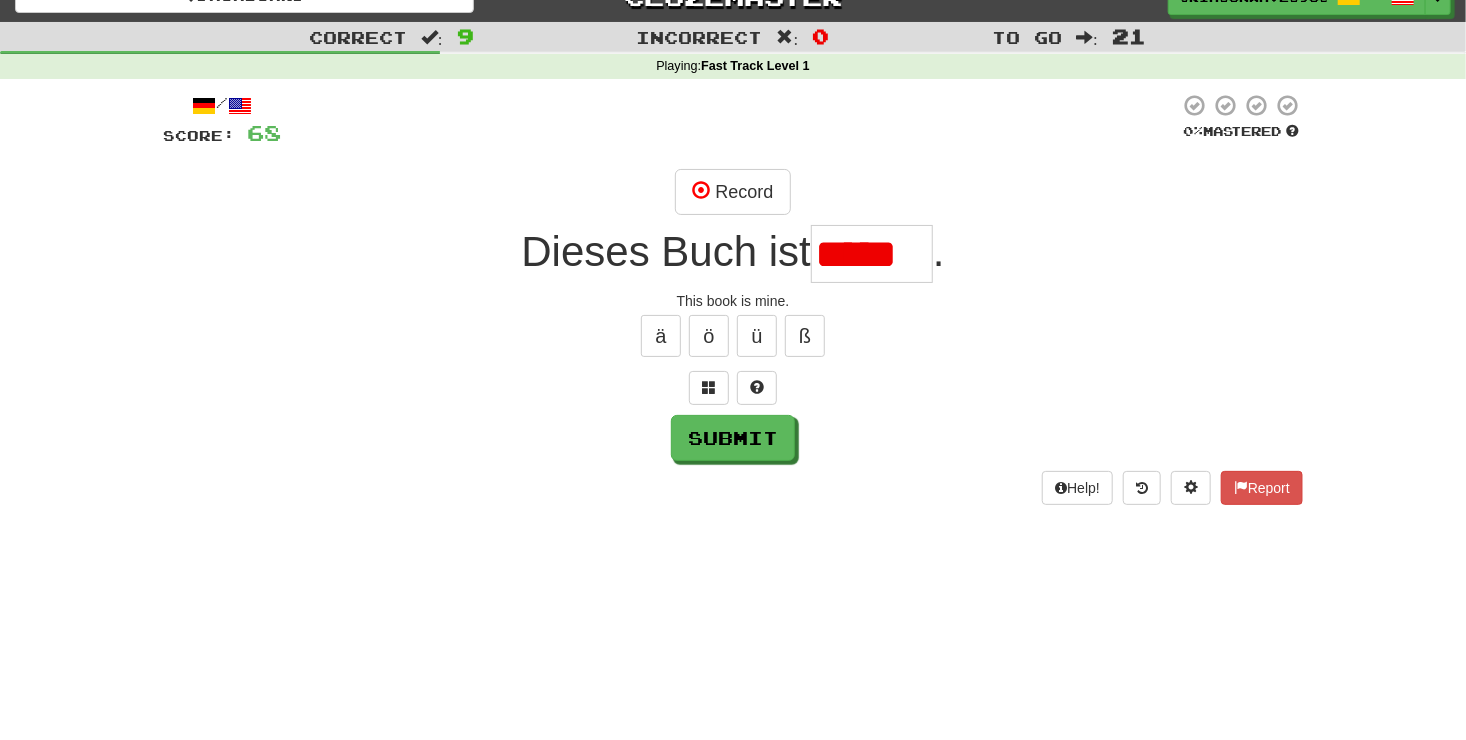 scroll, scrollTop: 0, scrollLeft: 0, axis: both 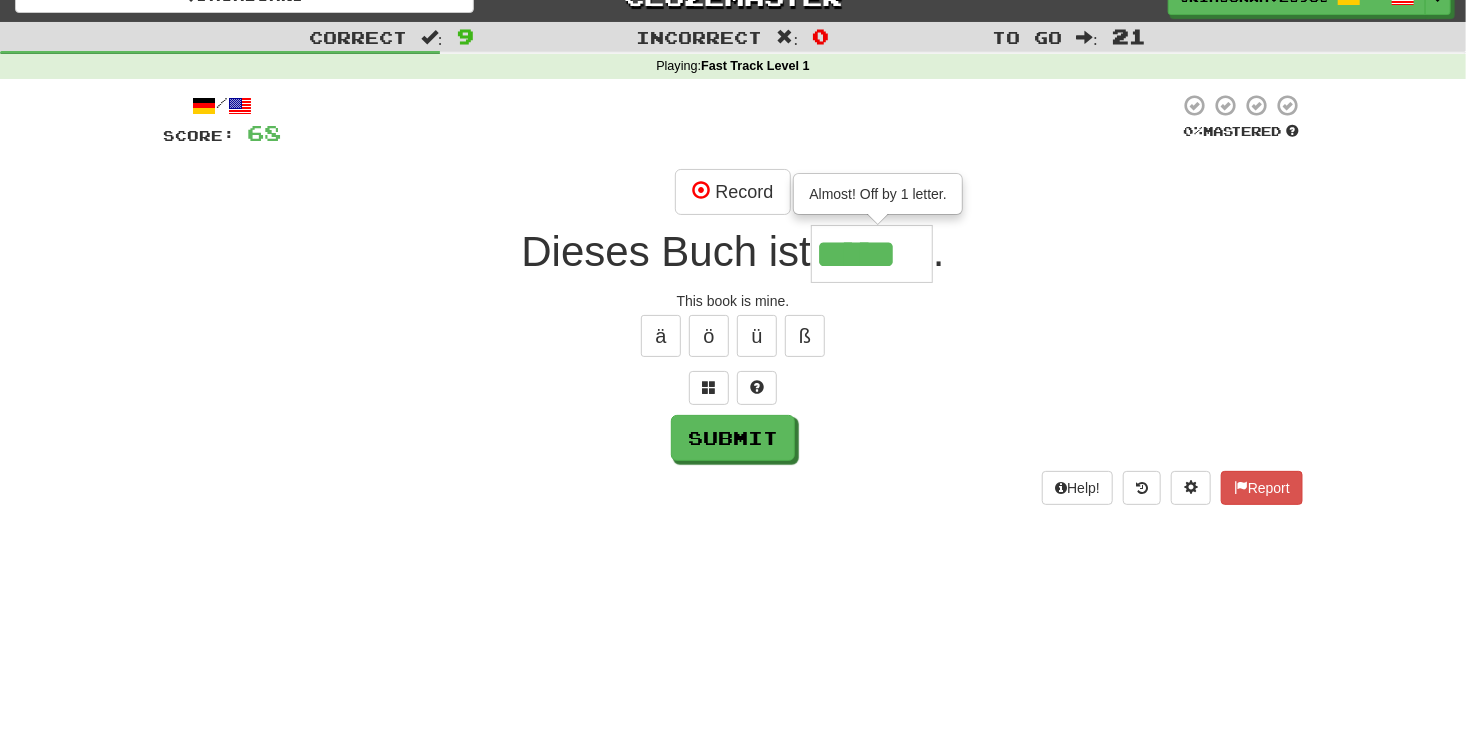 type on "*****" 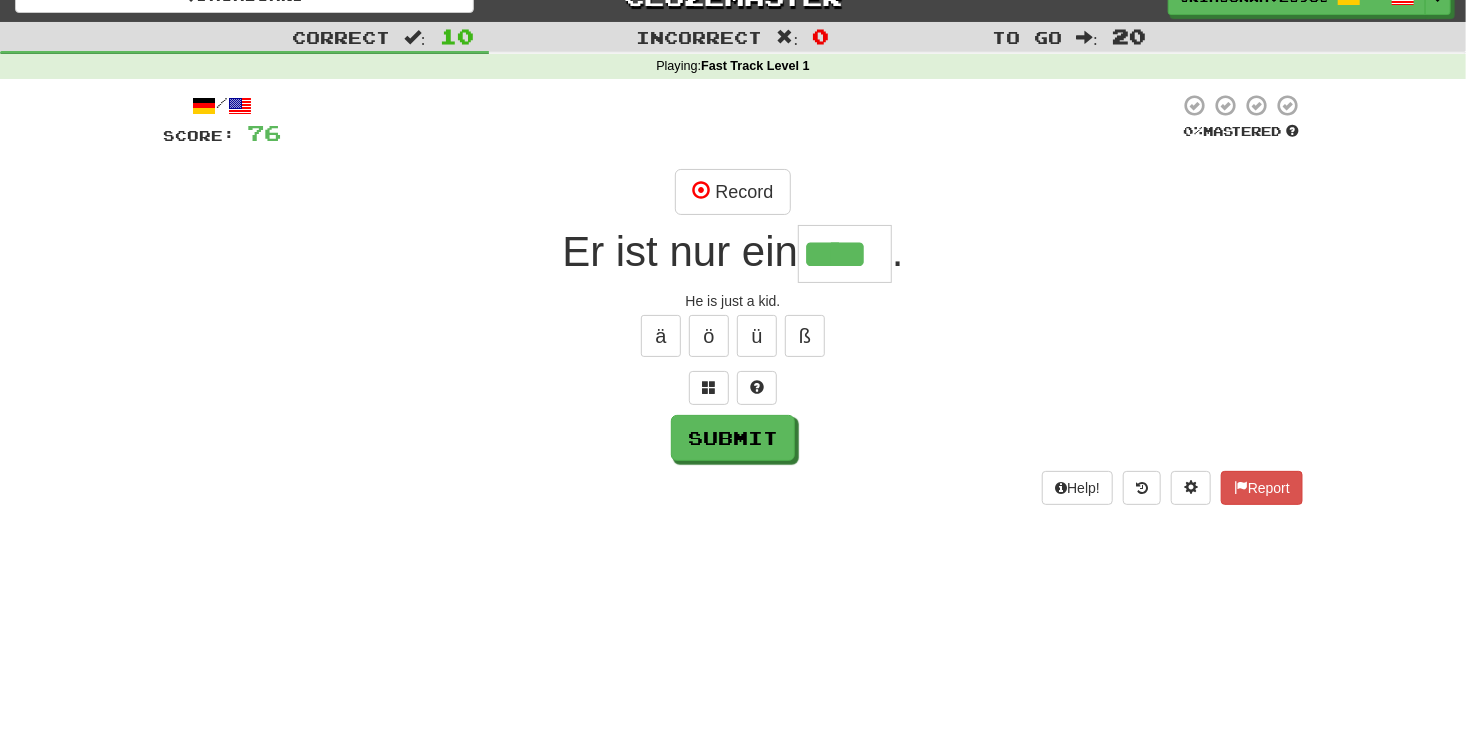 type on "****" 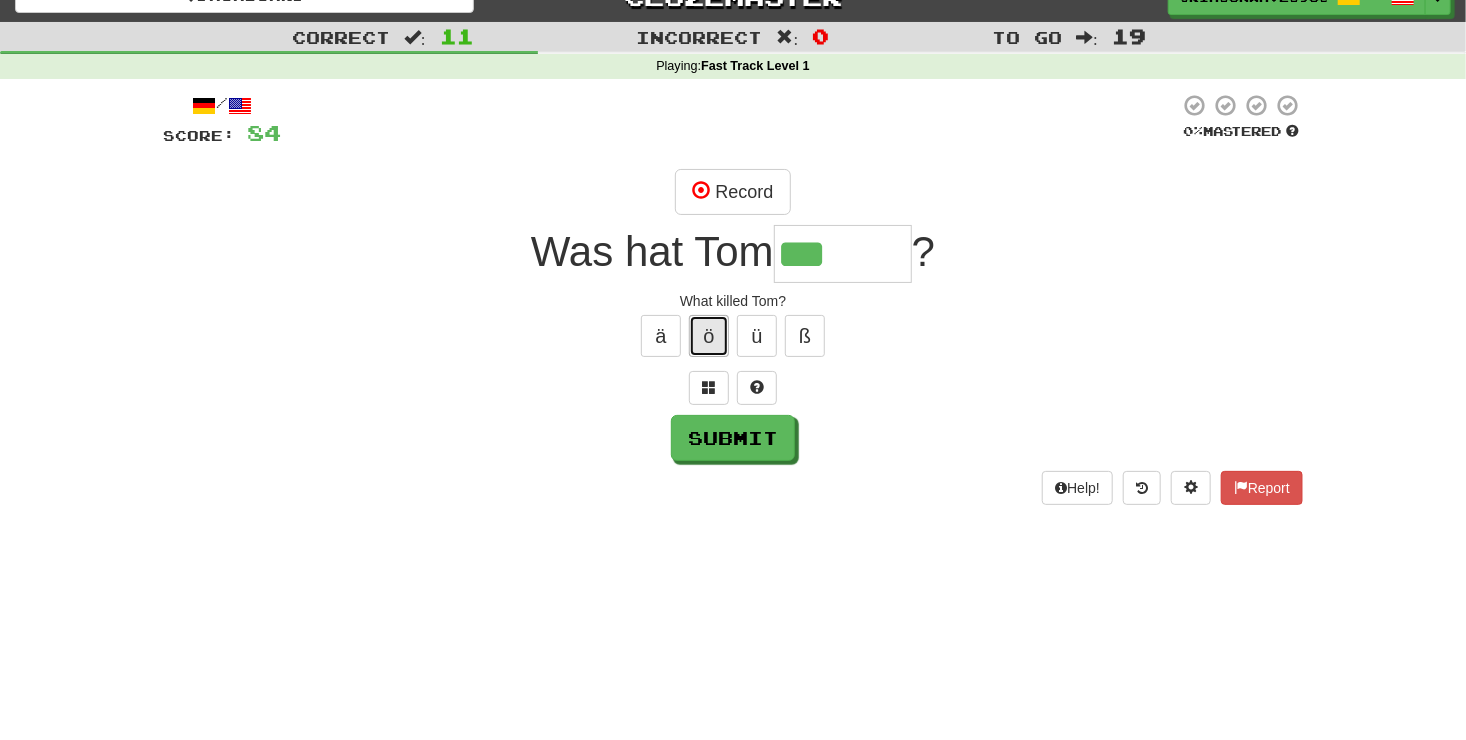 click on "ö" at bounding box center (709, 336) 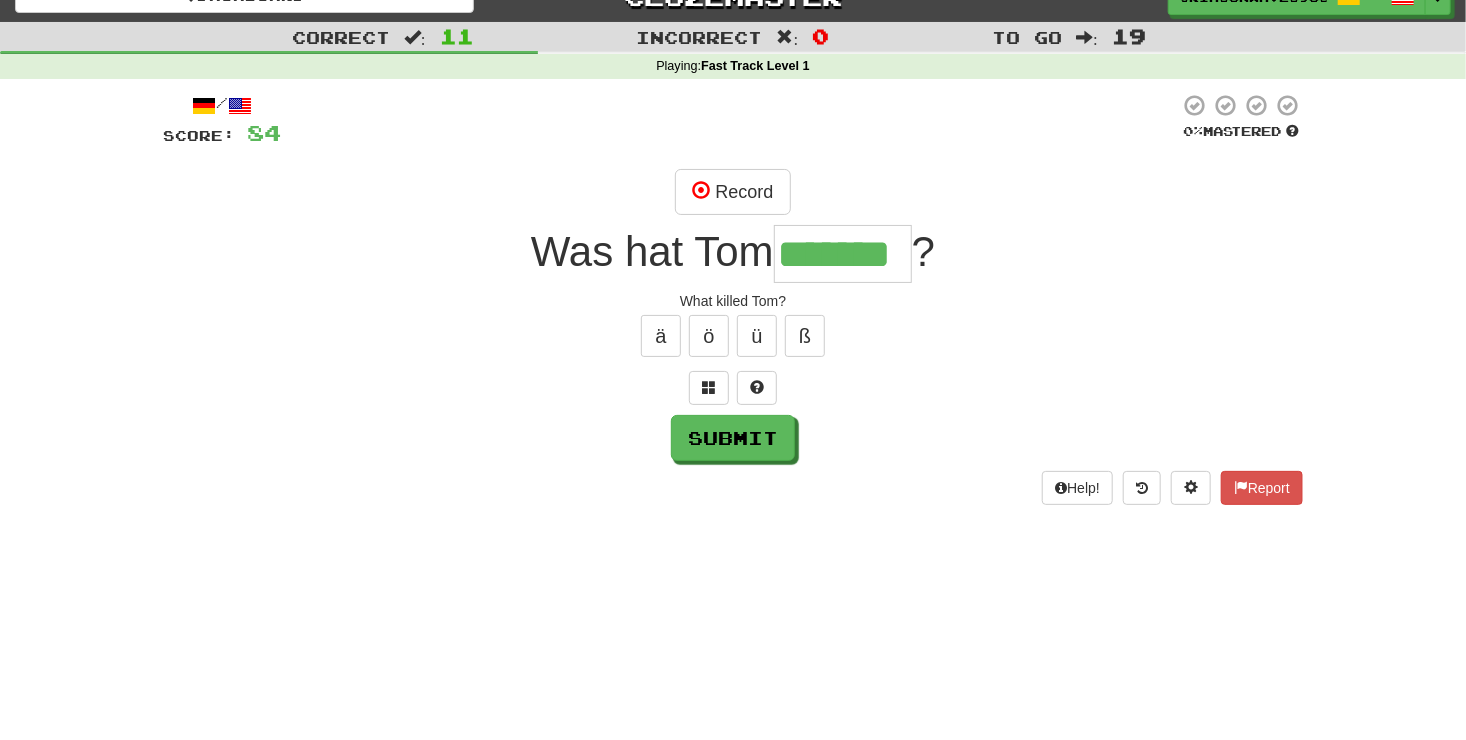 type on "*******" 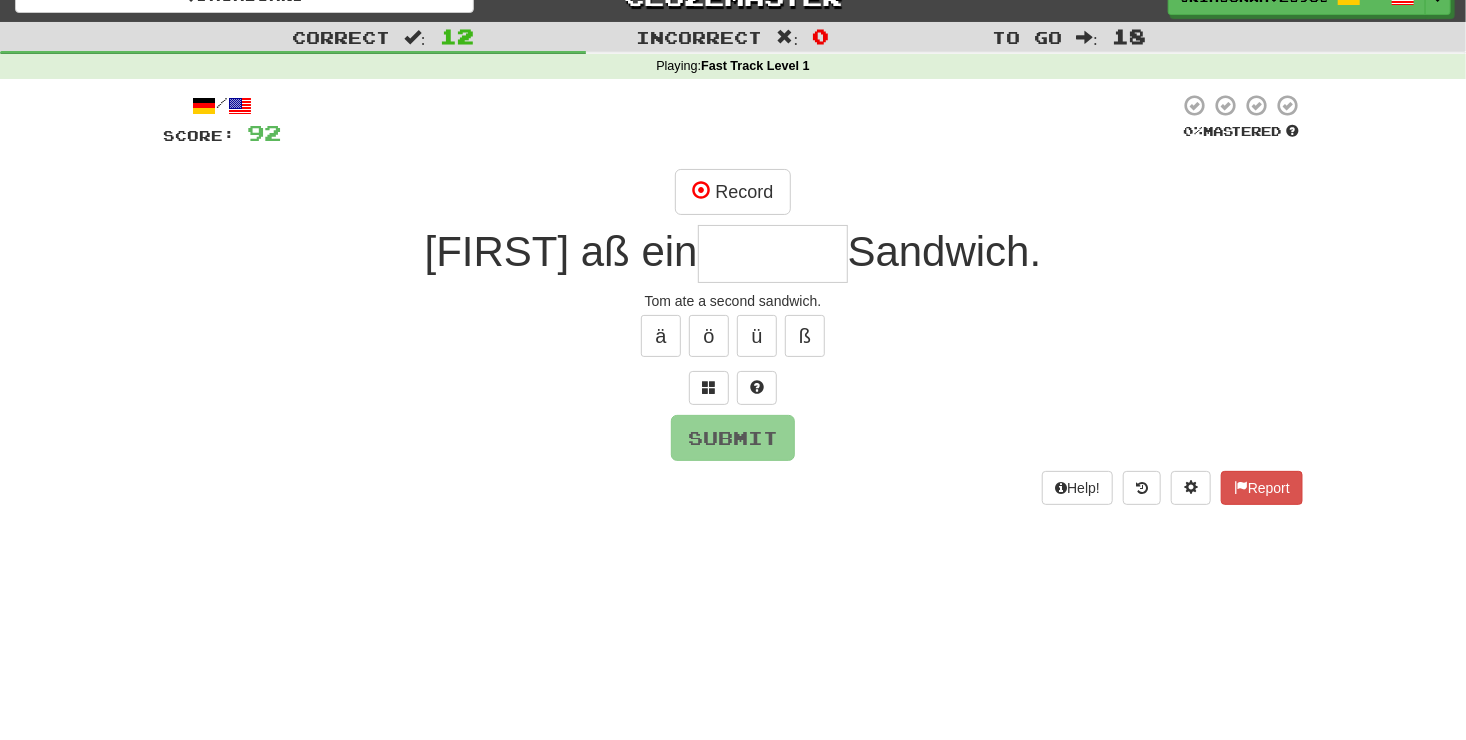 type on "*" 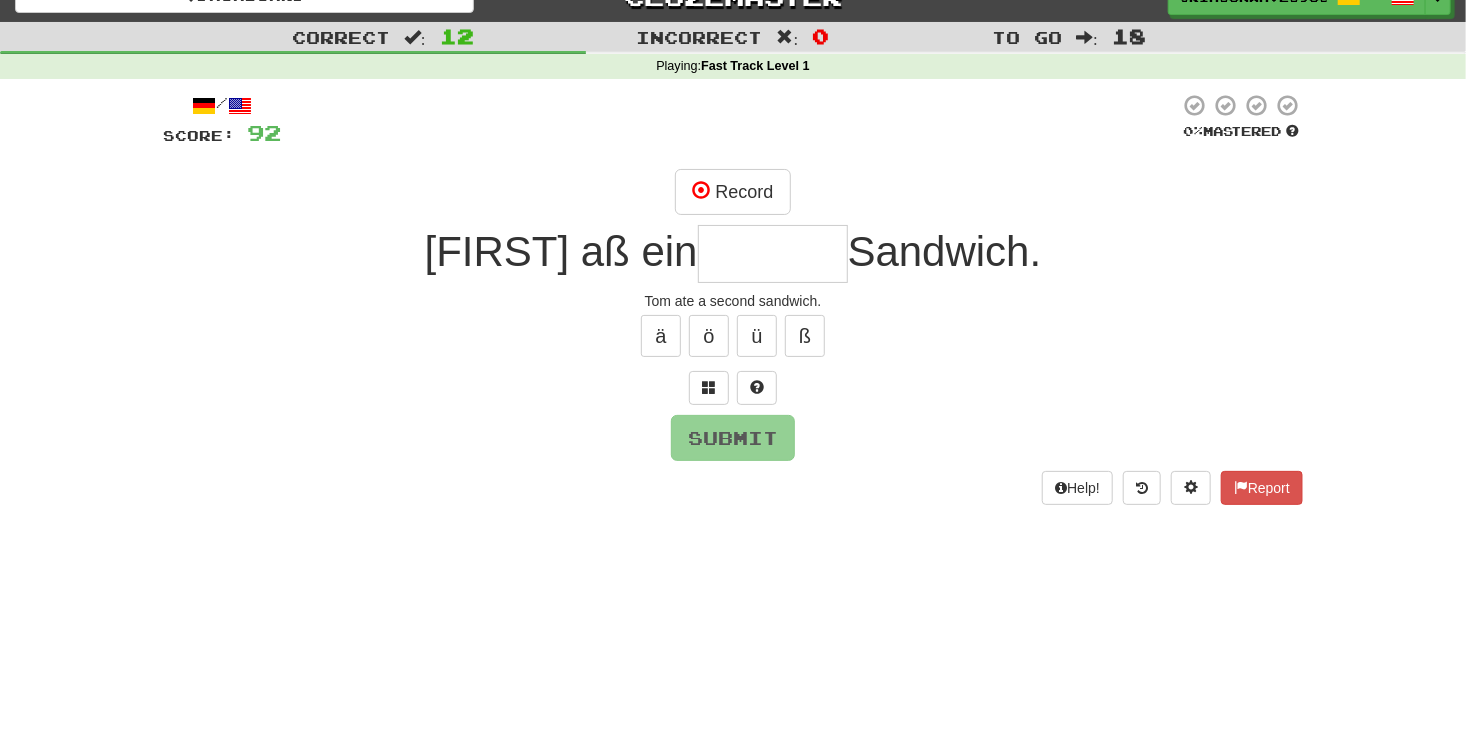 type on "*" 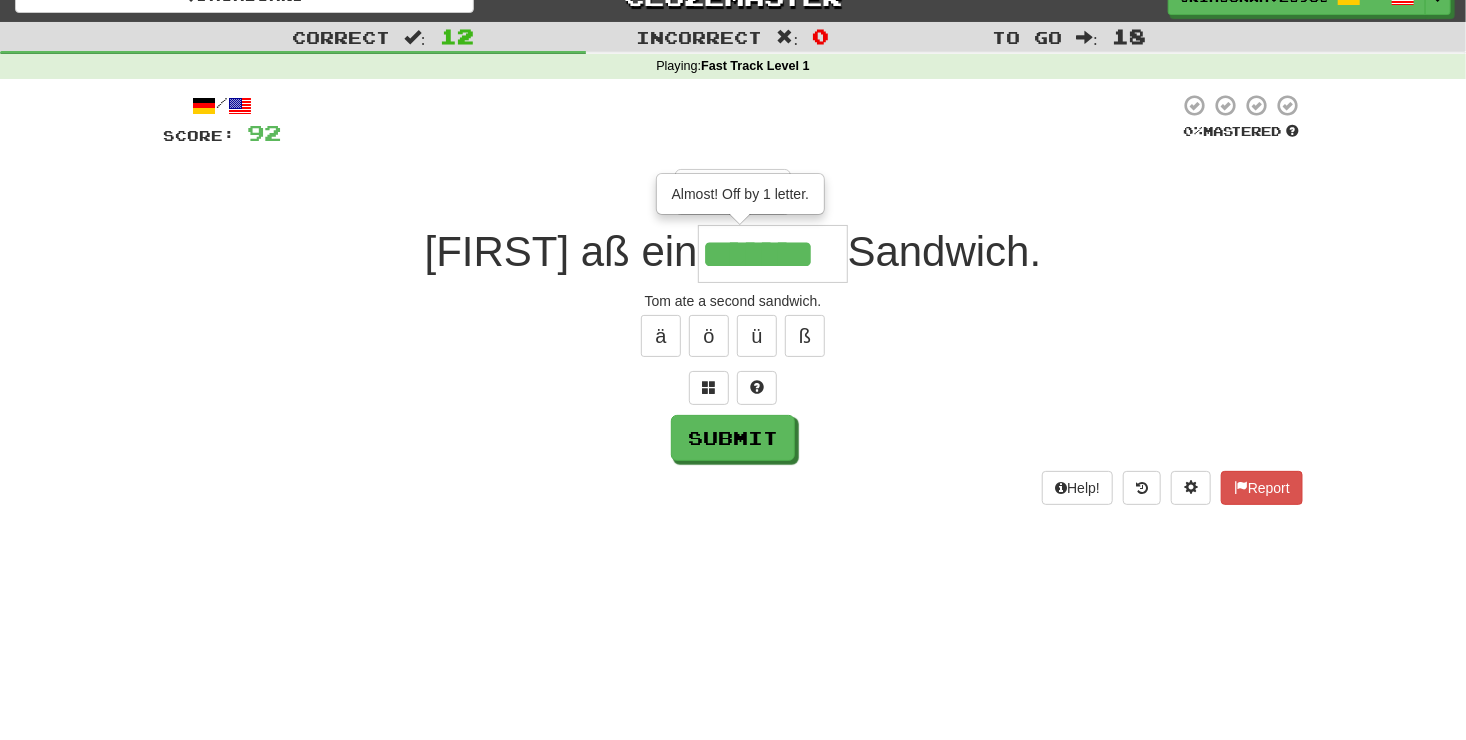 type on "*******" 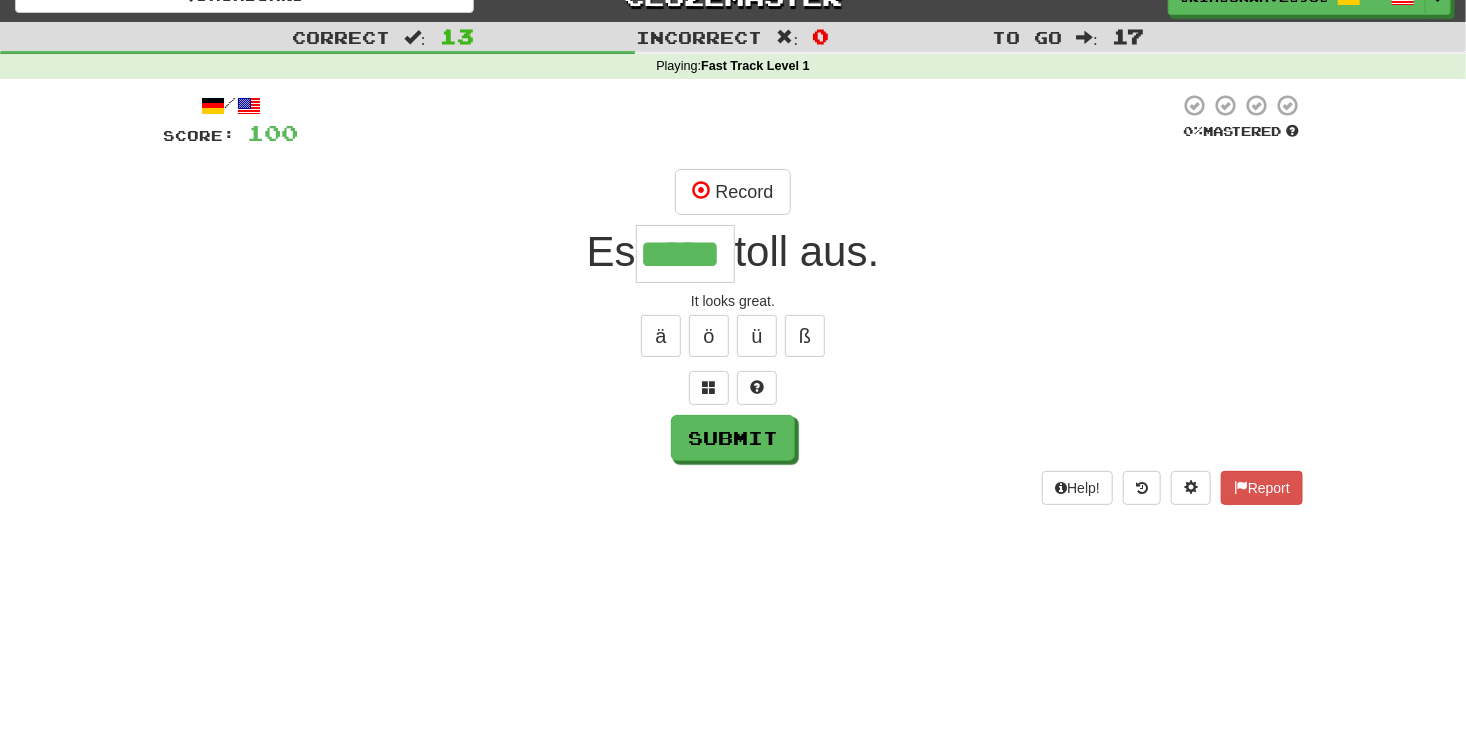 type on "*****" 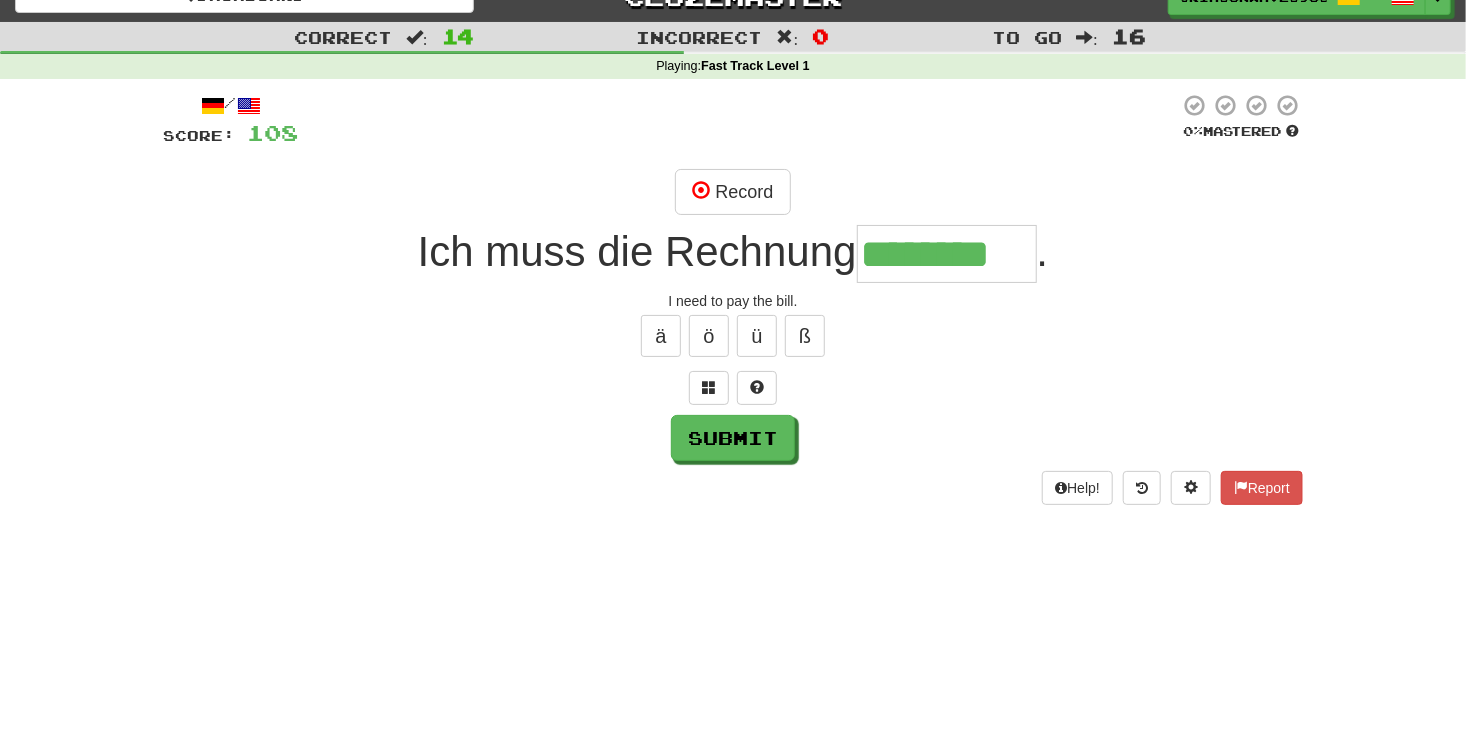 type on "********" 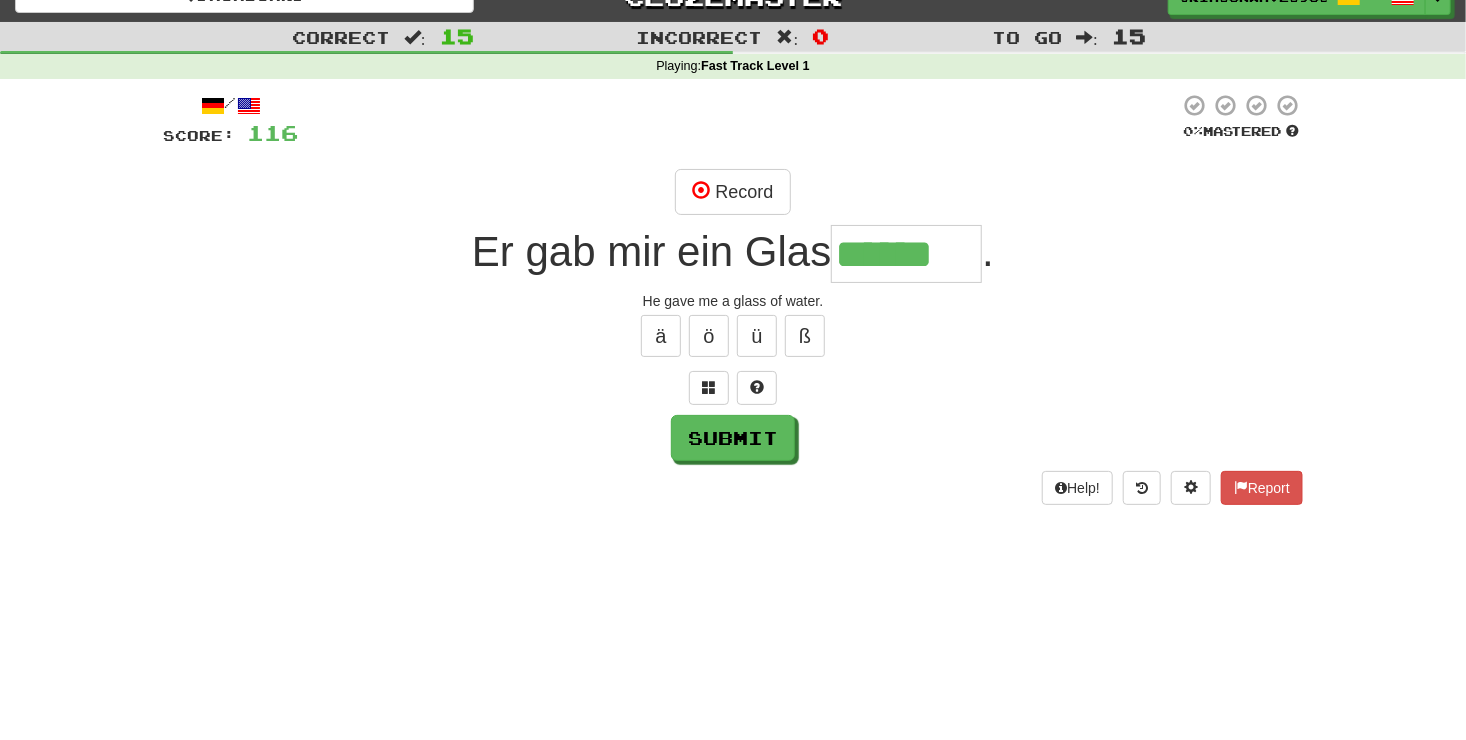 type on "******" 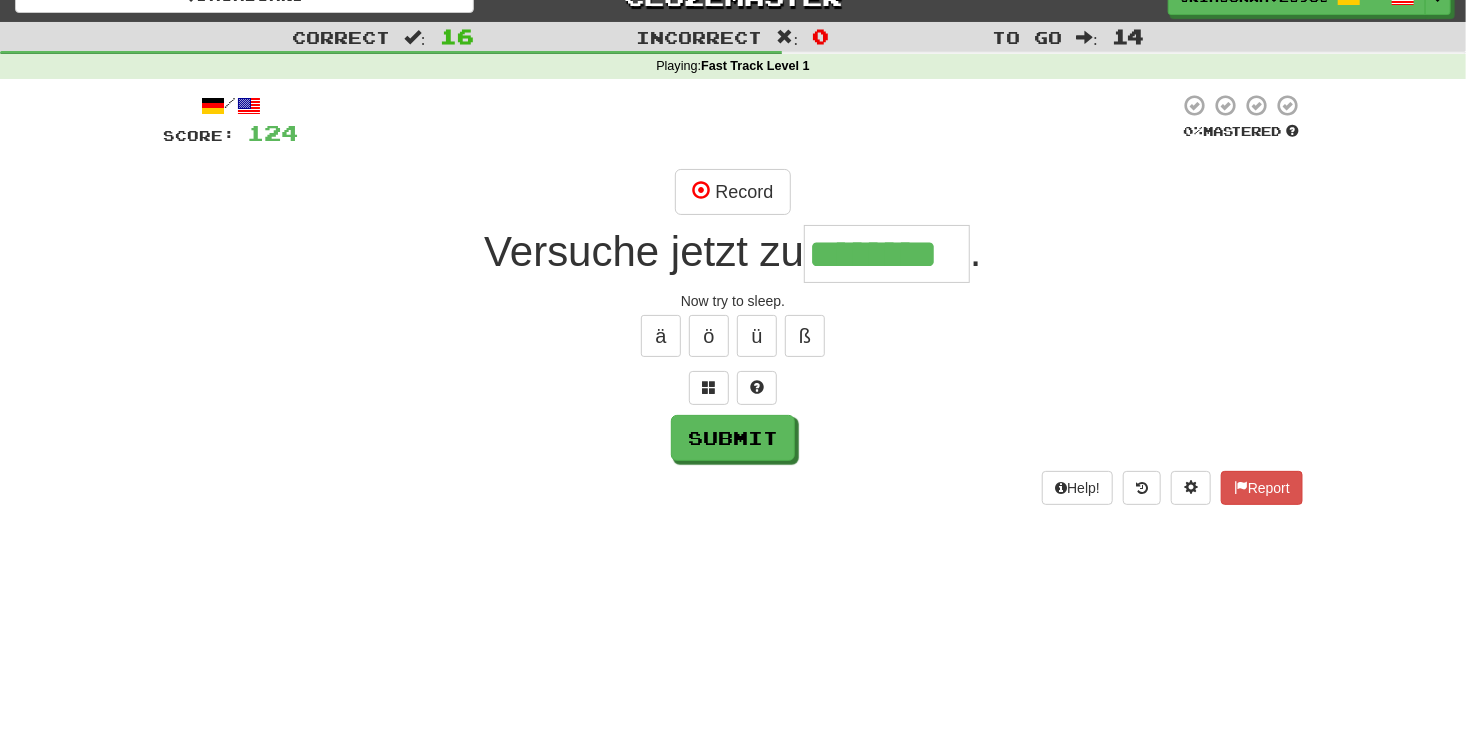type on "********" 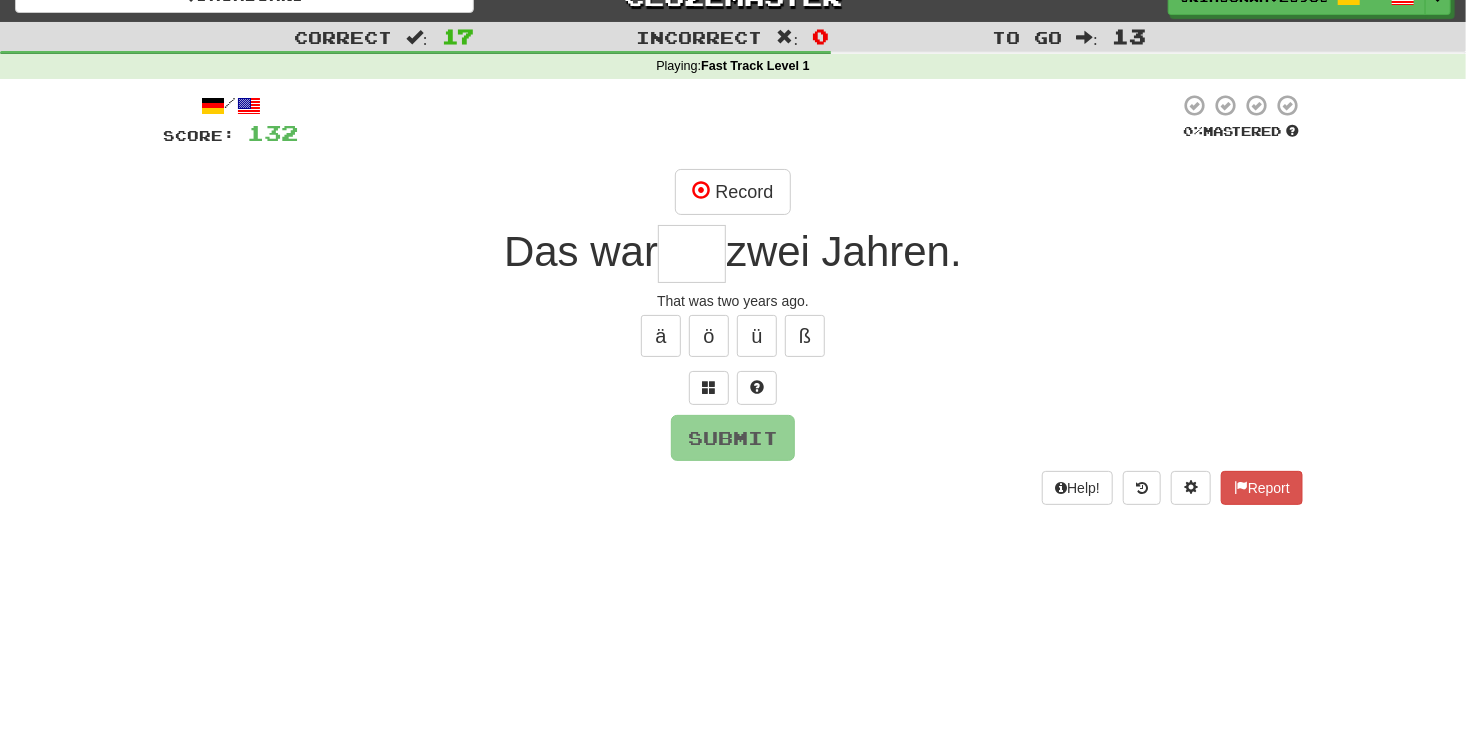 type on "*" 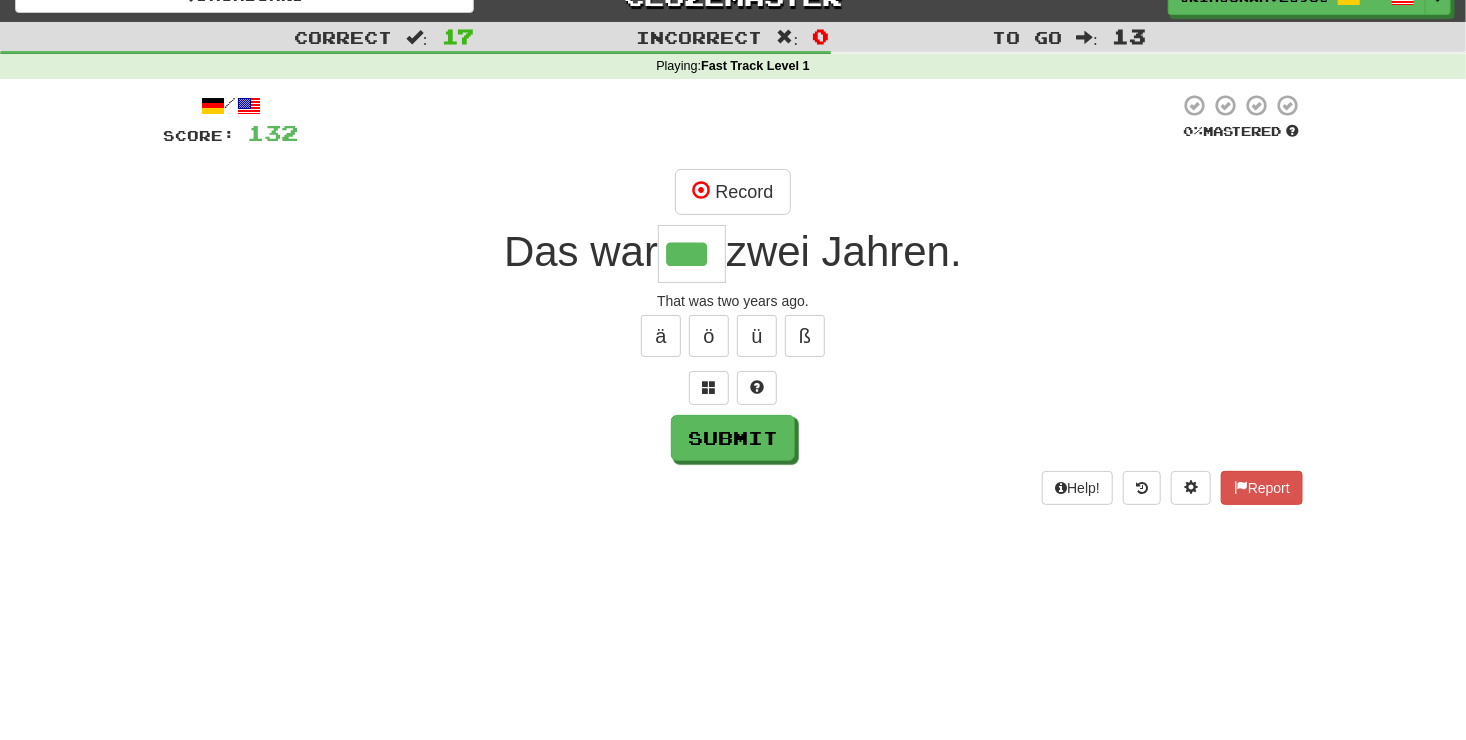 type on "***" 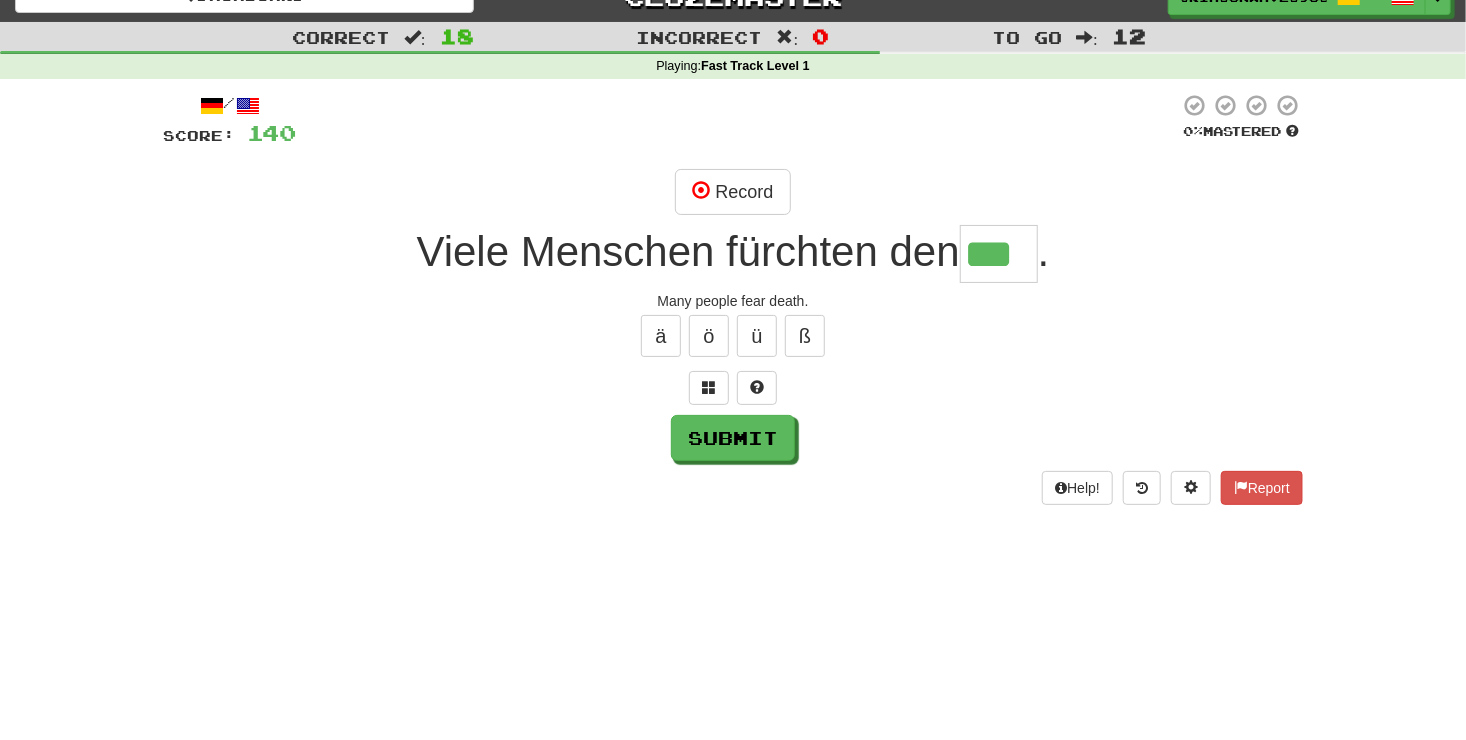 type on "***" 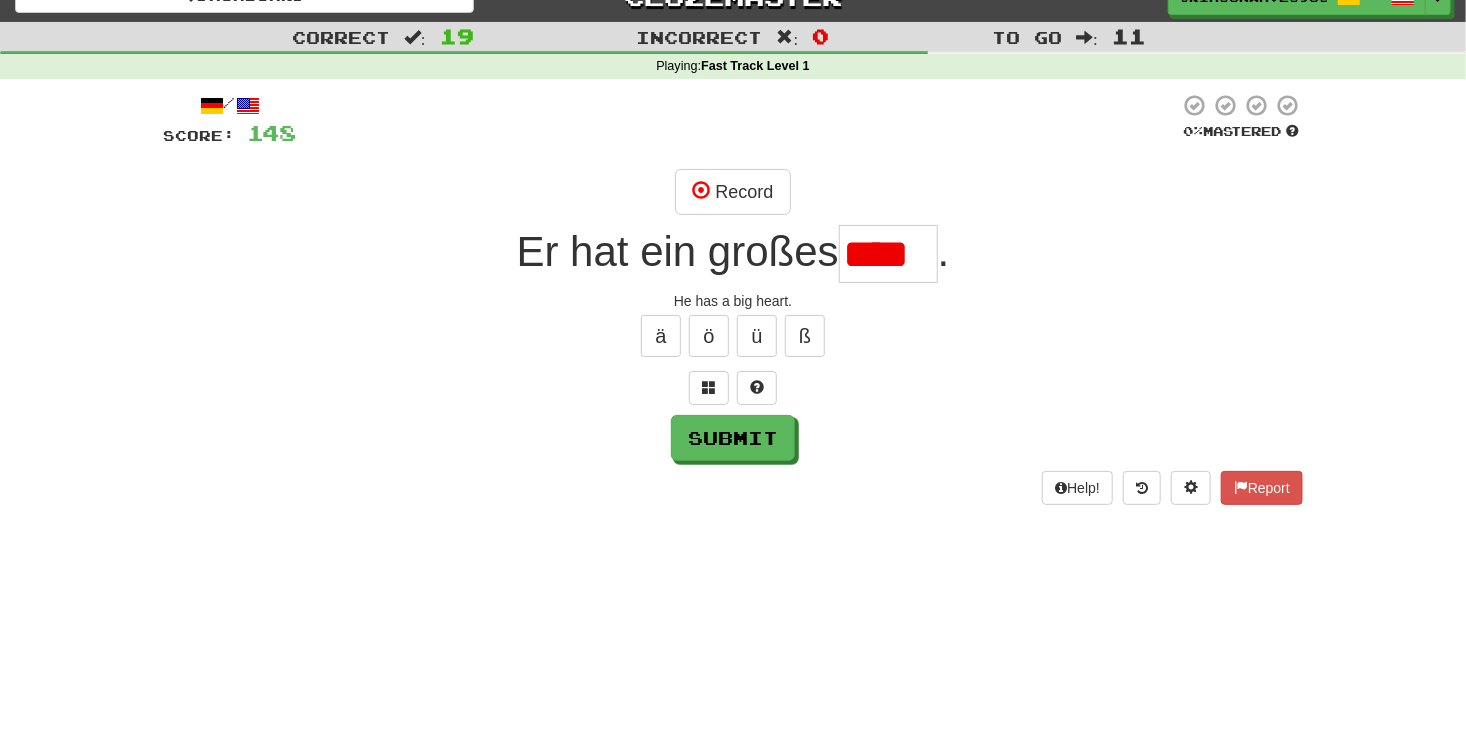 scroll, scrollTop: 0, scrollLeft: 0, axis: both 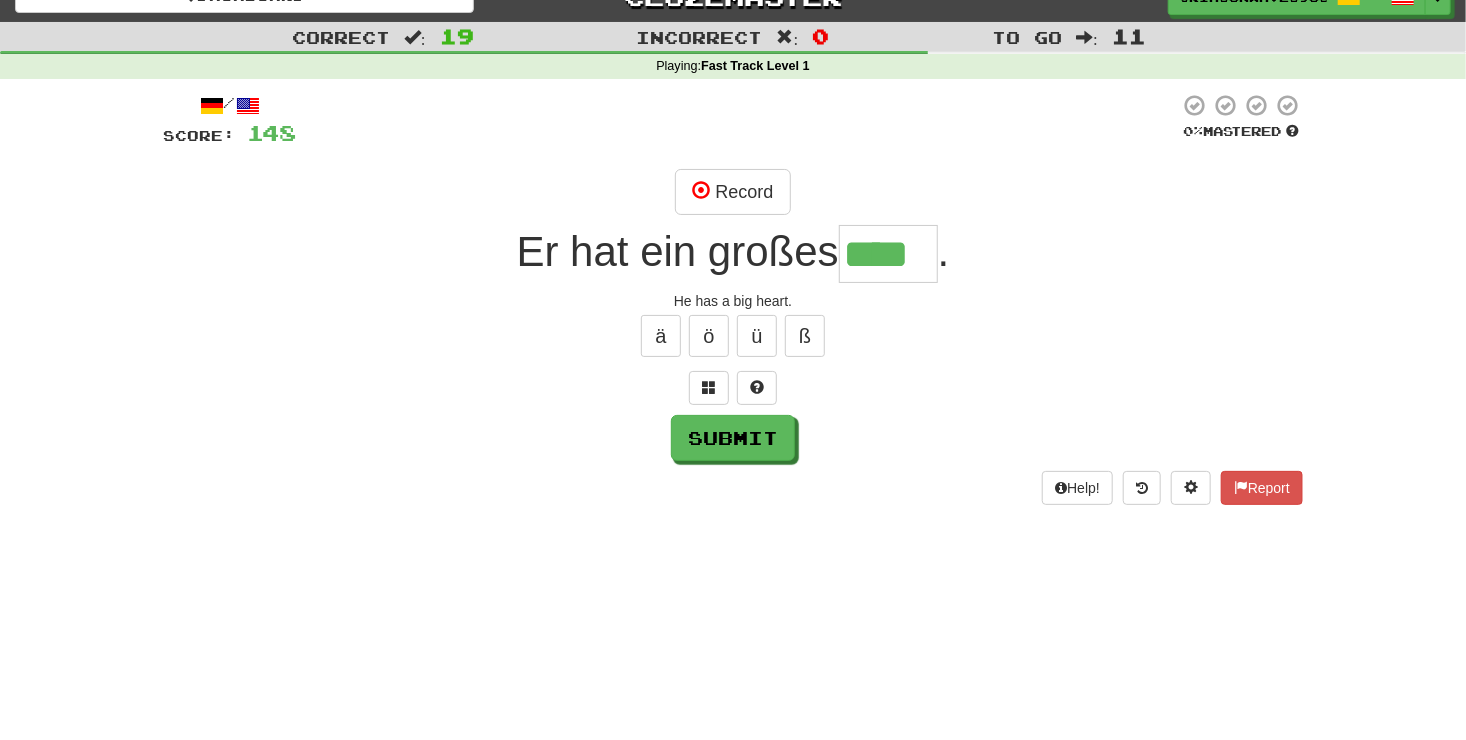 type on "****" 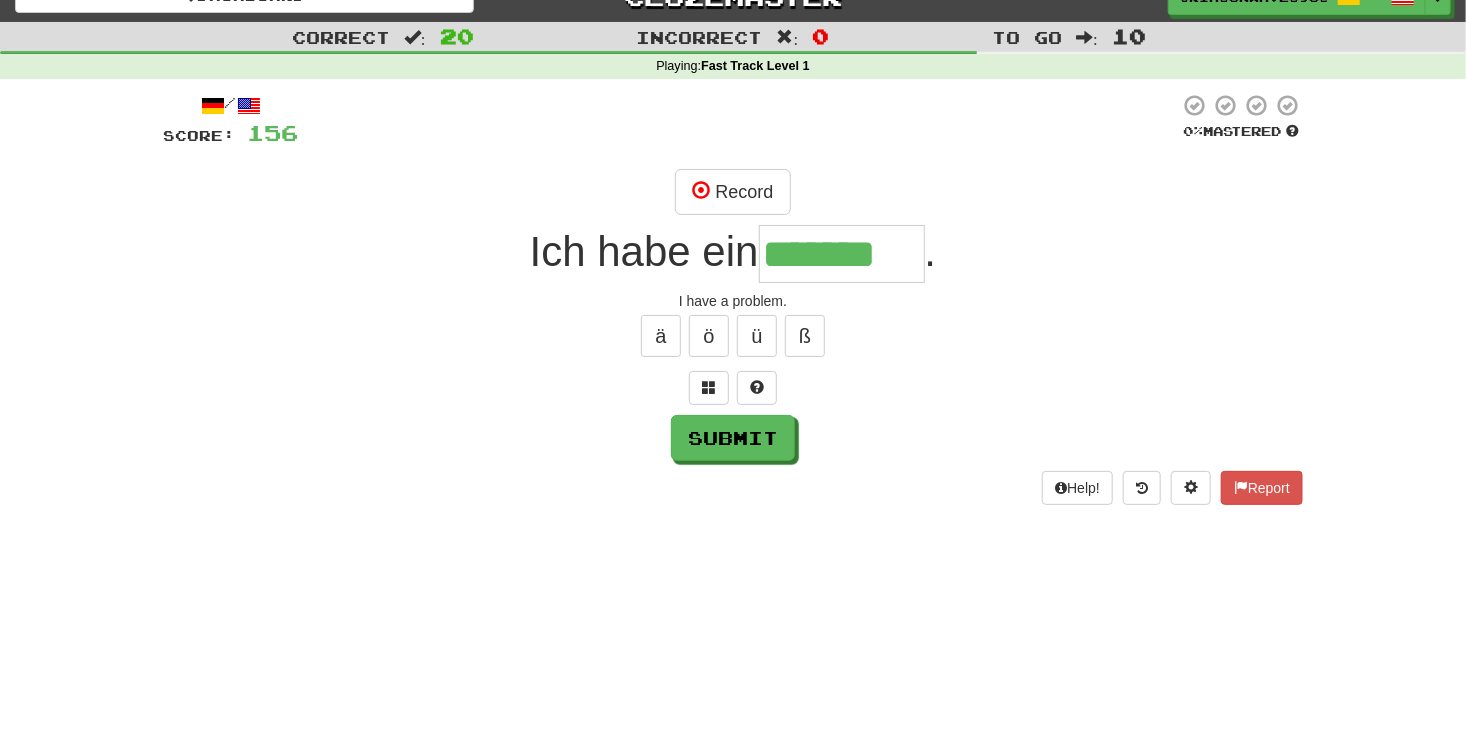type on "*******" 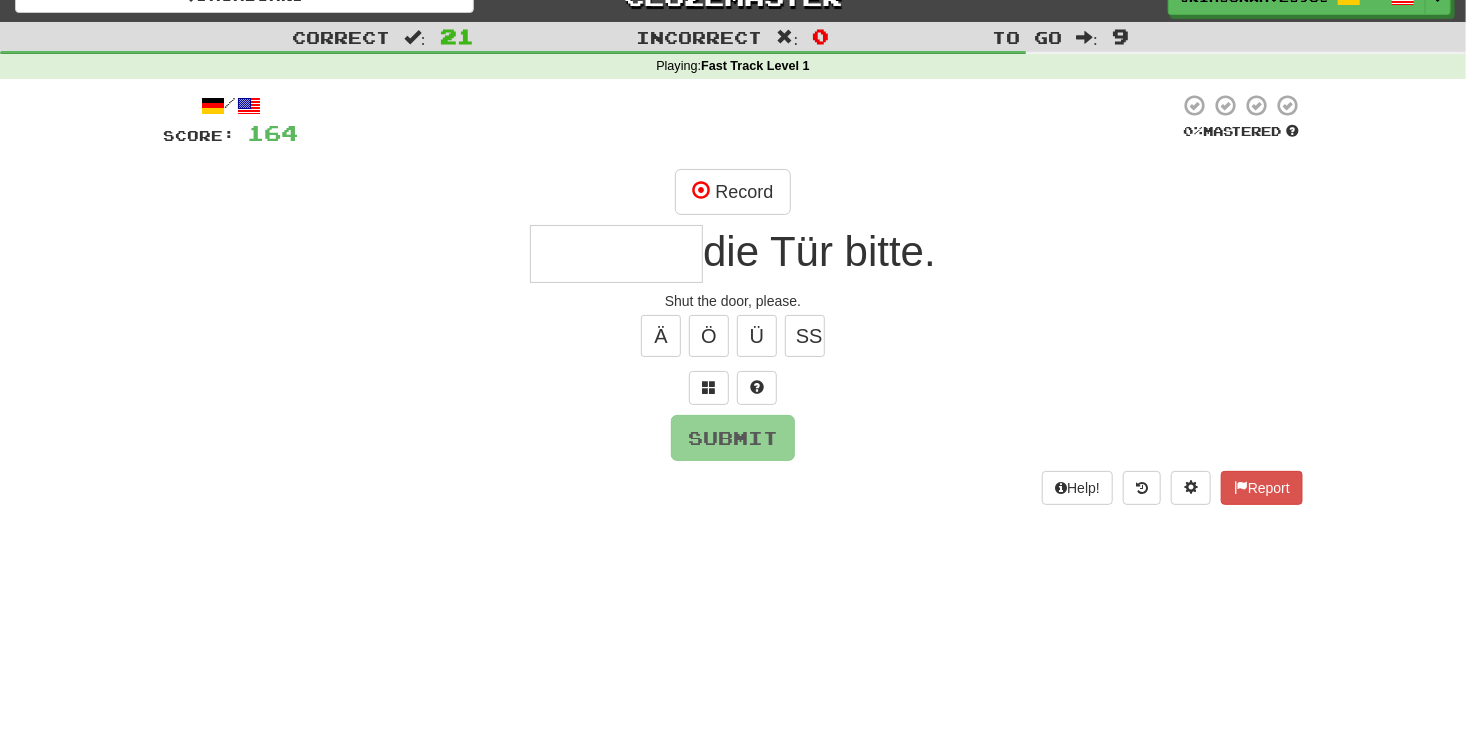 type on "*" 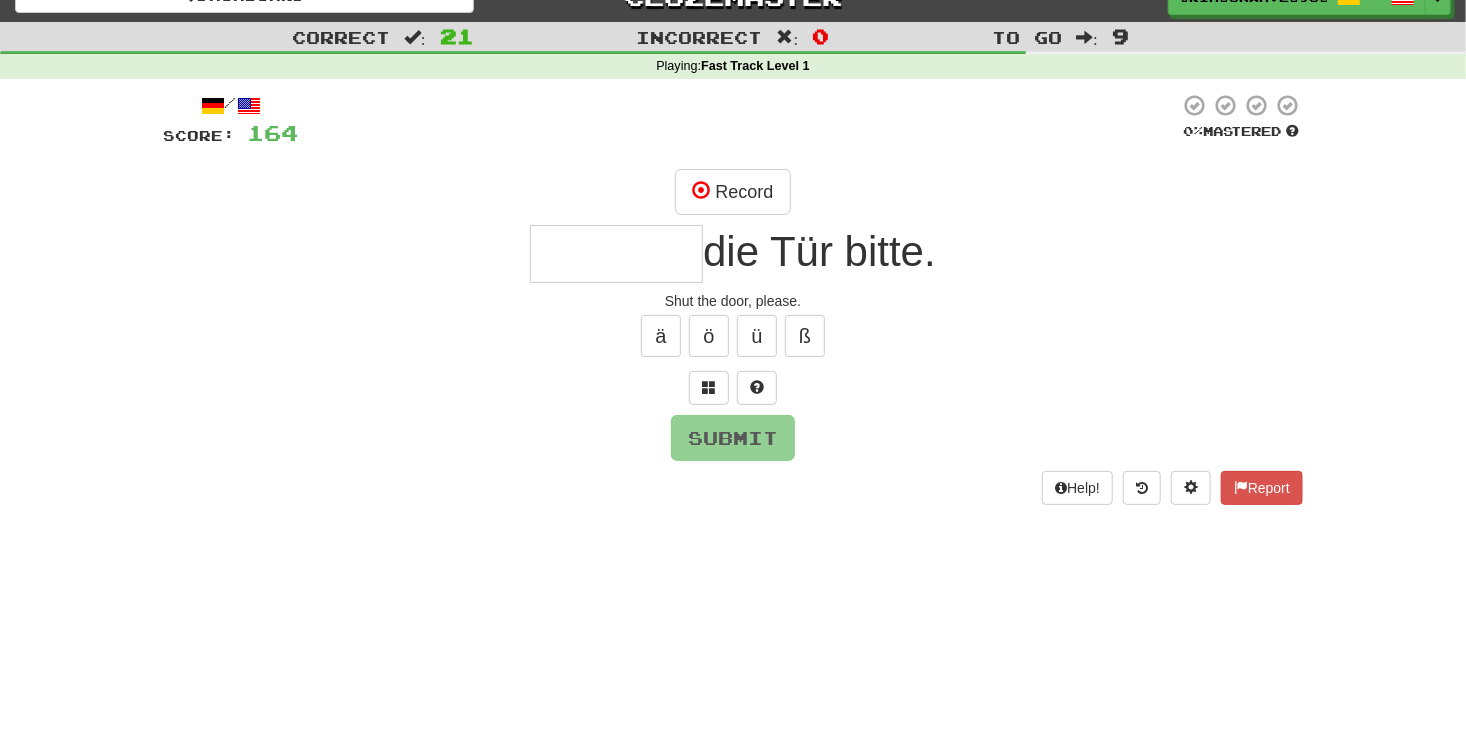 type on "*" 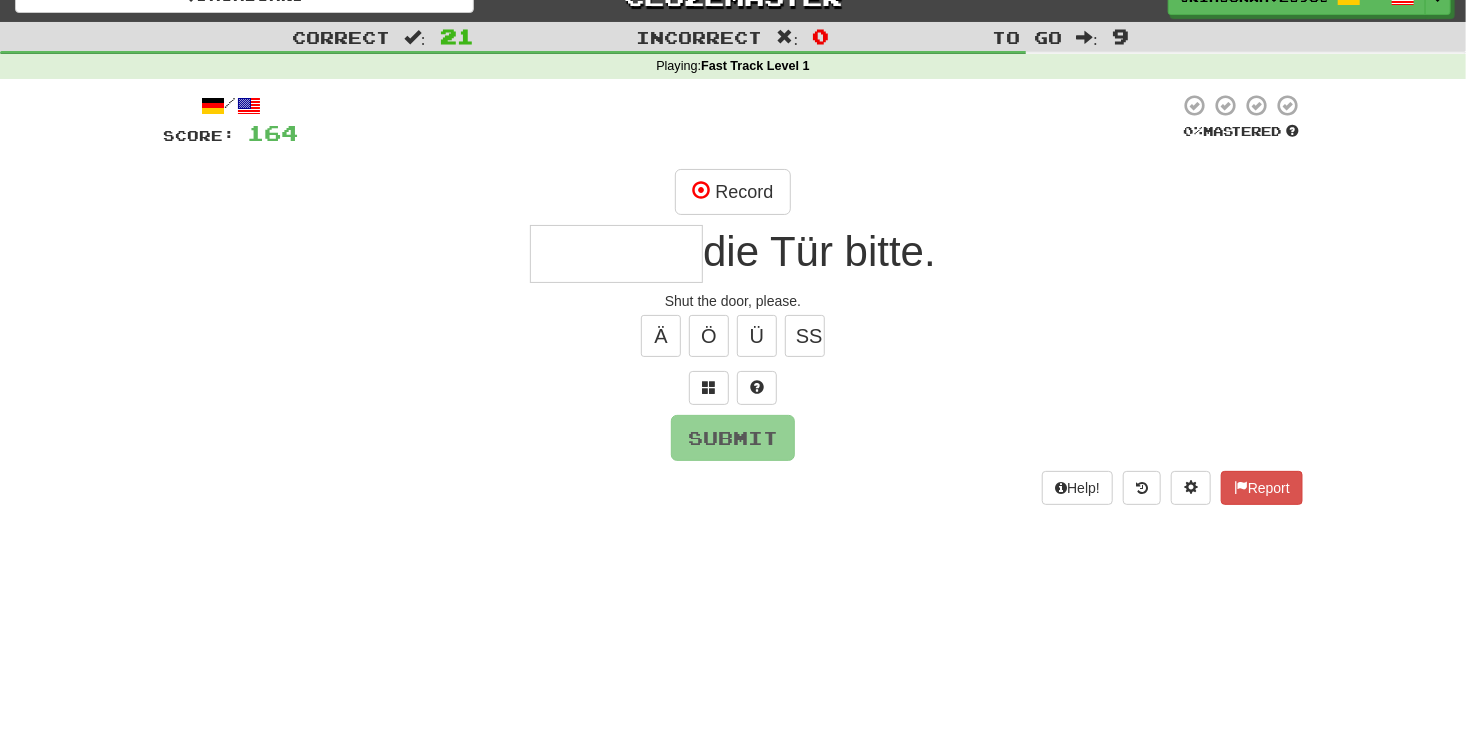 type on "*" 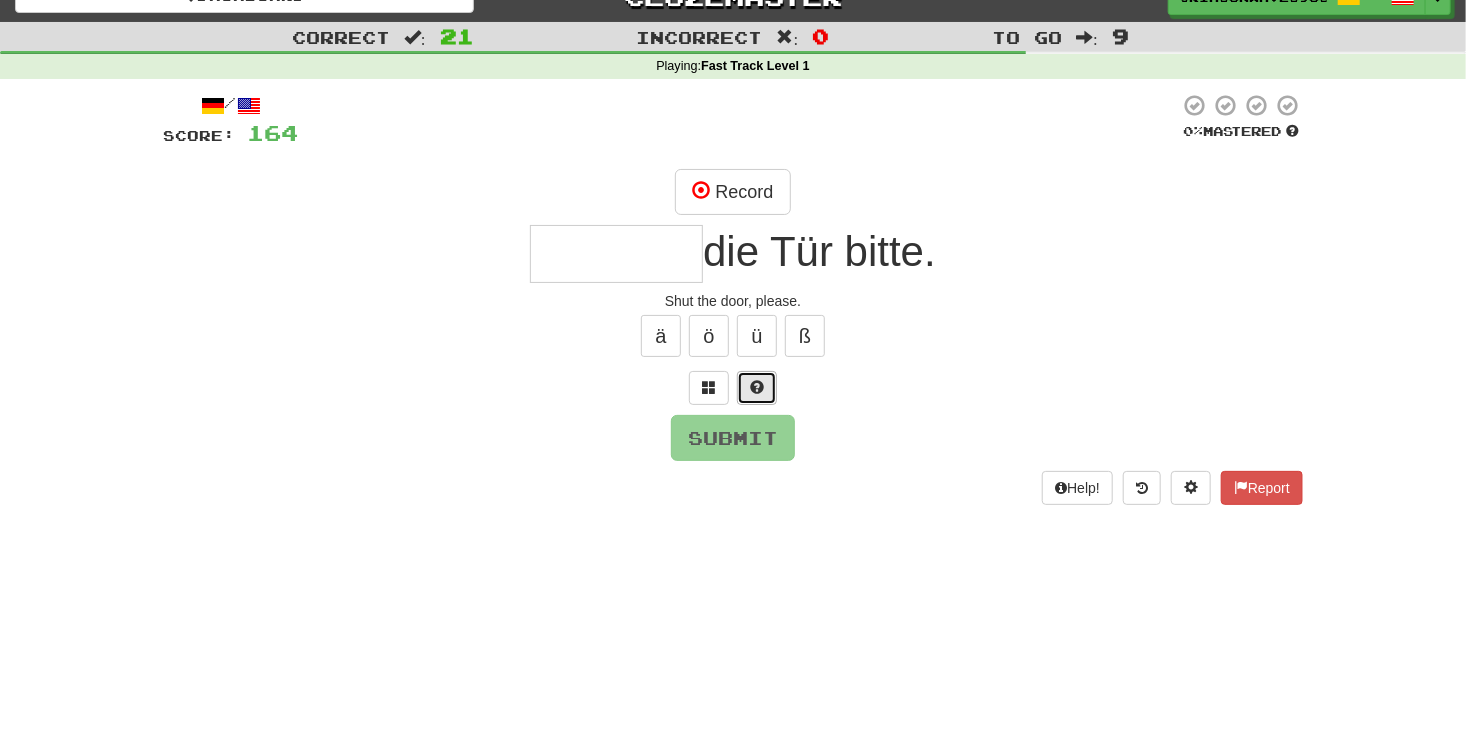 click at bounding box center (757, 388) 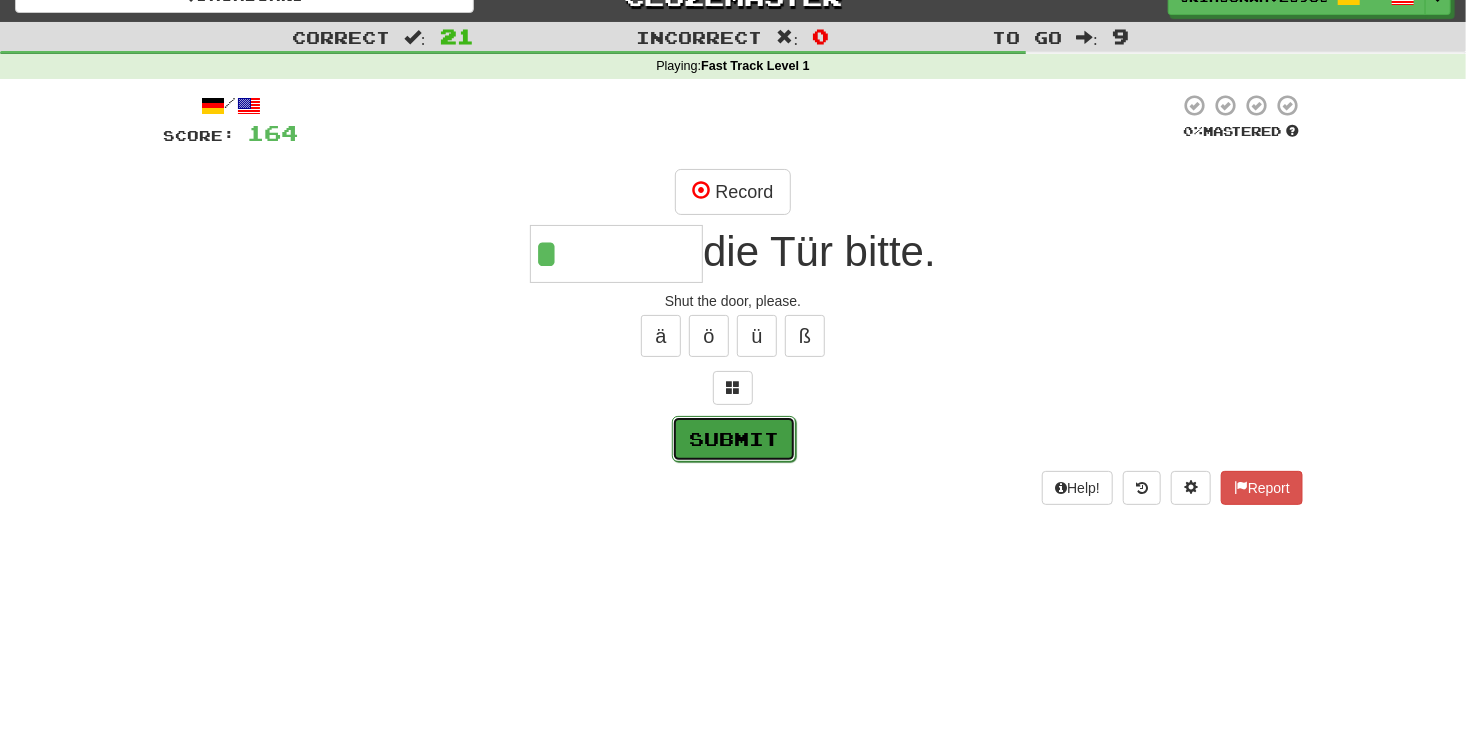 click on "Submit" at bounding box center [734, 439] 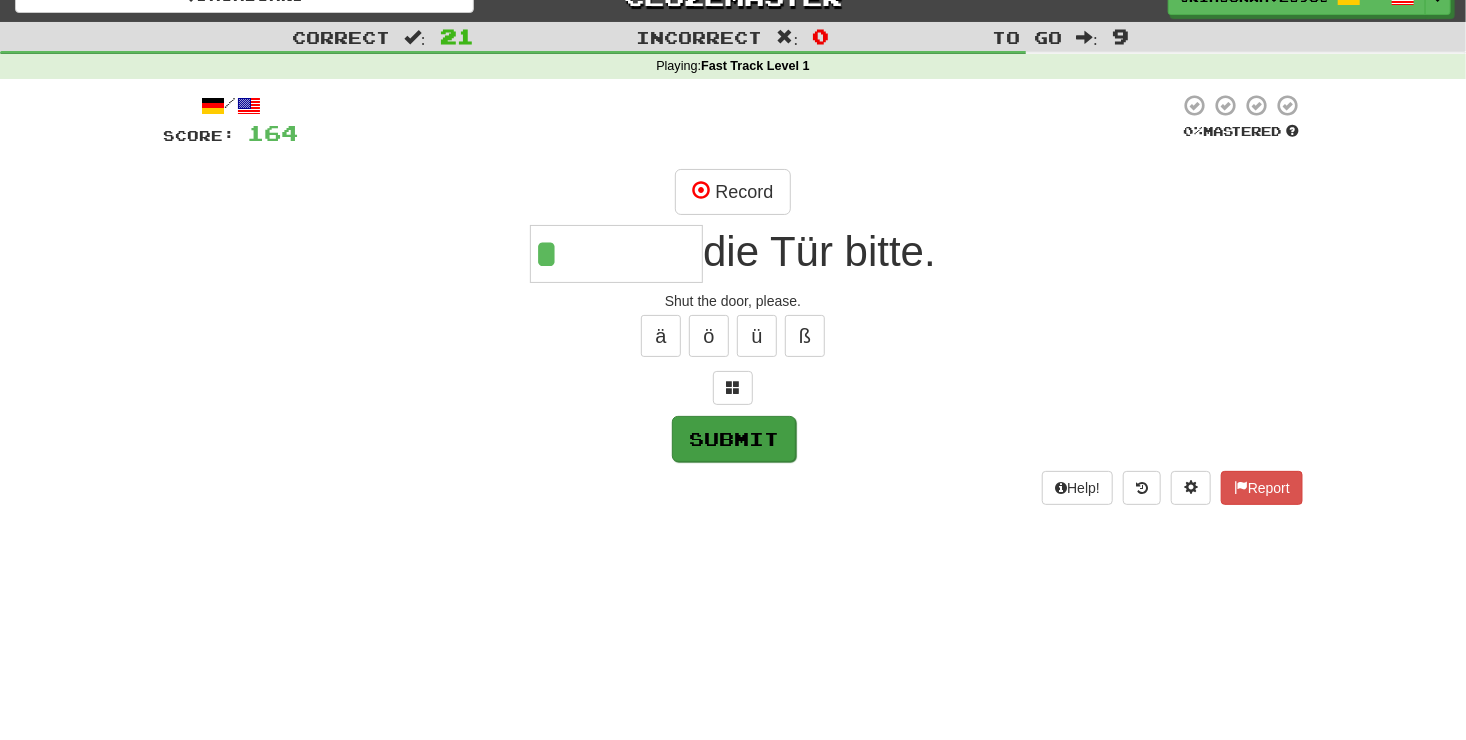 type on "********" 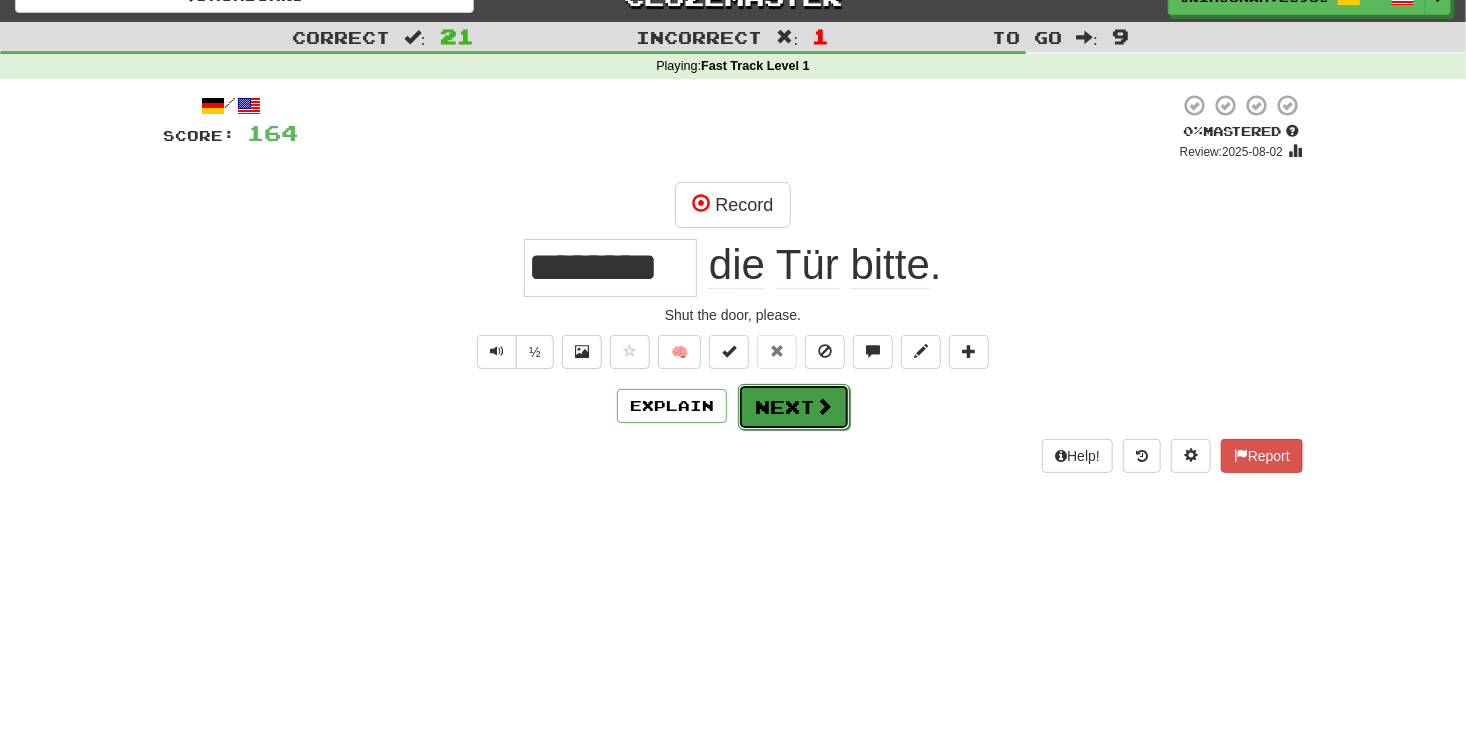 click on "Next" at bounding box center (794, 407) 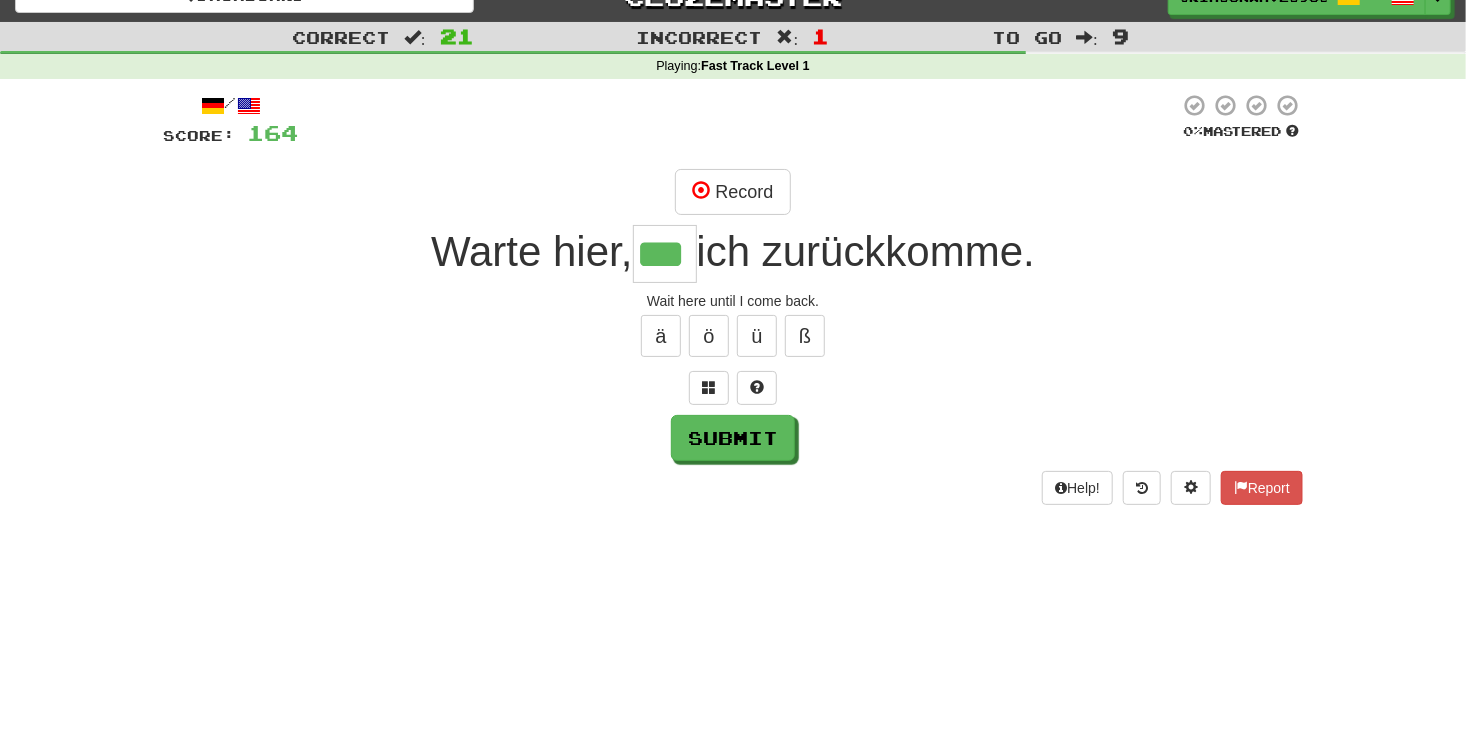 type on "***" 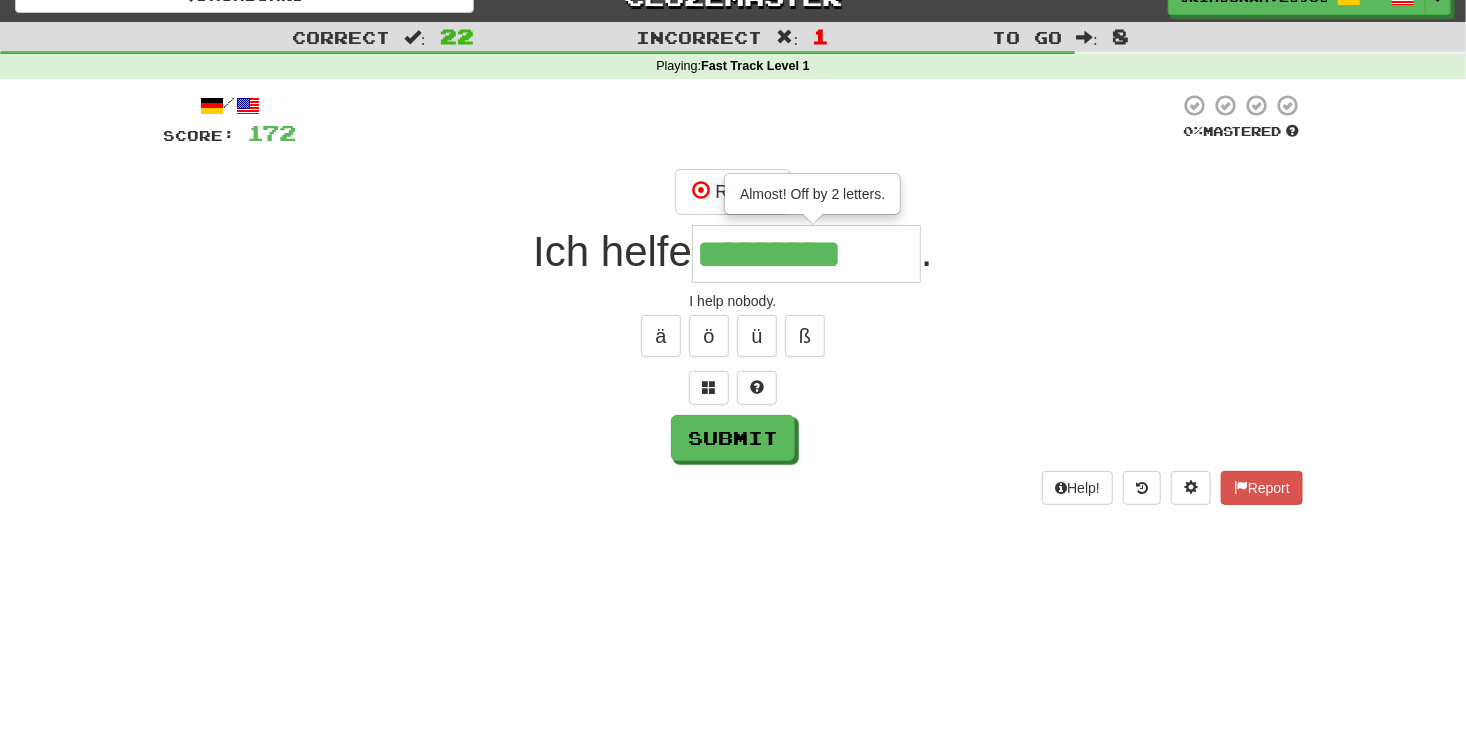 type on "*********" 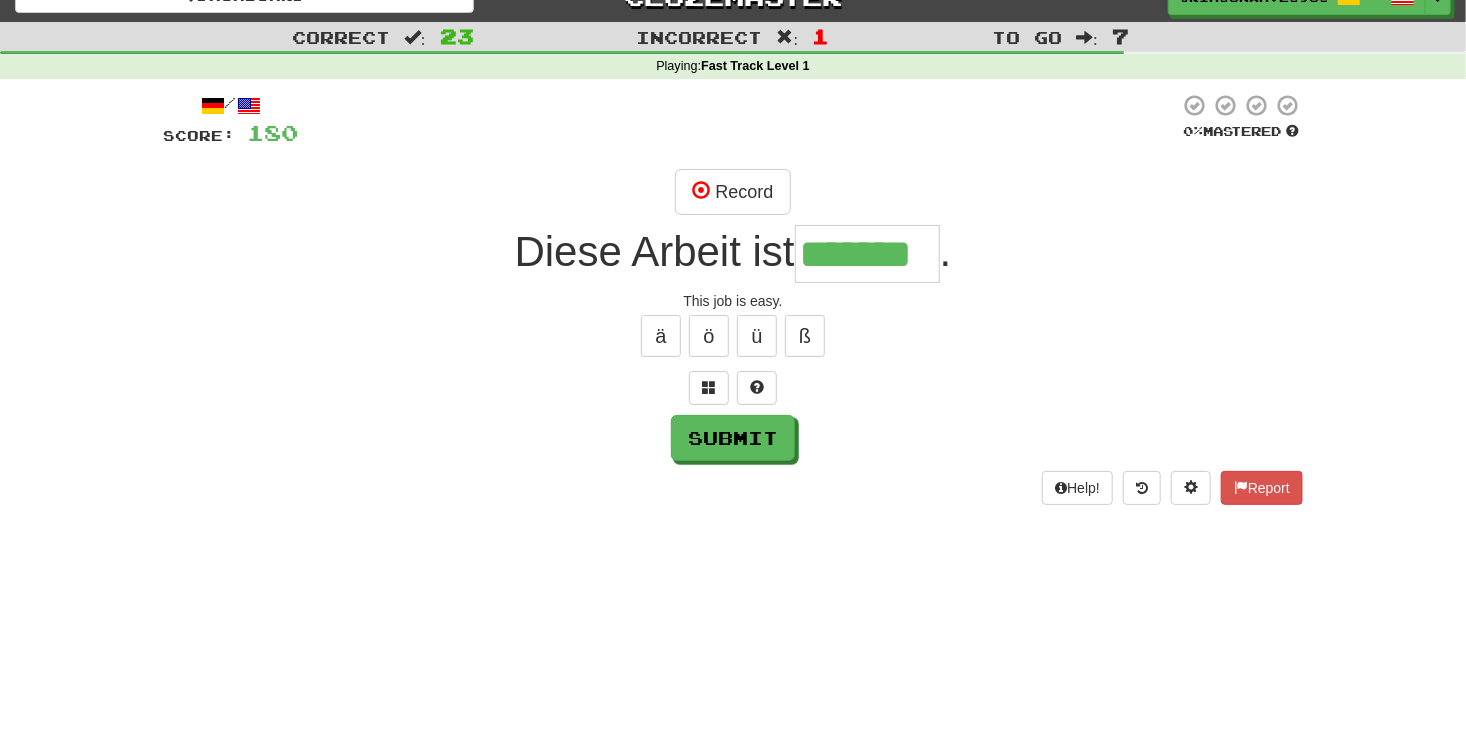 type on "*******" 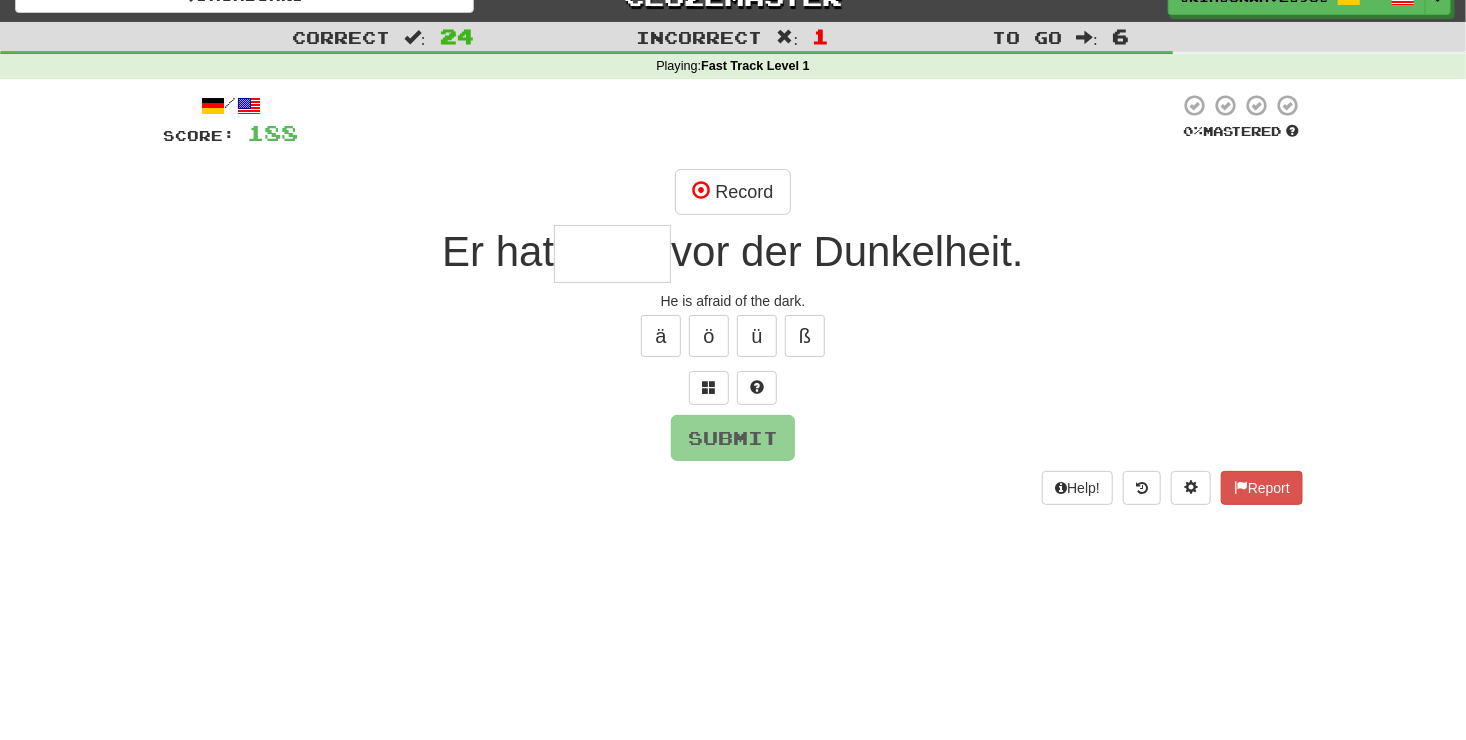 type on "*" 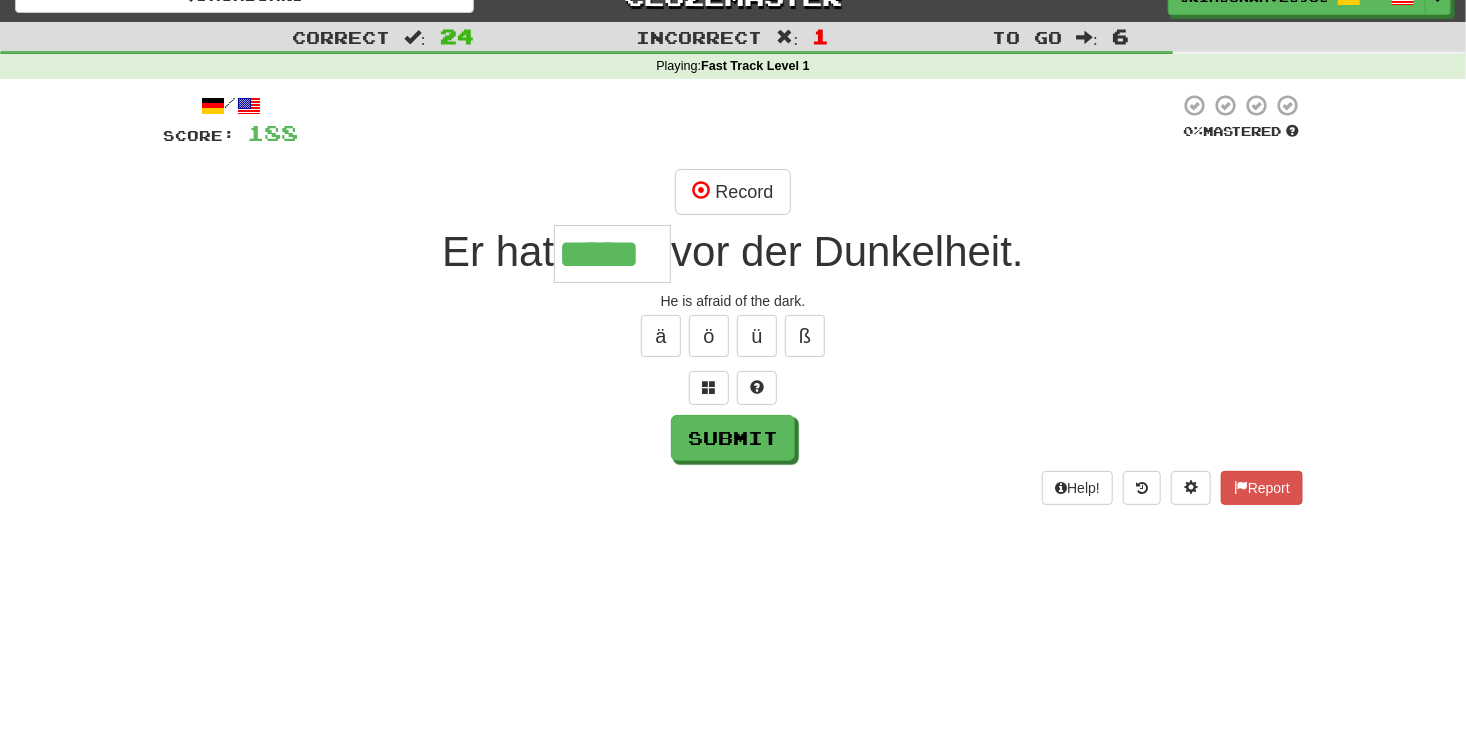 type on "*****" 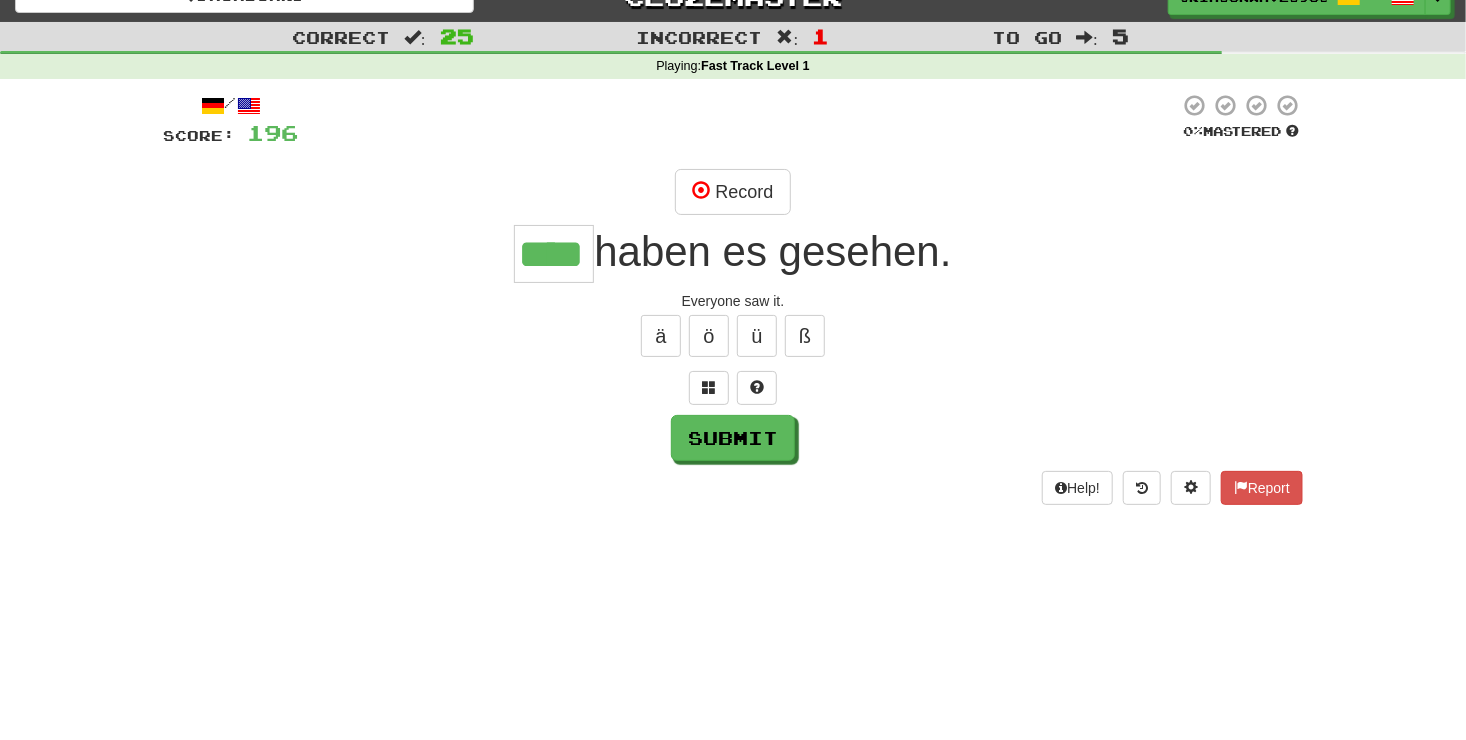 type on "****" 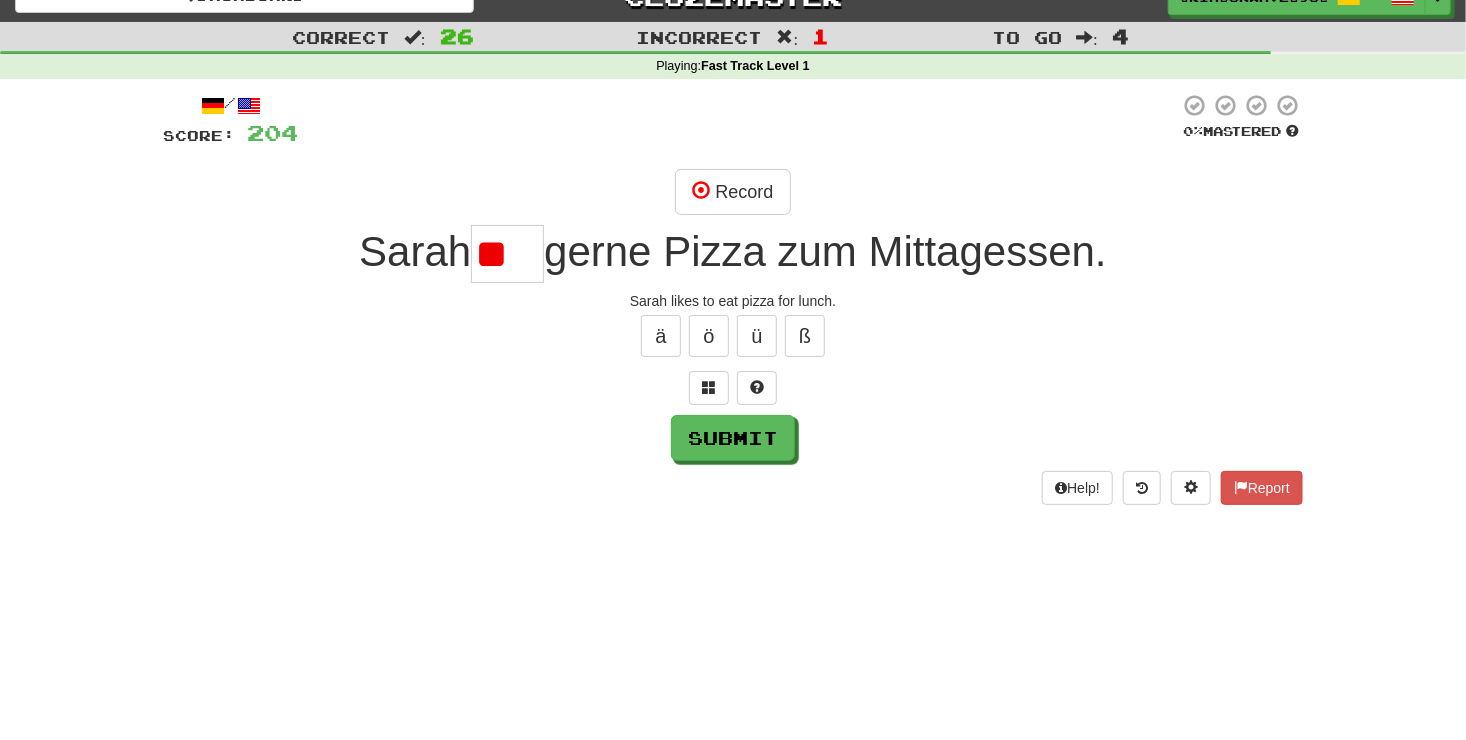 type on "*" 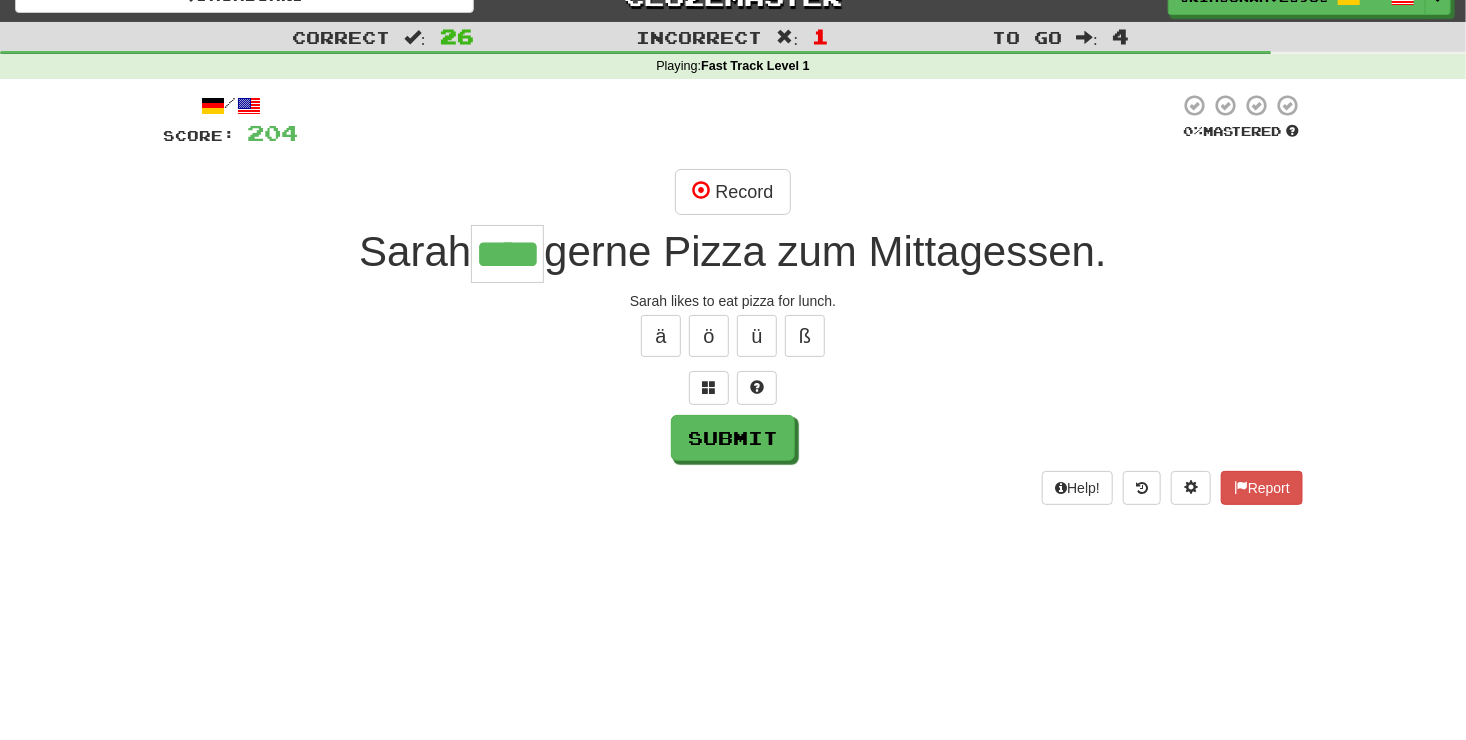 type on "****" 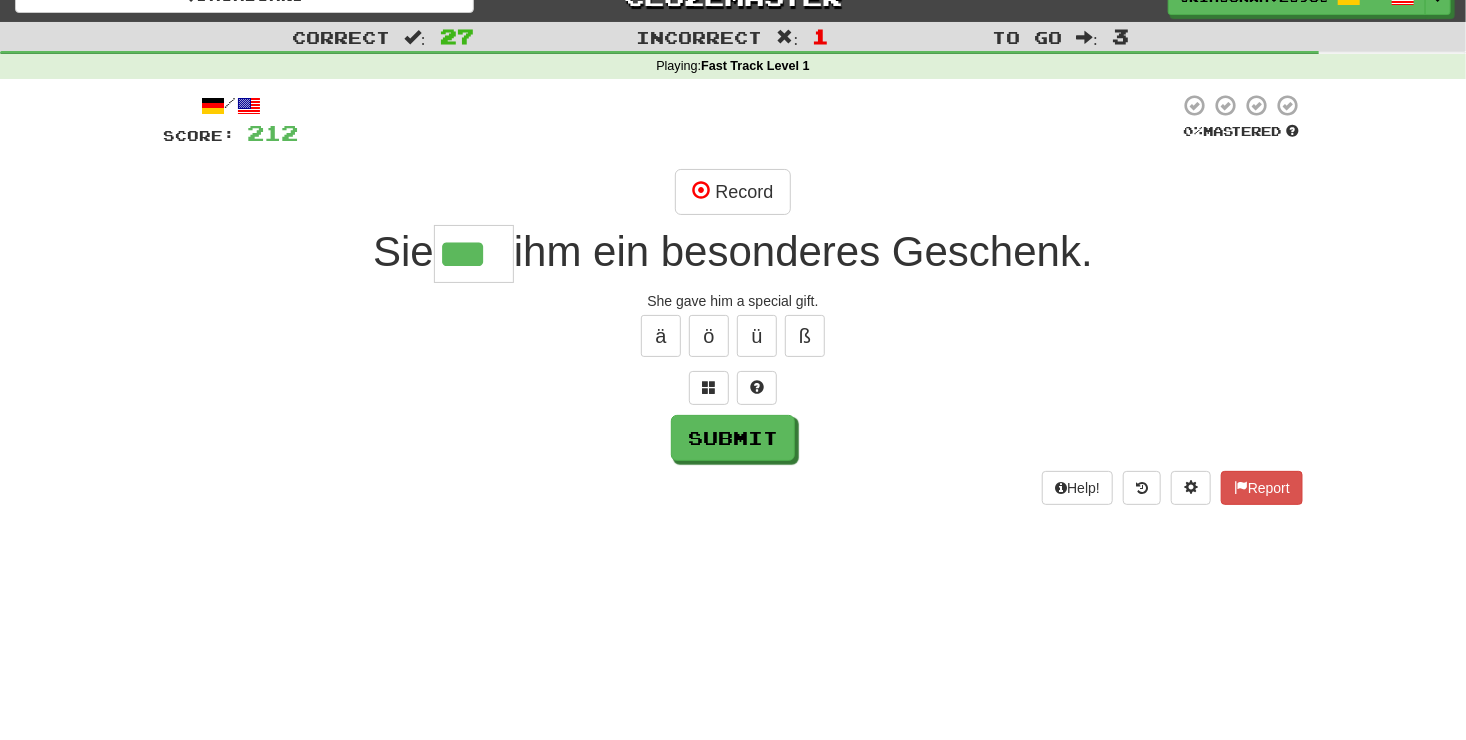 type on "***" 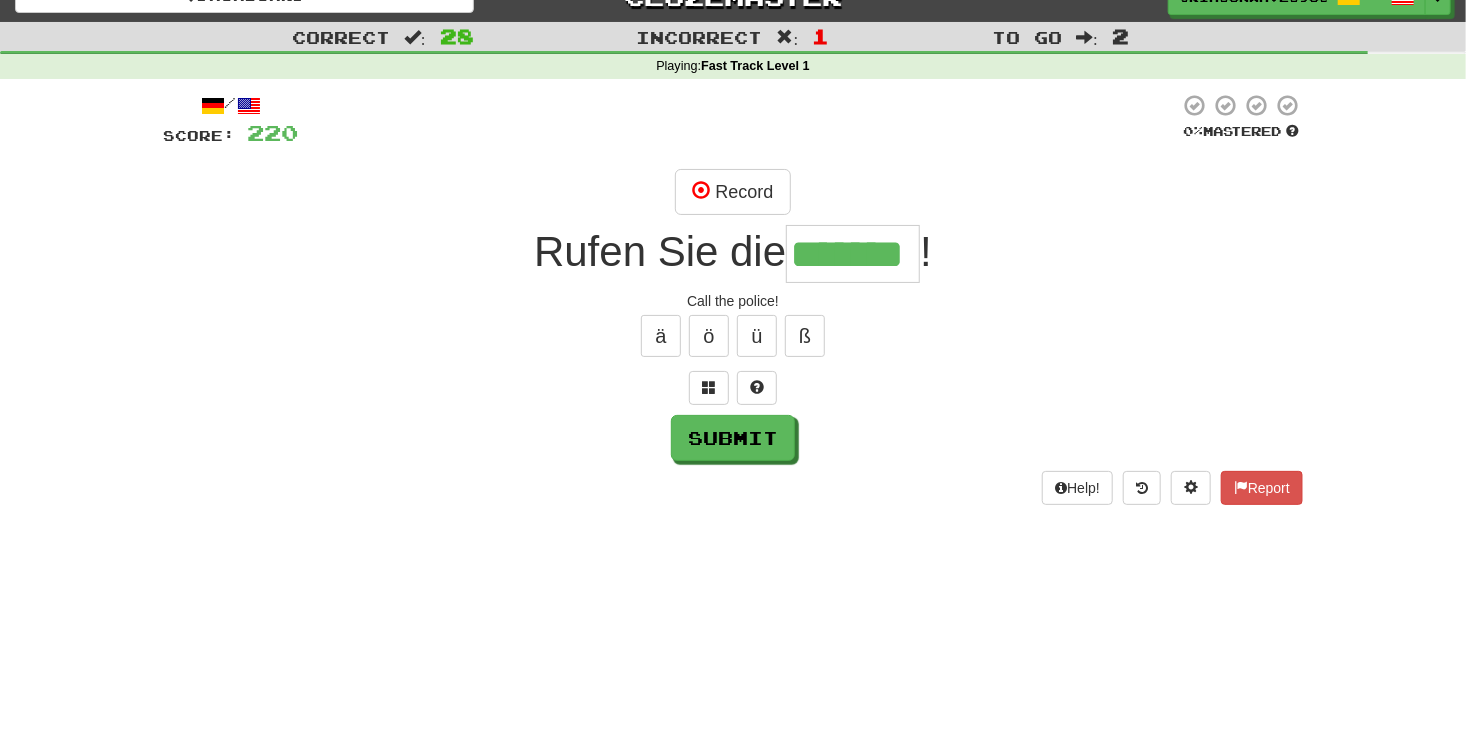 type on "*******" 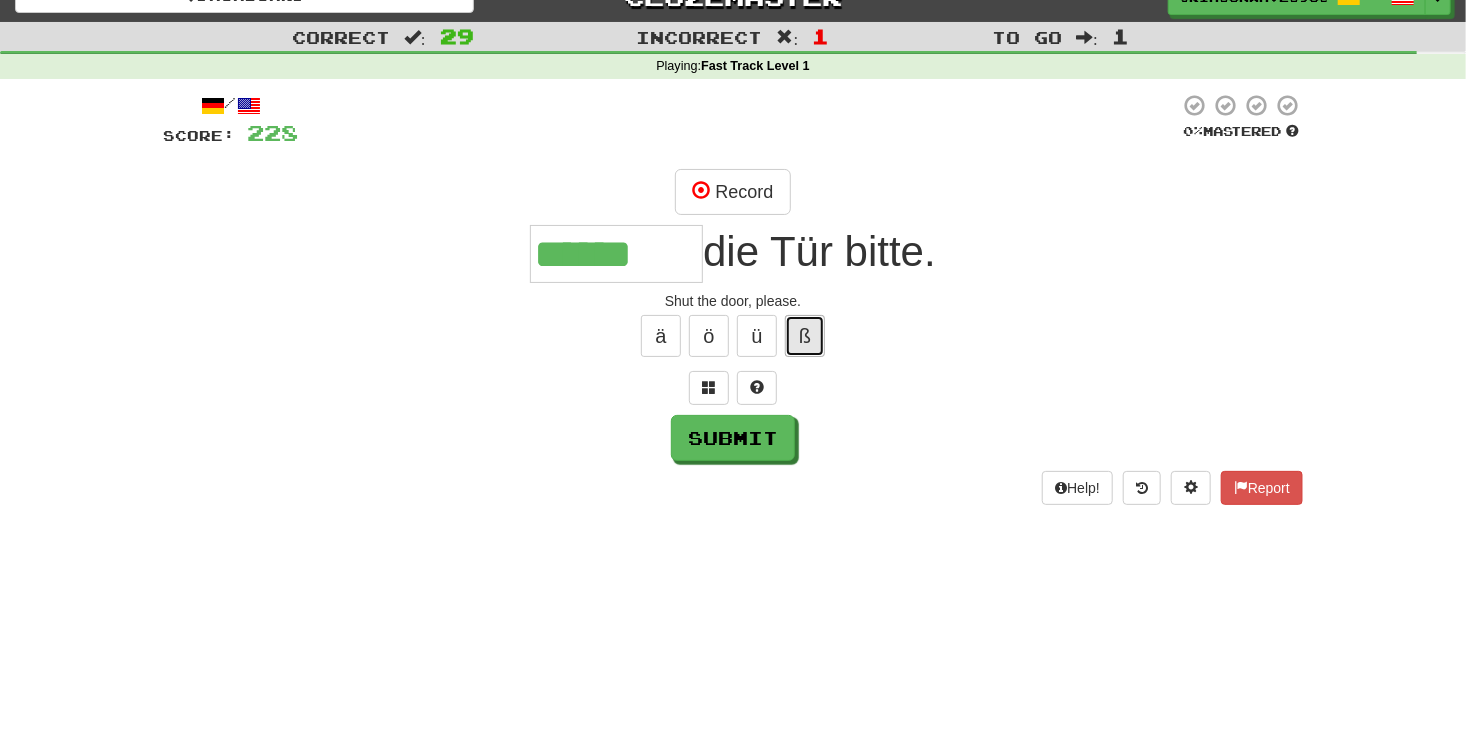 click on "ß" at bounding box center [805, 336] 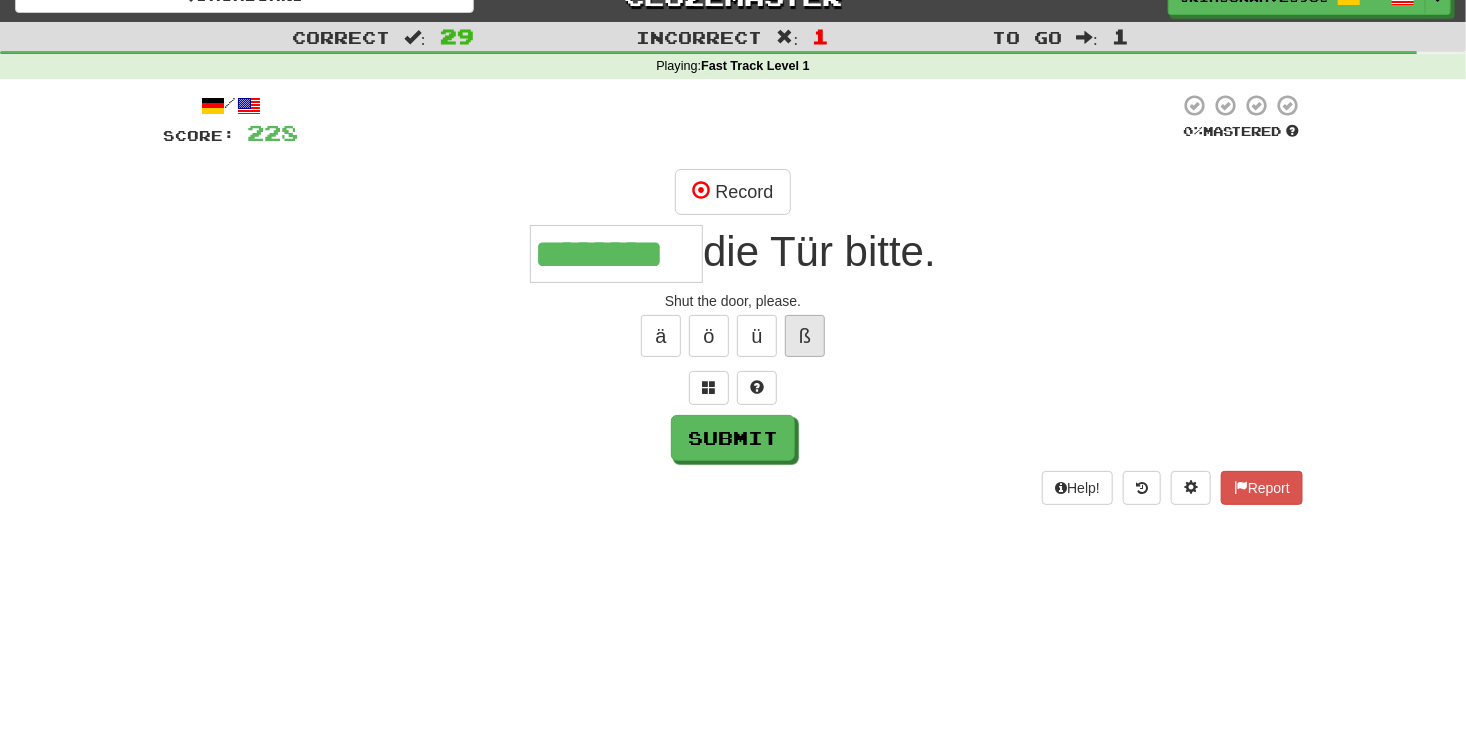 type on "********" 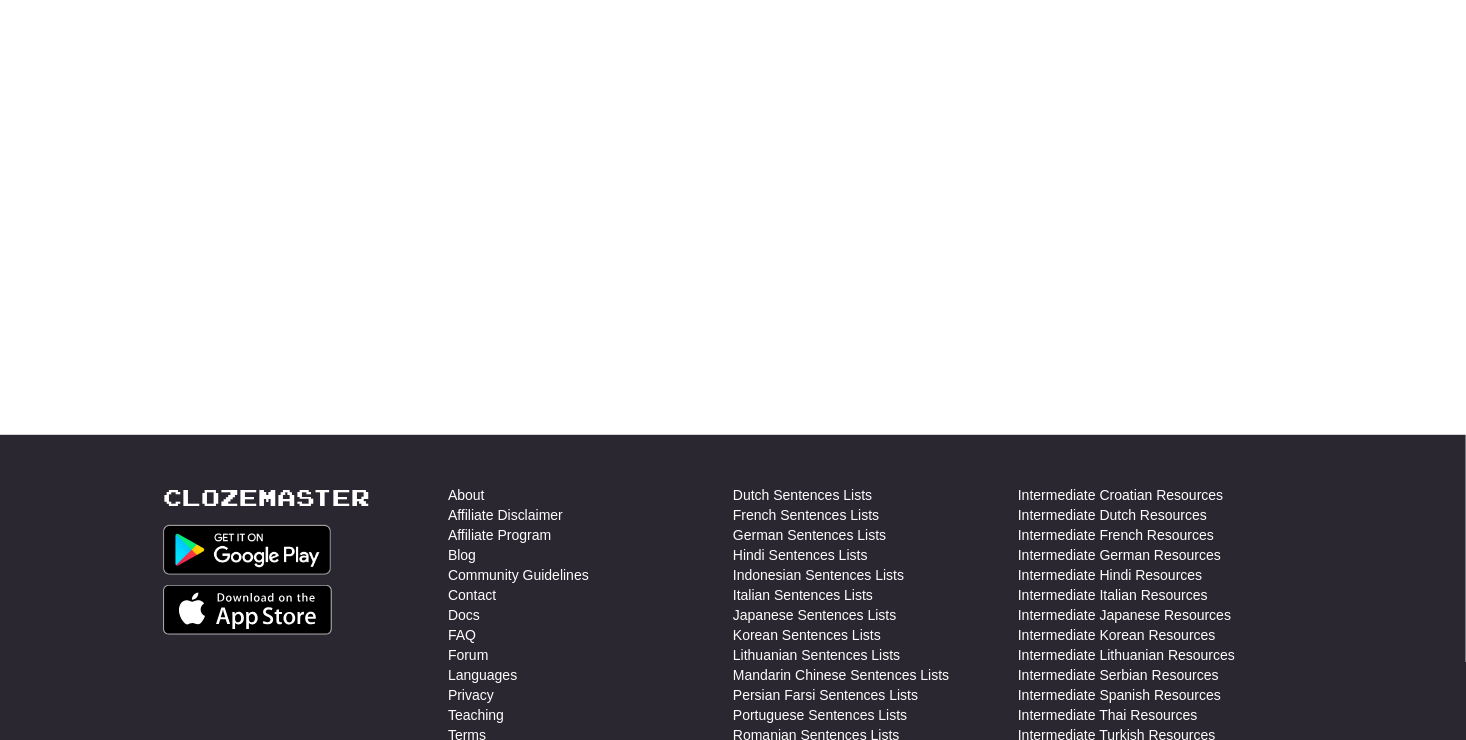 scroll, scrollTop: 315, scrollLeft: 0, axis: vertical 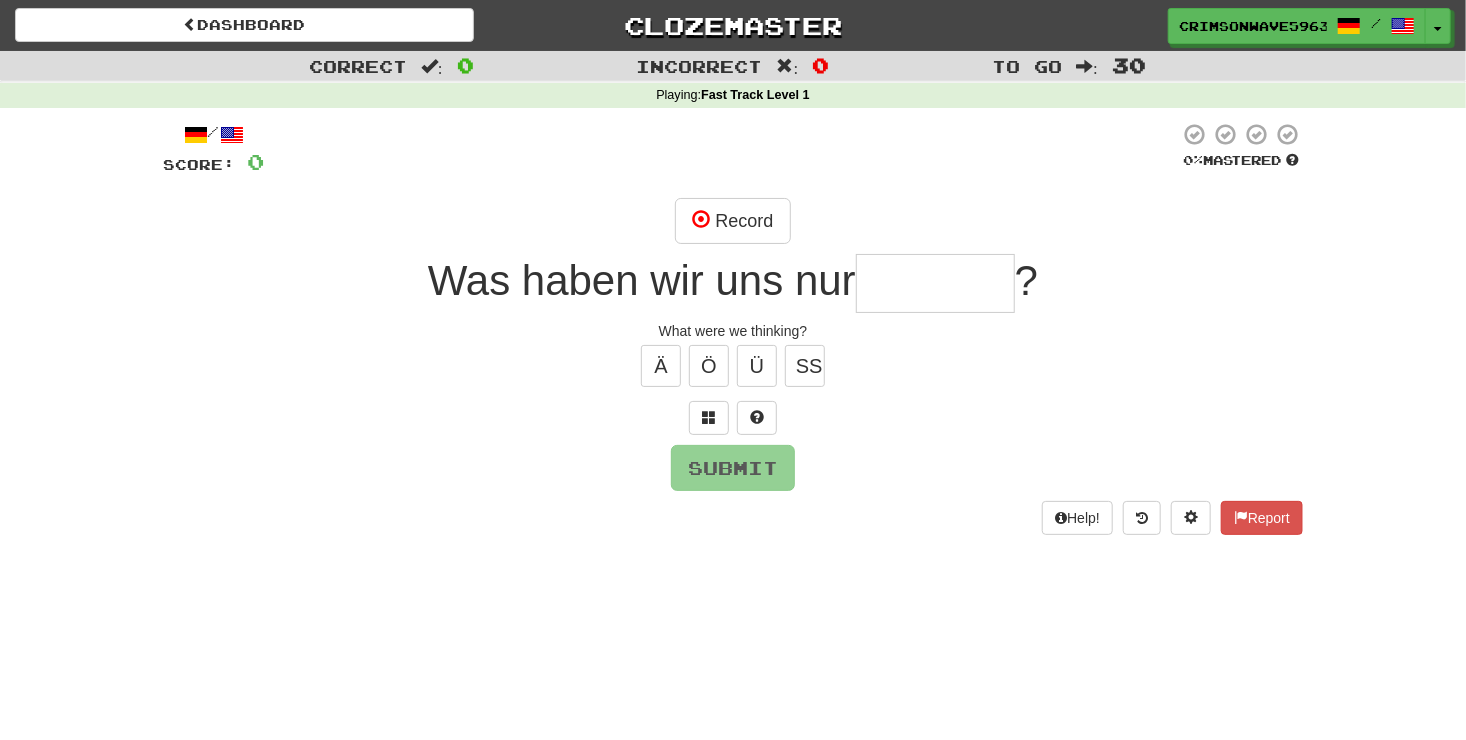 type on "*" 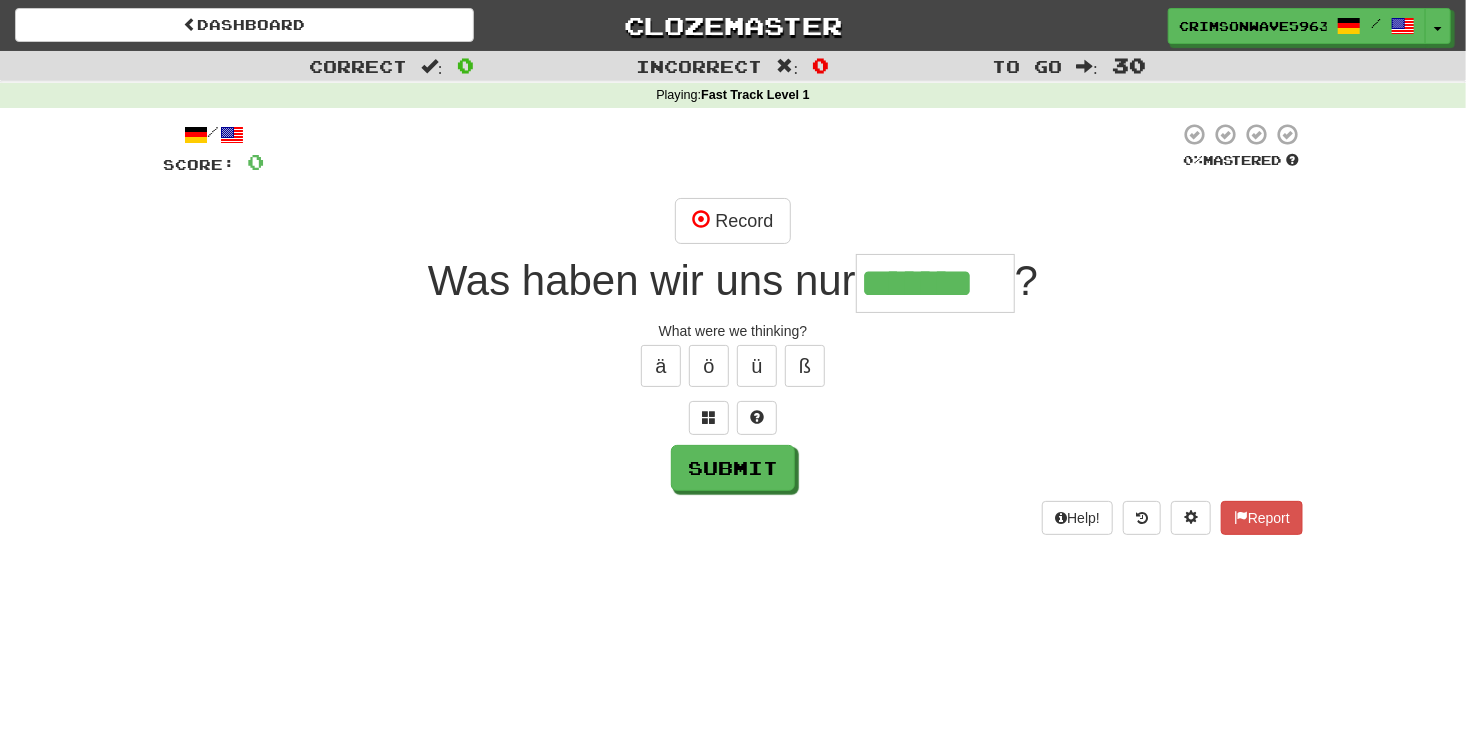 type on "*******" 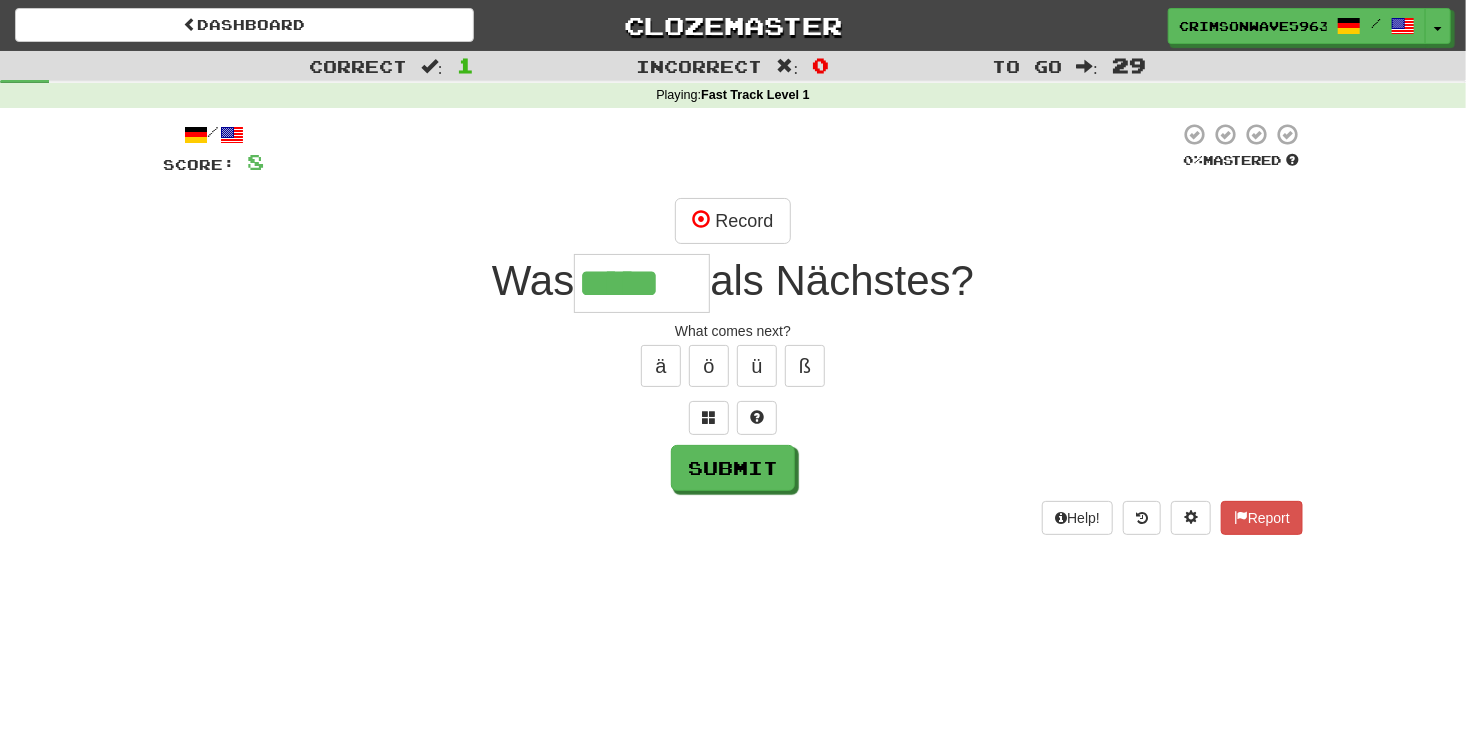 type on "*****" 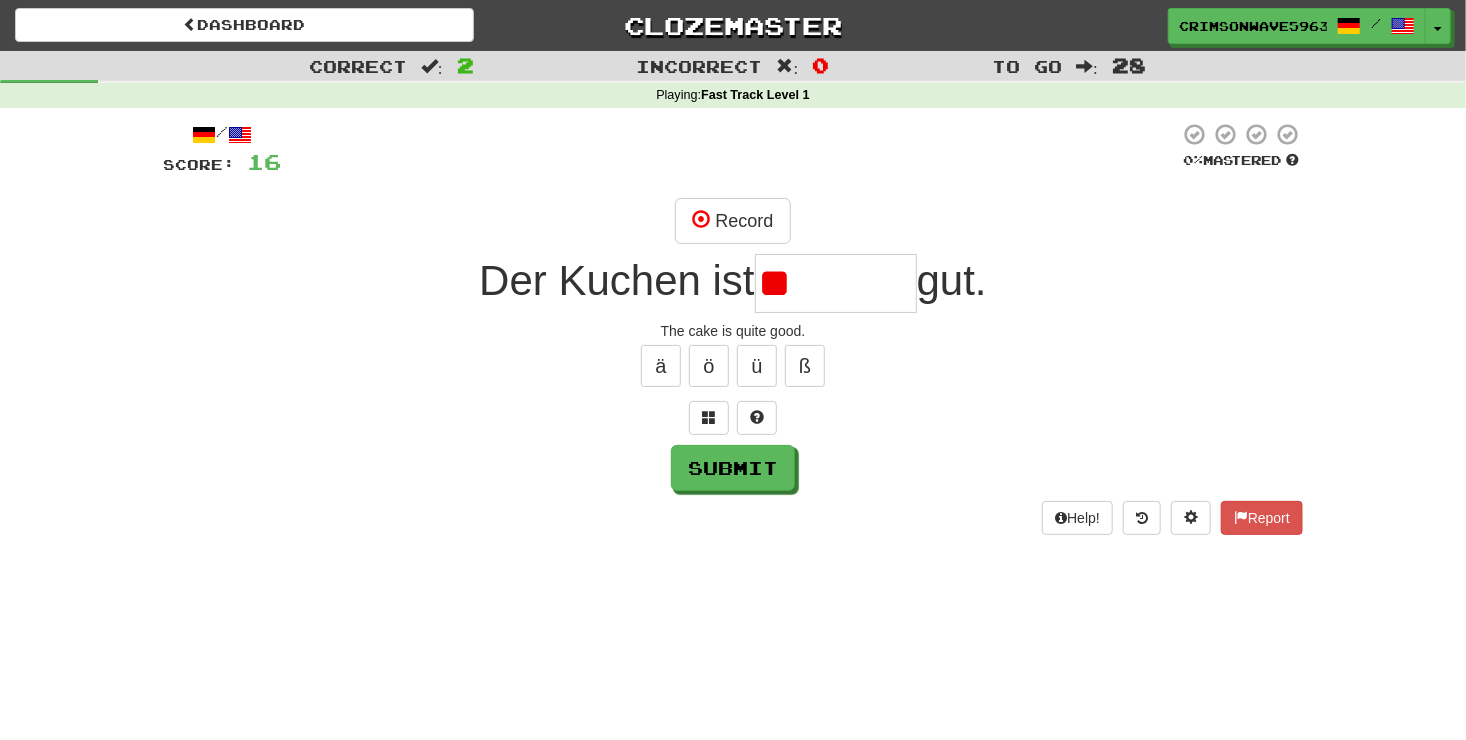 type on "*" 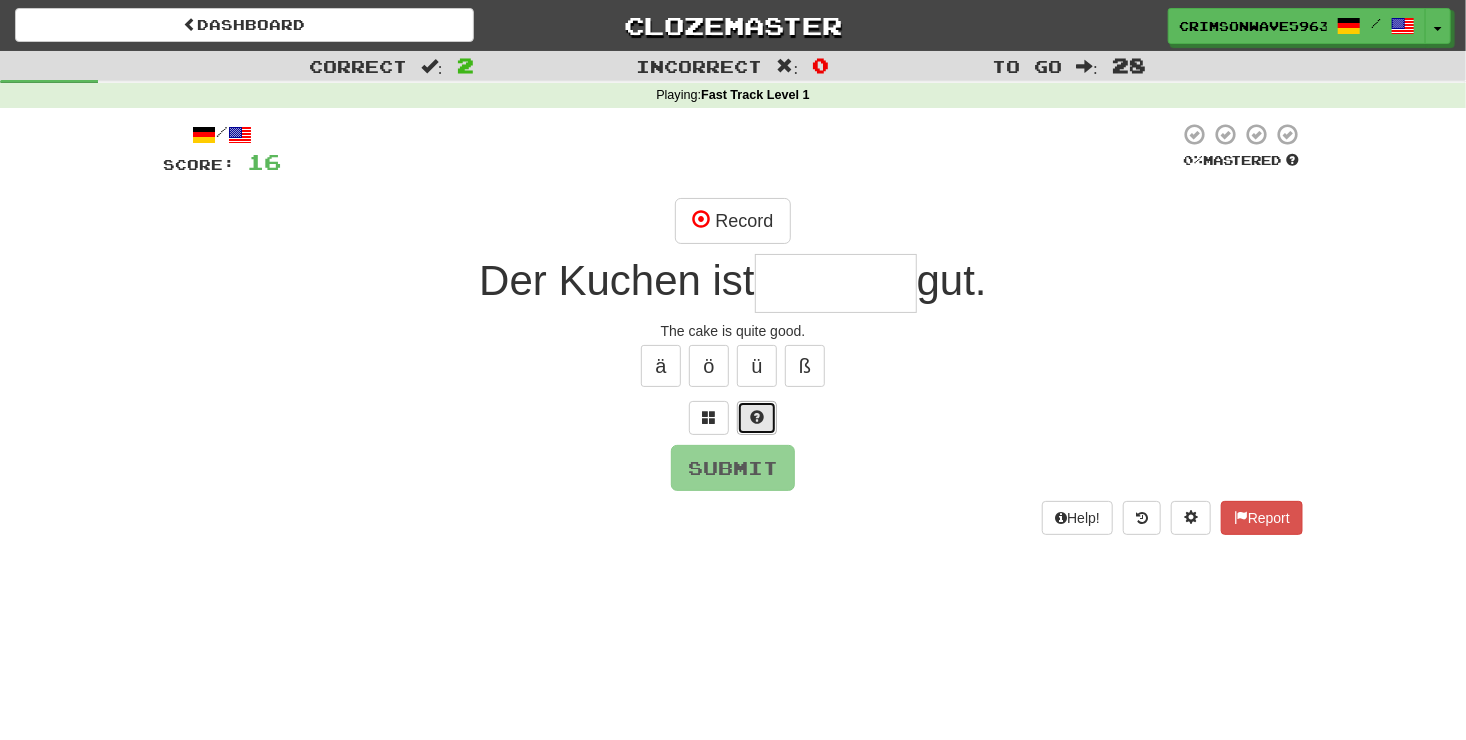 click at bounding box center (757, 417) 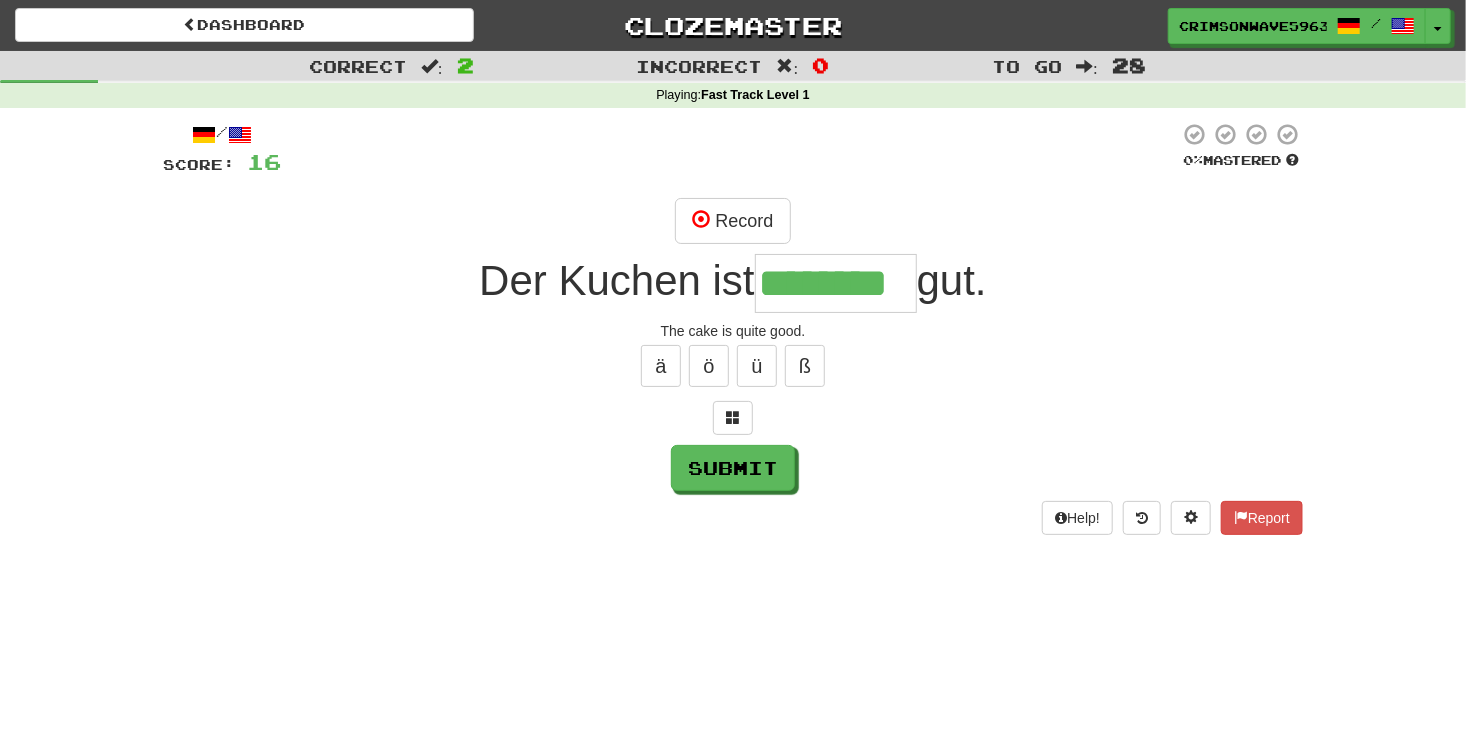type on "********" 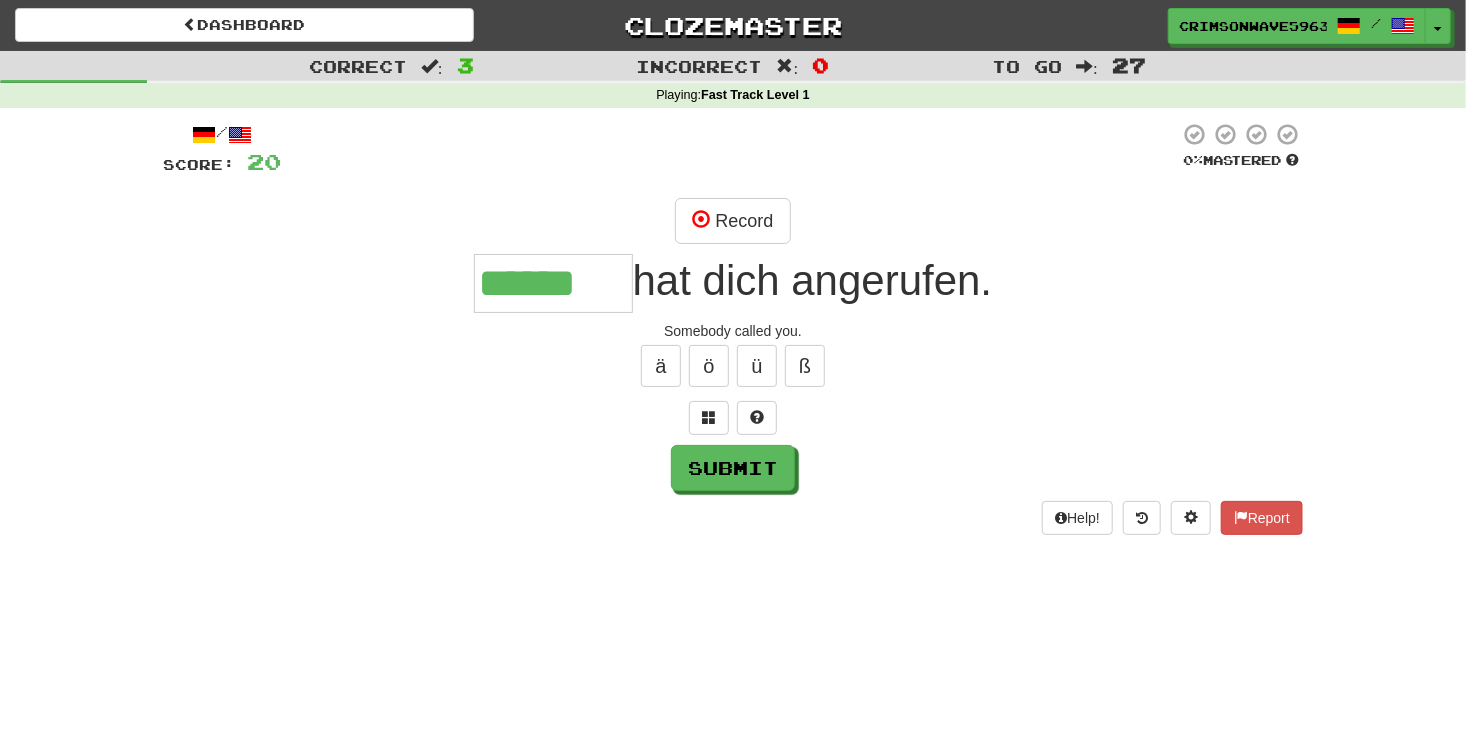 type on "******" 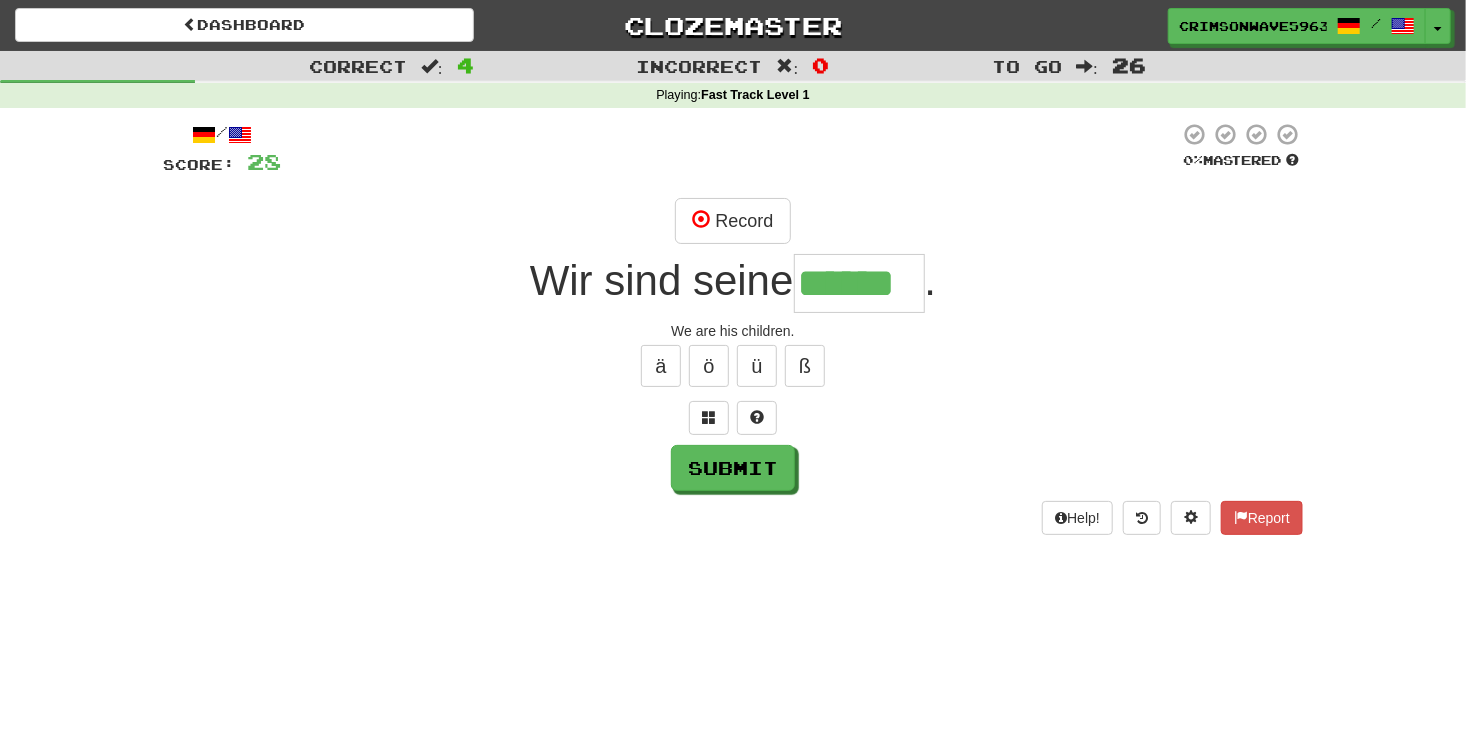 type on "******" 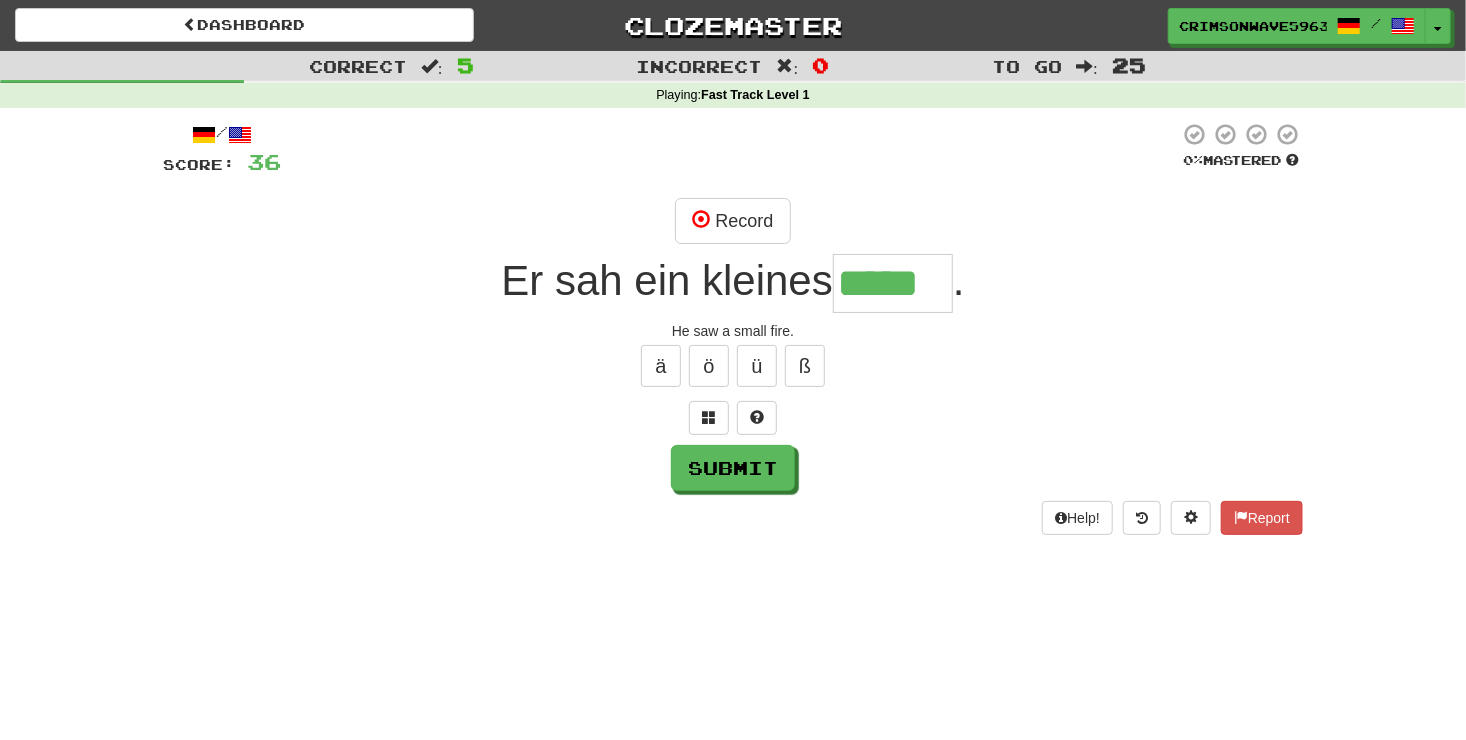 type on "*****" 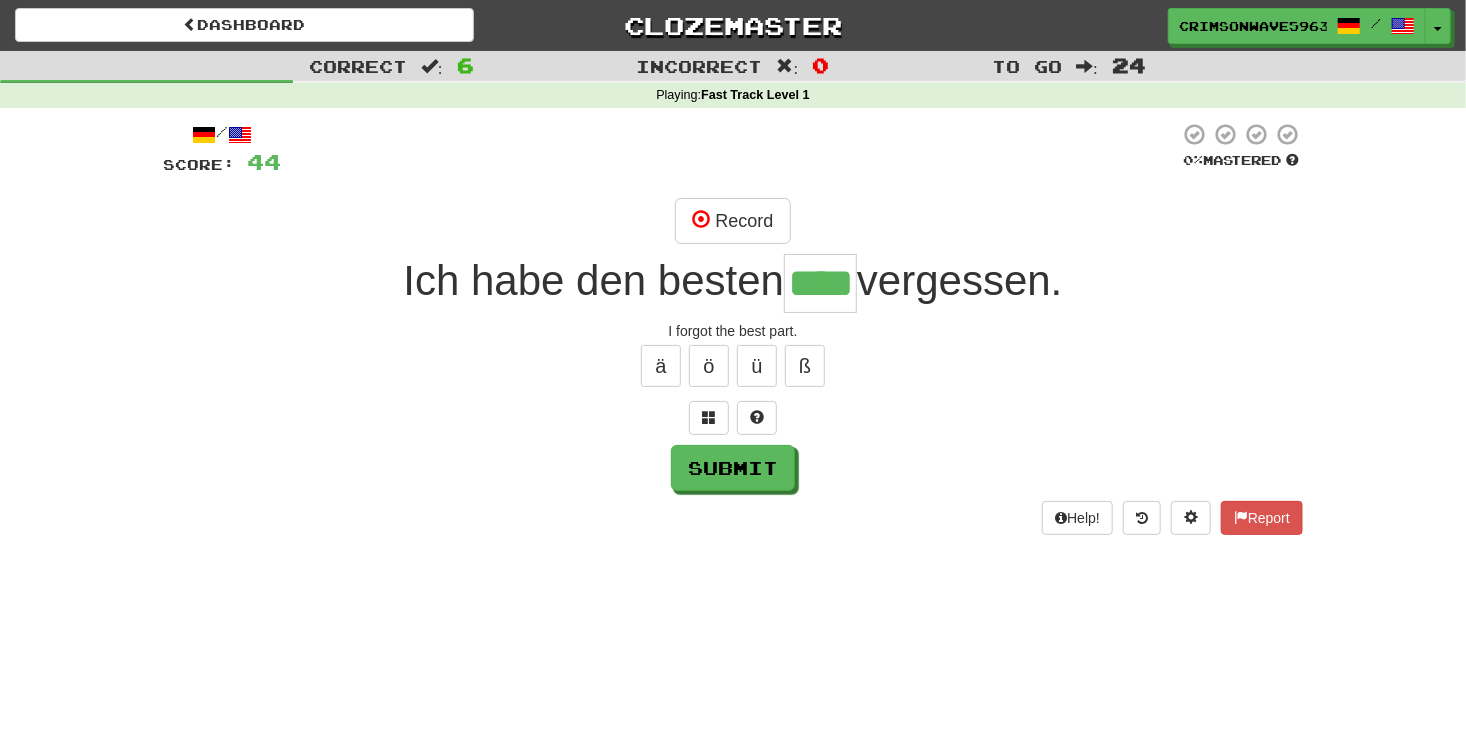 type on "****" 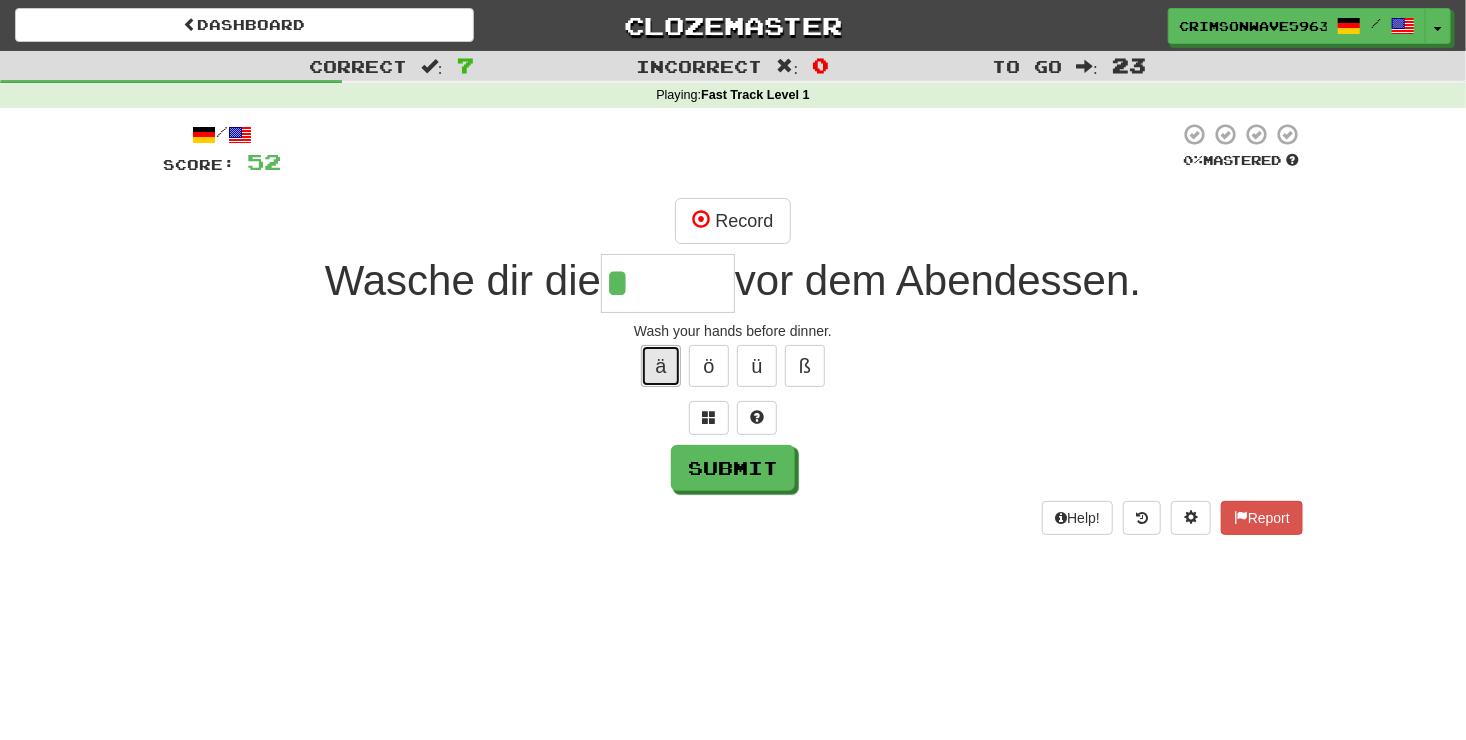 click on "ä" at bounding box center [661, 366] 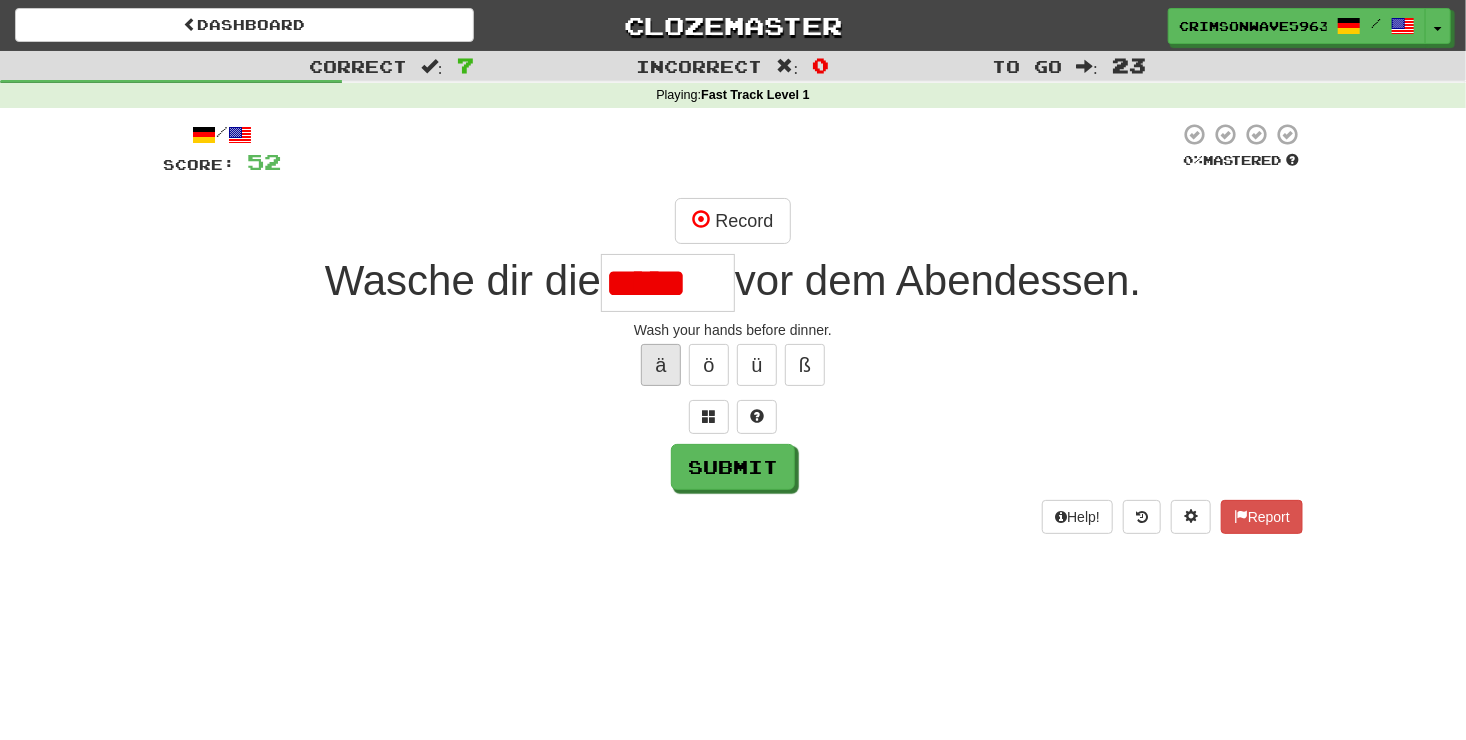 scroll, scrollTop: 0, scrollLeft: 0, axis: both 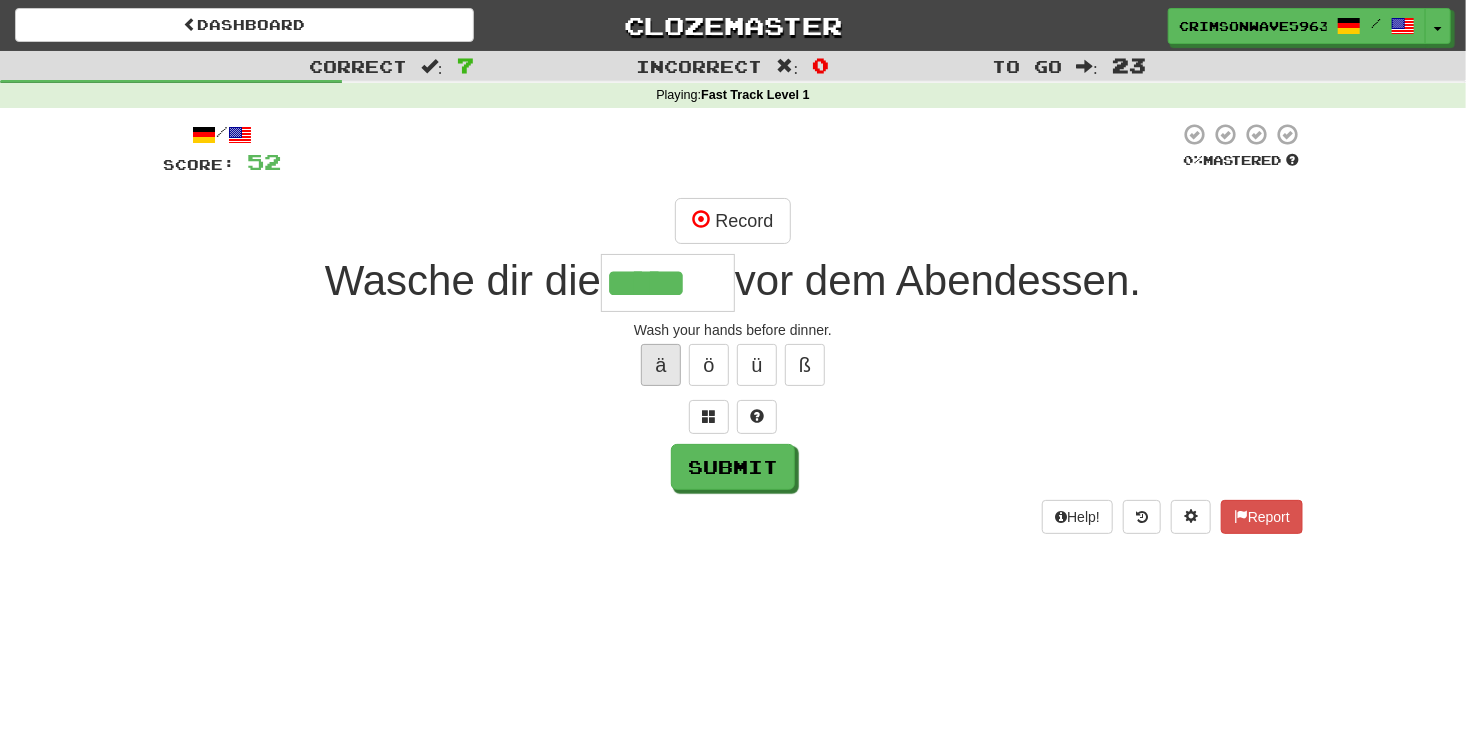 type on "*****" 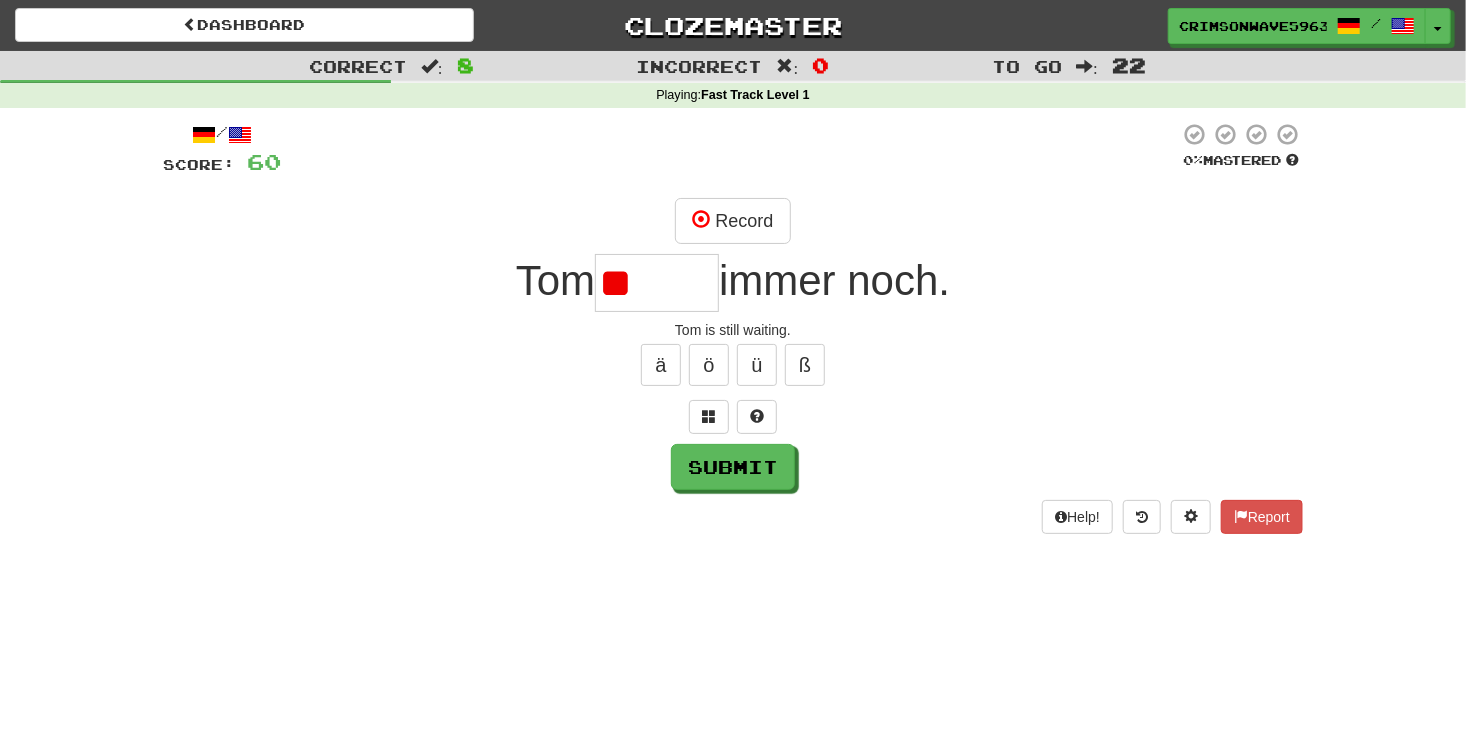type on "*" 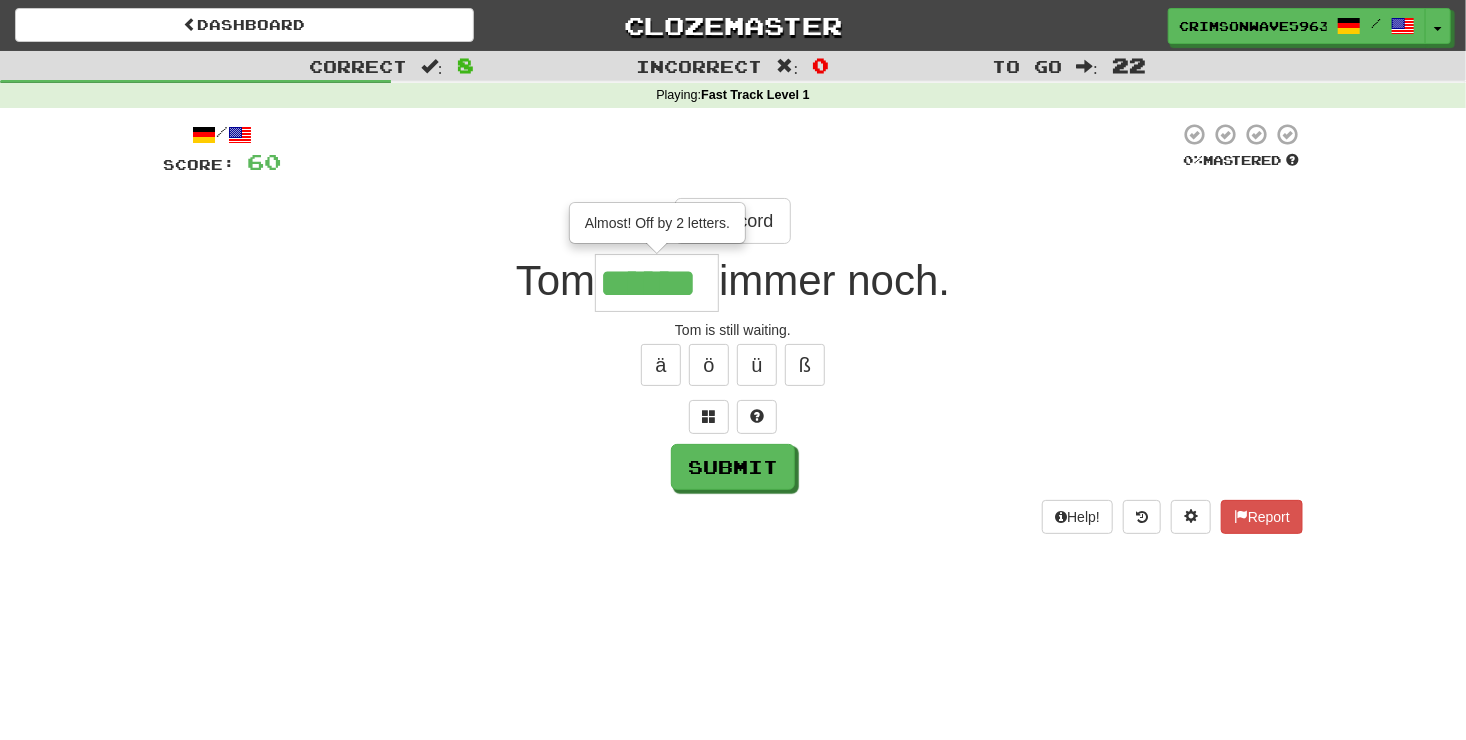 type on "******" 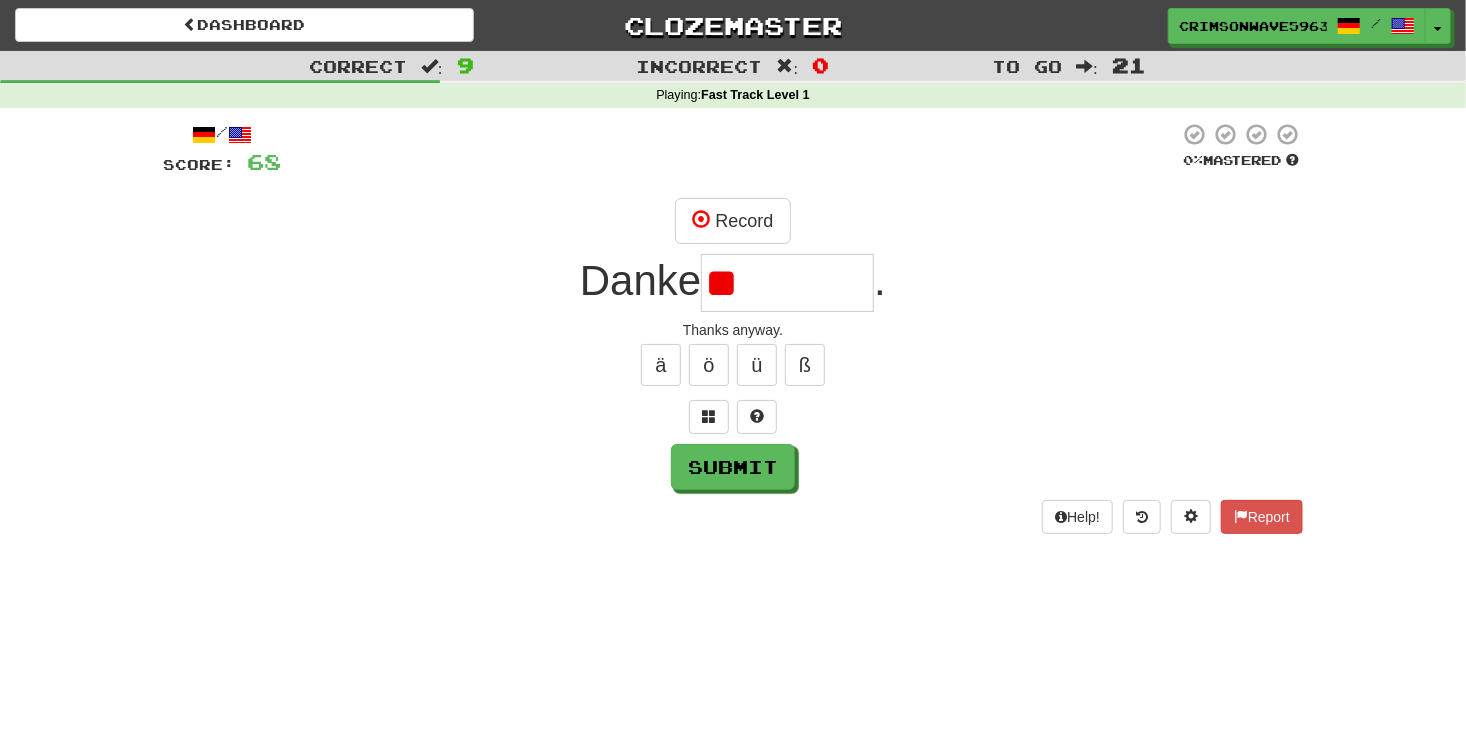 type on "*" 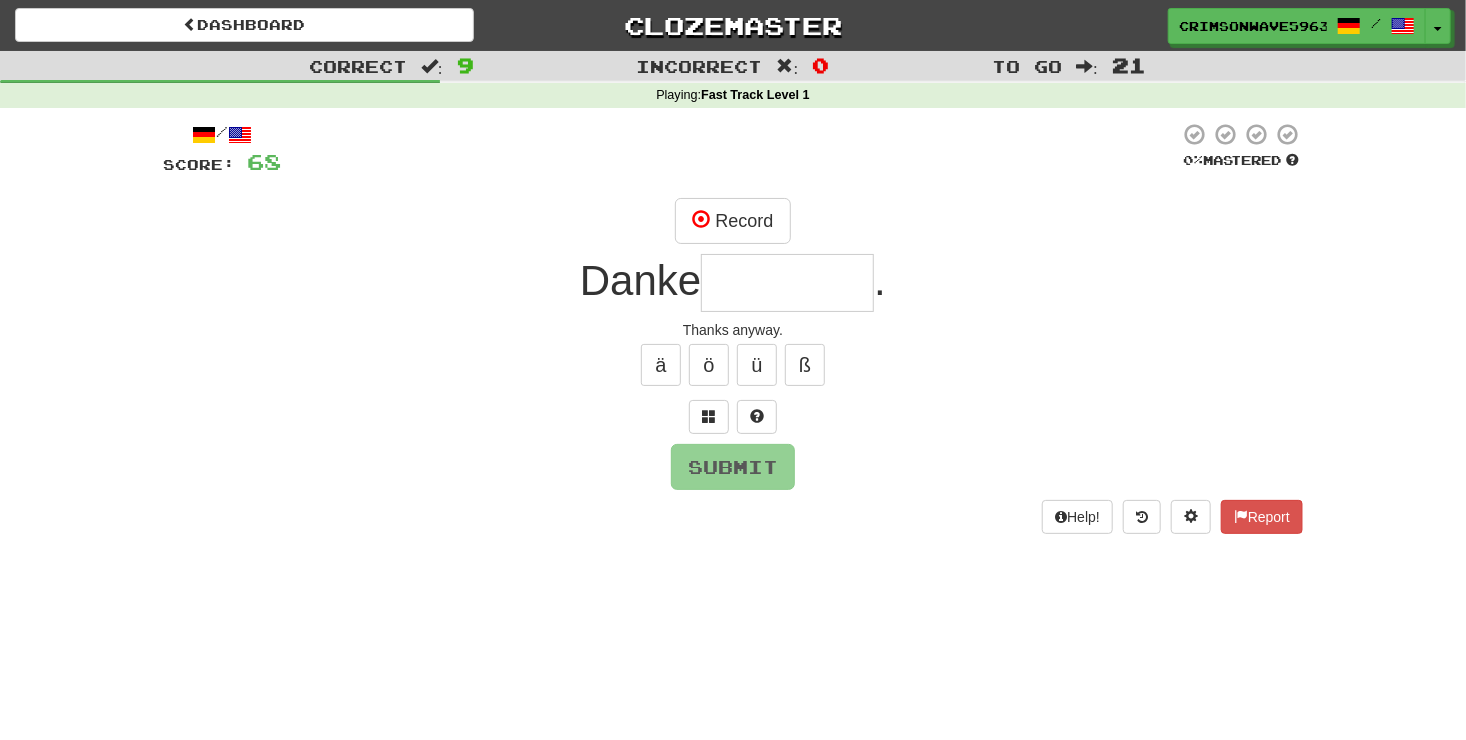 type on "*" 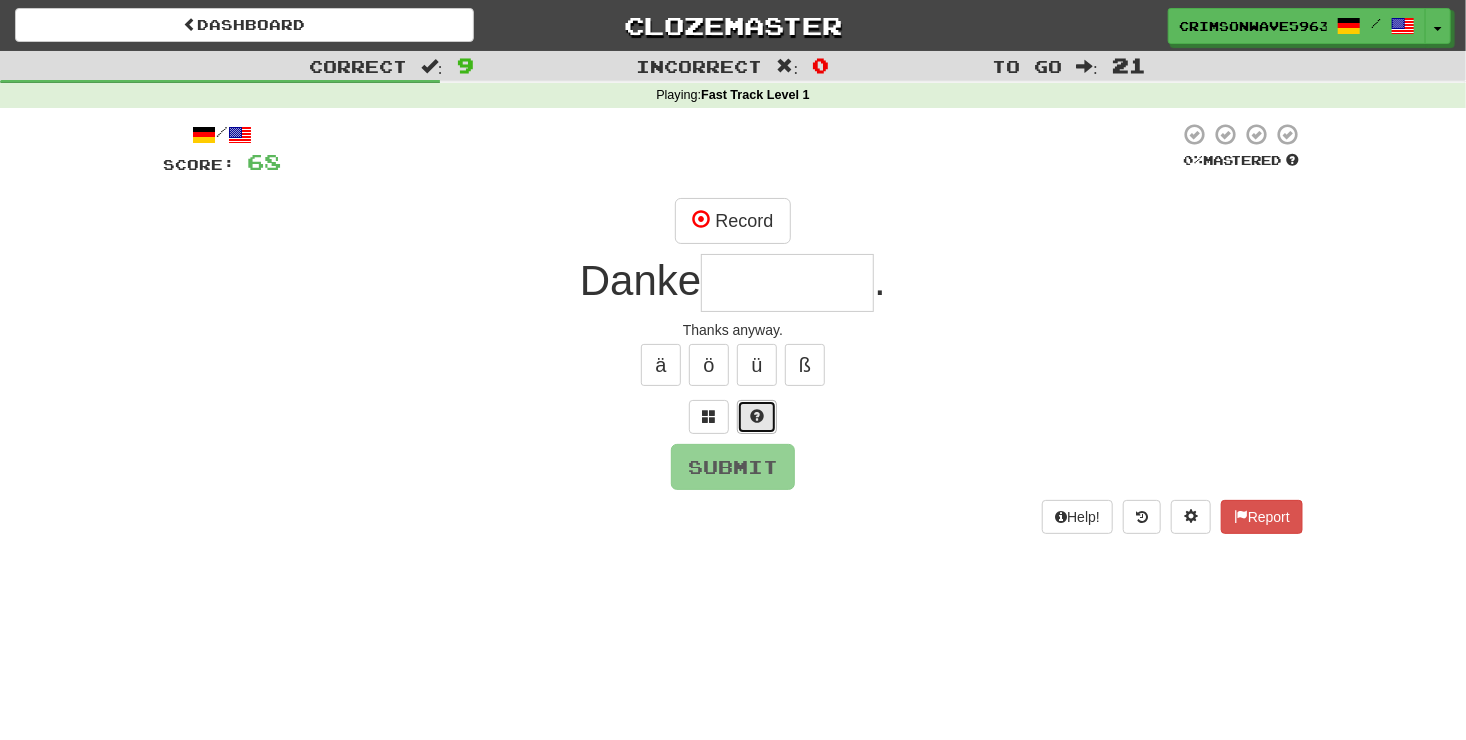 click at bounding box center (757, 416) 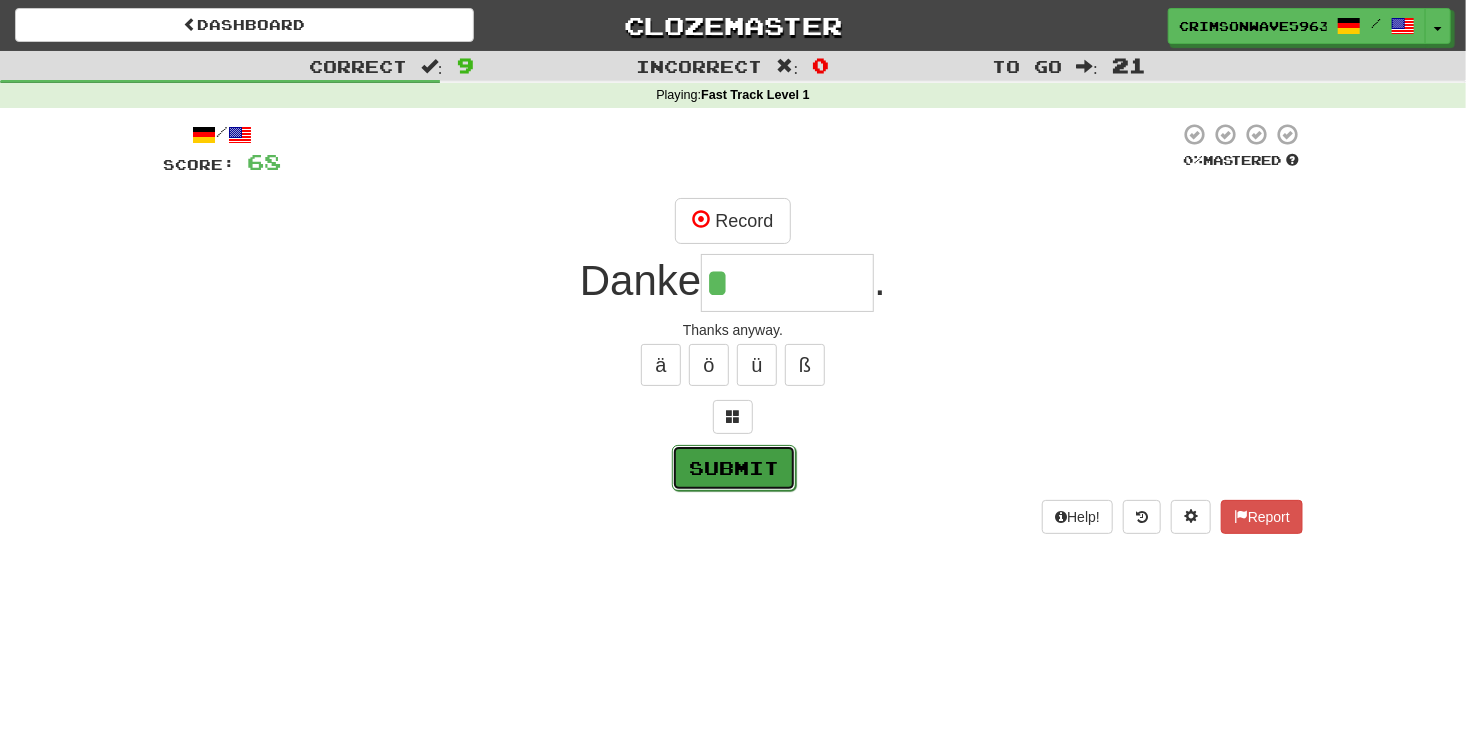 click on "Submit" at bounding box center (734, 468) 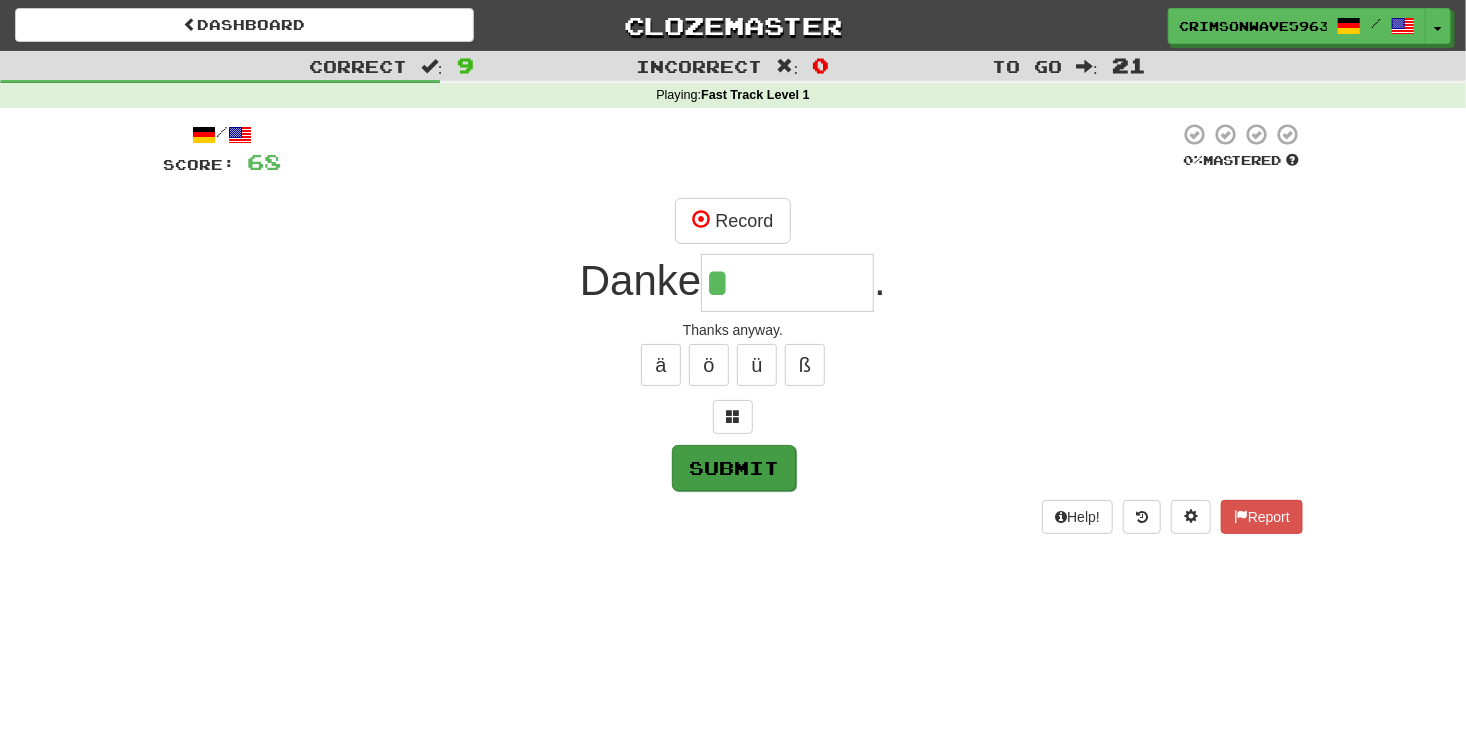 type on "********" 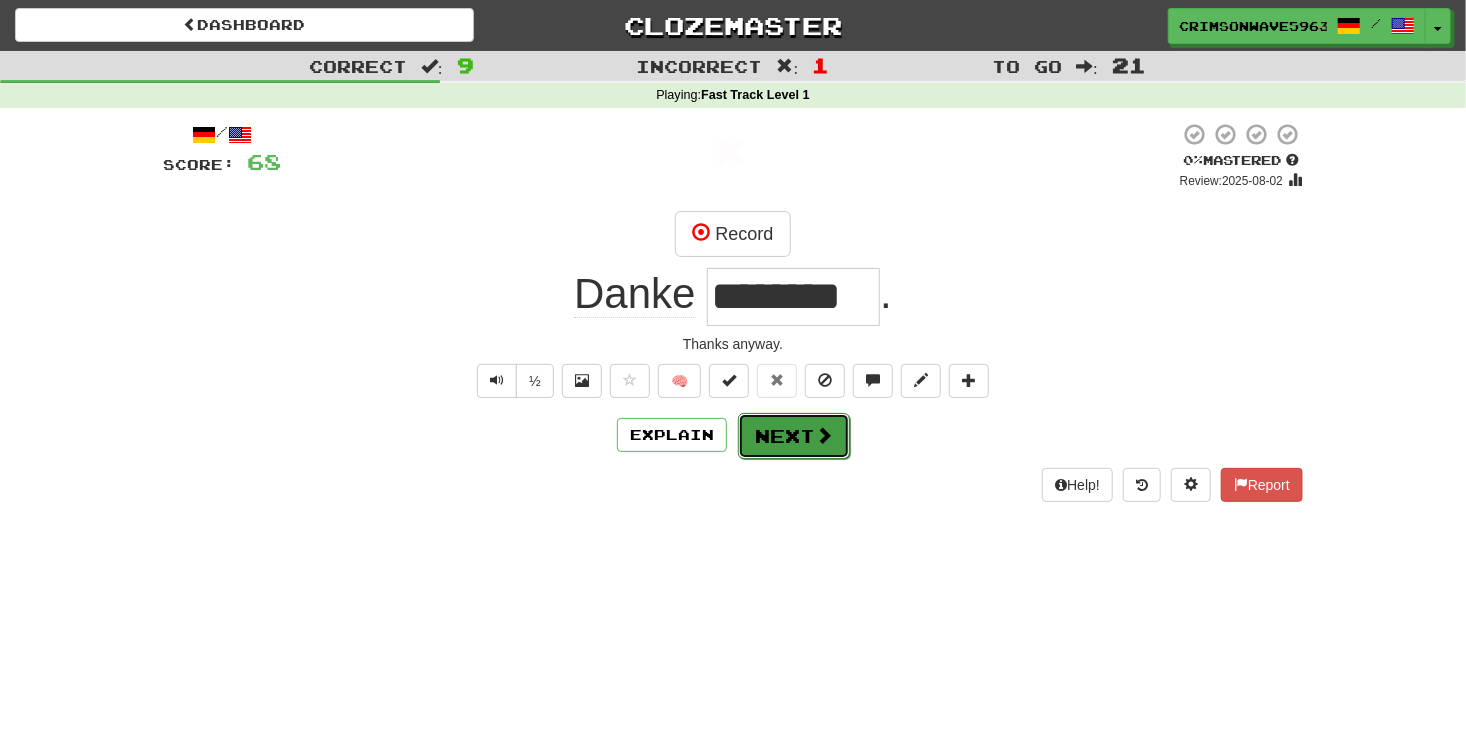 click on "Next" at bounding box center [794, 436] 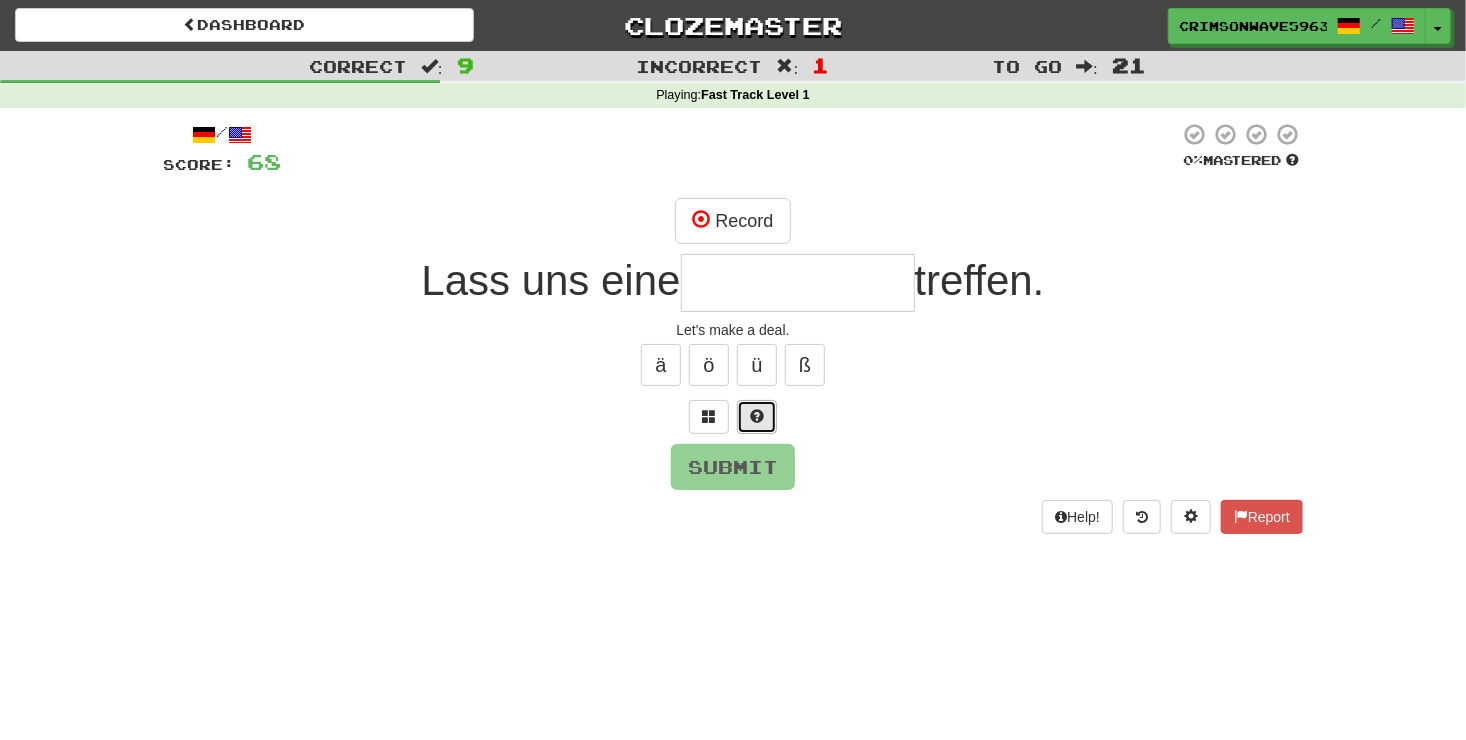 click at bounding box center (757, 417) 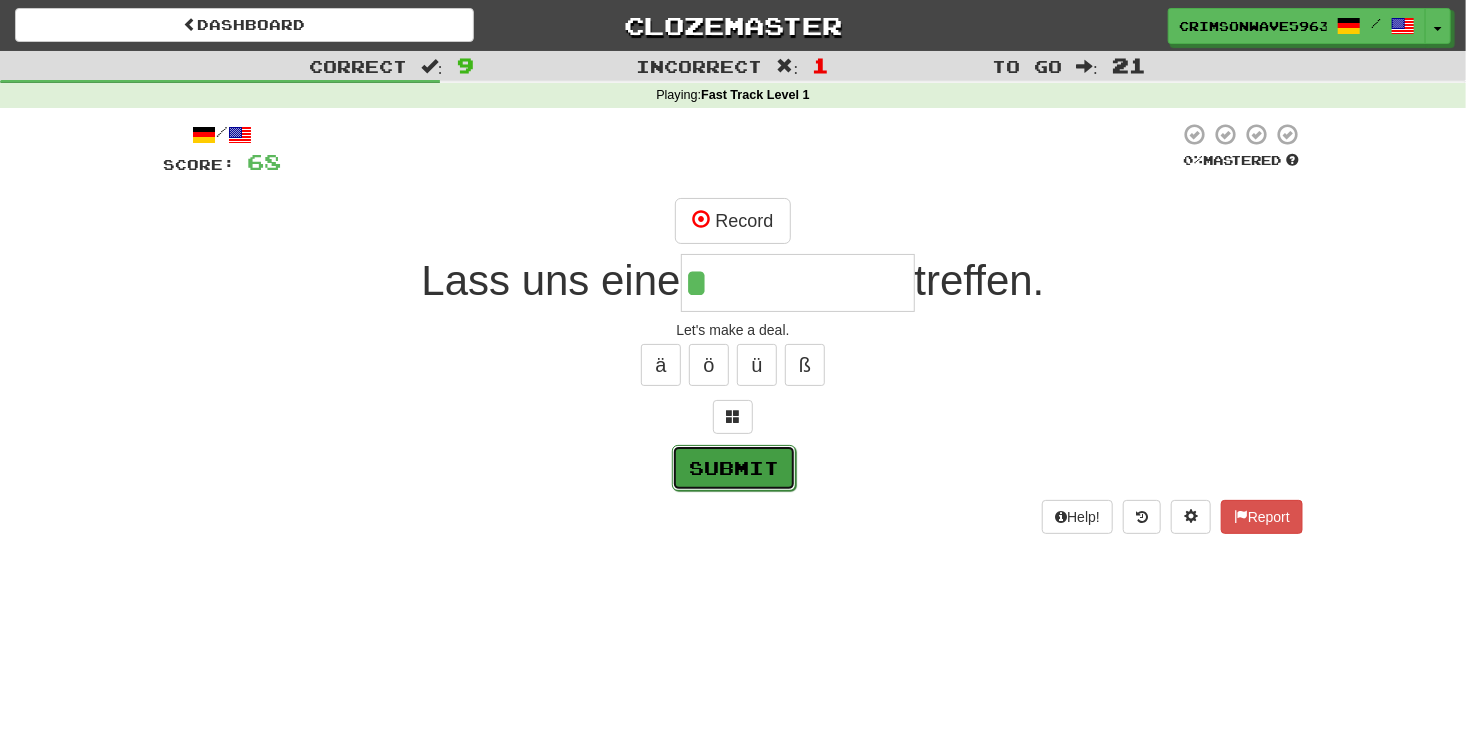 click on "Submit" at bounding box center [734, 468] 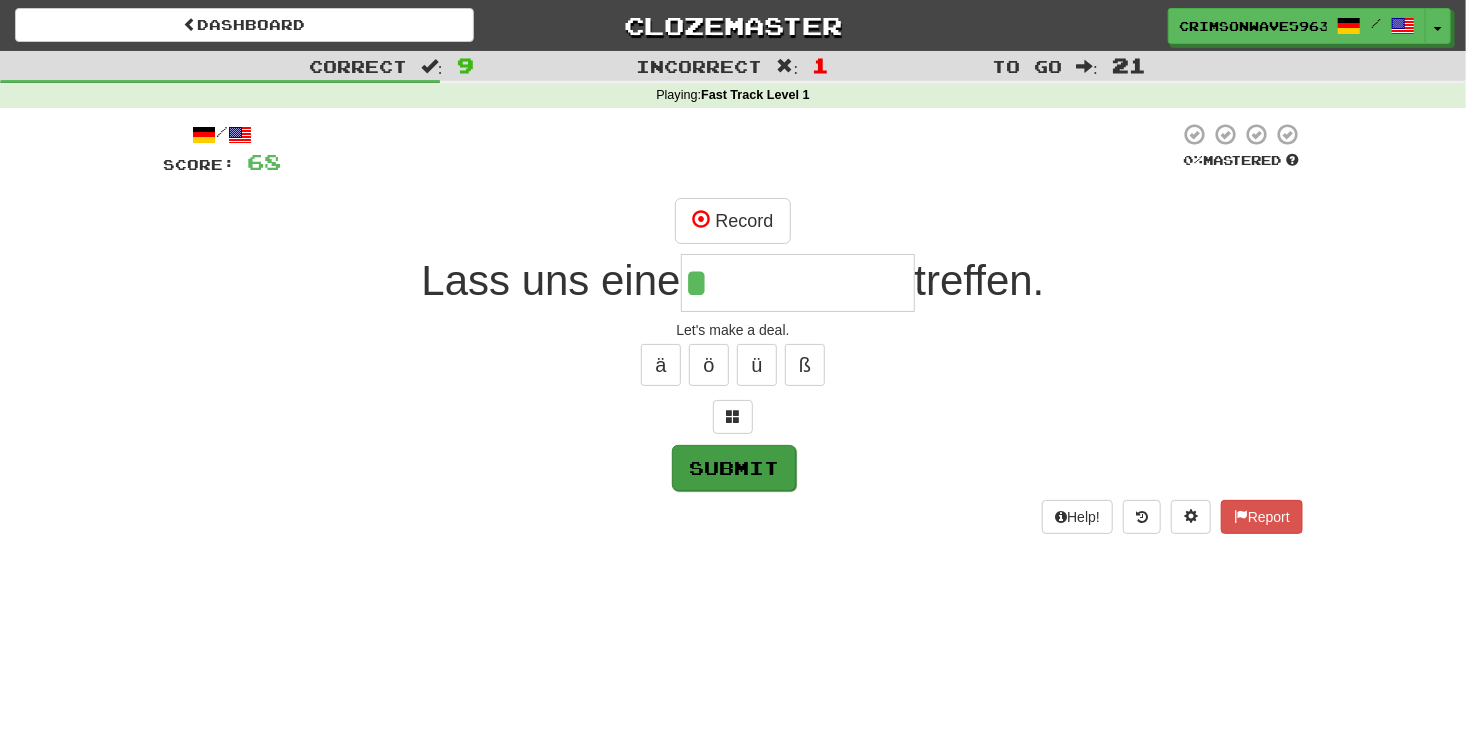 type on "*********" 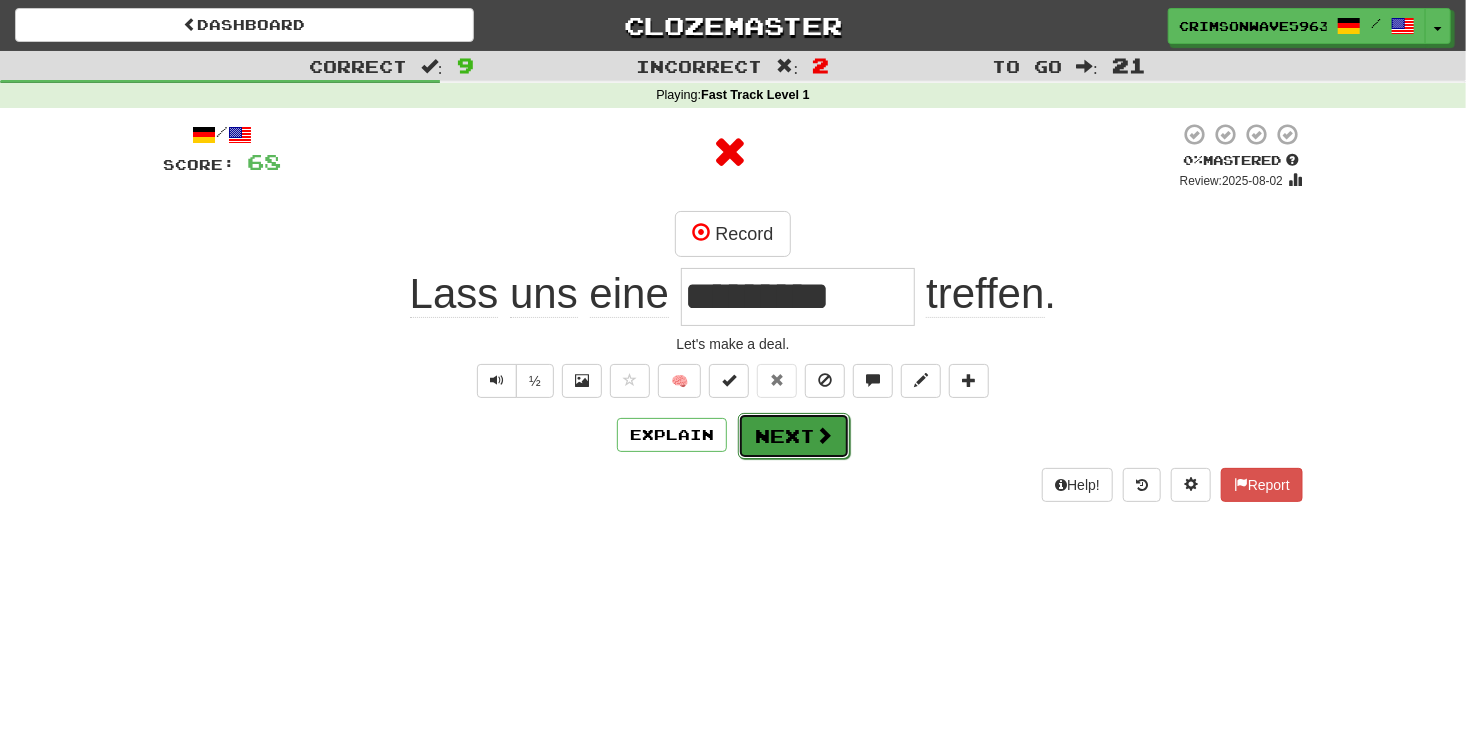 click on "Next" at bounding box center (794, 436) 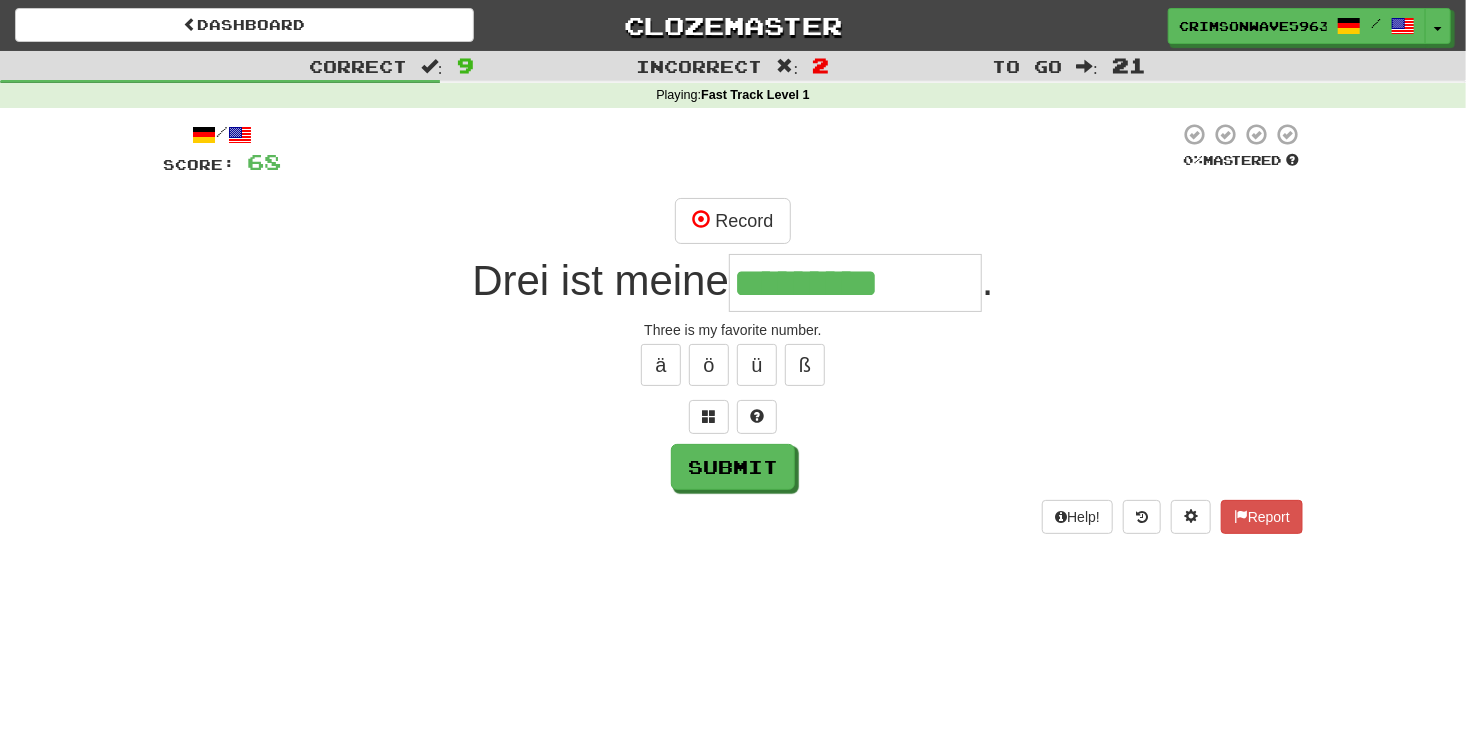 type on "**********" 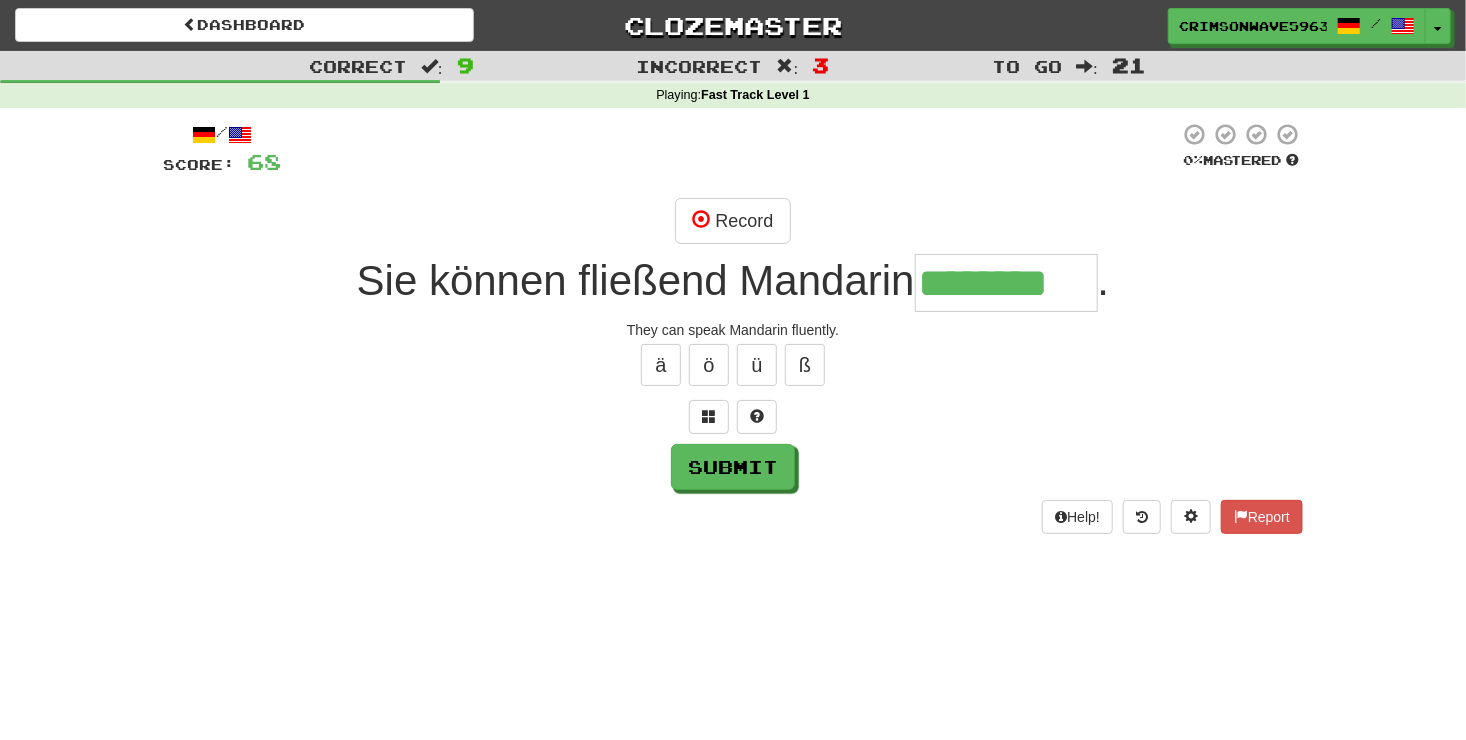type on "********" 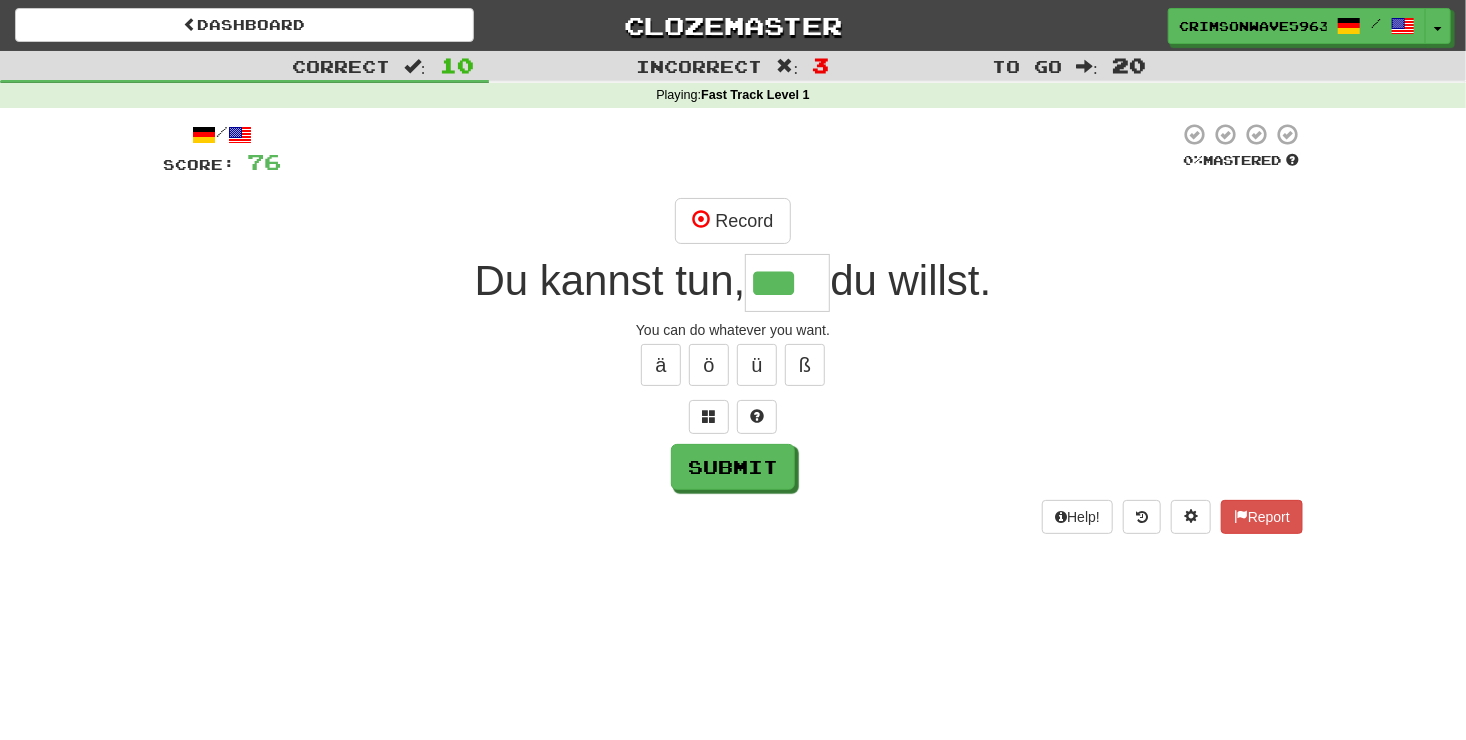 type on "***" 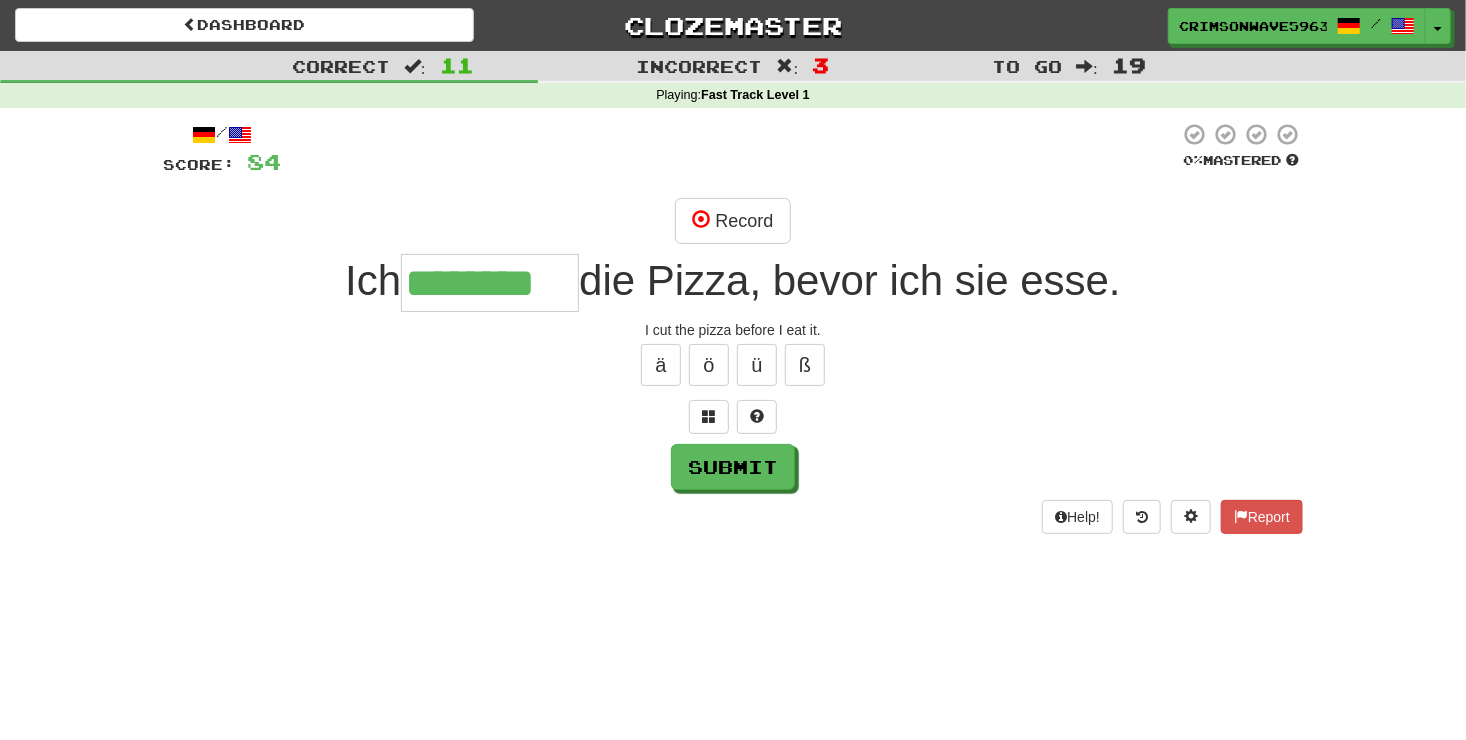 type on "********" 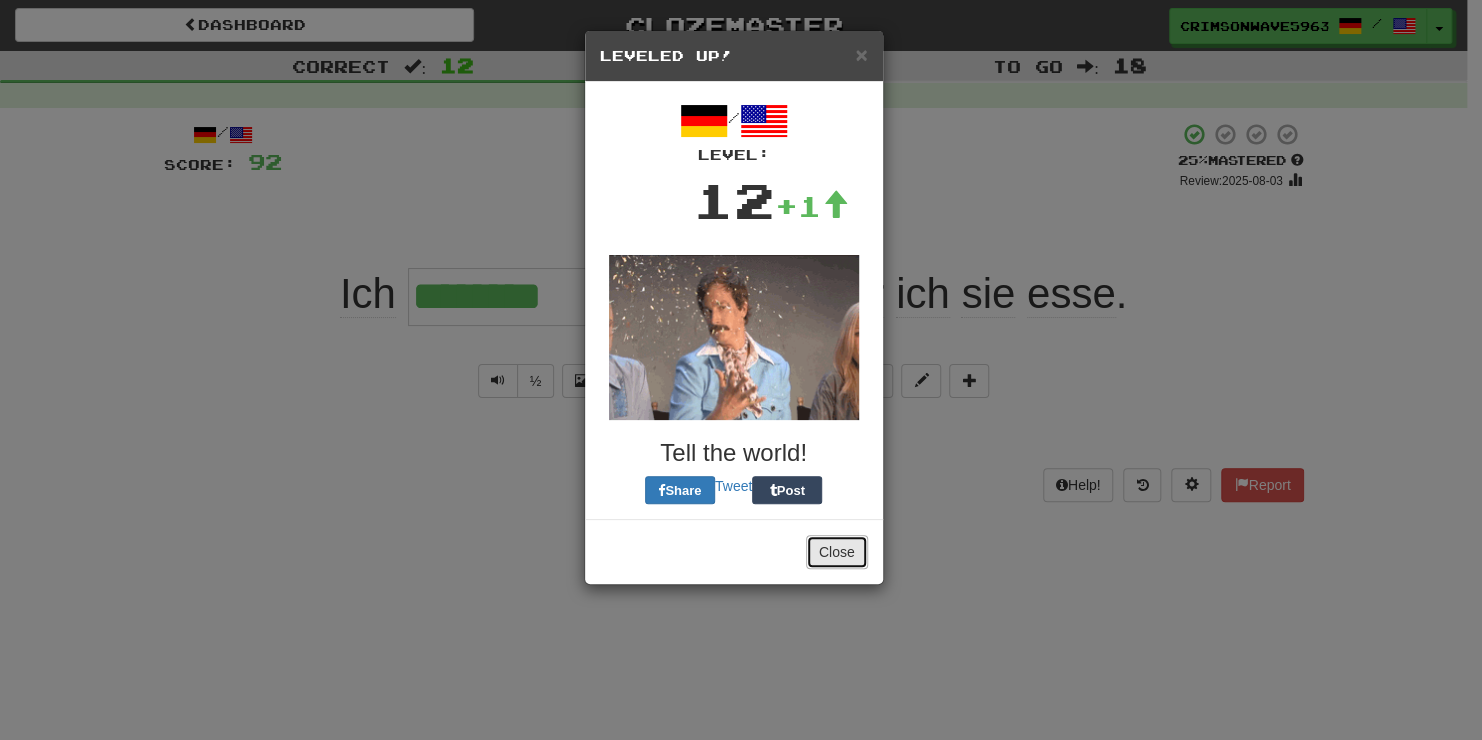 click on "Close" at bounding box center (837, 552) 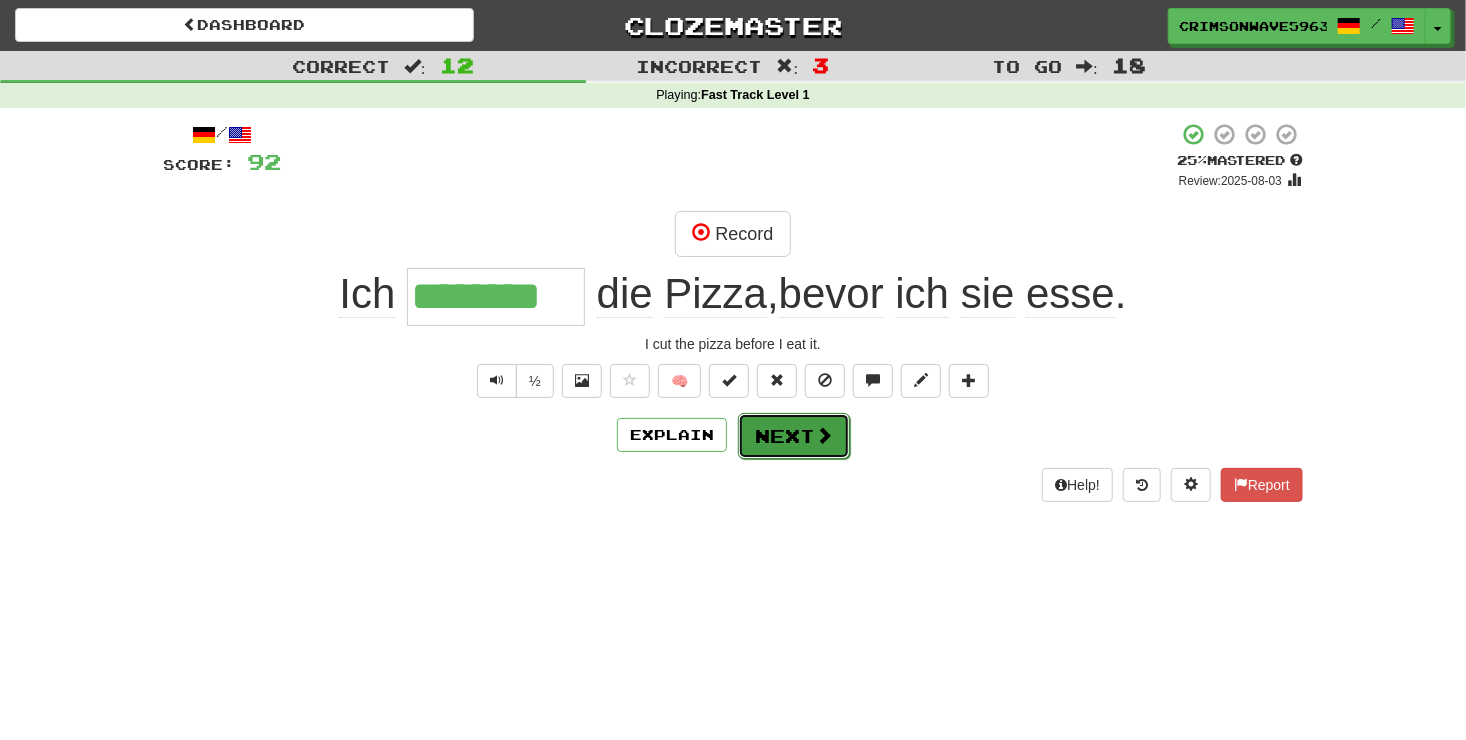 click on "Next" at bounding box center [794, 436] 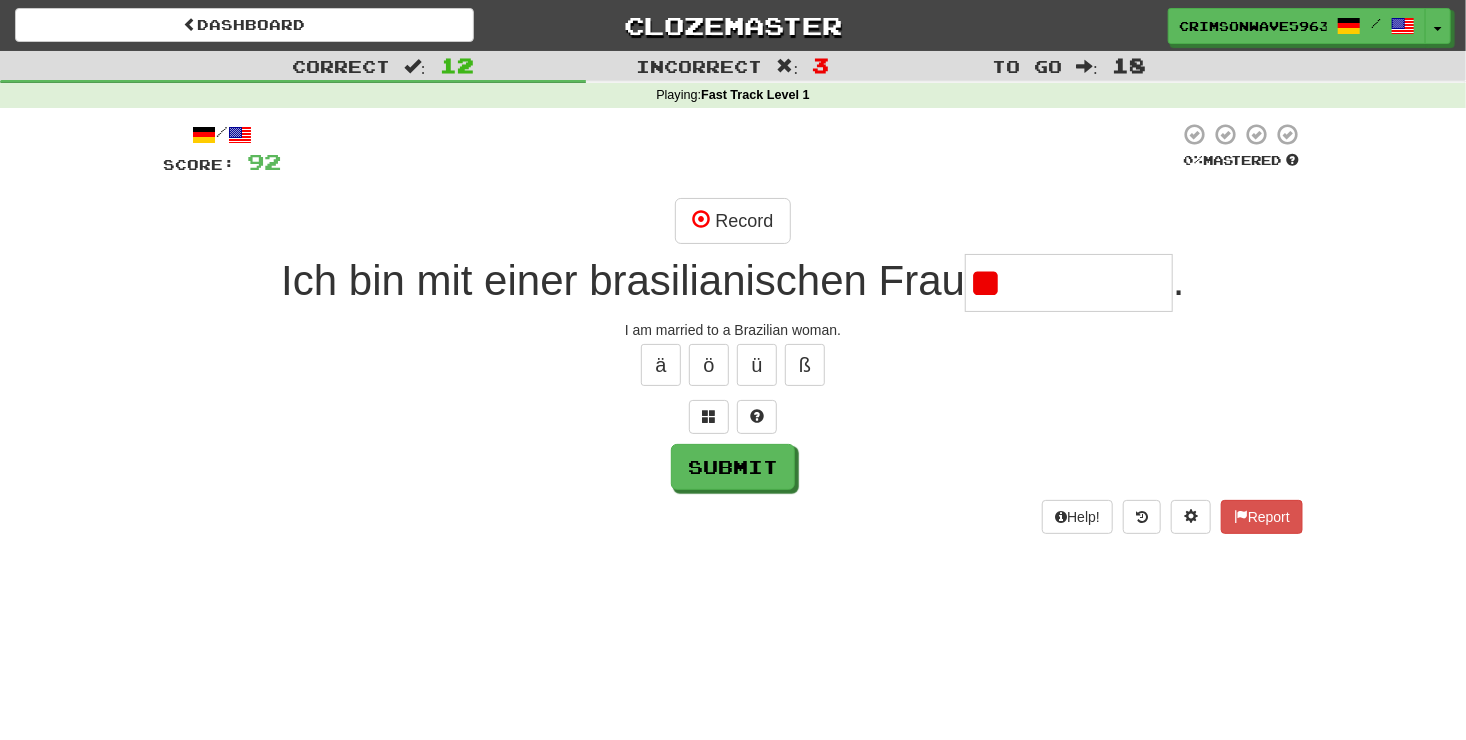 type on "*" 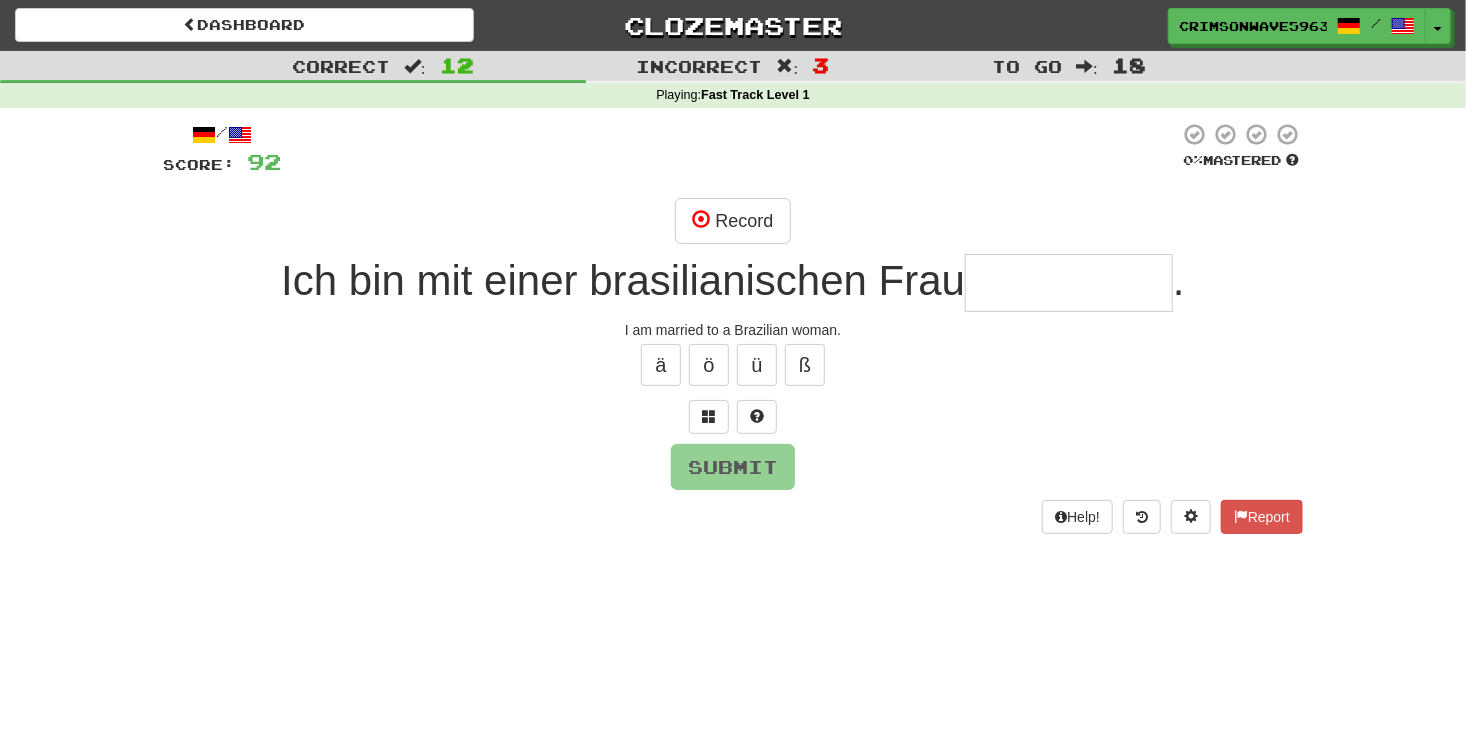 type on "*" 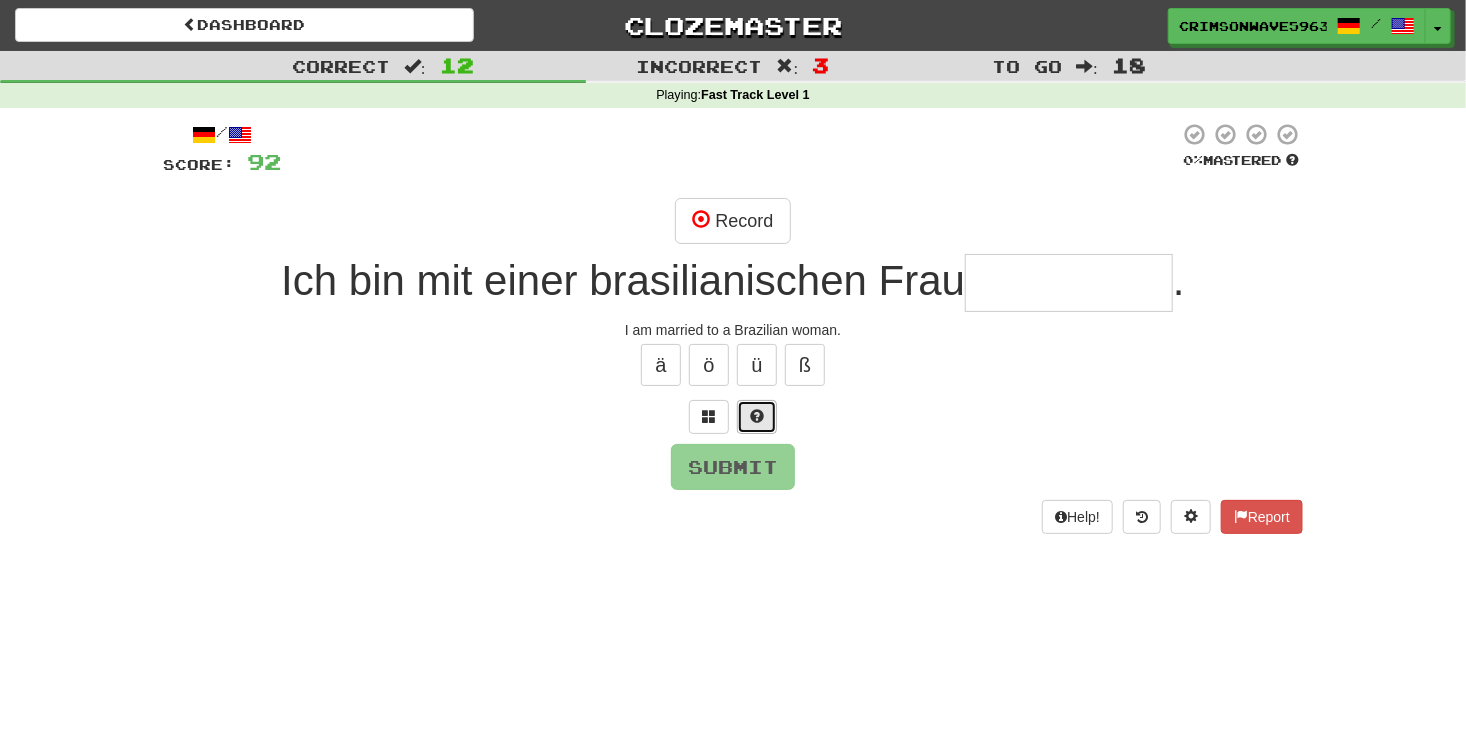 click at bounding box center [757, 417] 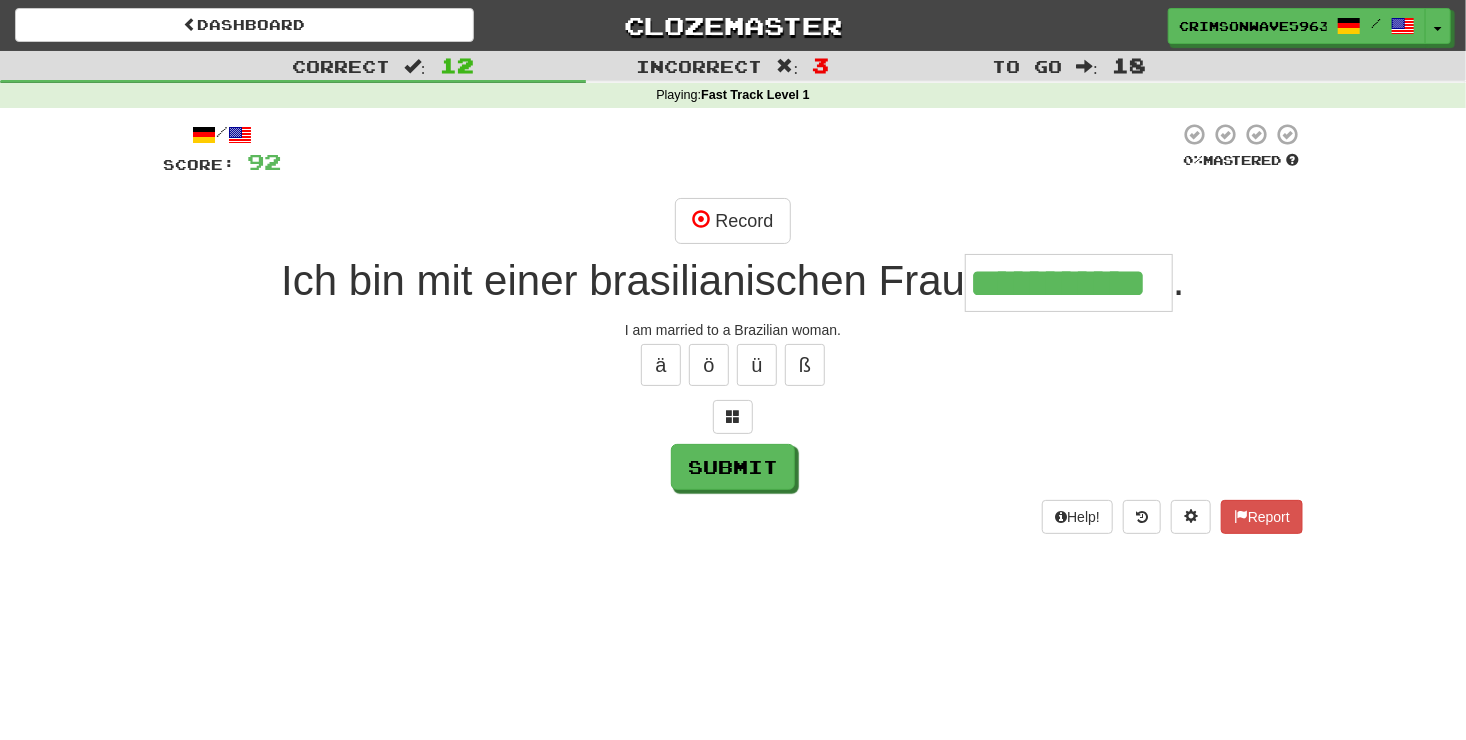 scroll, scrollTop: 0, scrollLeft: 0, axis: both 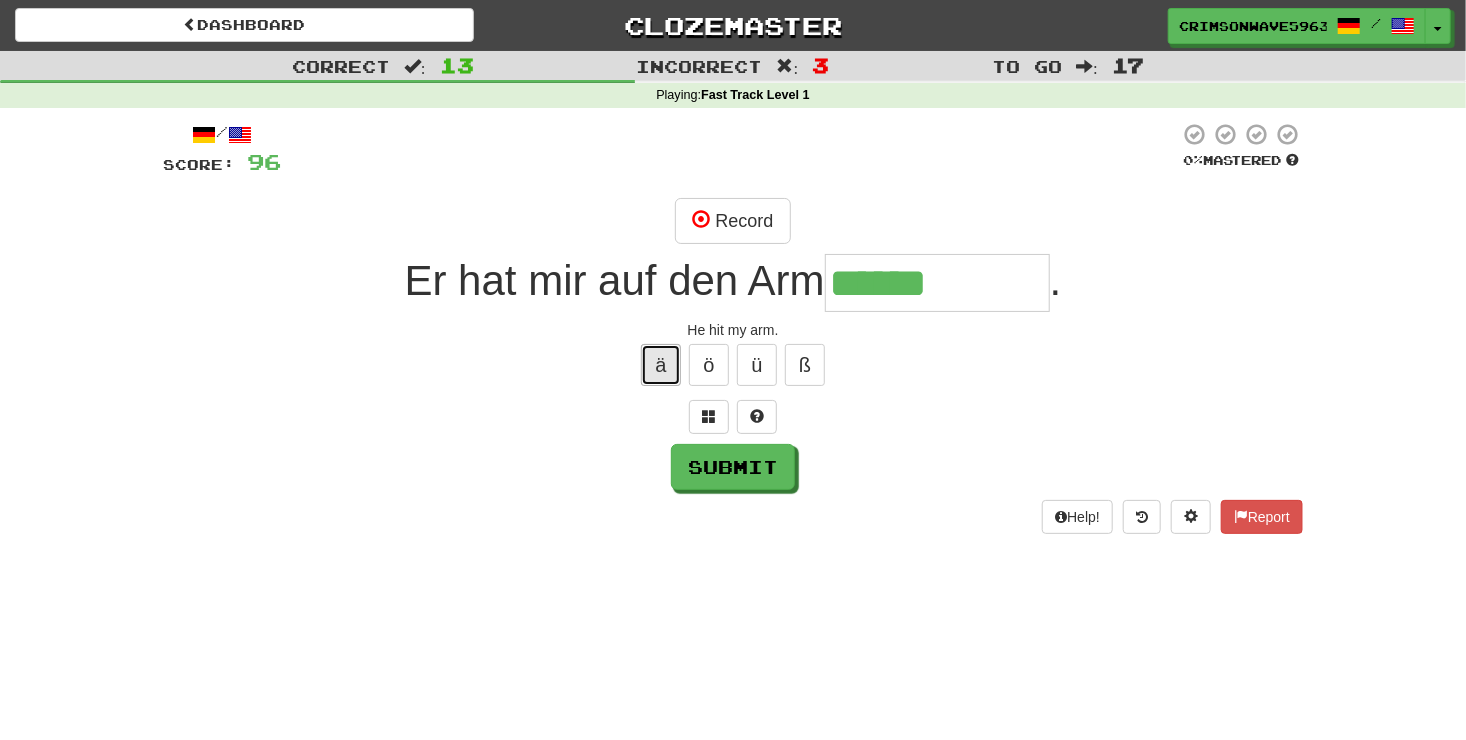 click on "ä" at bounding box center (661, 365) 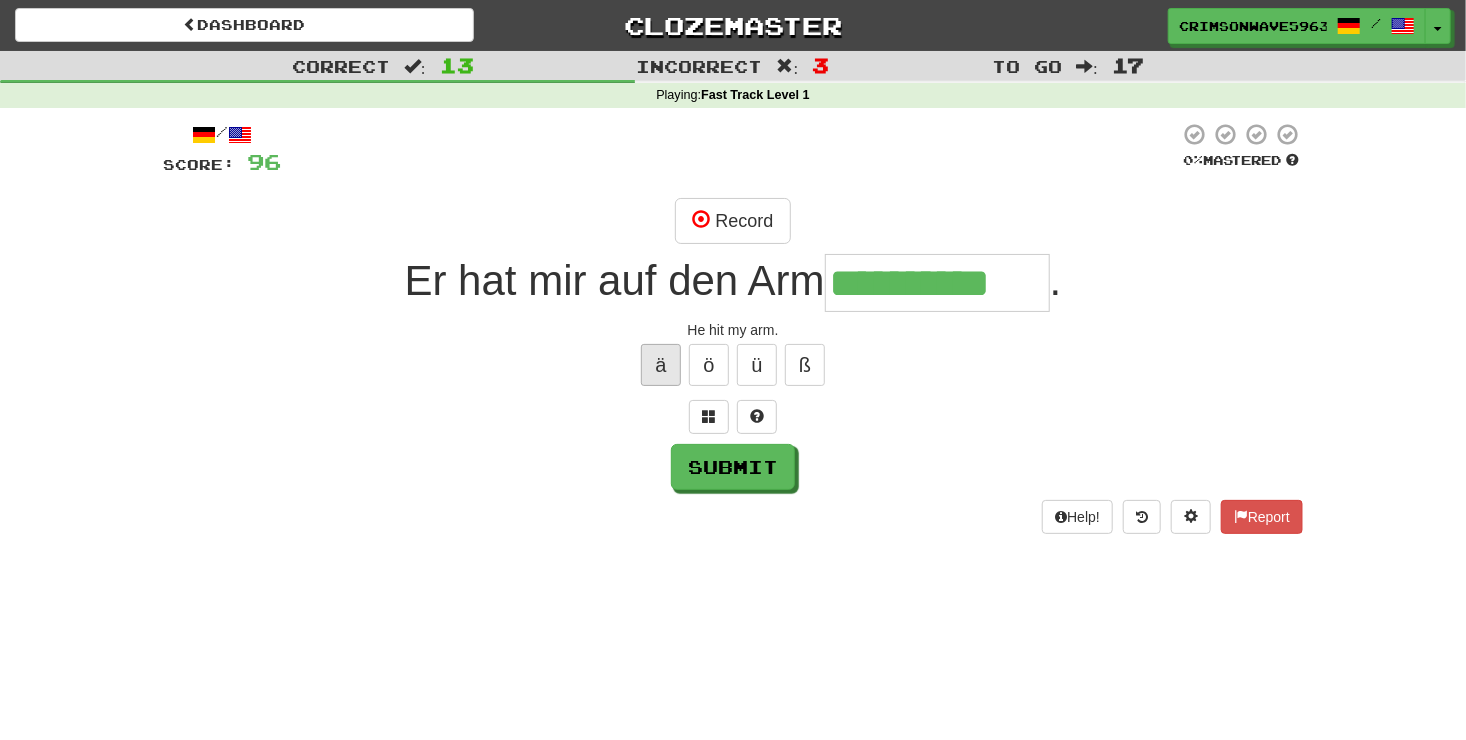 type on "**********" 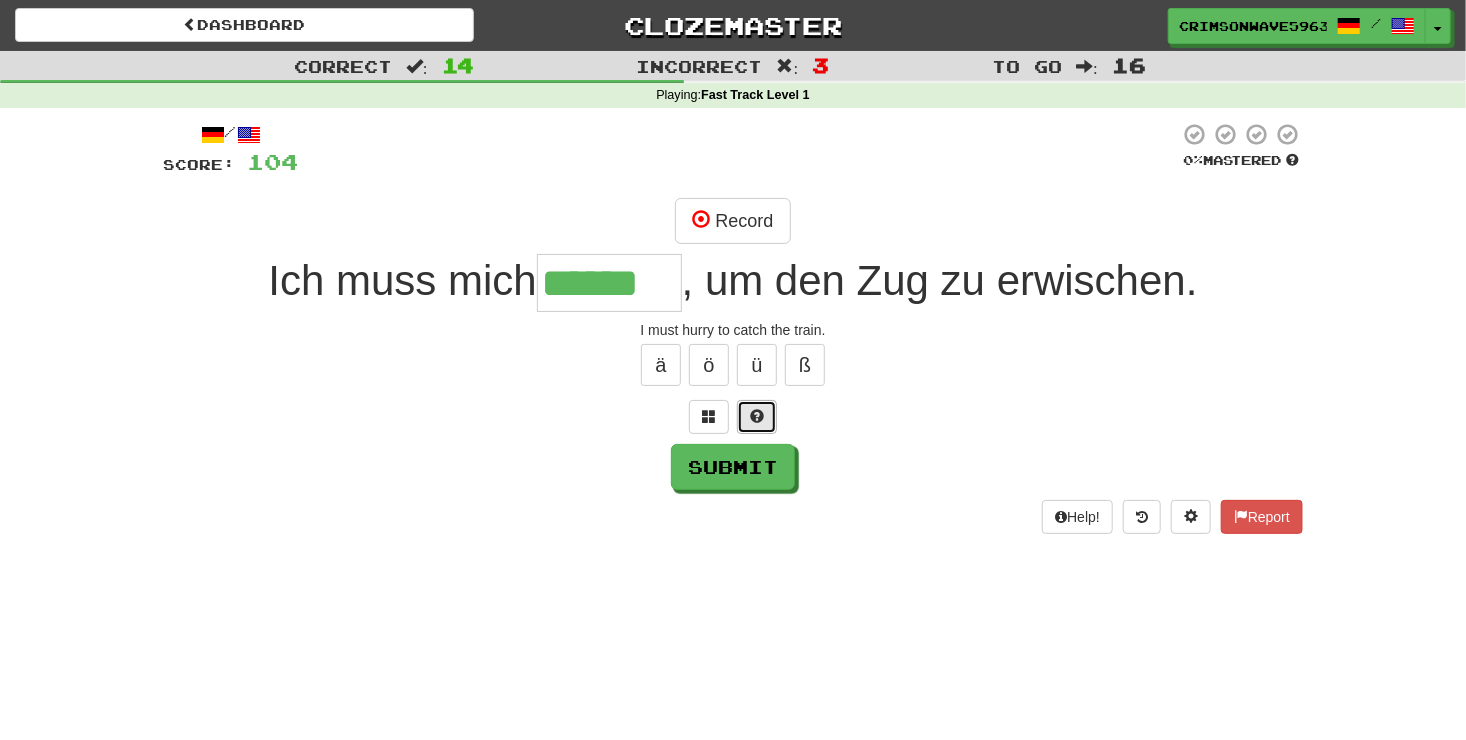 click at bounding box center [757, 416] 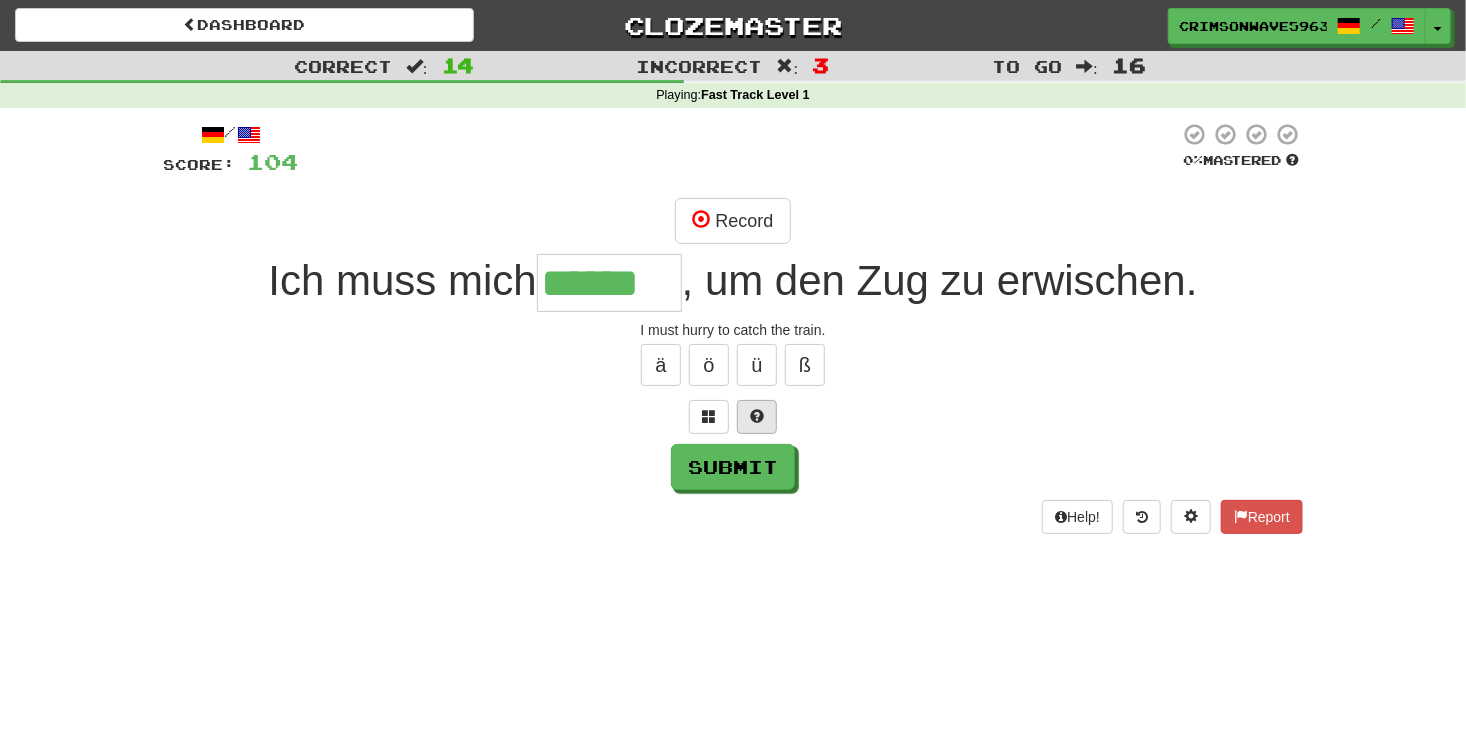 type on "*******" 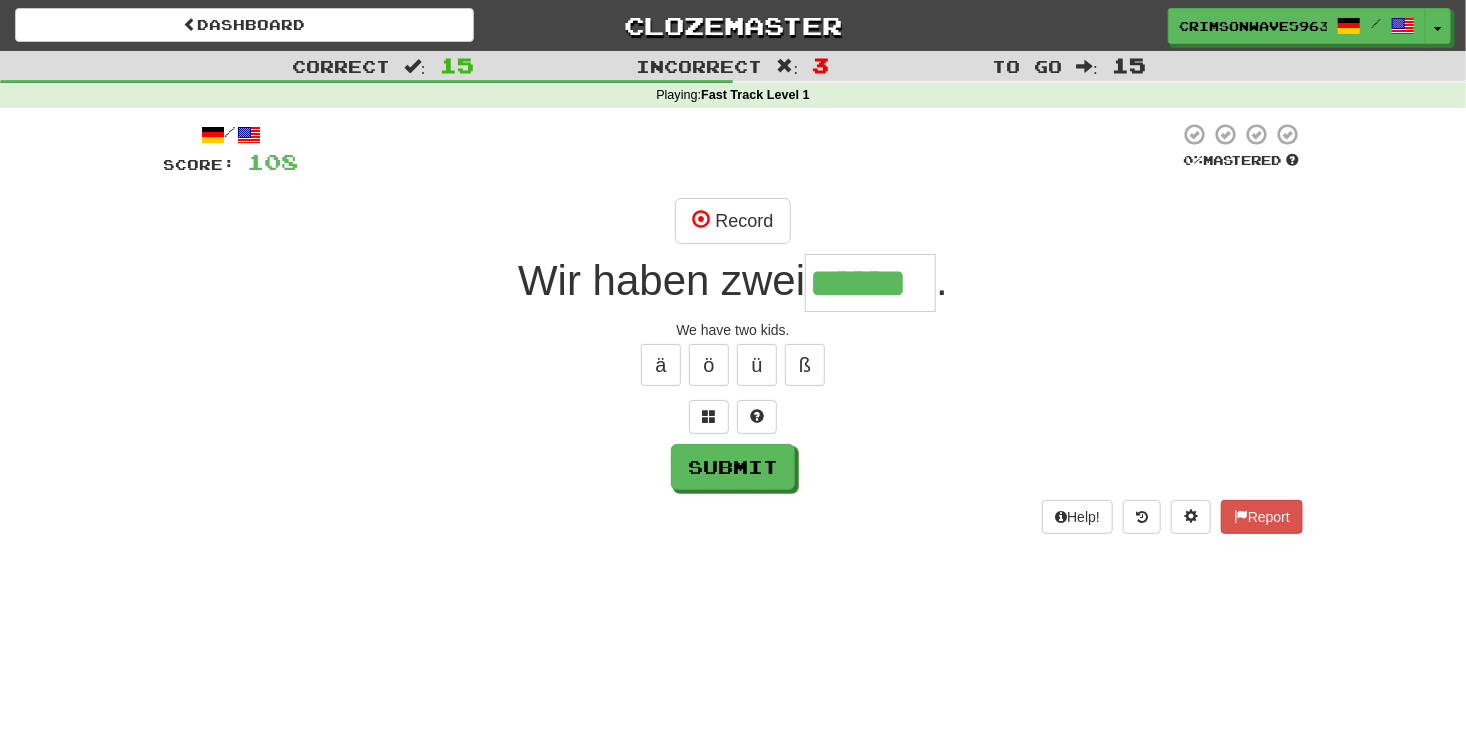 type on "******" 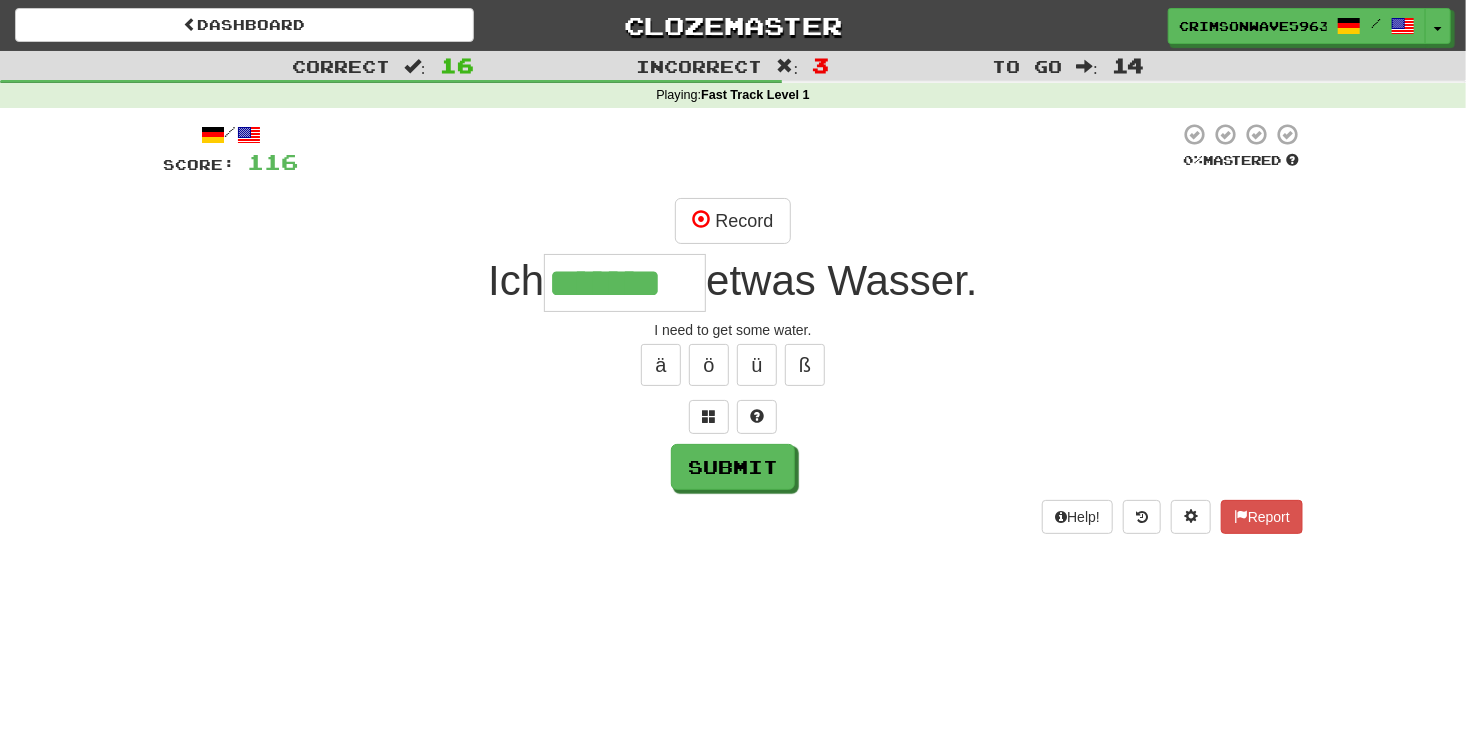 type on "*******" 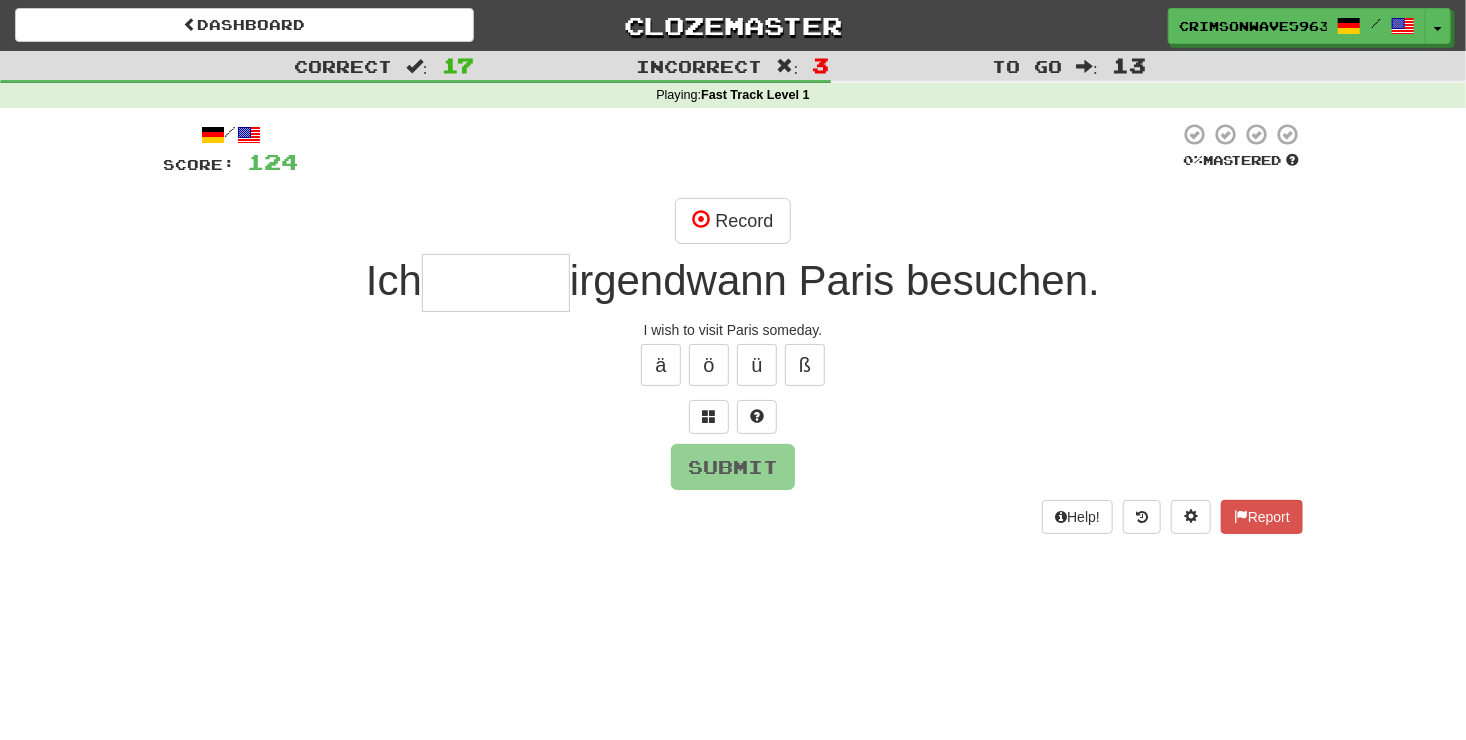 type on "*" 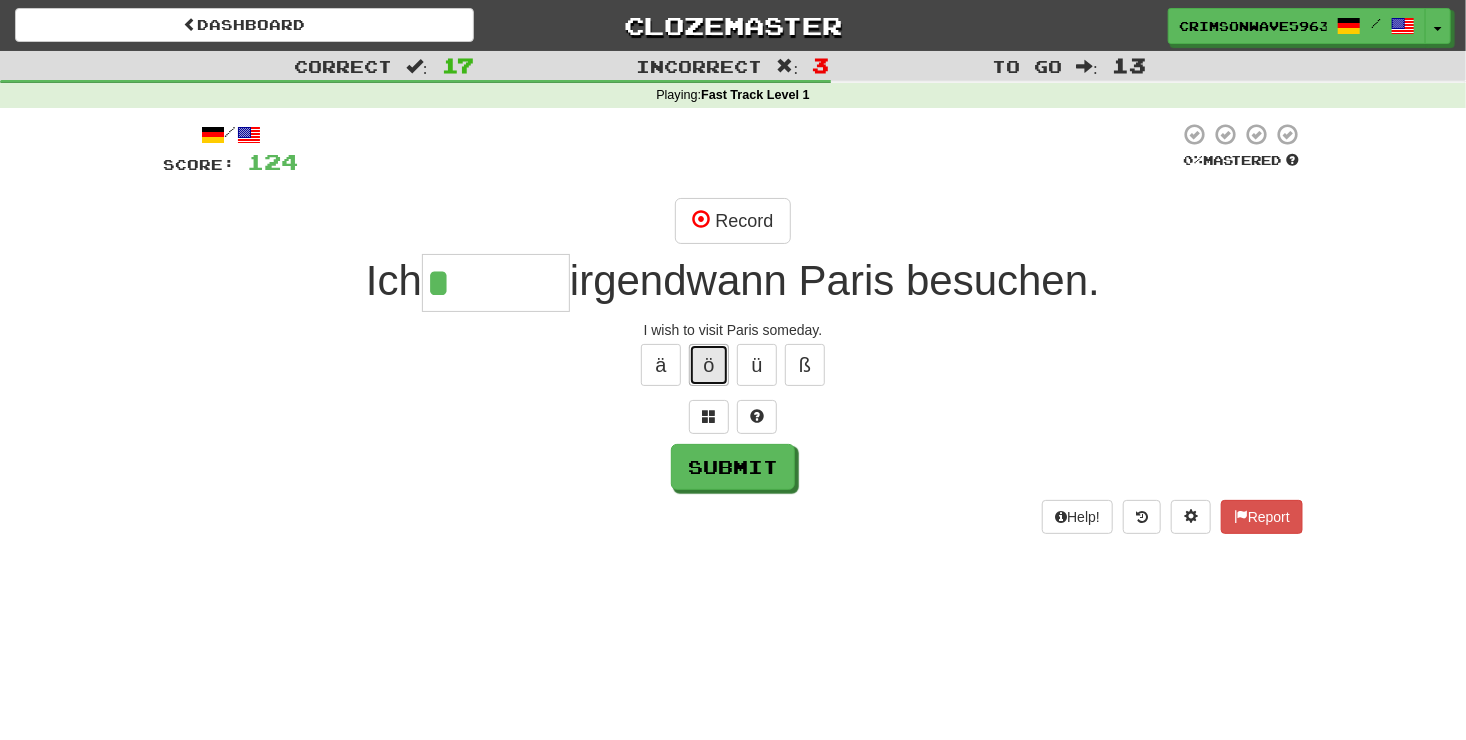 click on "ö" at bounding box center (709, 365) 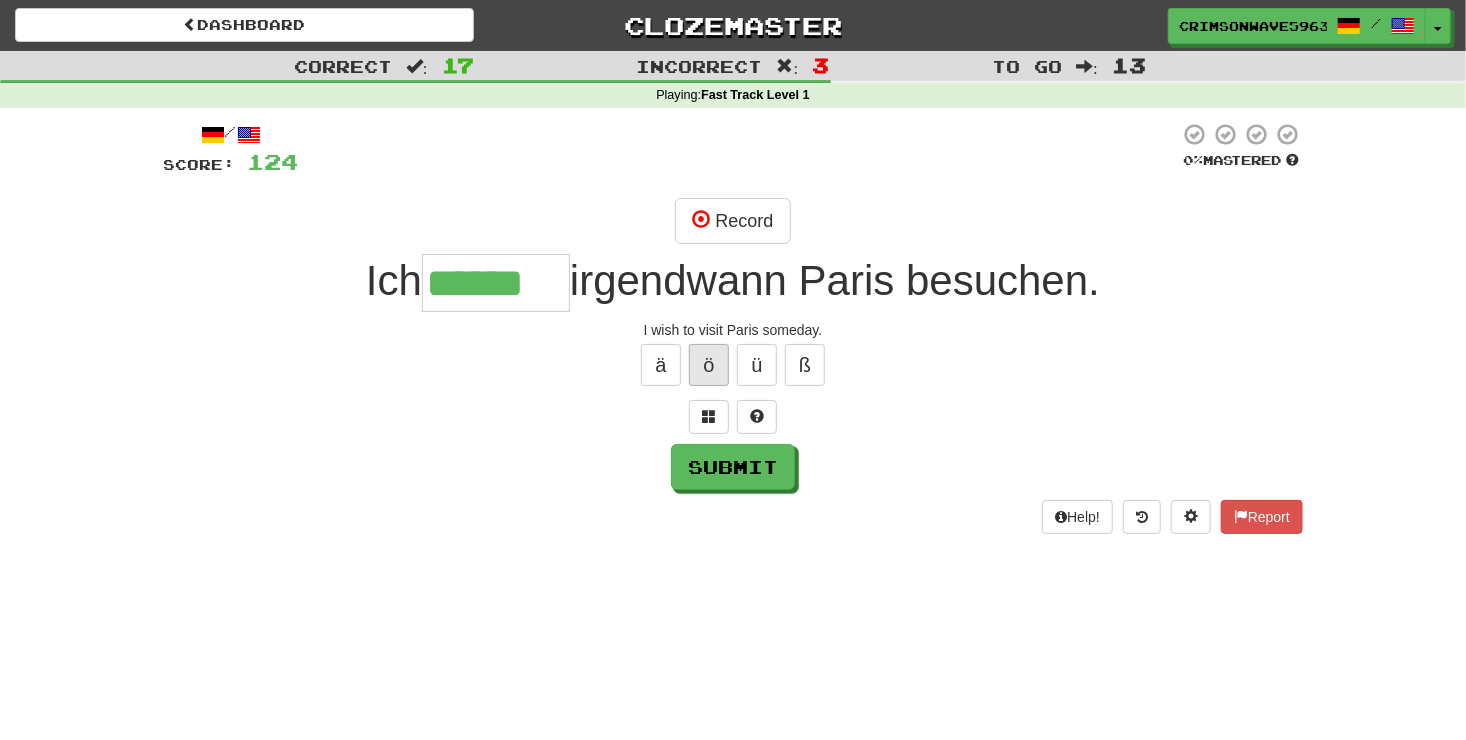 type on "******" 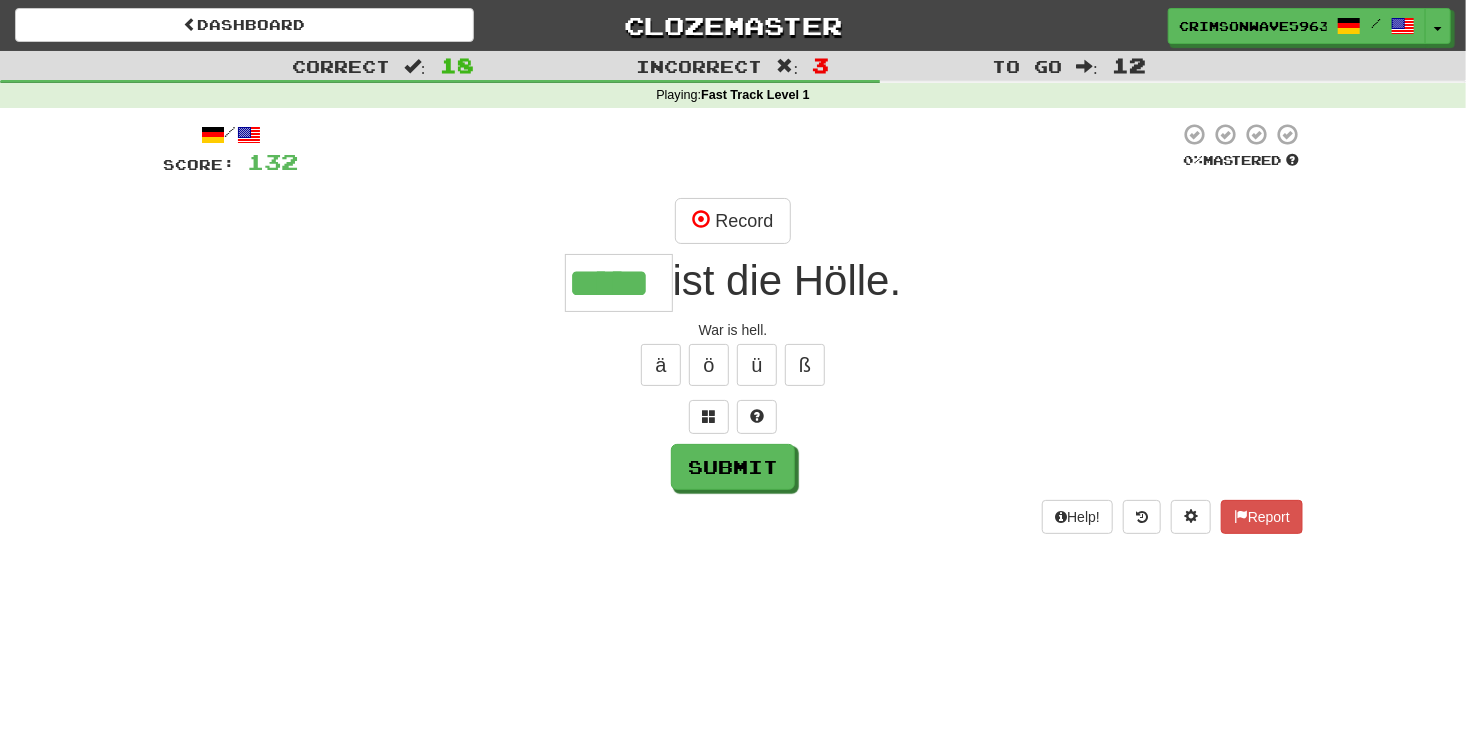 type on "*****" 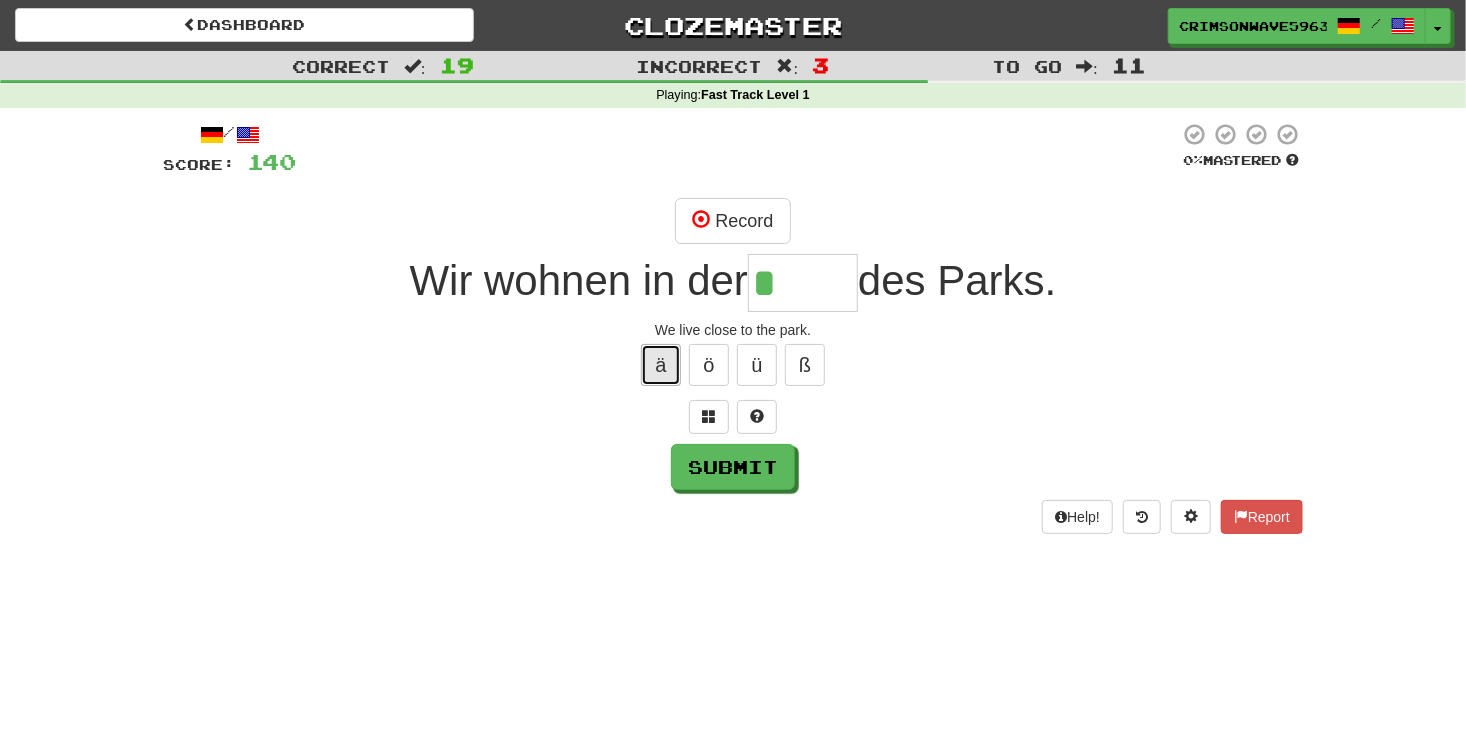 click on "ä" at bounding box center [661, 365] 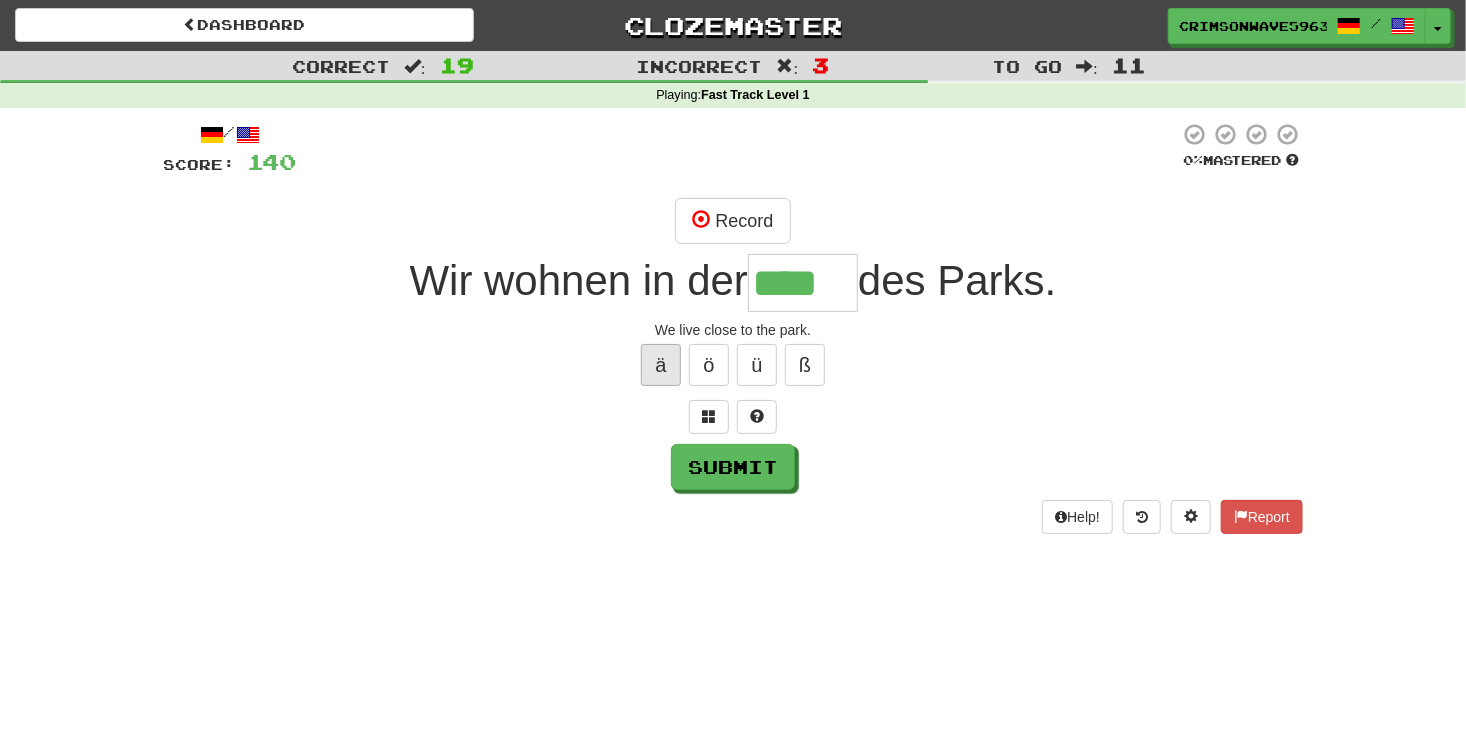 type on "****" 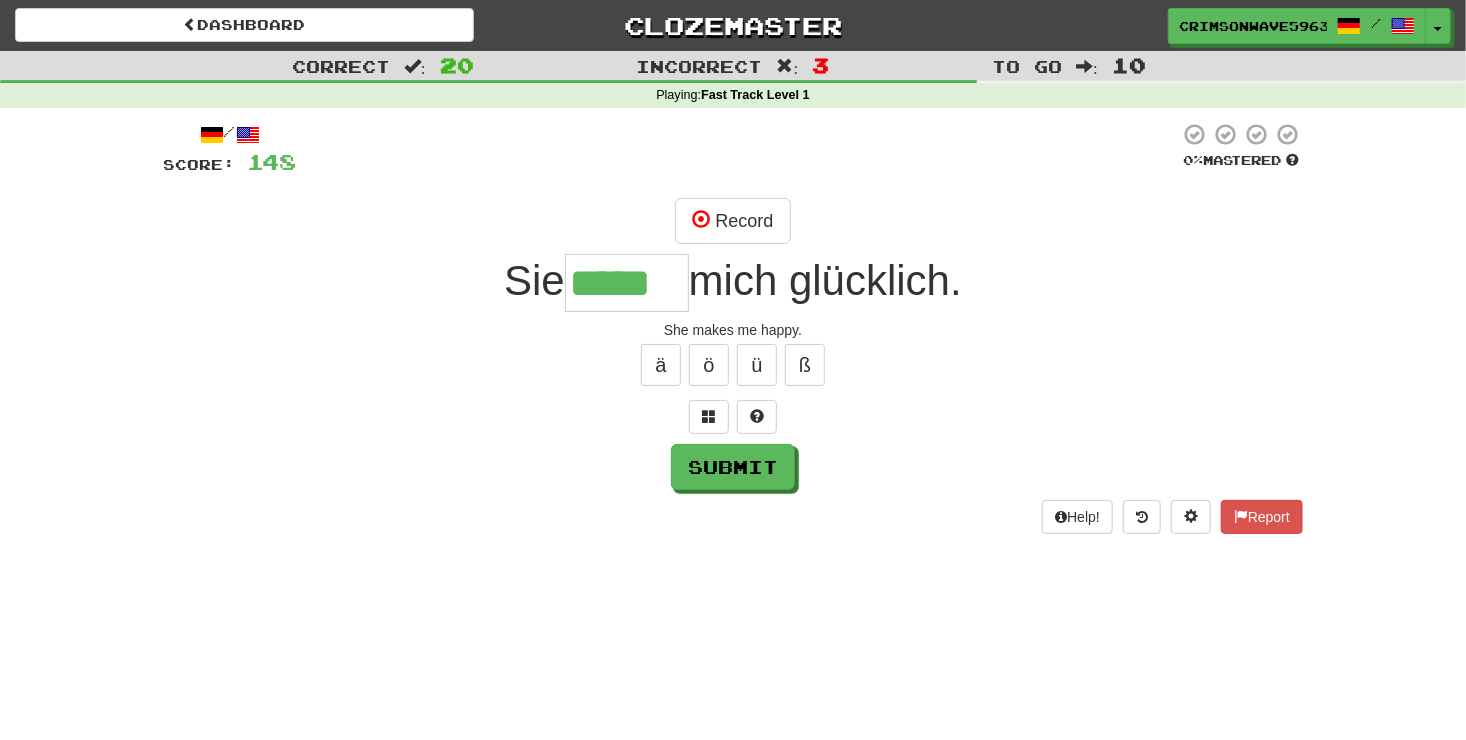 type on "*****" 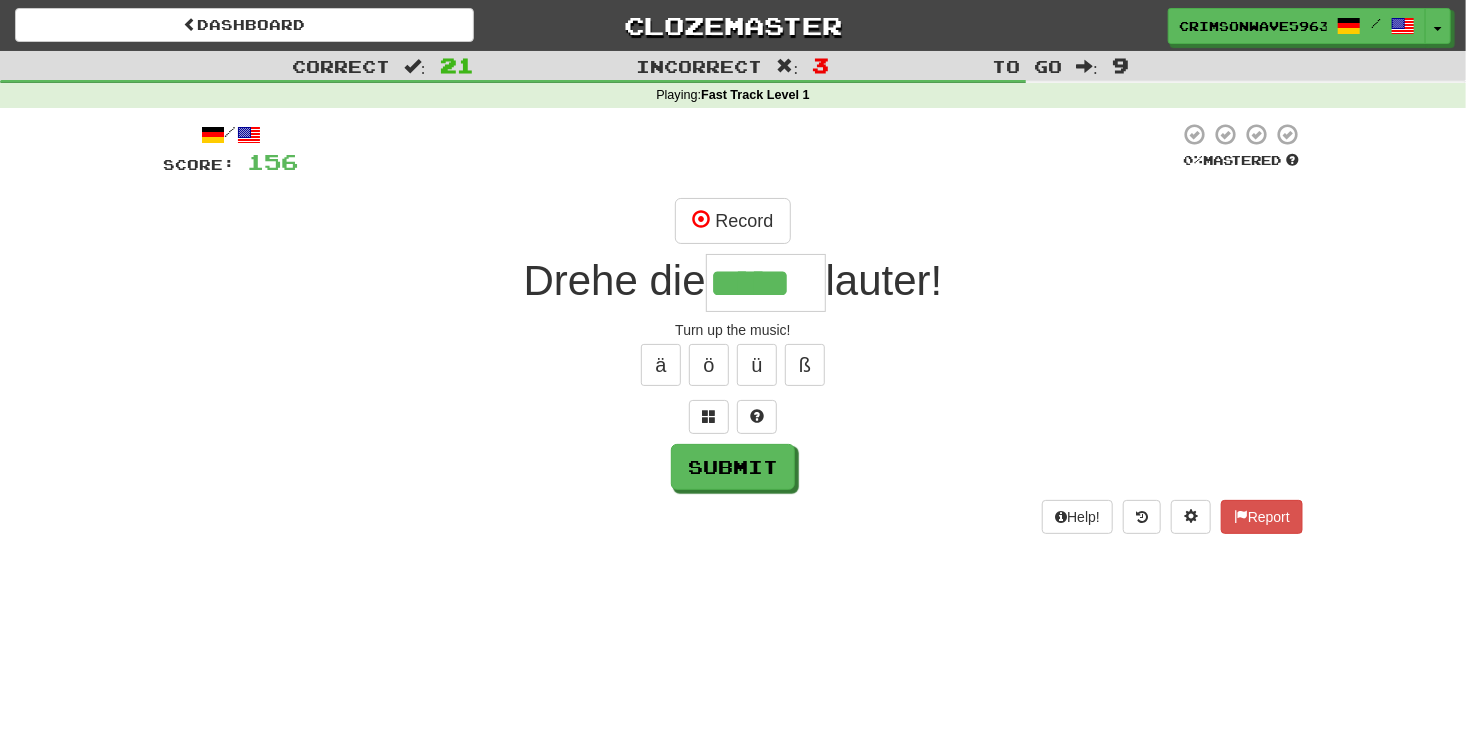 type on "*****" 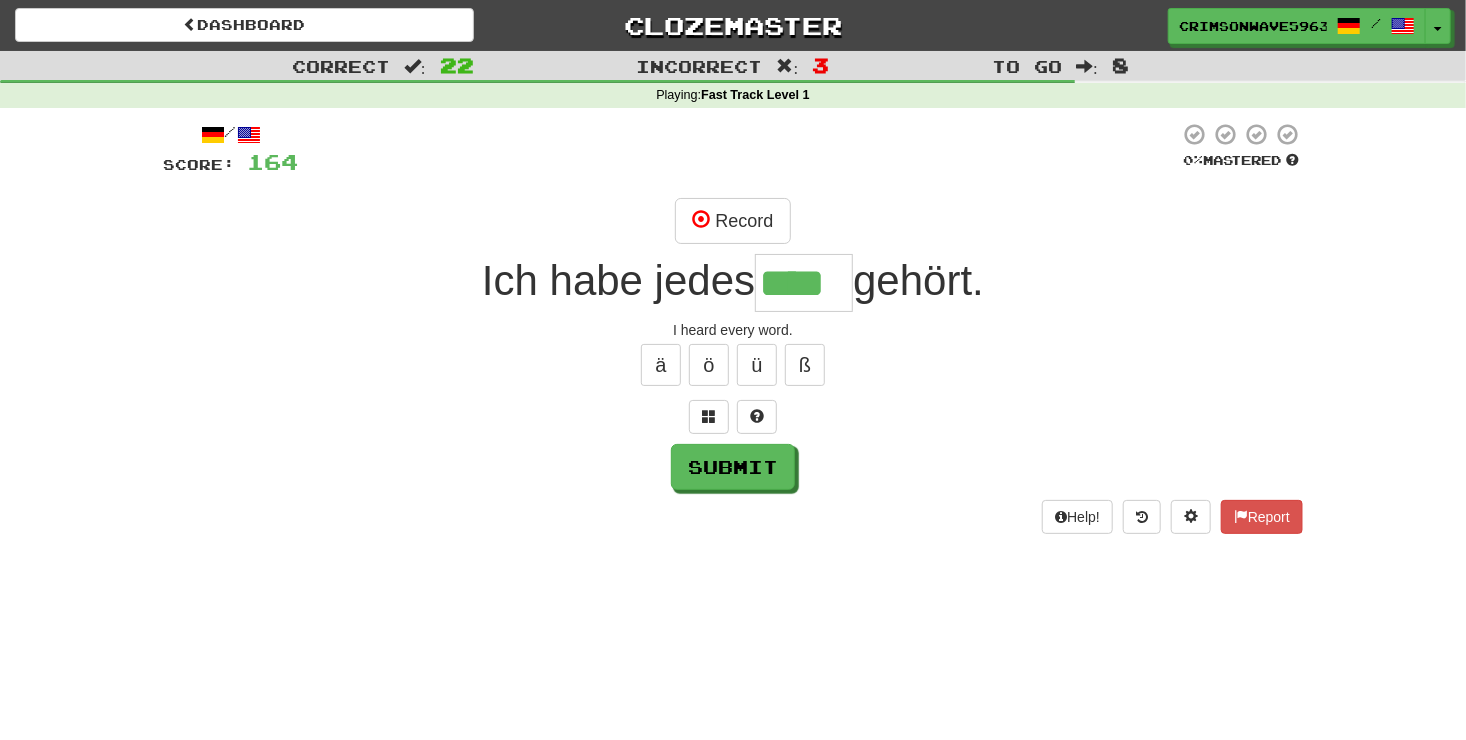 type on "****" 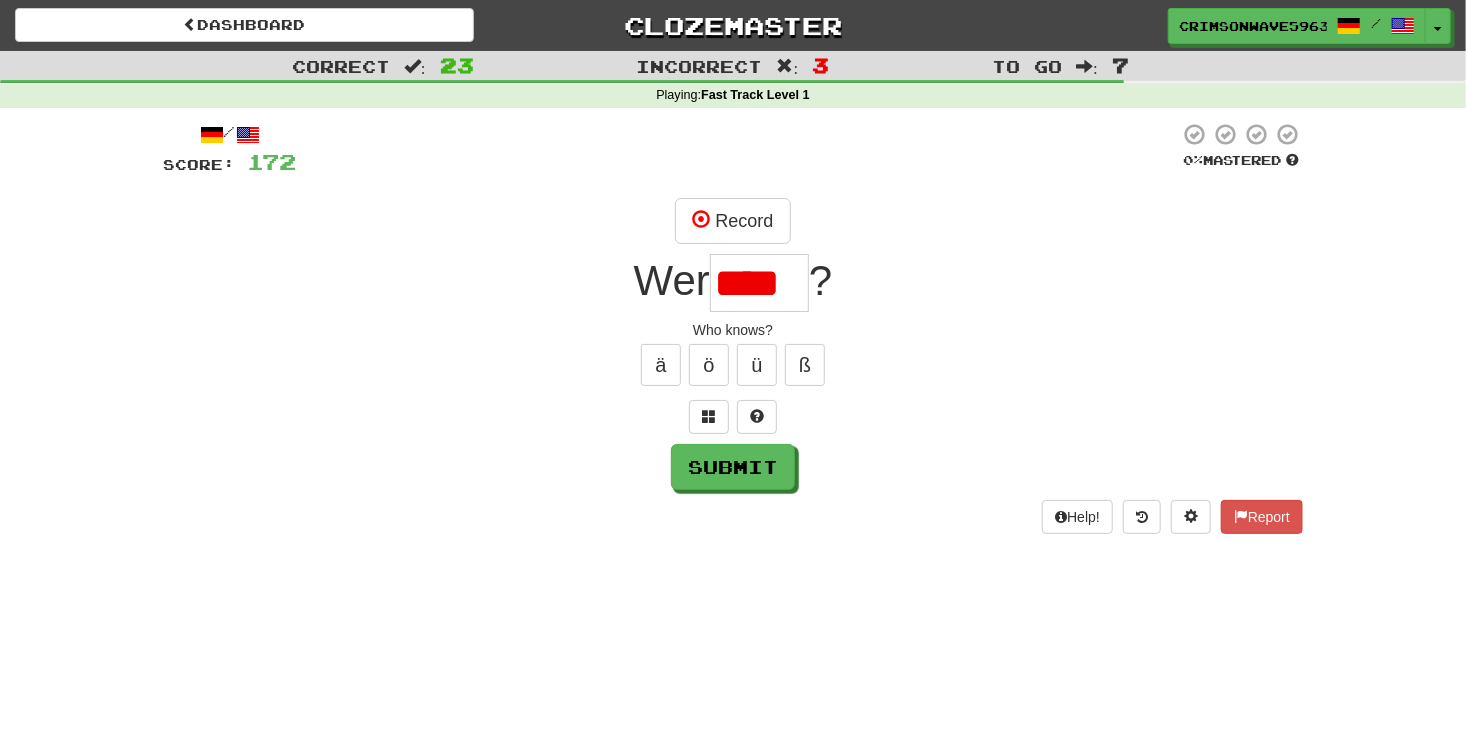 scroll, scrollTop: 0, scrollLeft: 0, axis: both 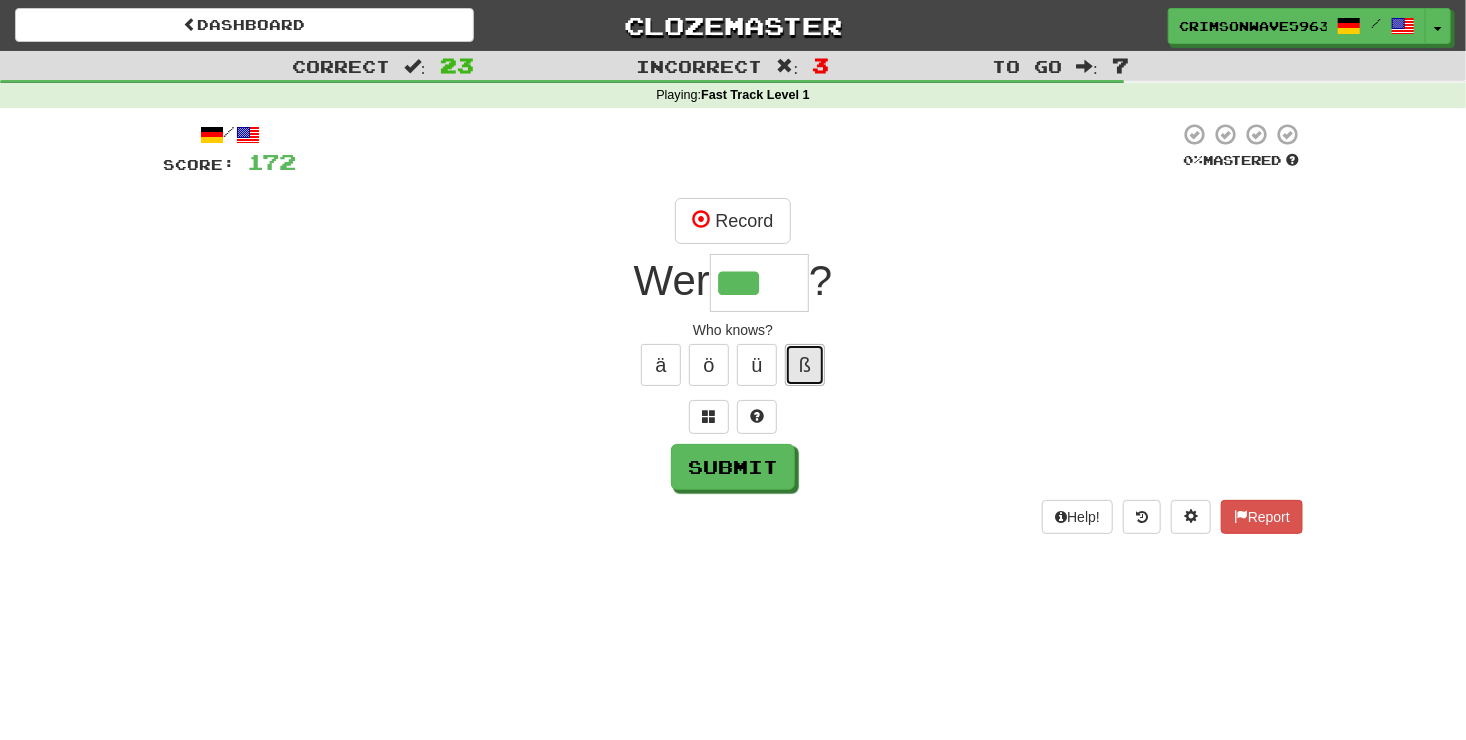 click on "ß" at bounding box center (805, 365) 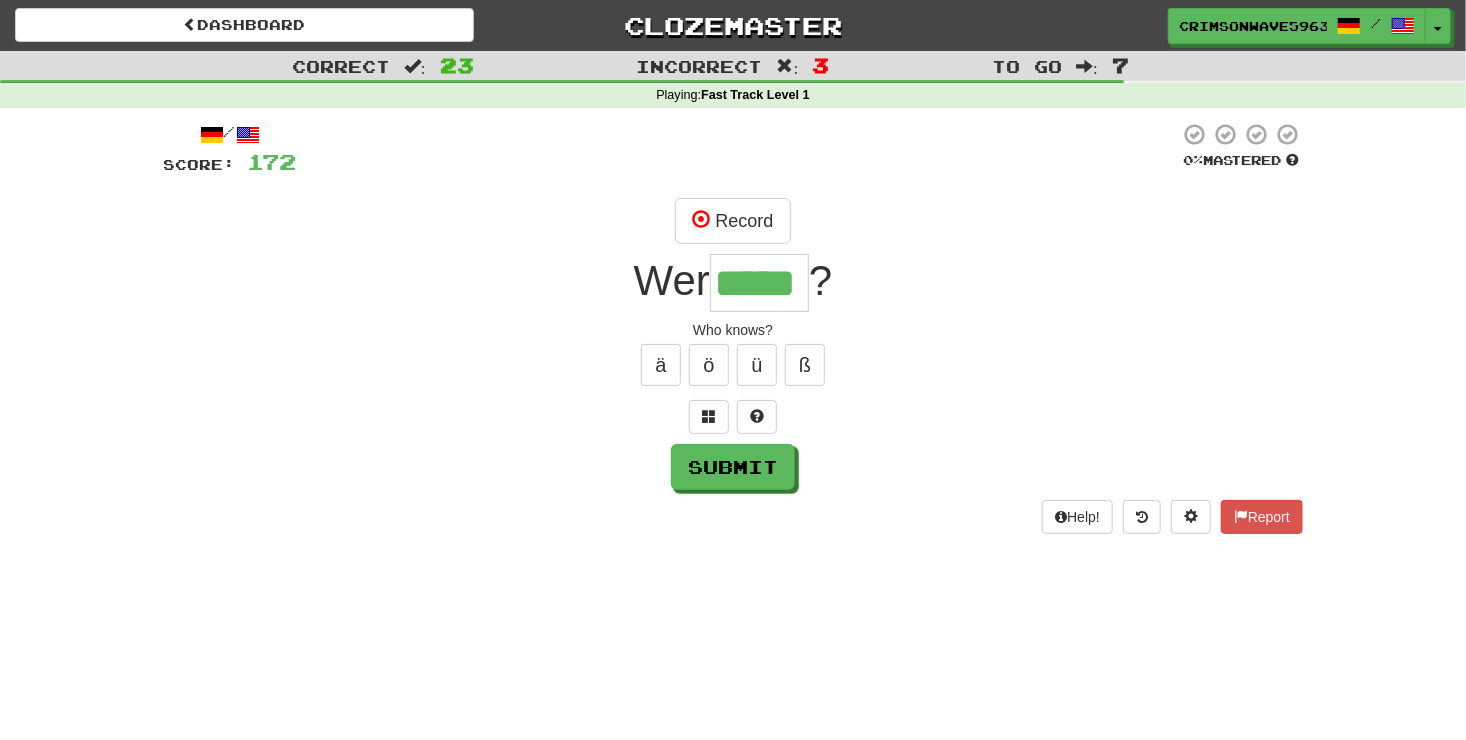 scroll, scrollTop: 0, scrollLeft: 20, axis: horizontal 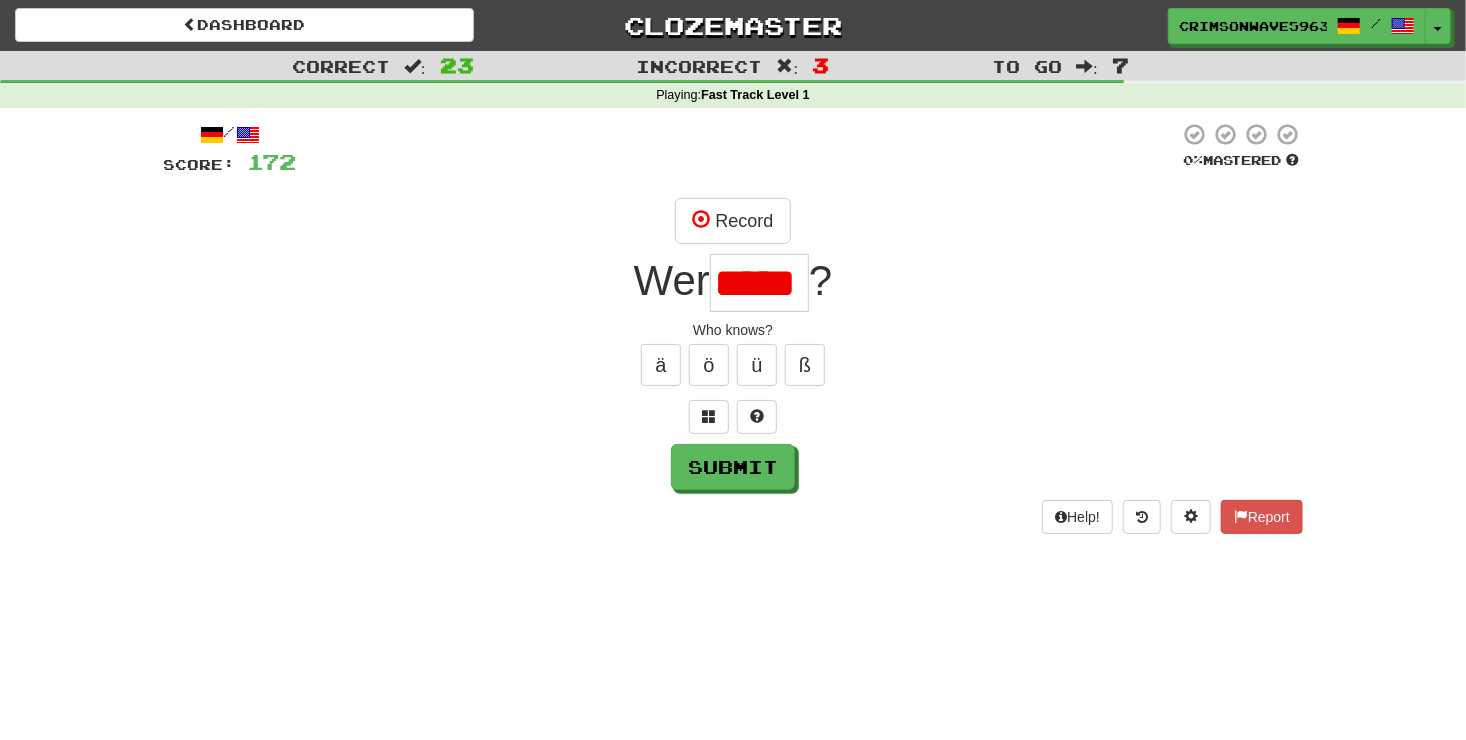 type on "****" 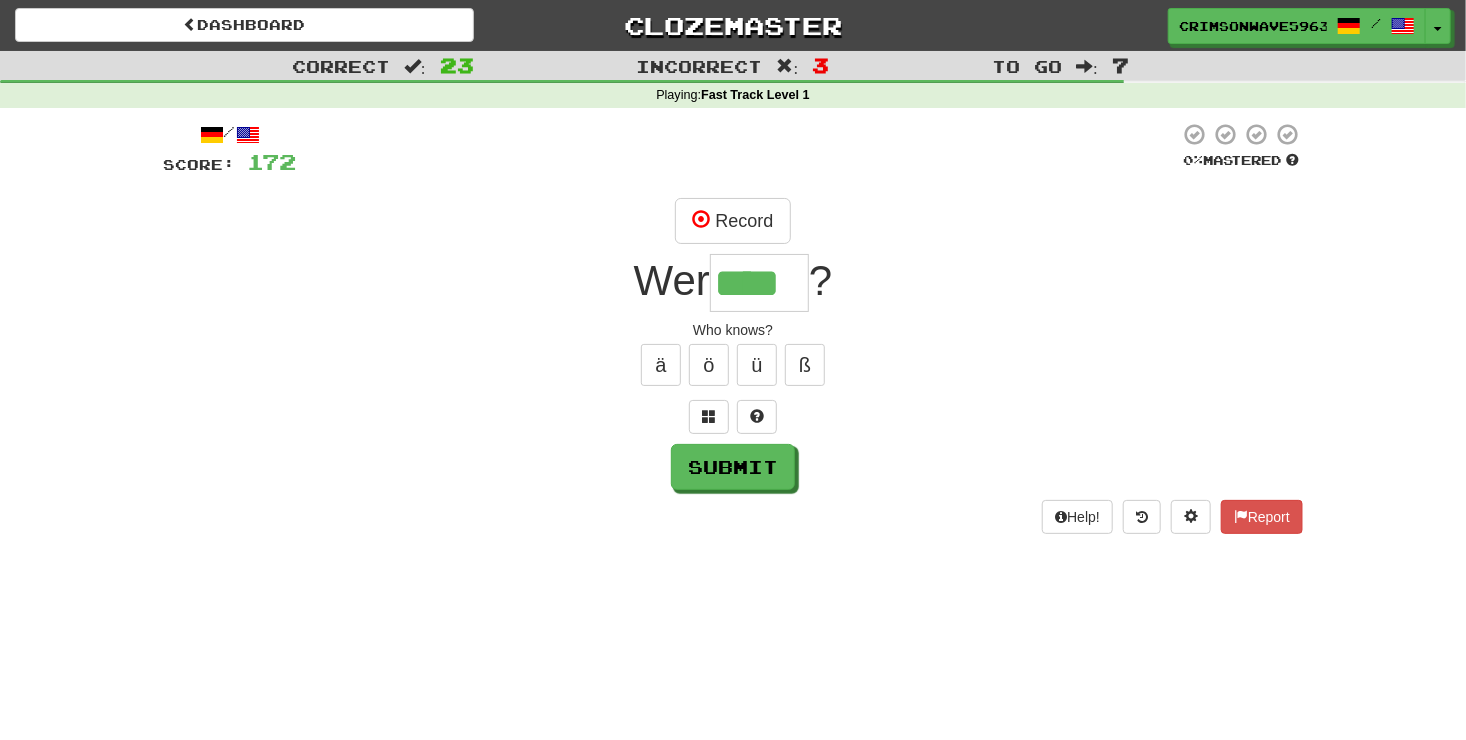 scroll, scrollTop: 0, scrollLeft: 0, axis: both 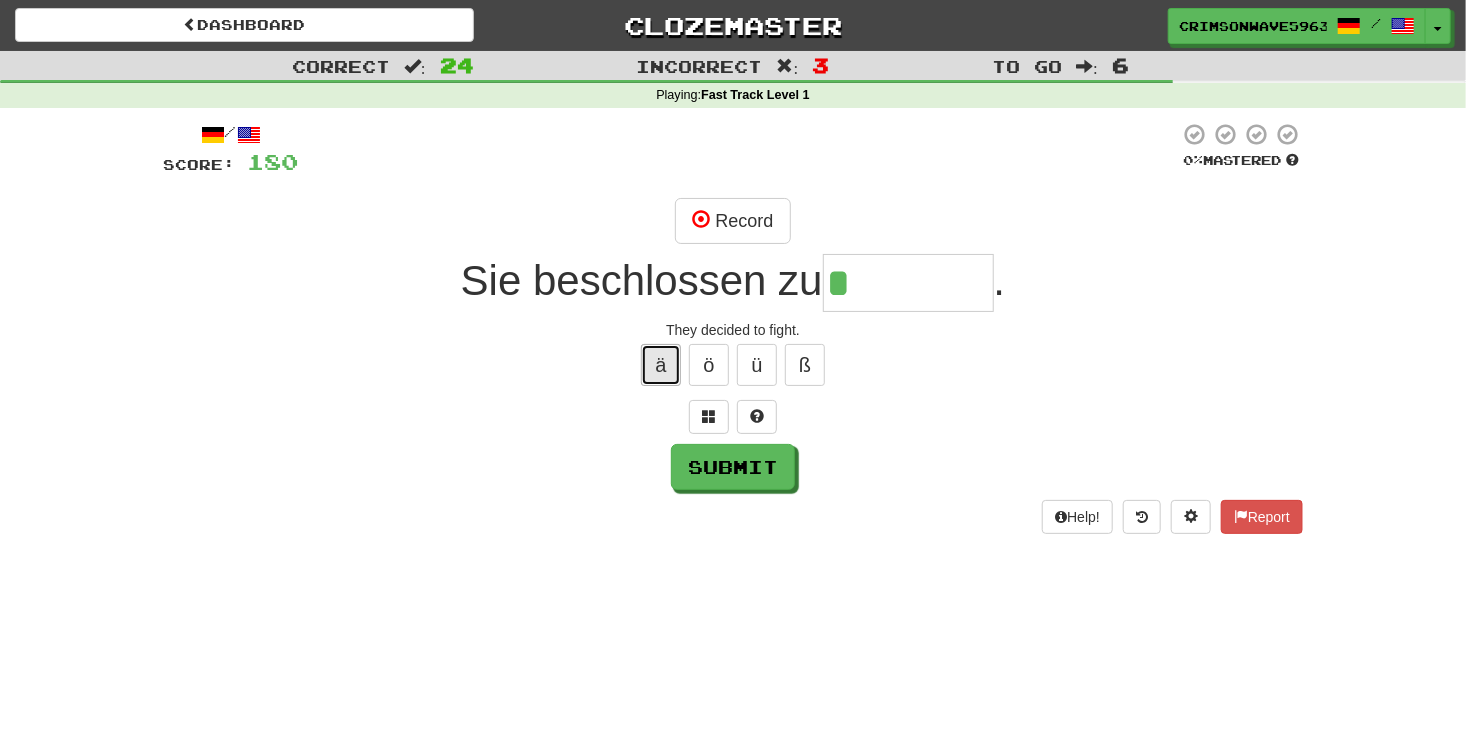 click on "ä" at bounding box center [661, 365] 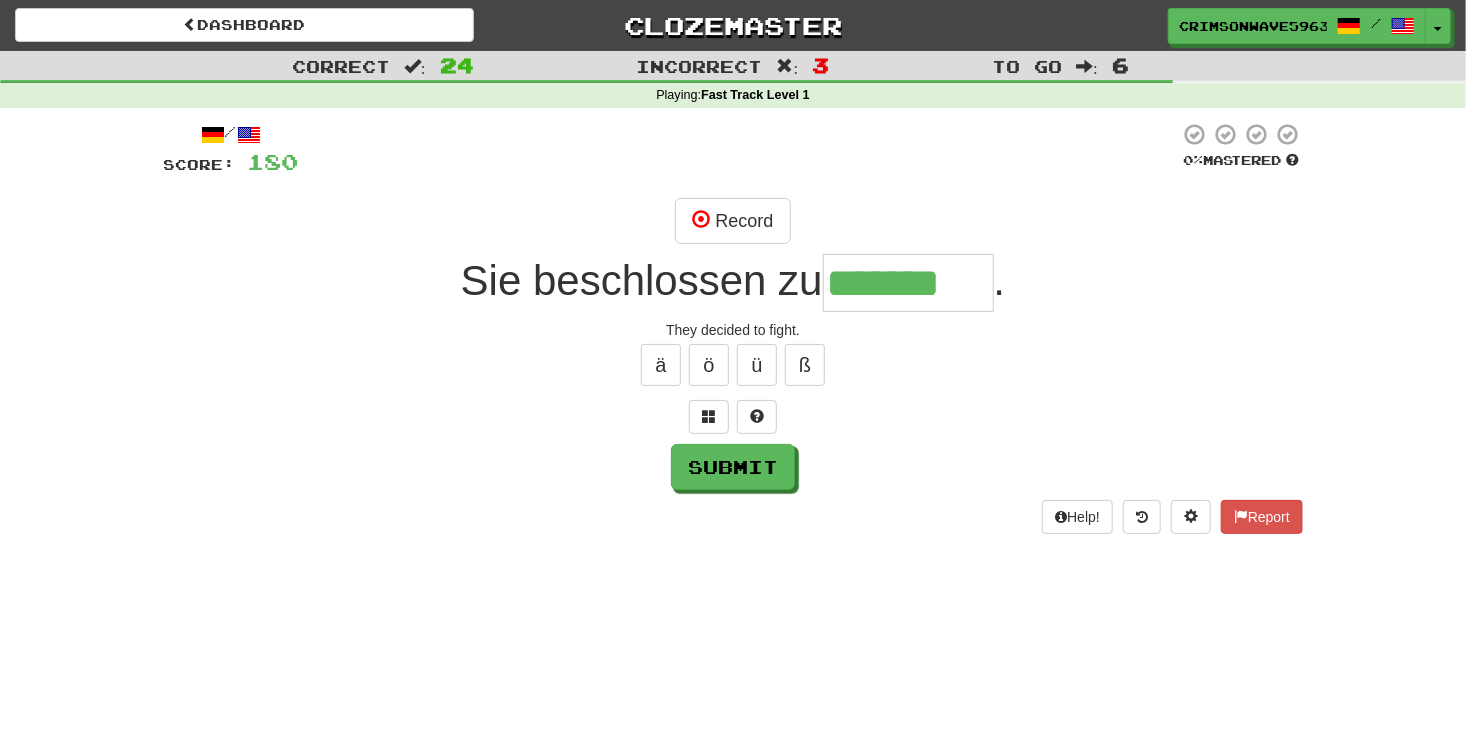 type on "*******" 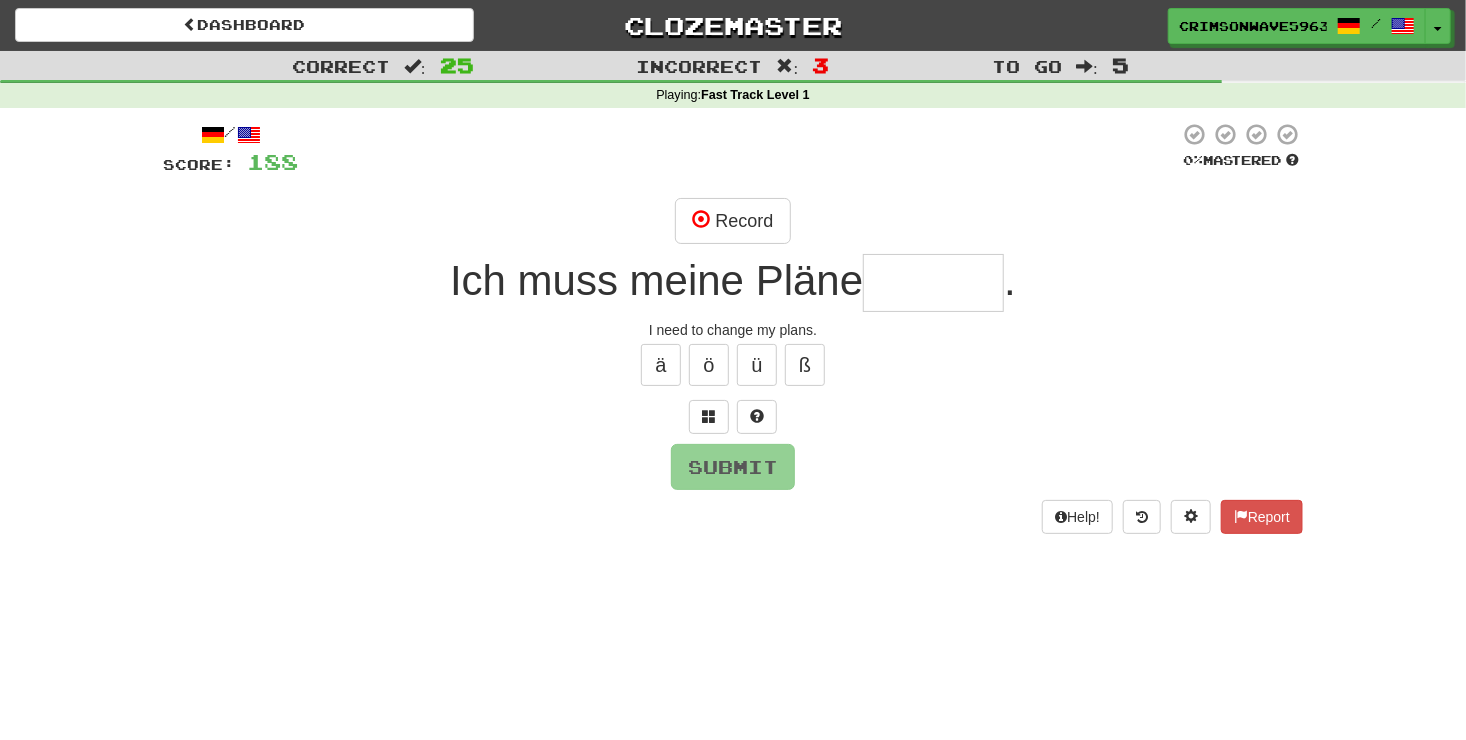 type on "*" 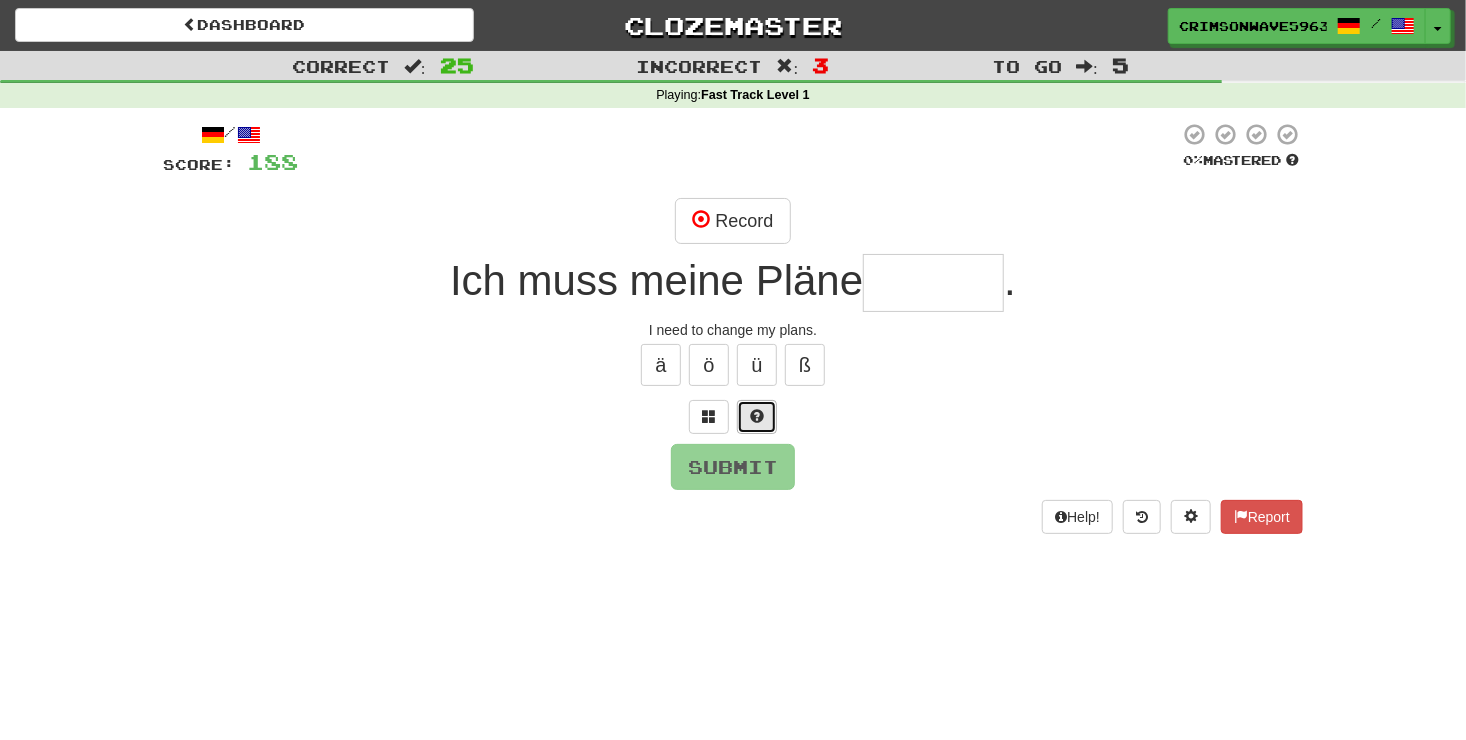 click at bounding box center (757, 416) 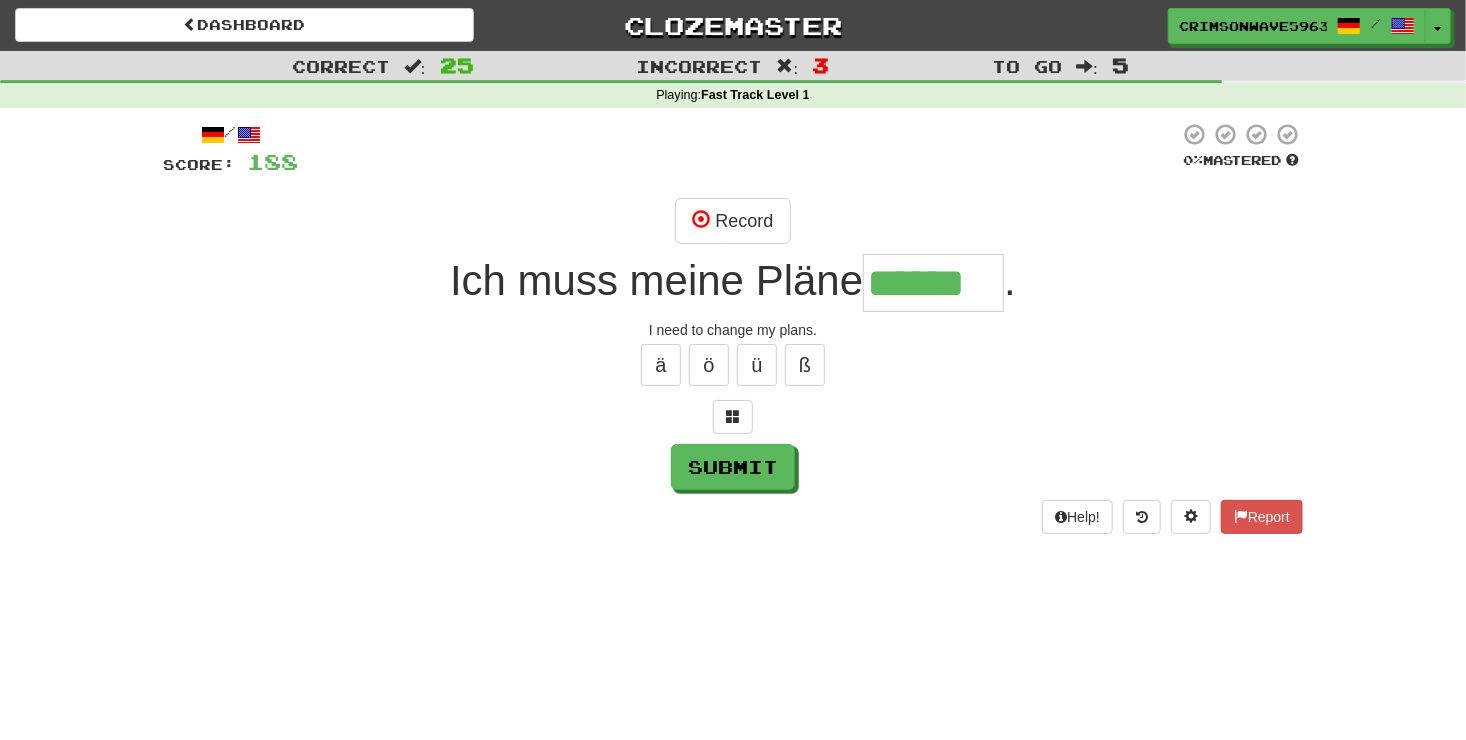 type on "******" 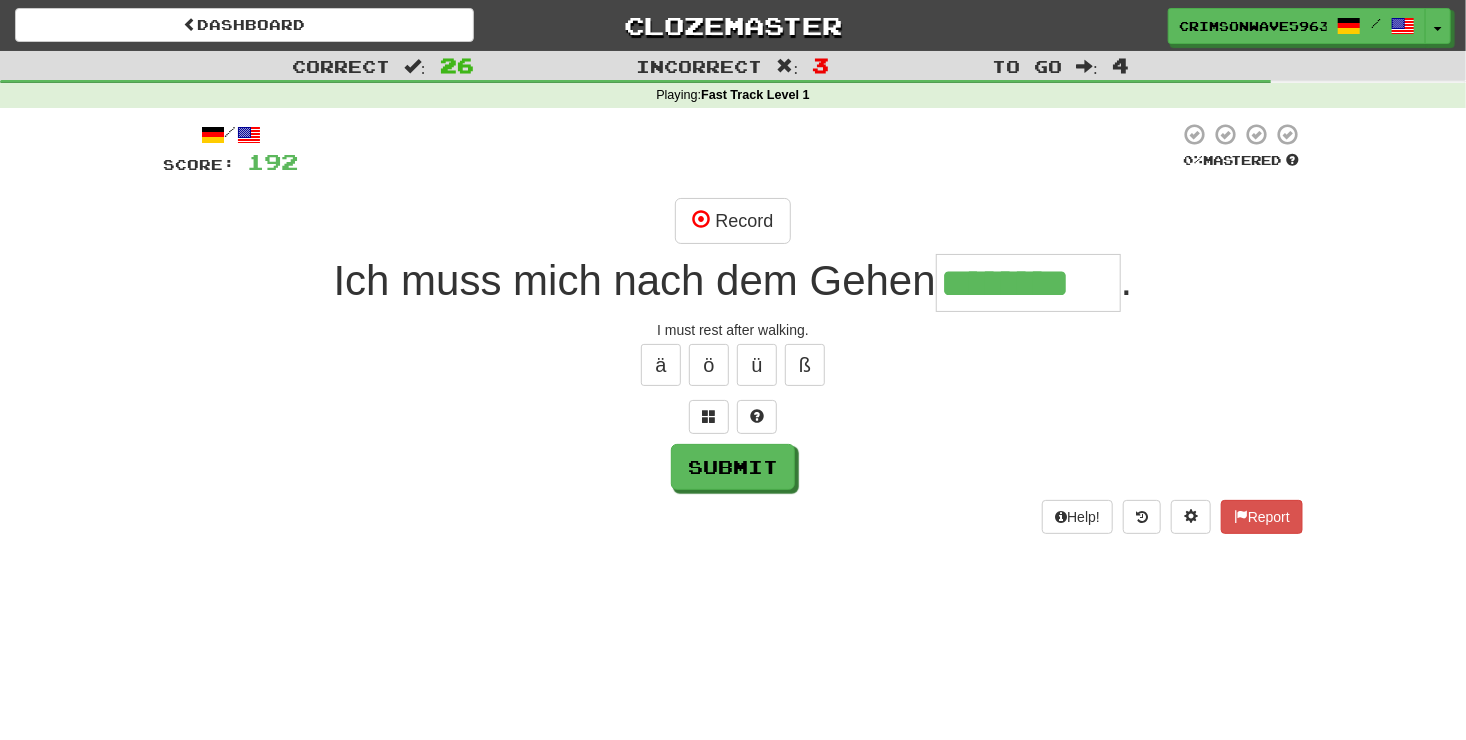 type on "********" 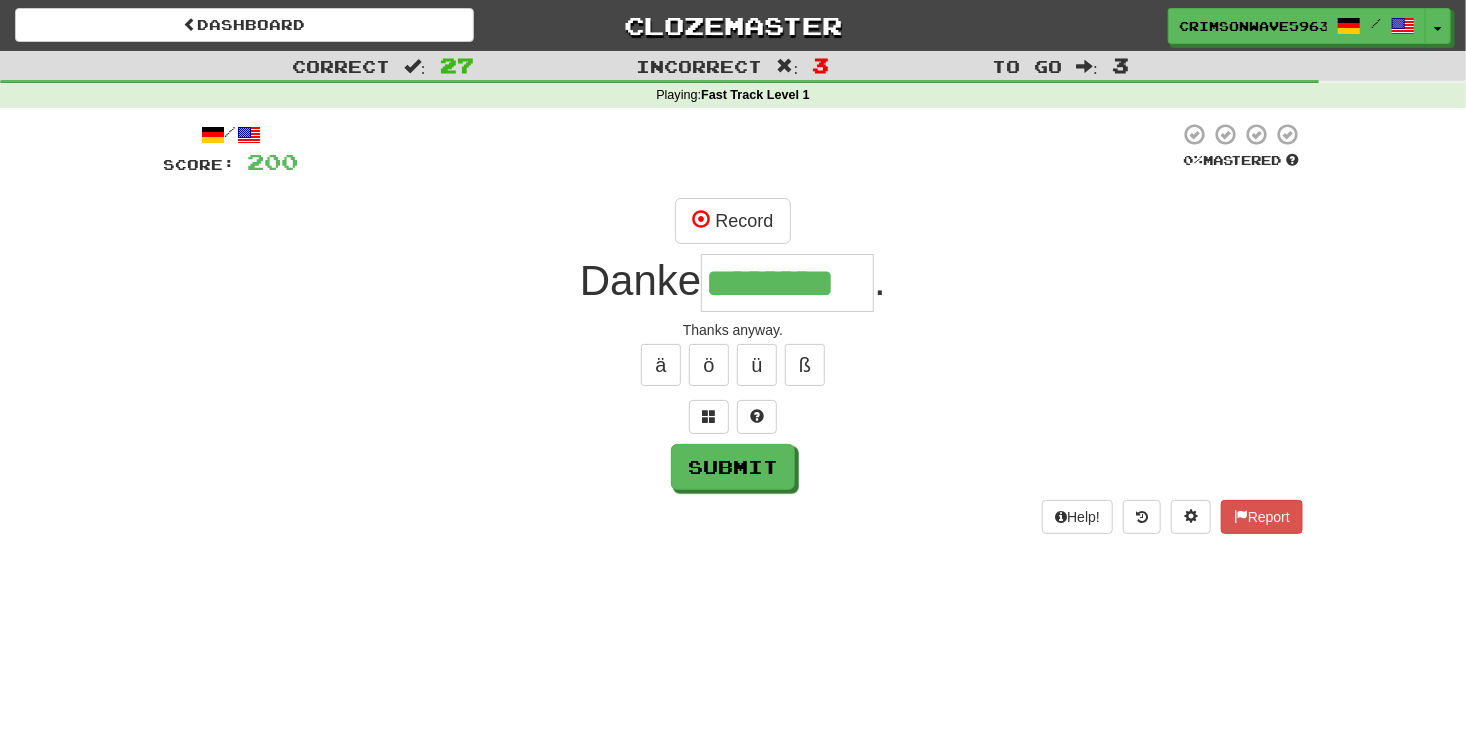 type on "********" 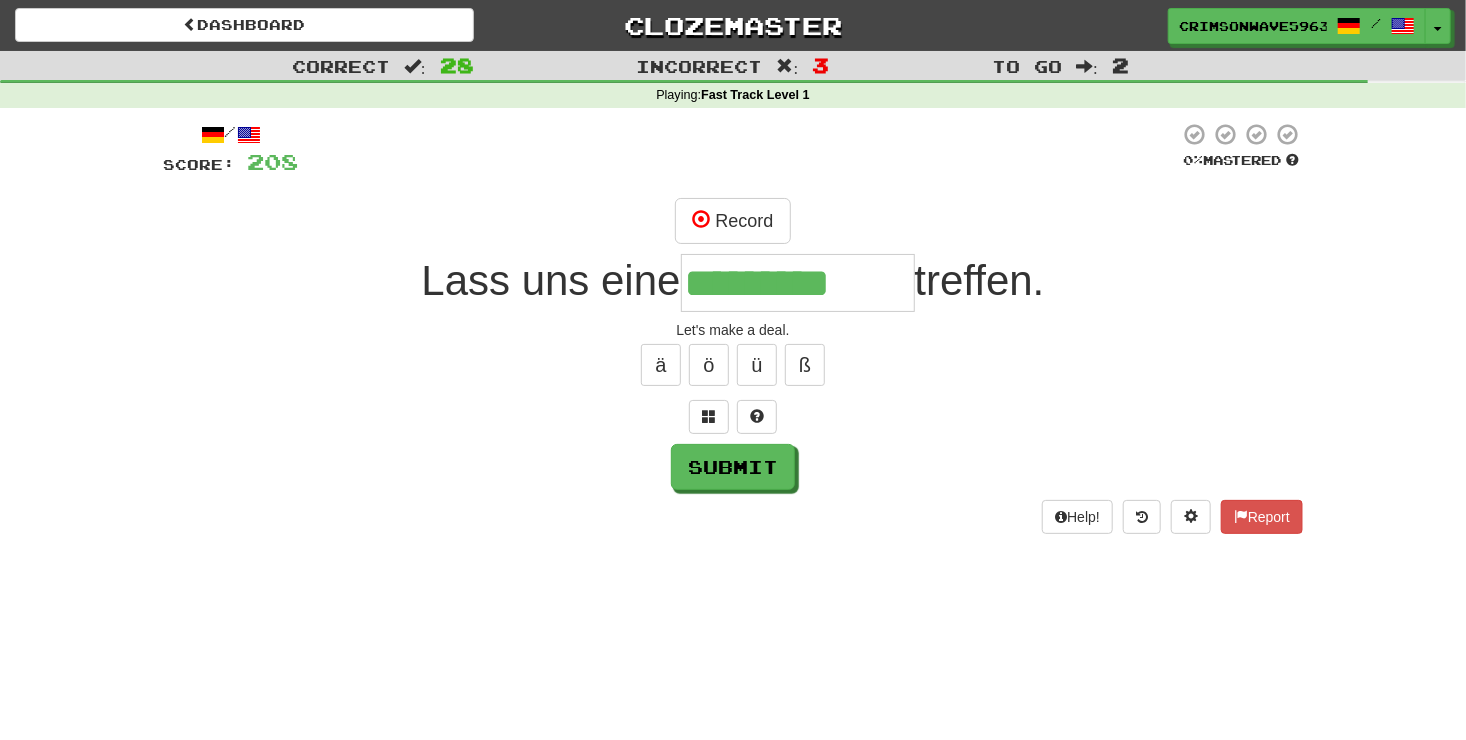 type on "*********" 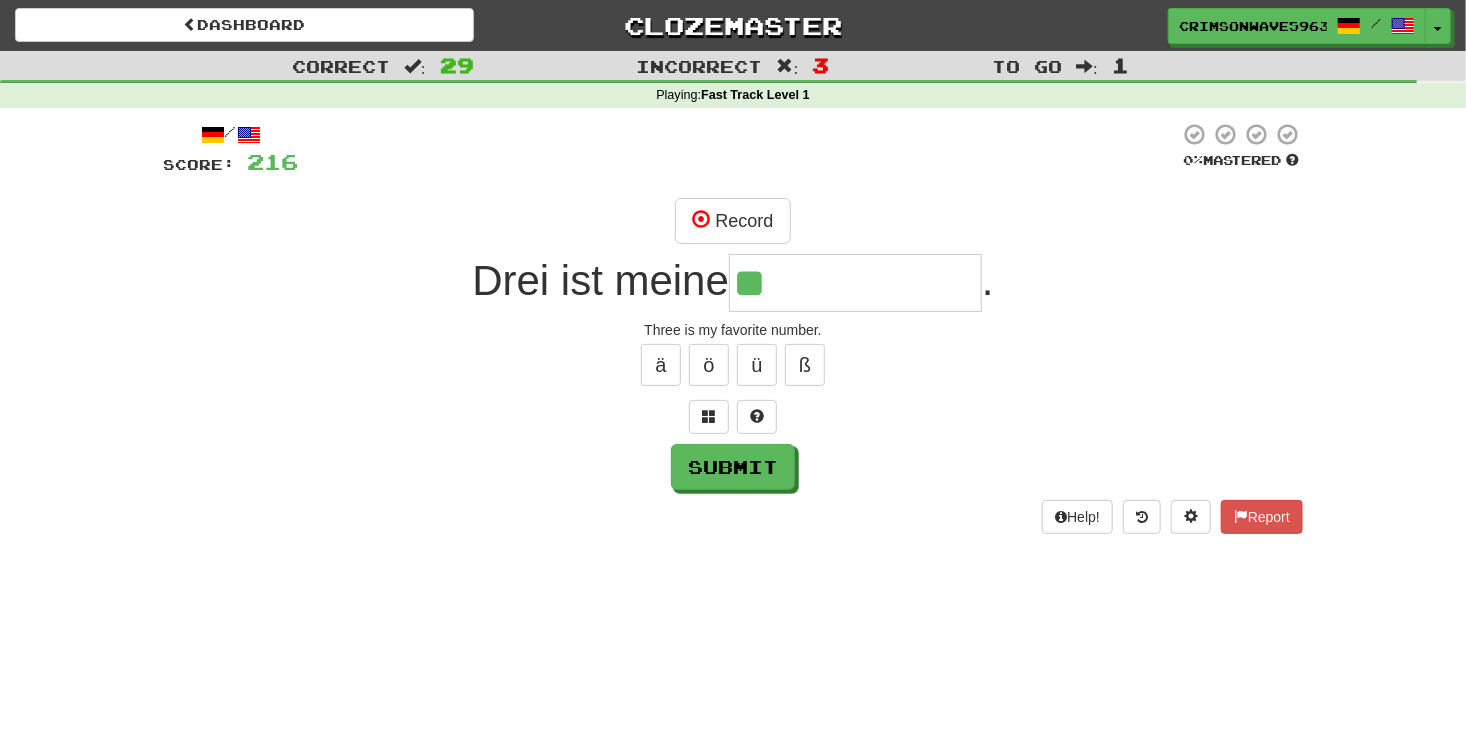 type on "*" 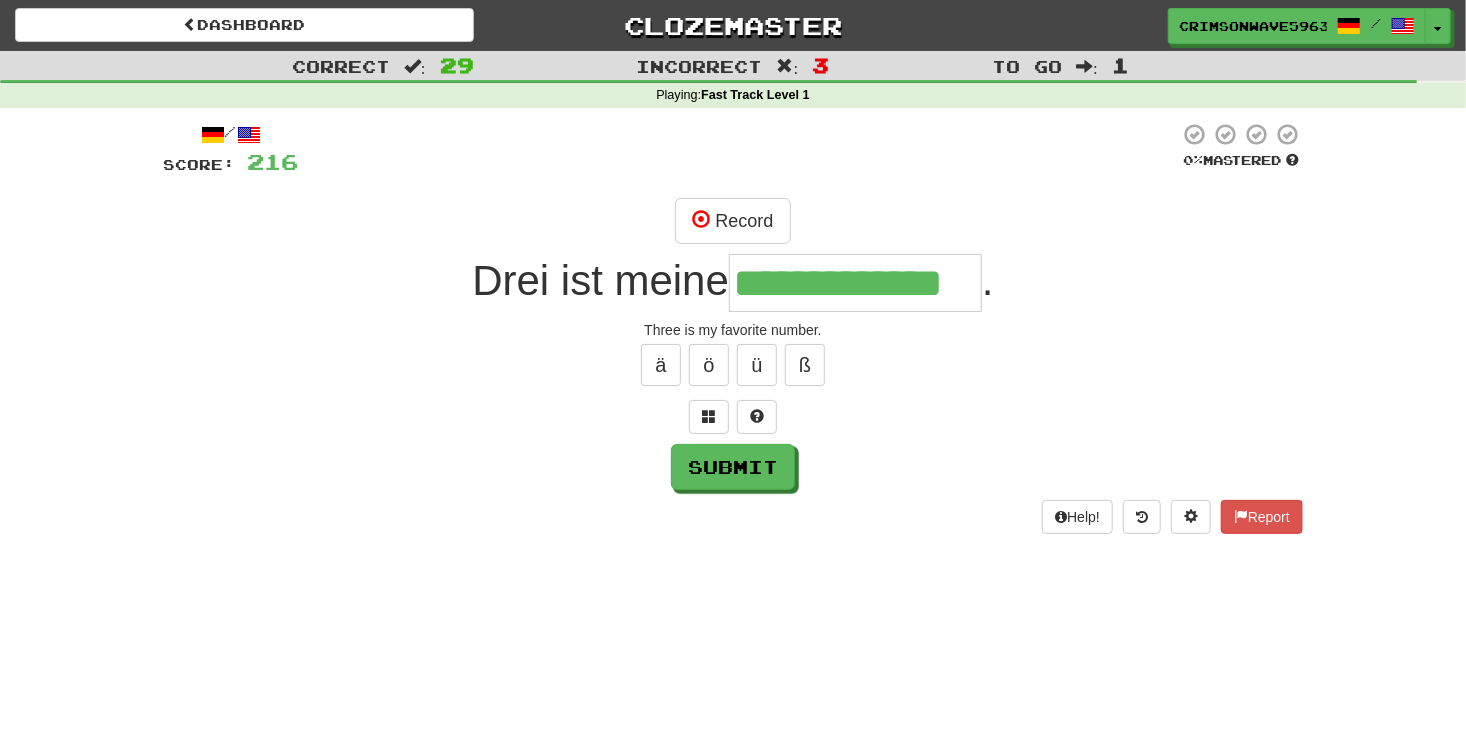 type on "**********" 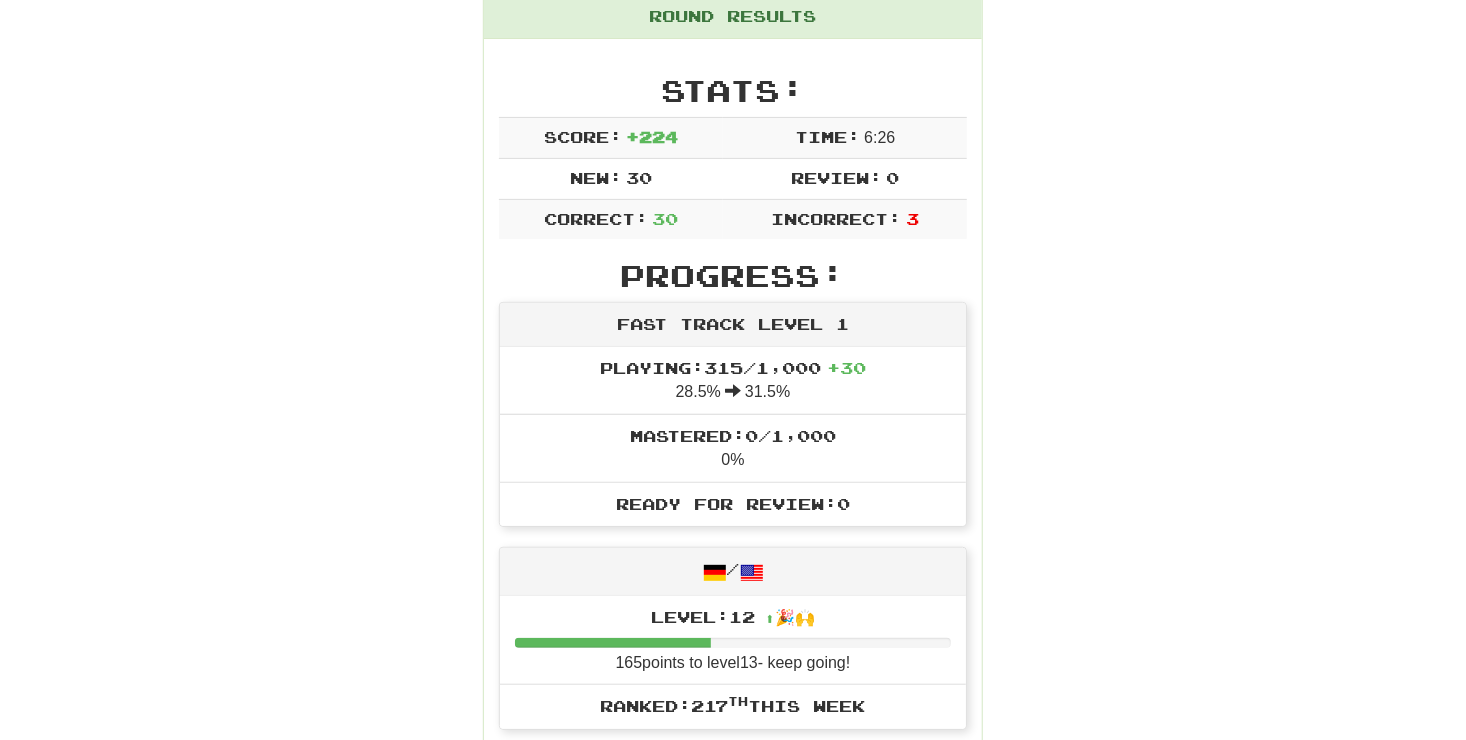 scroll, scrollTop: 255, scrollLeft: 0, axis: vertical 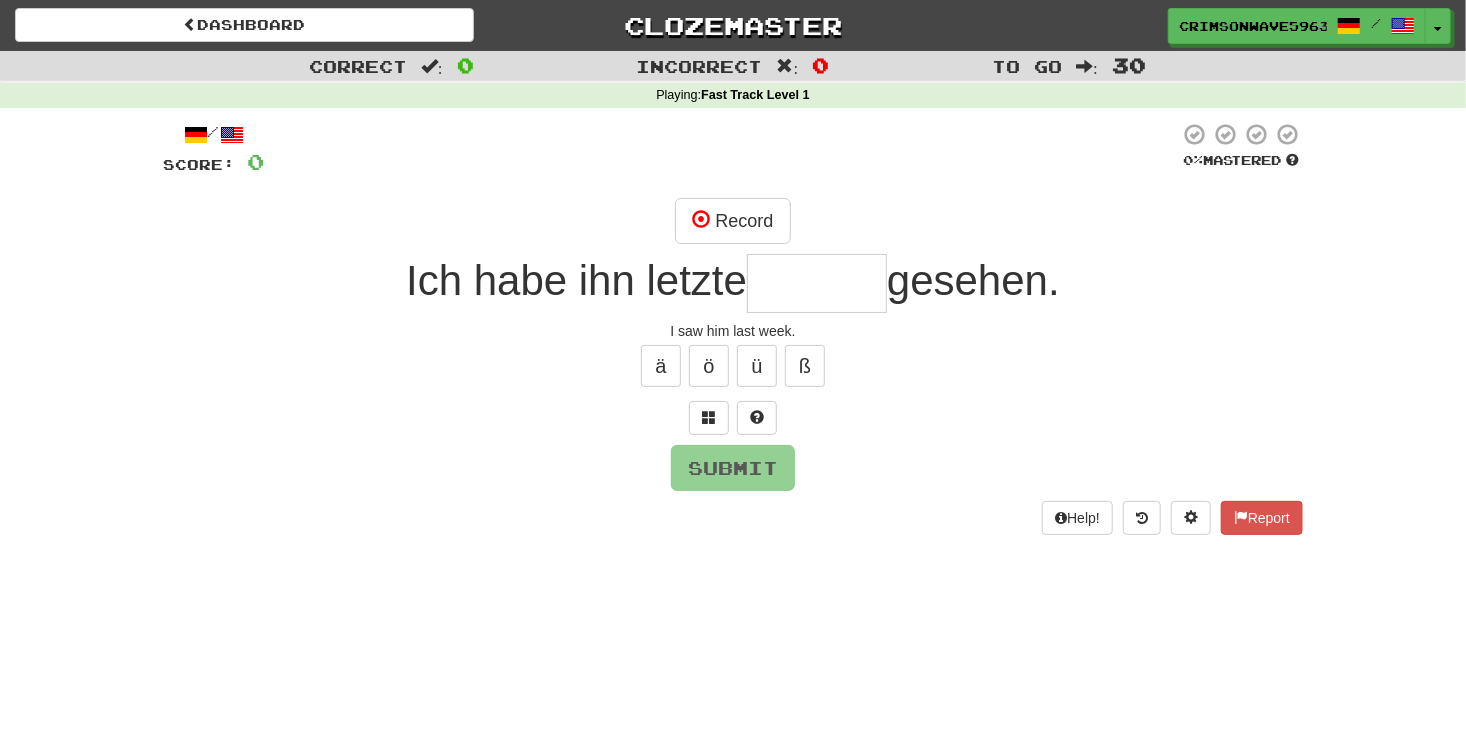 click at bounding box center (817, 283) 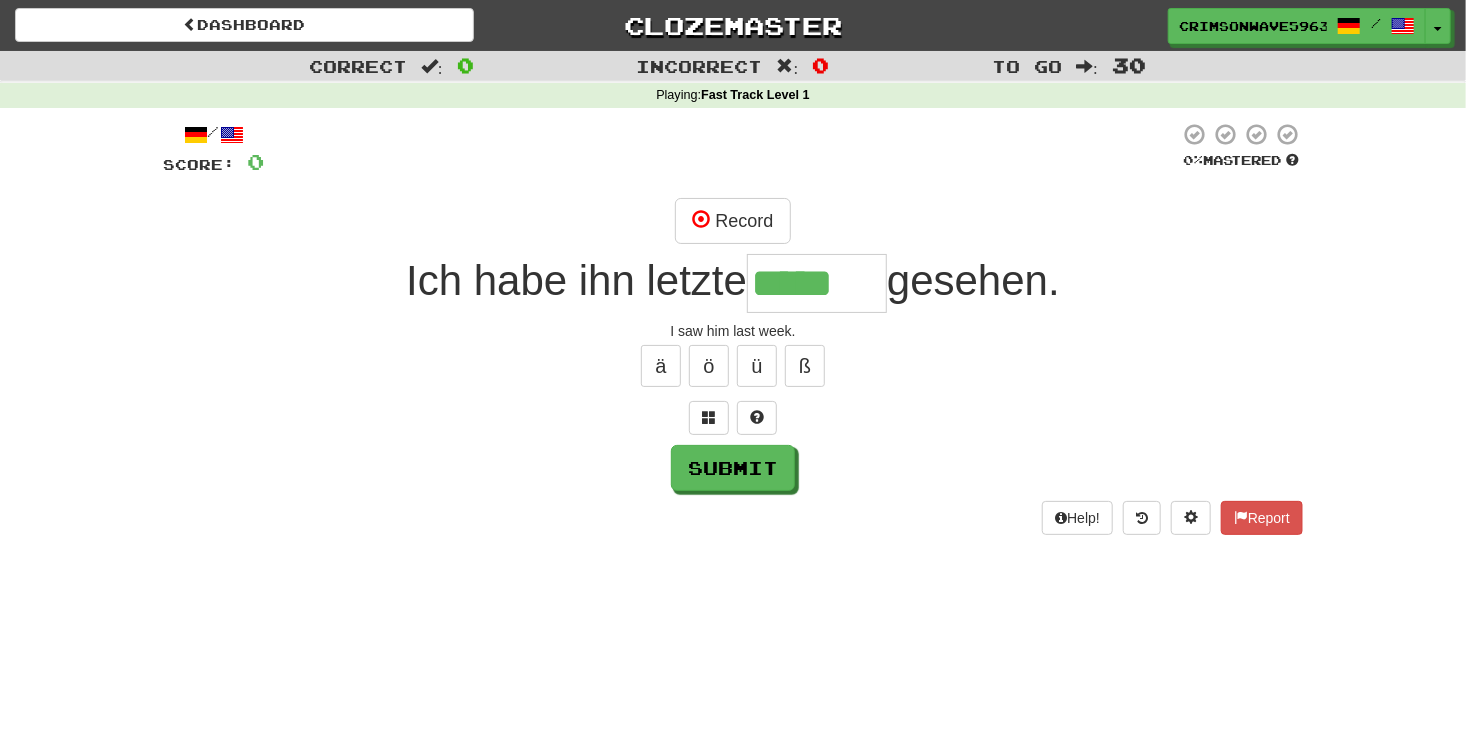 type on "*****" 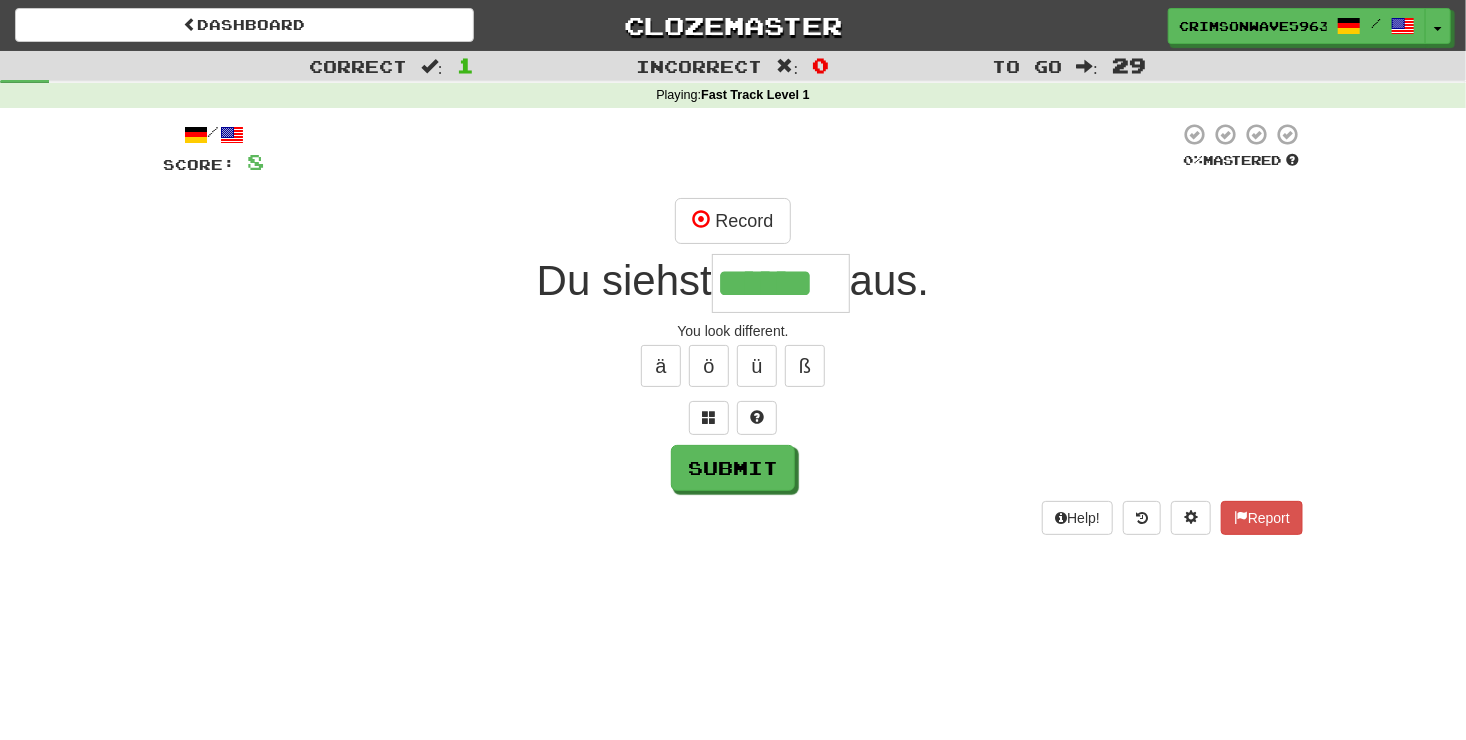 type on "******" 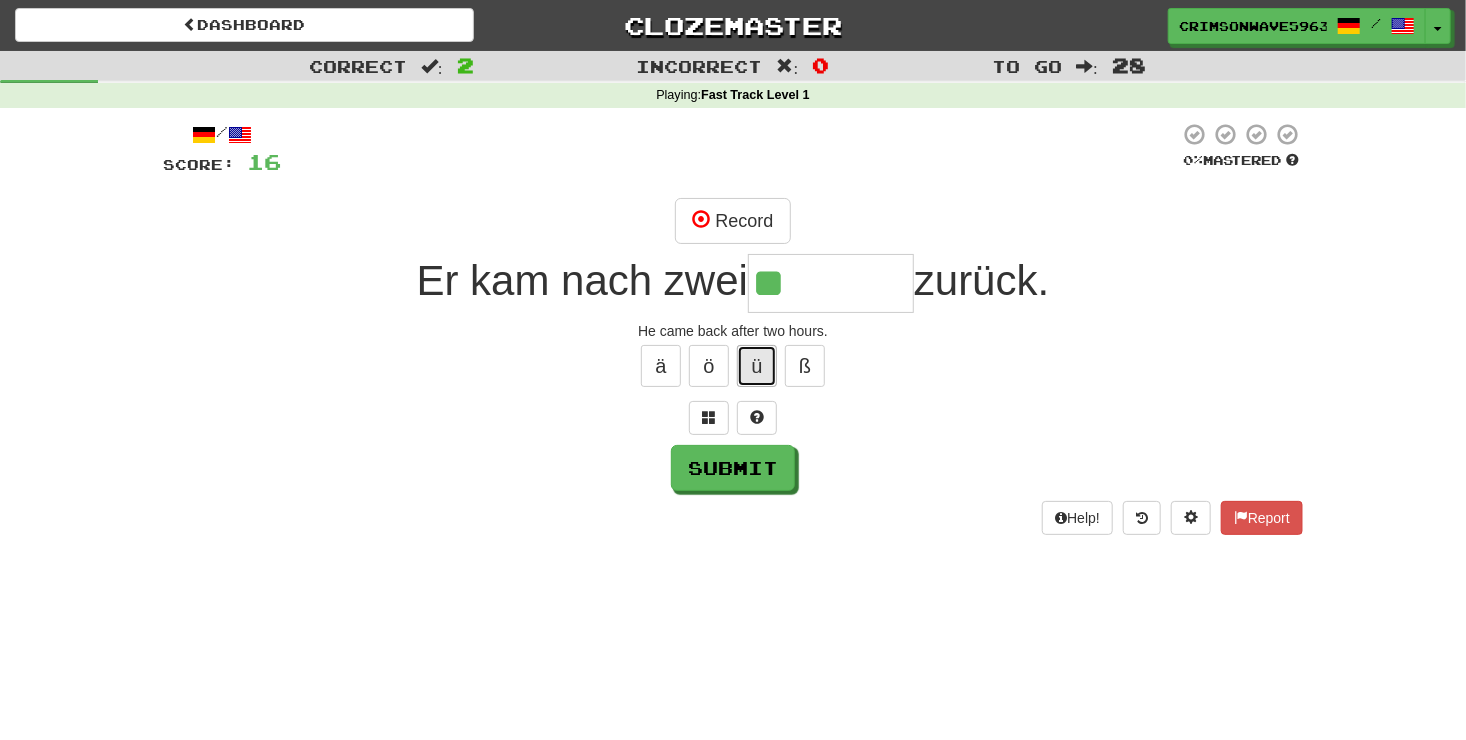 click on "ü" at bounding box center [757, 366] 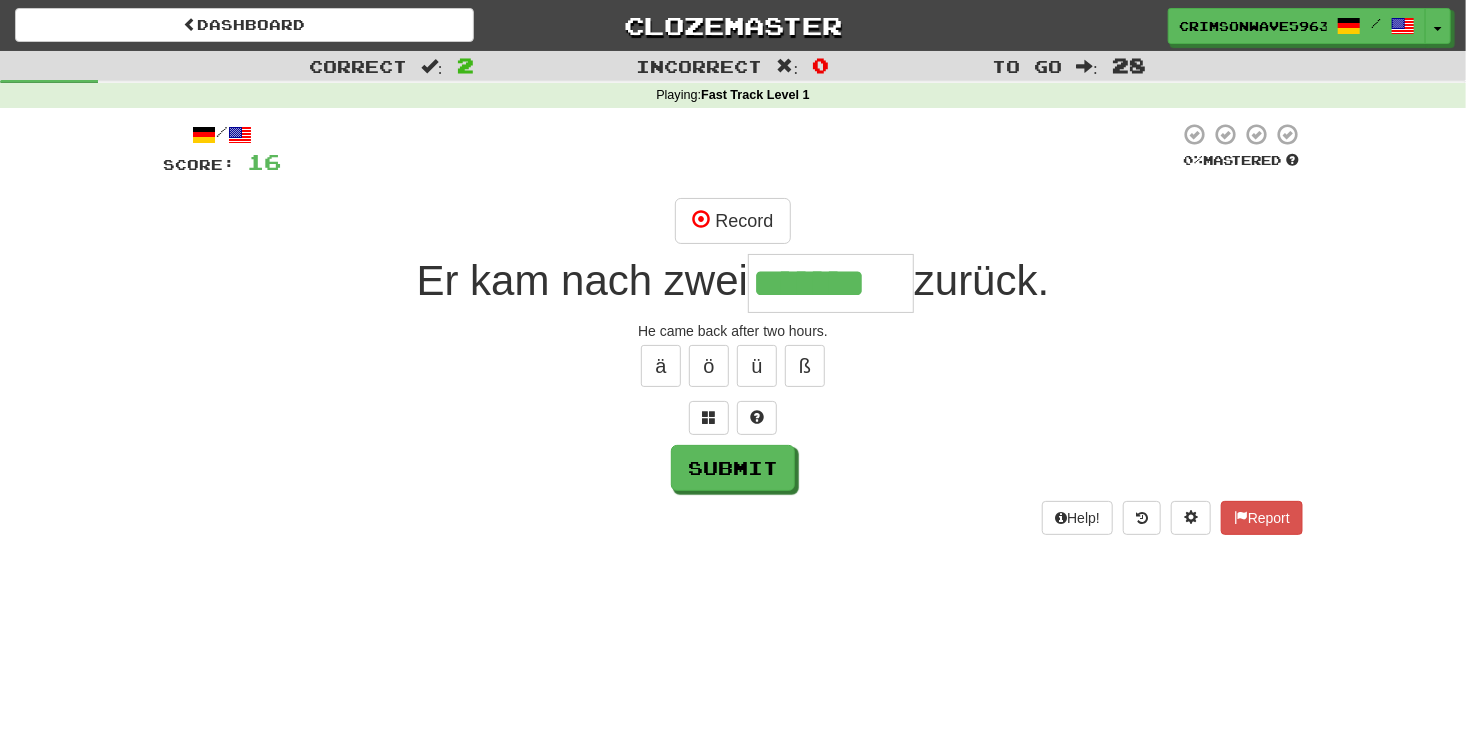 type on "*******" 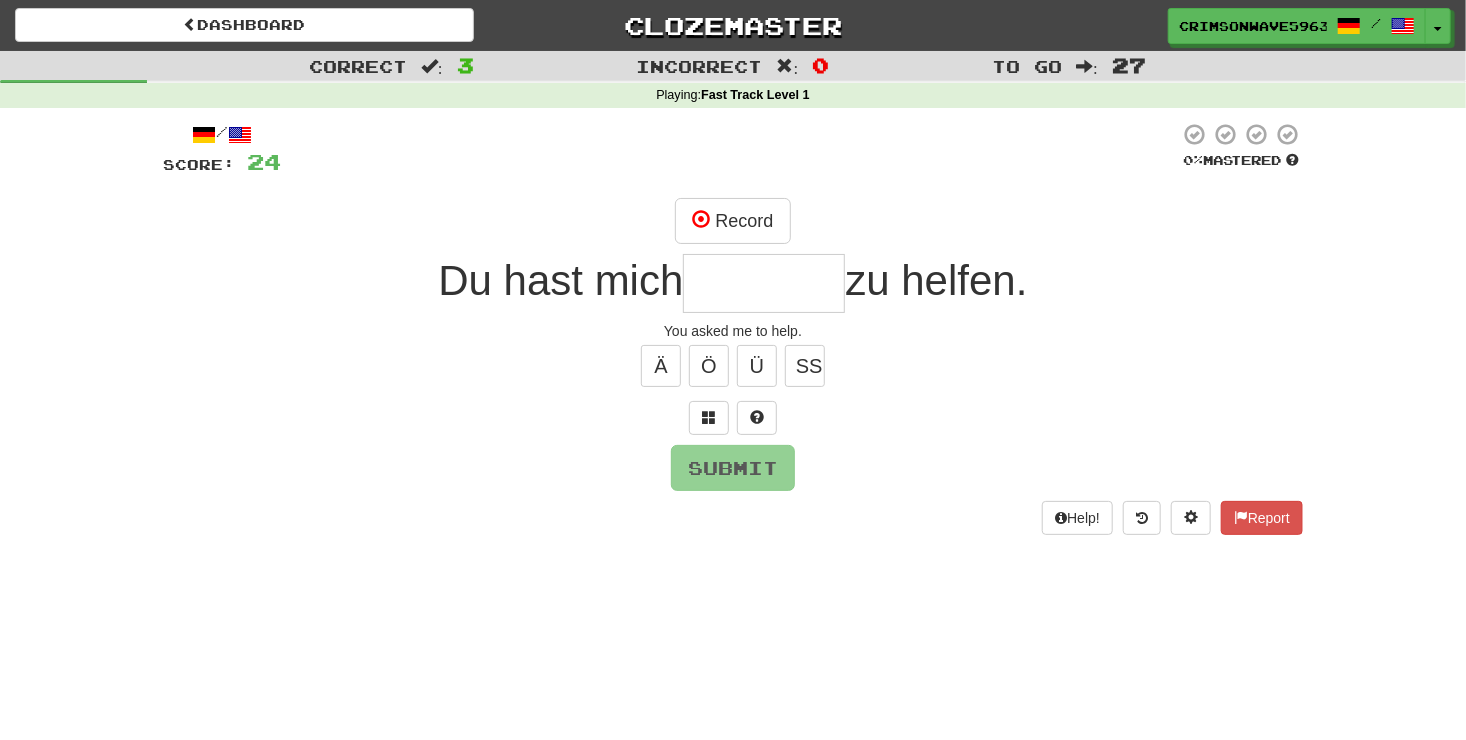 type on "*" 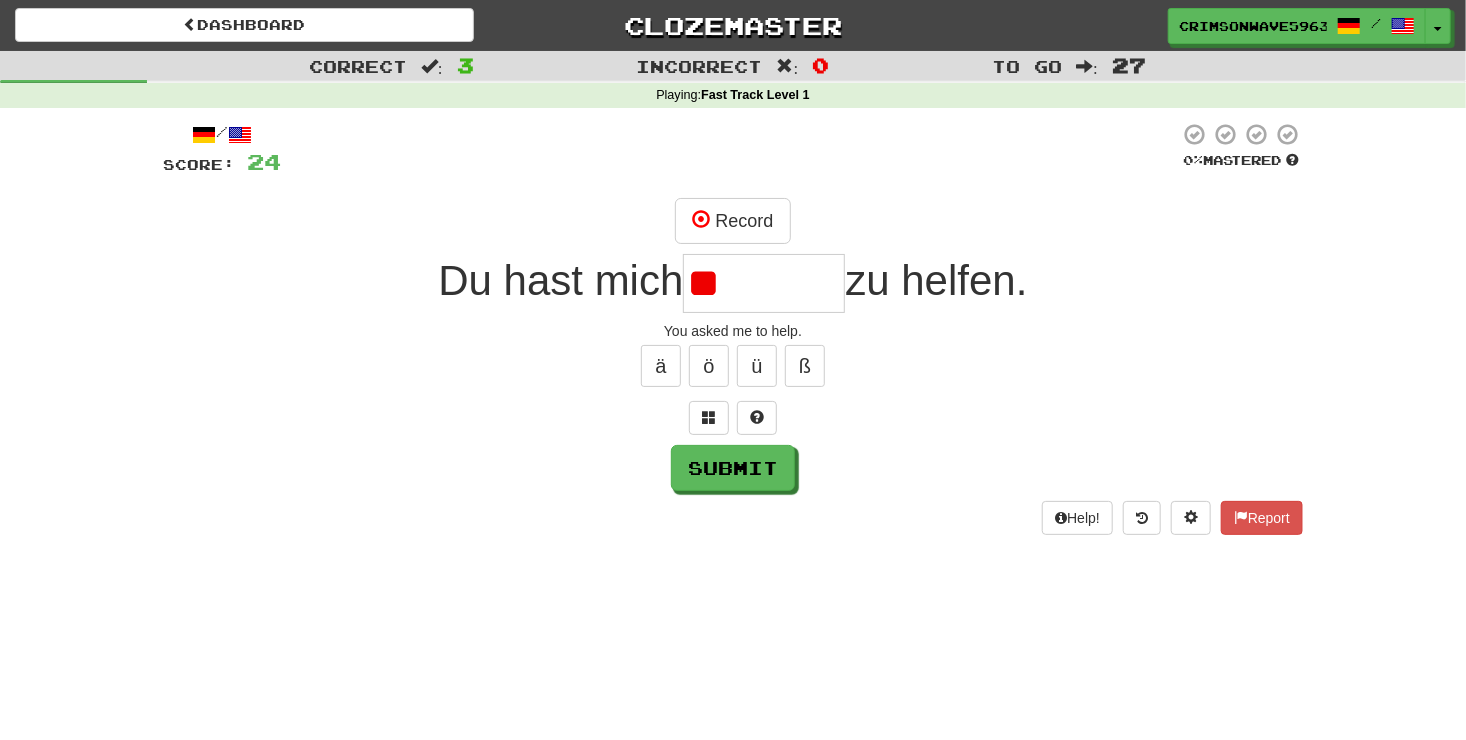 type on "*" 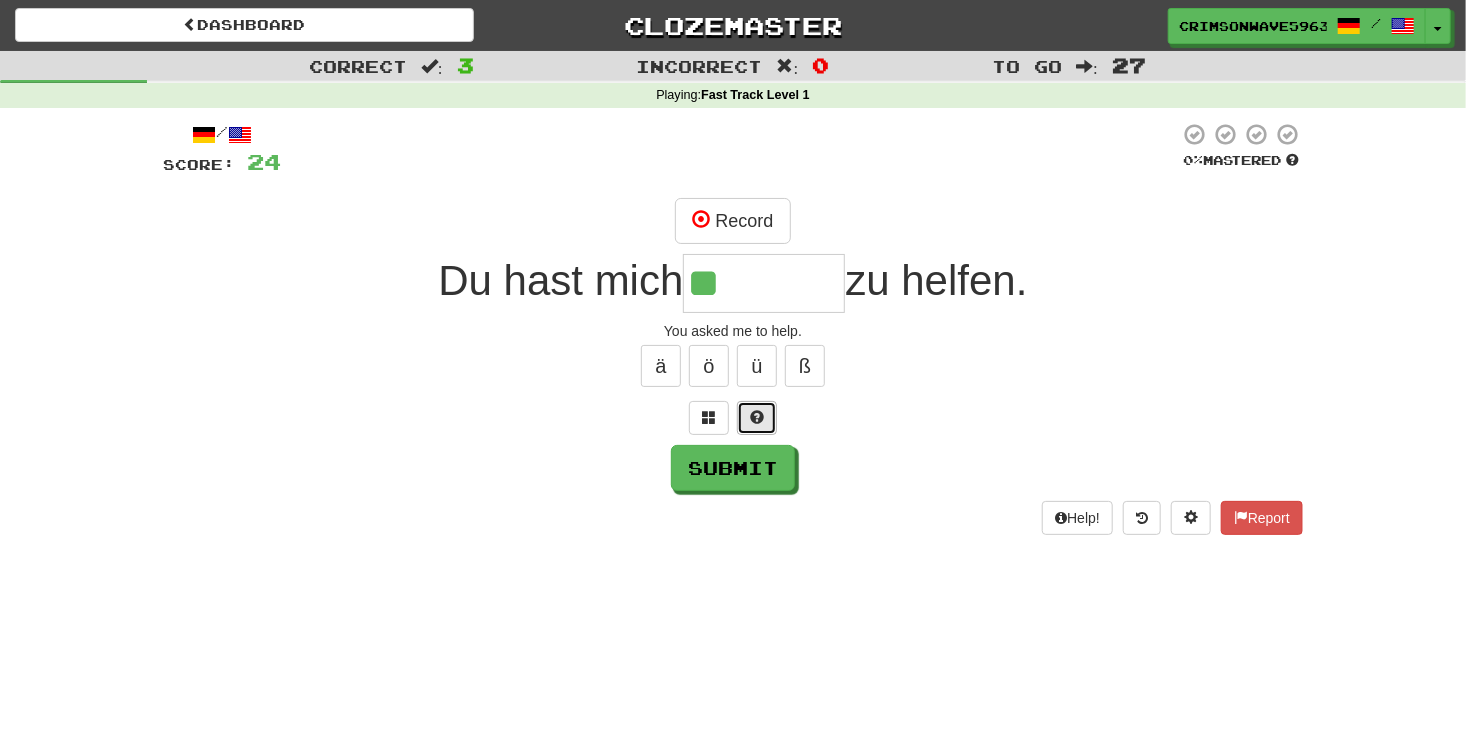 click at bounding box center [757, 418] 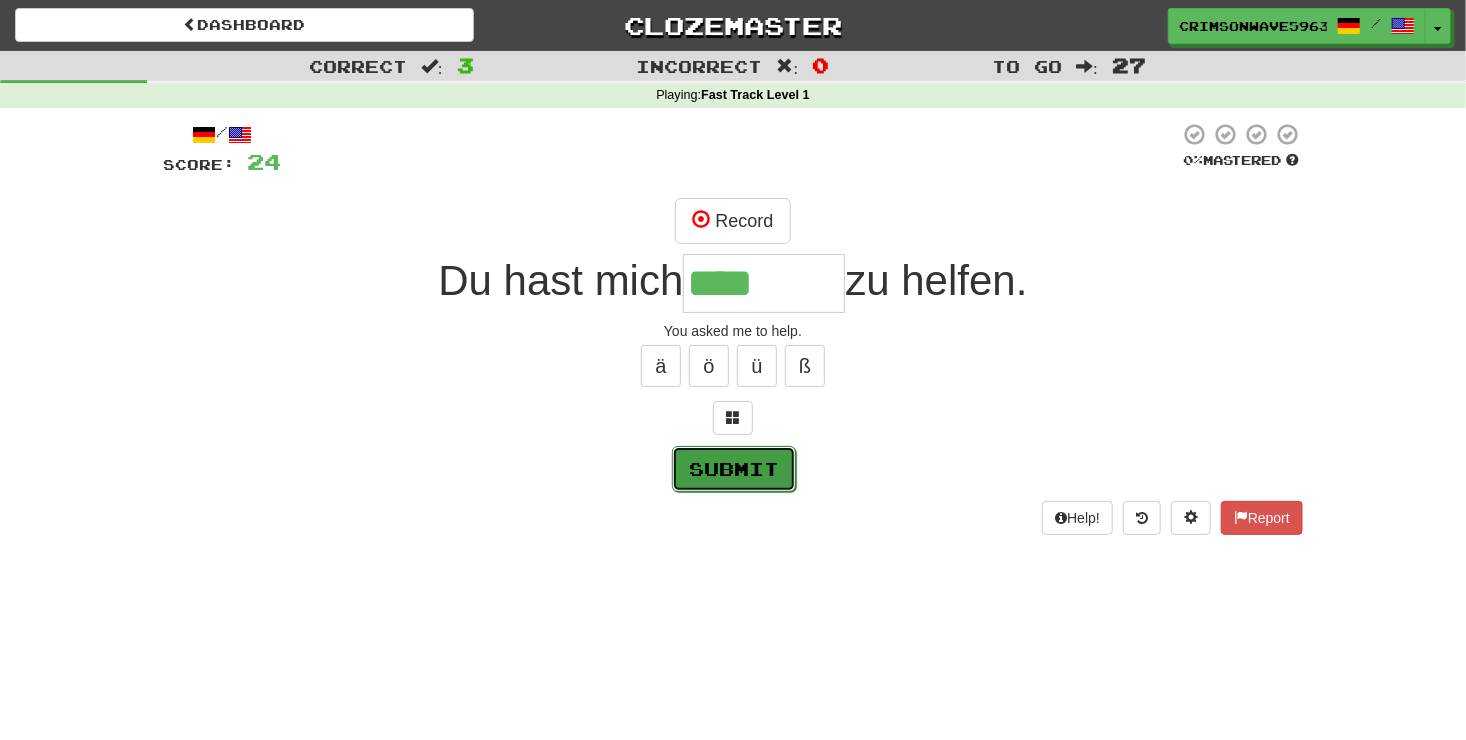 click on "Submit" at bounding box center [734, 469] 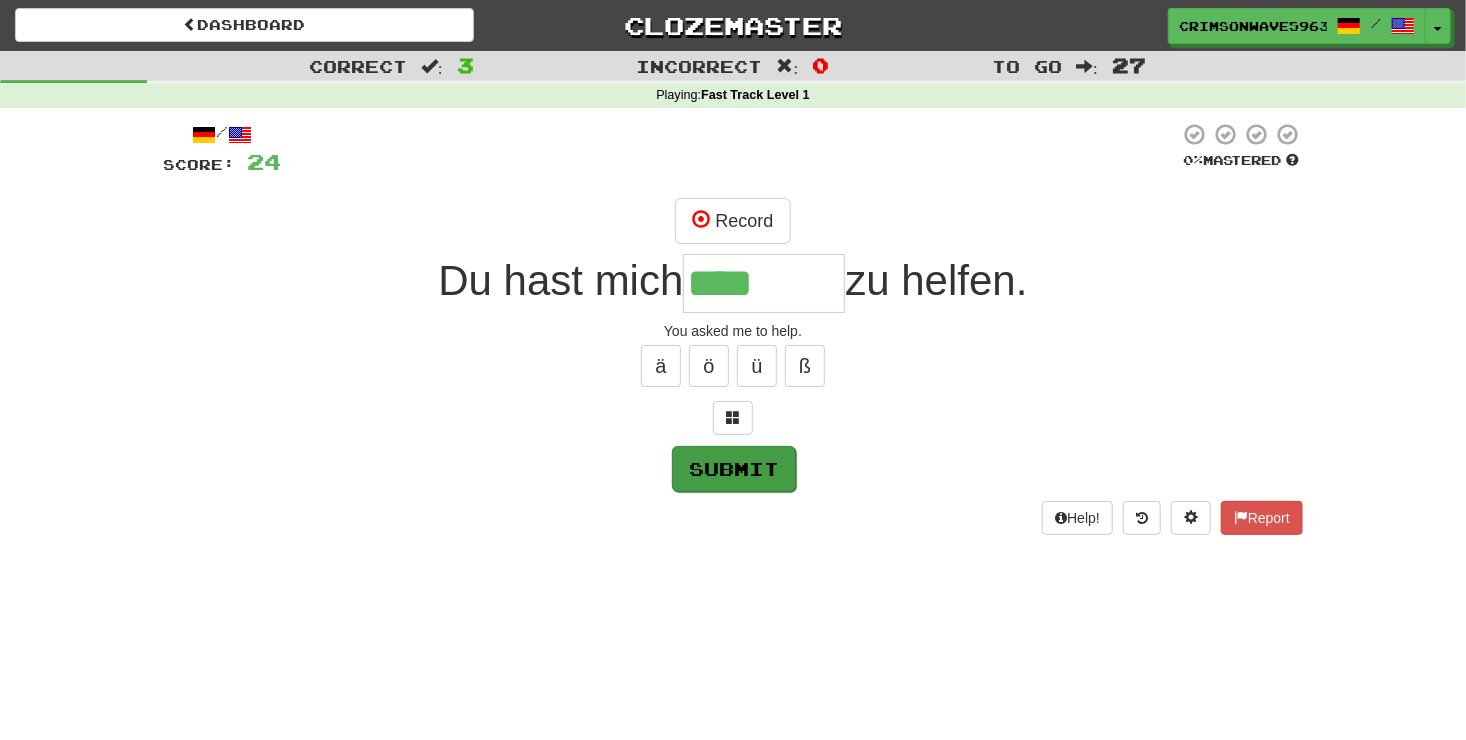 type on "*******" 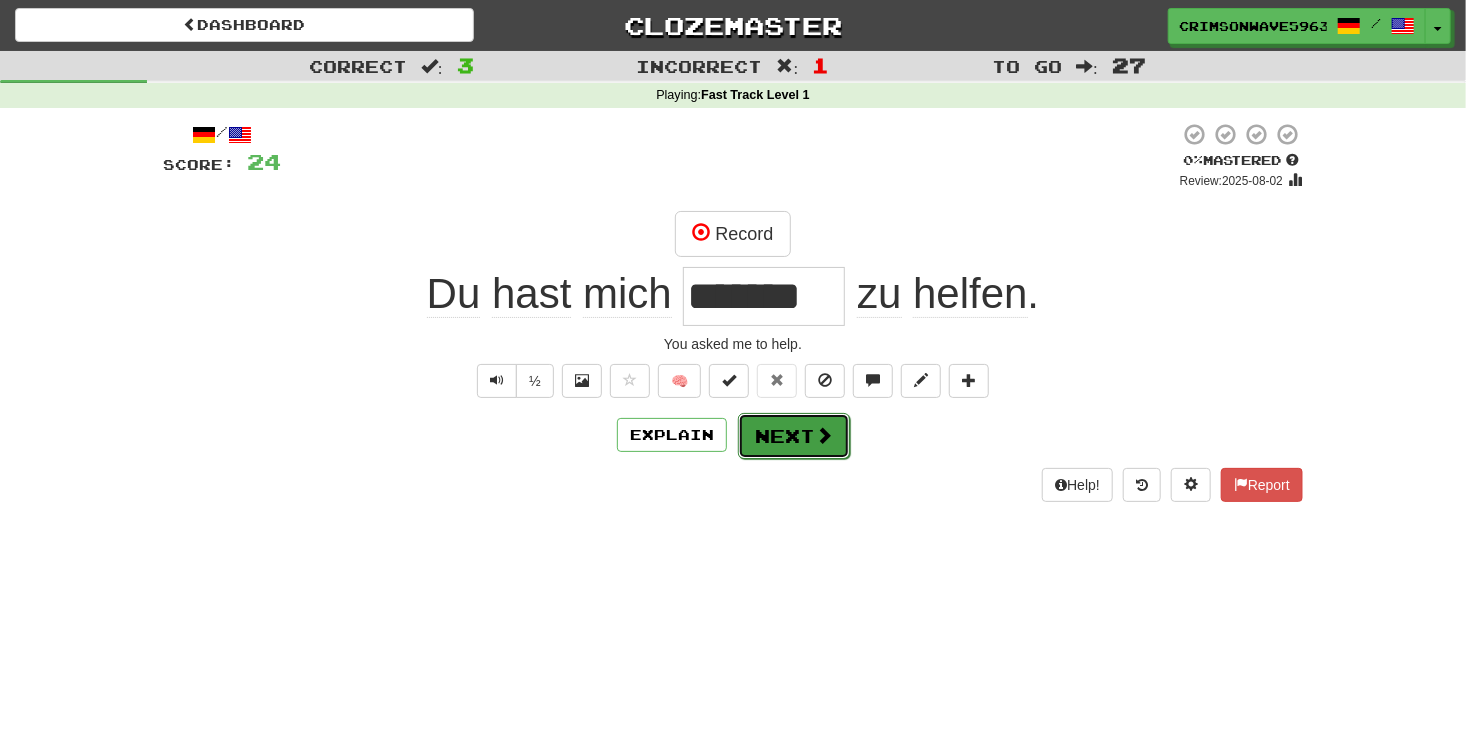 click on "Next" at bounding box center [794, 436] 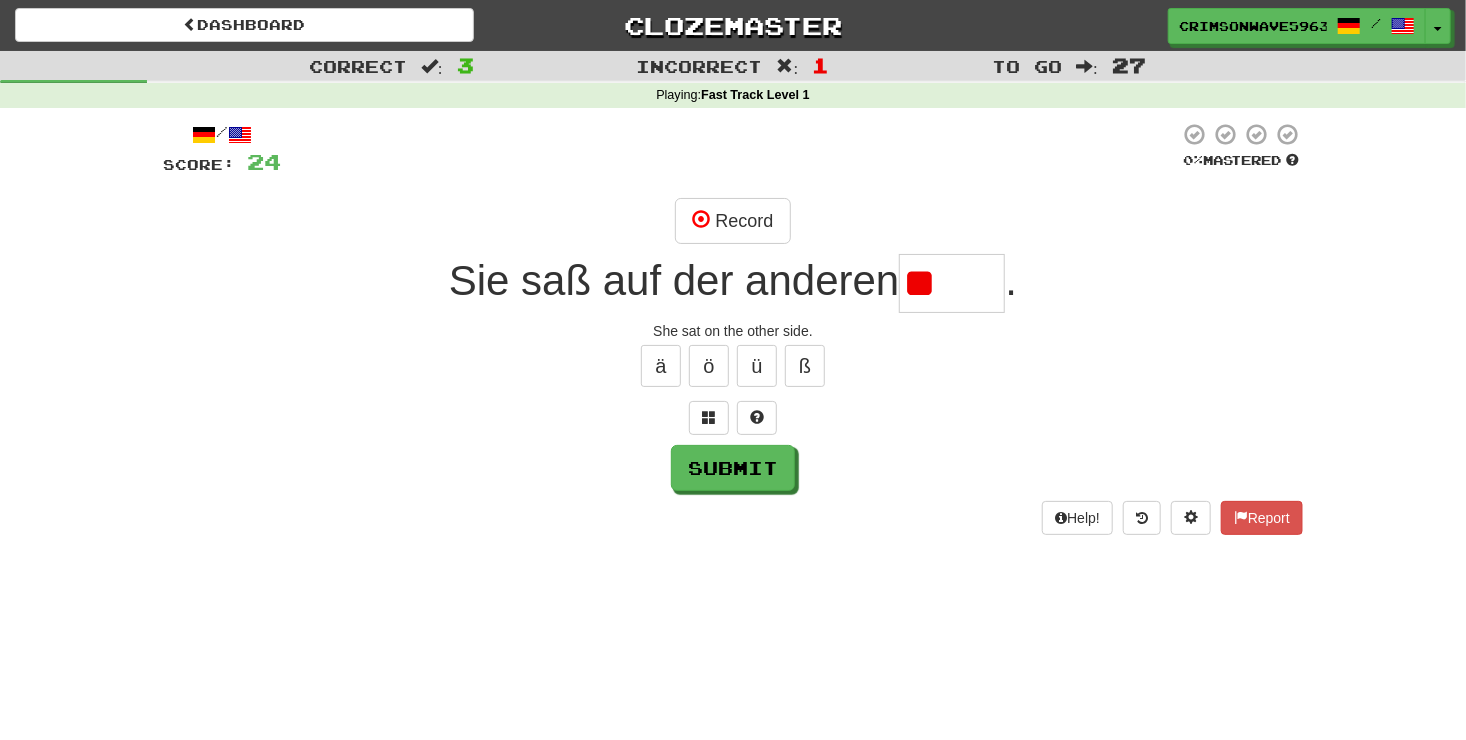 type on "*" 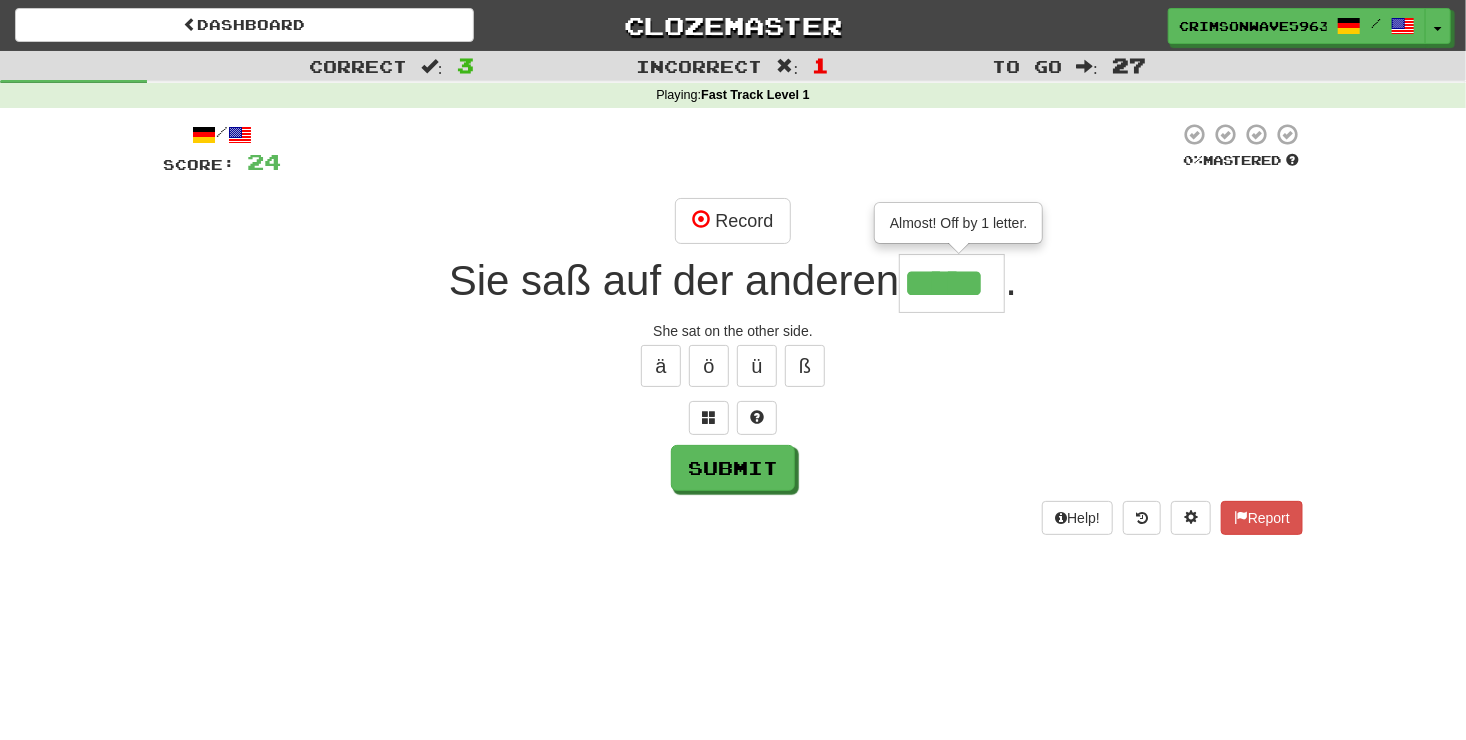 type on "*****" 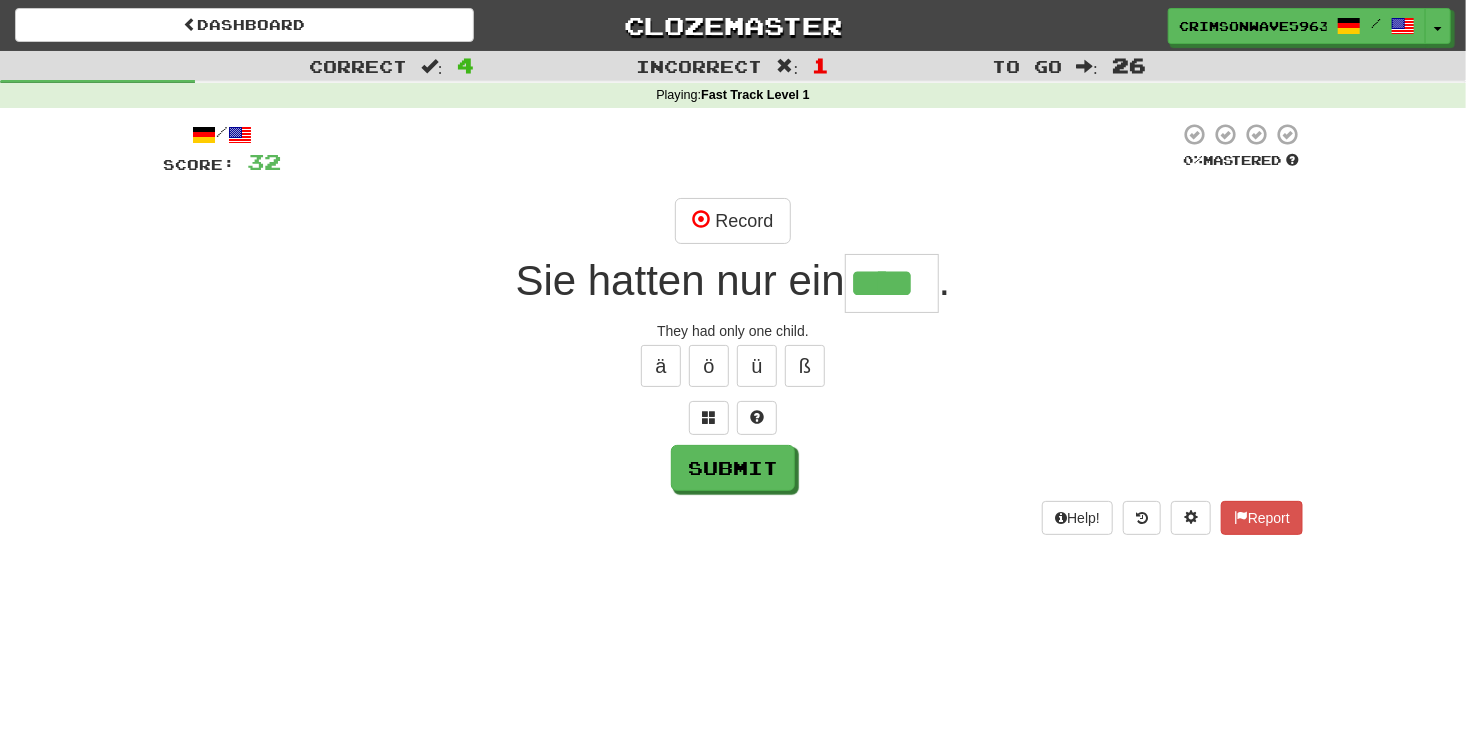 type on "****" 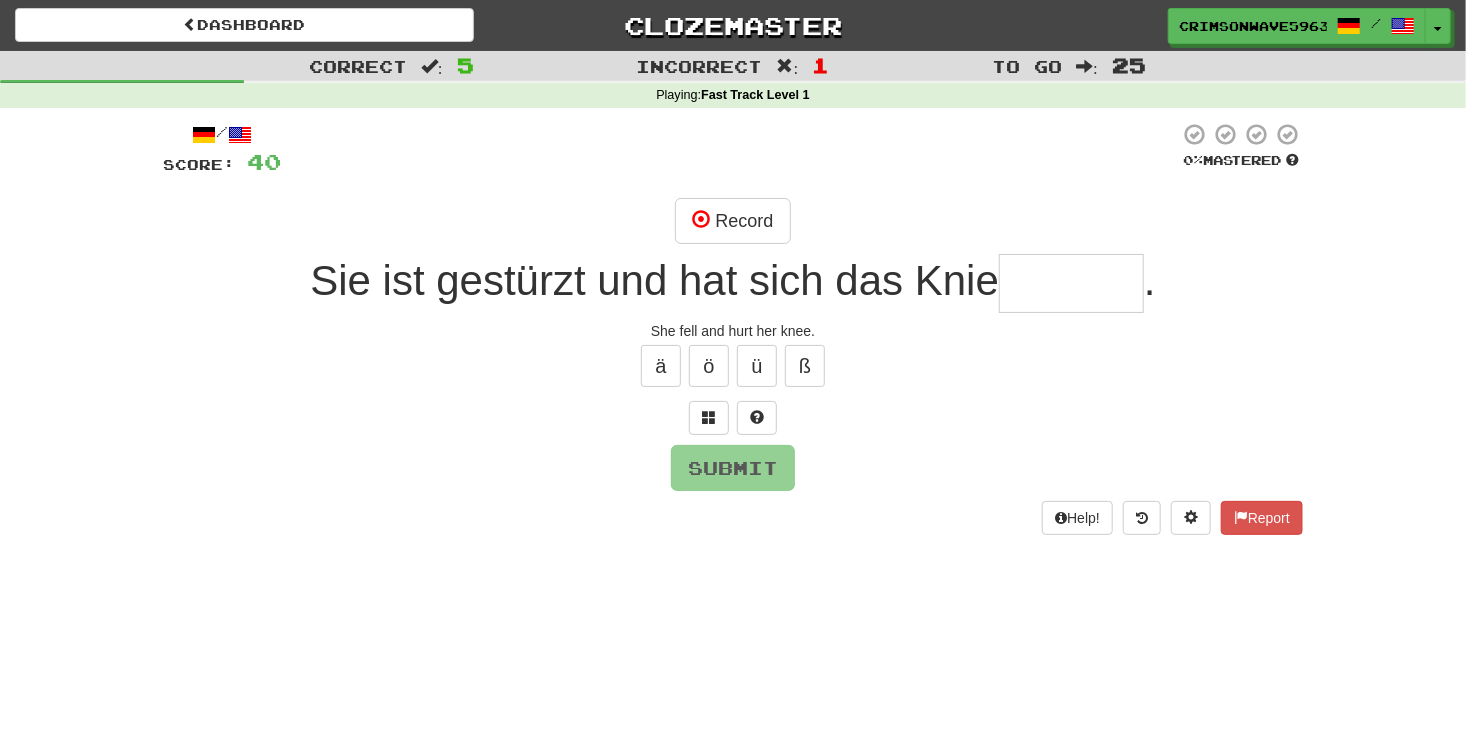 type 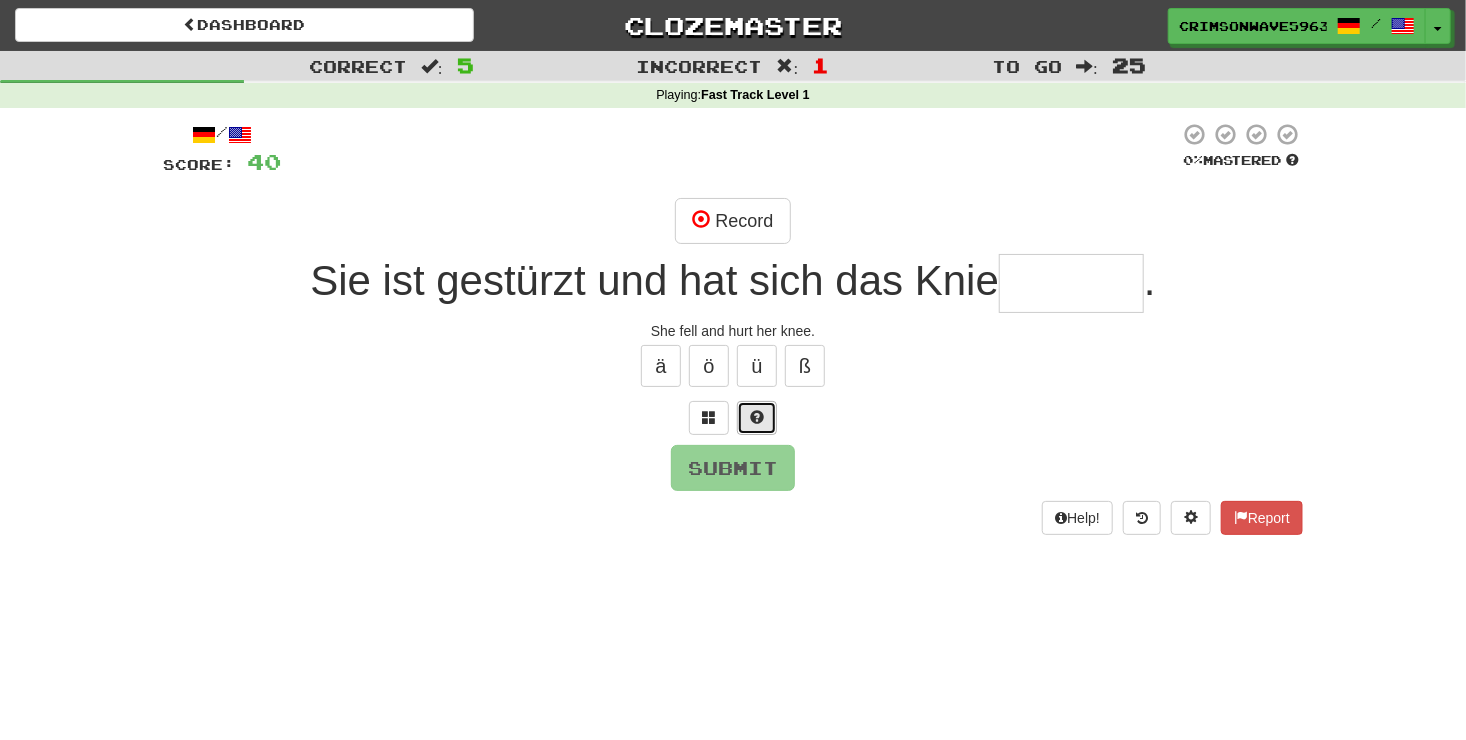 click at bounding box center (757, 418) 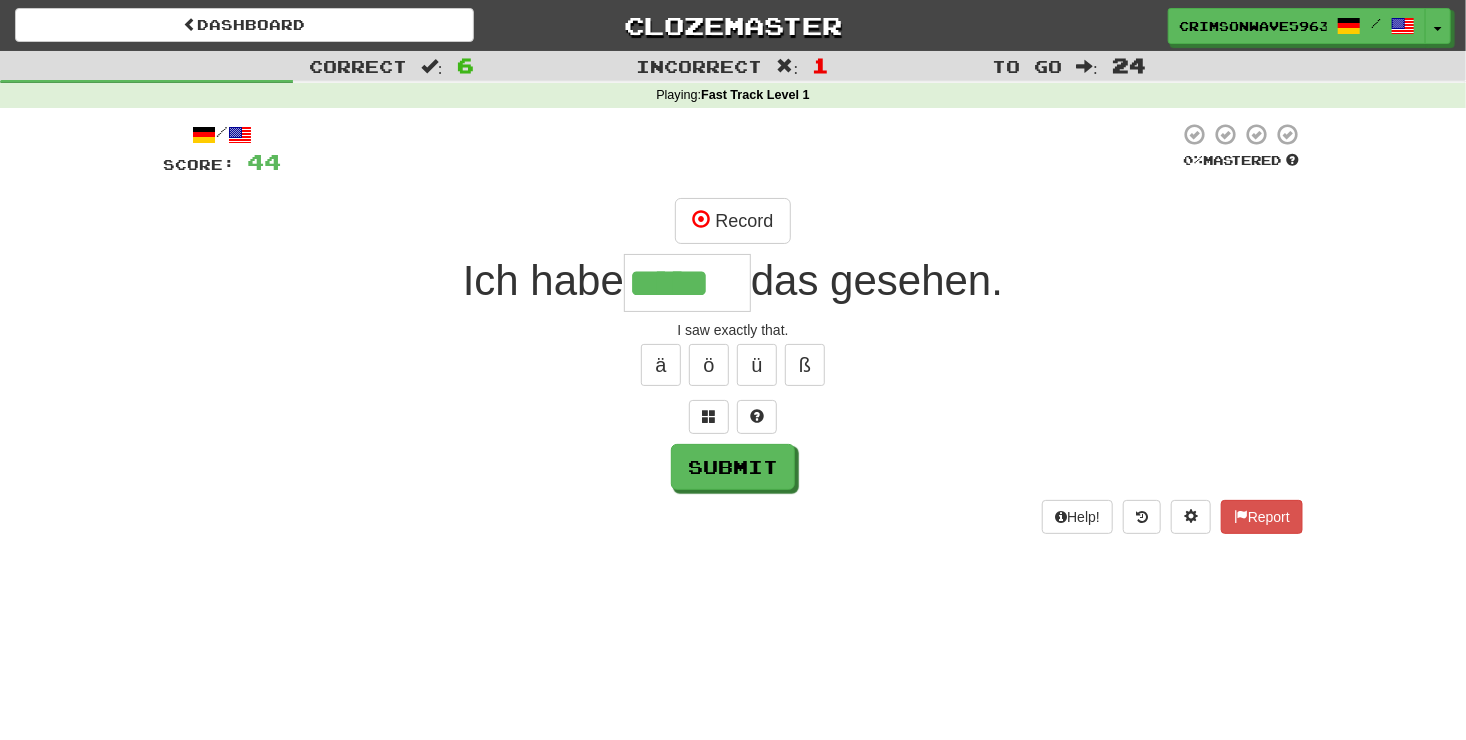 scroll, scrollTop: 0, scrollLeft: 0, axis: both 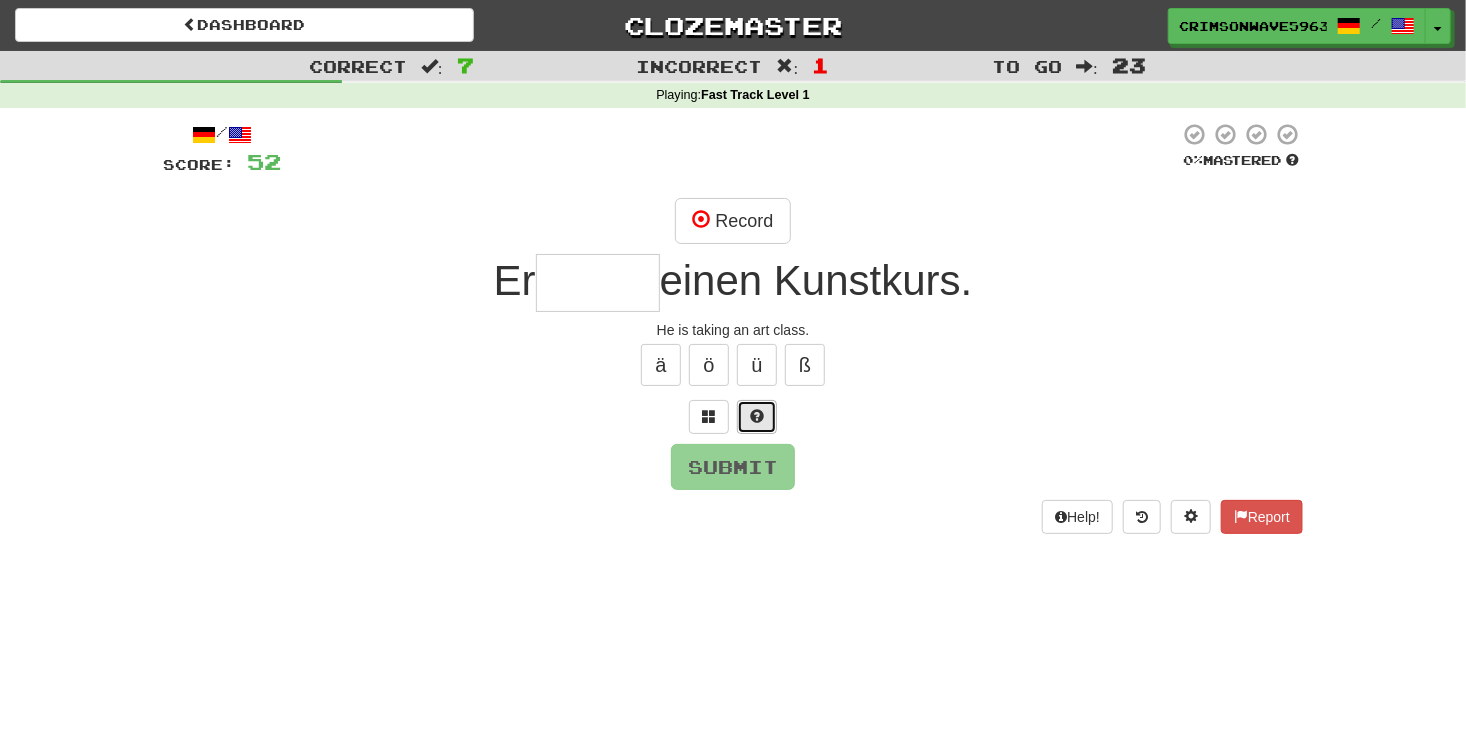 click at bounding box center (757, 416) 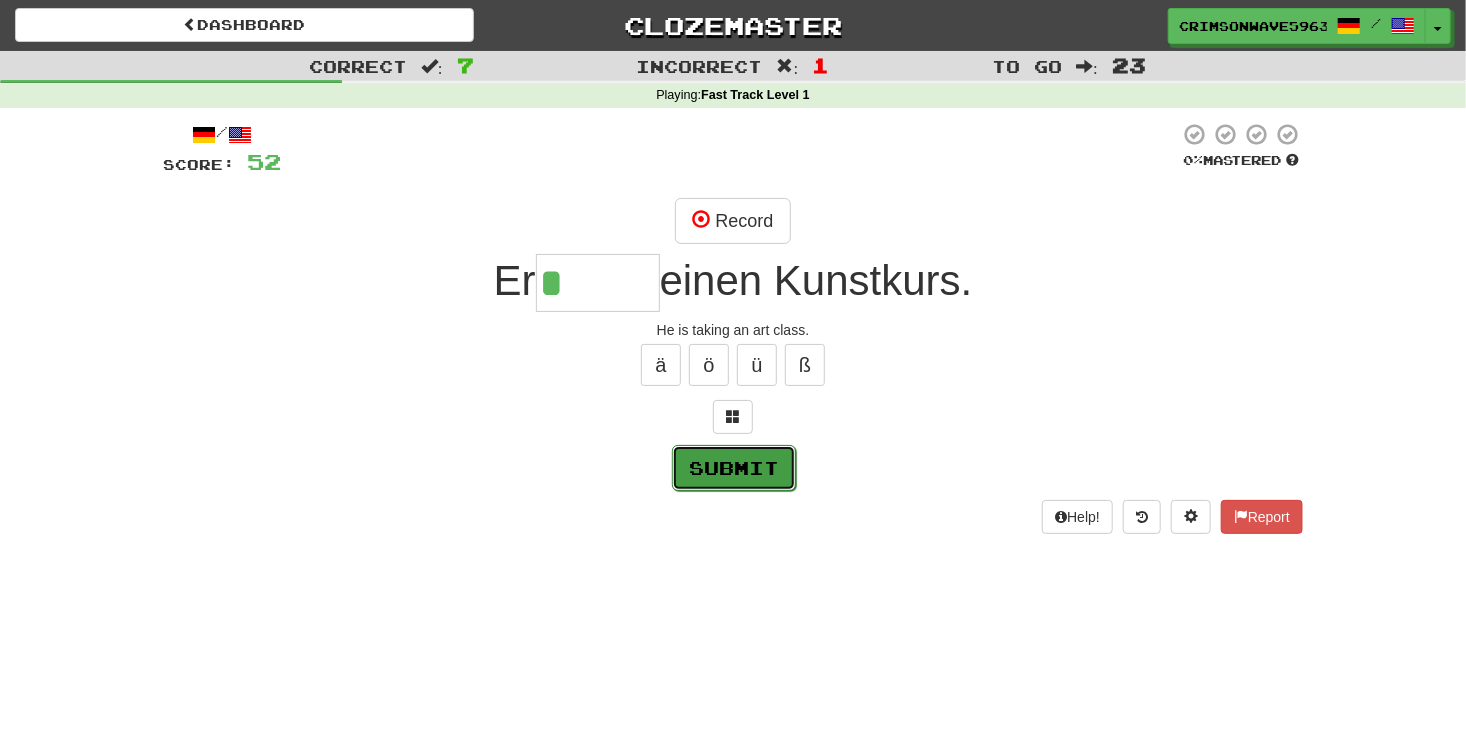 click on "Submit" at bounding box center [734, 468] 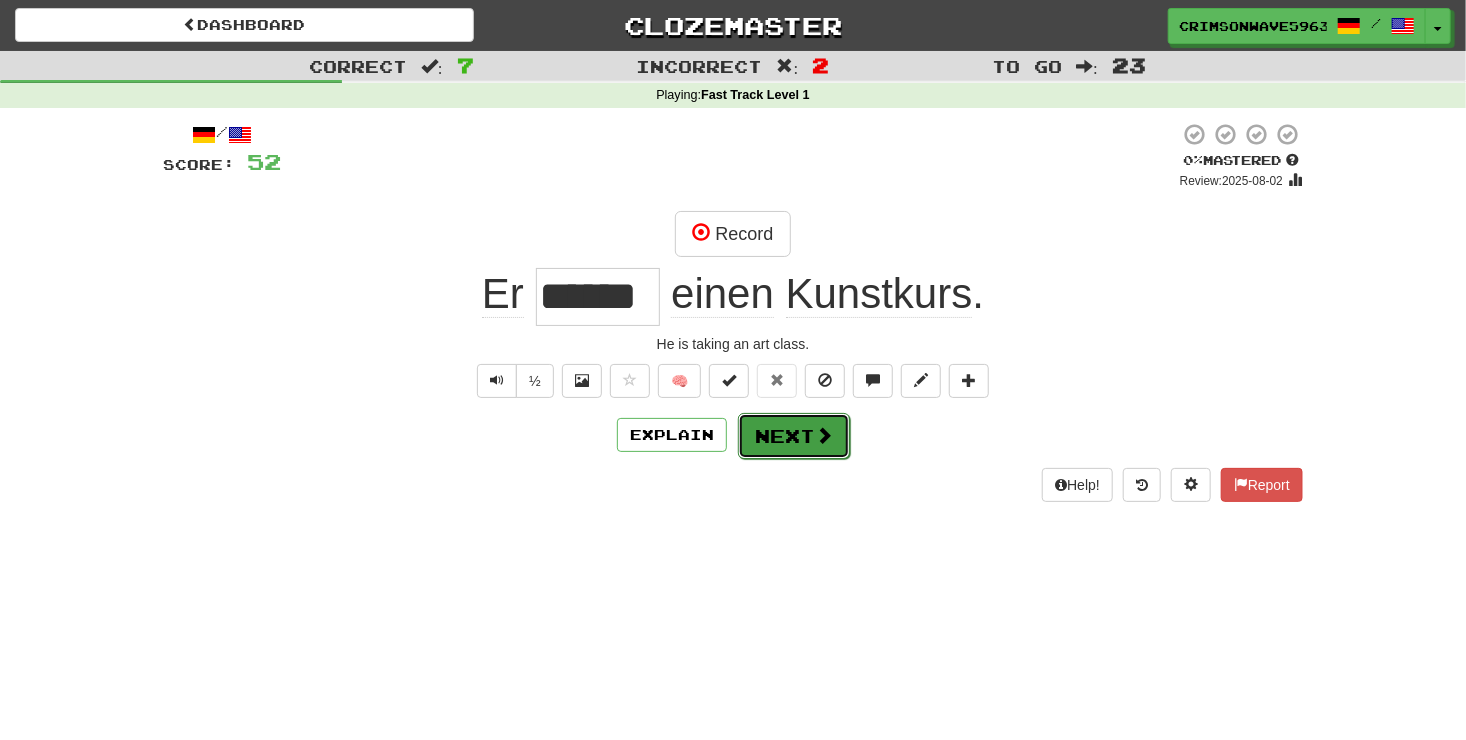 click on "Next" at bounding box center [794, 436] 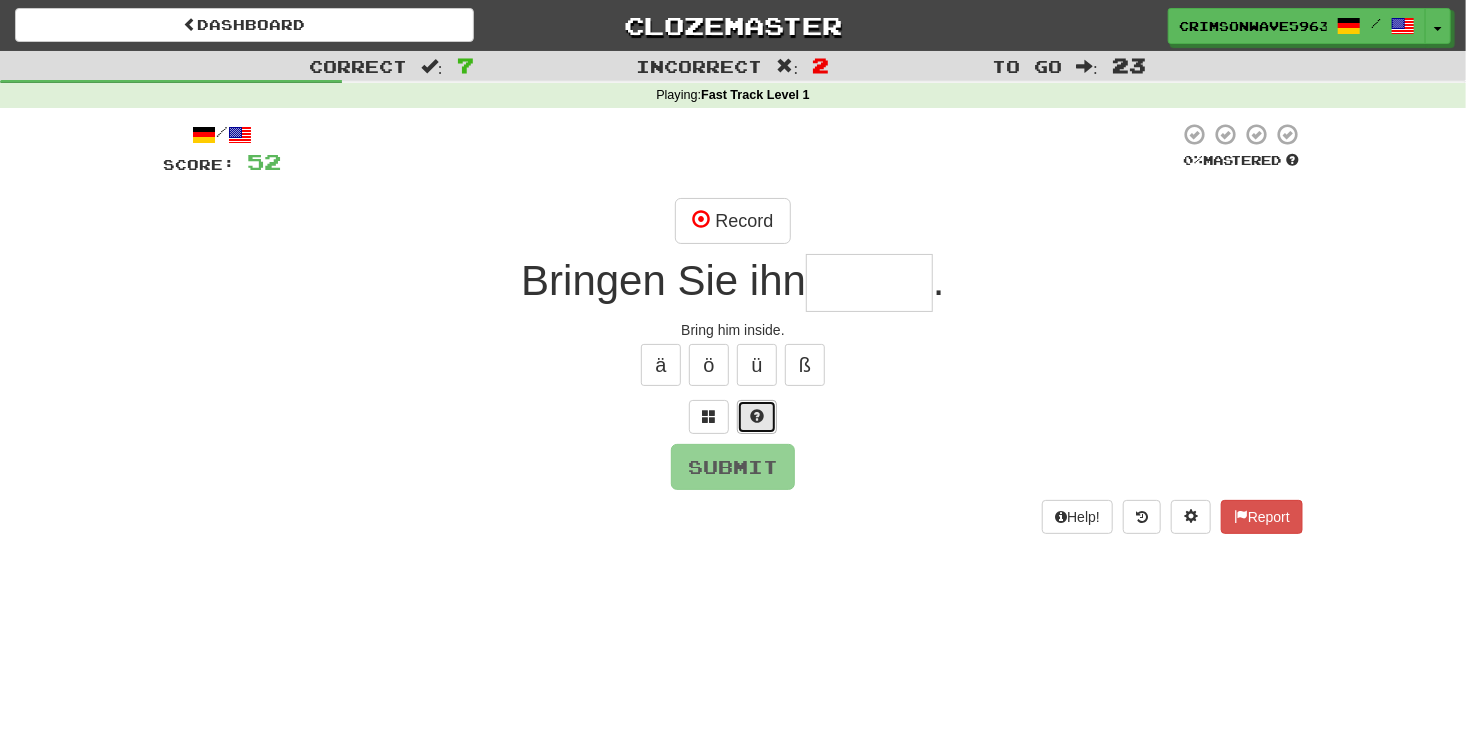 click at bounding box center [757, 416] 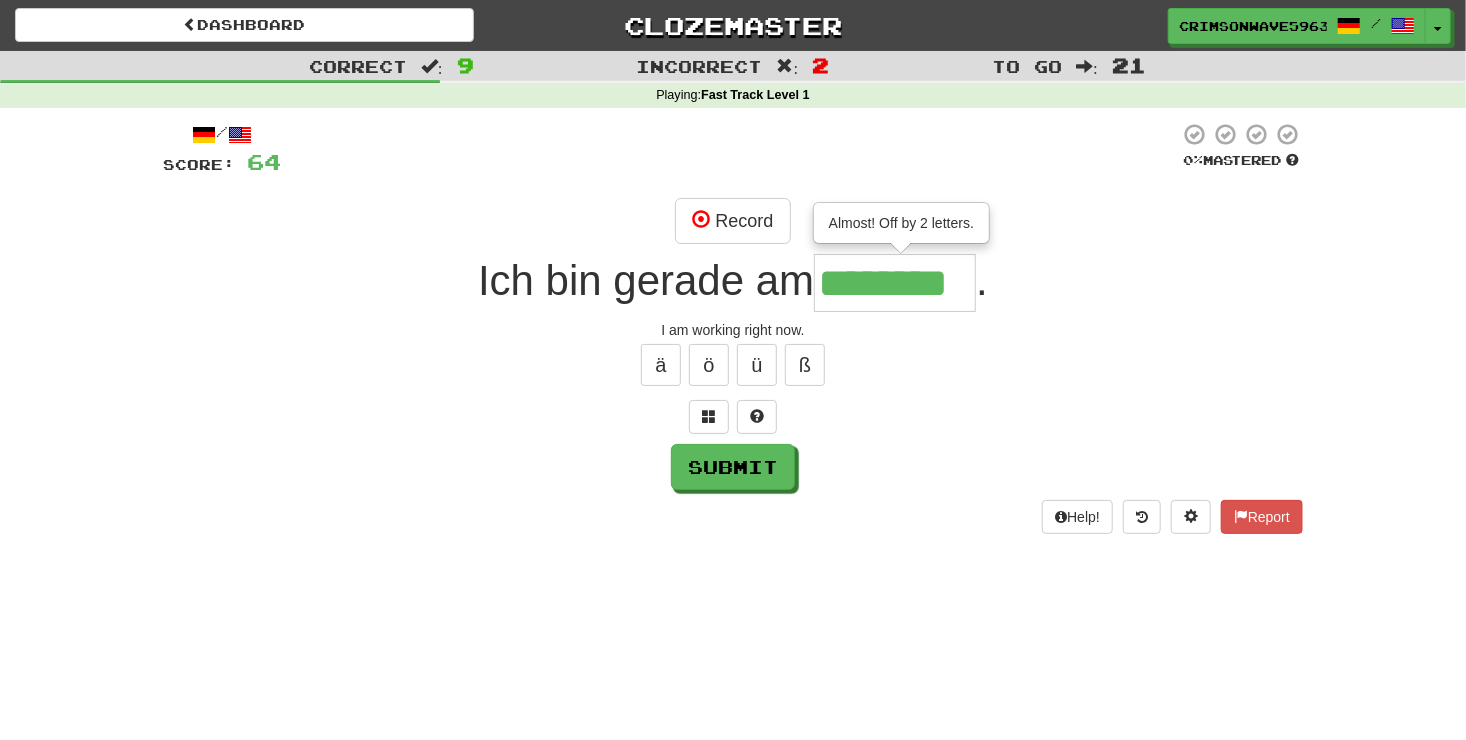 scroll, scrollTop: 0, scrollLeft: 0, axis: both 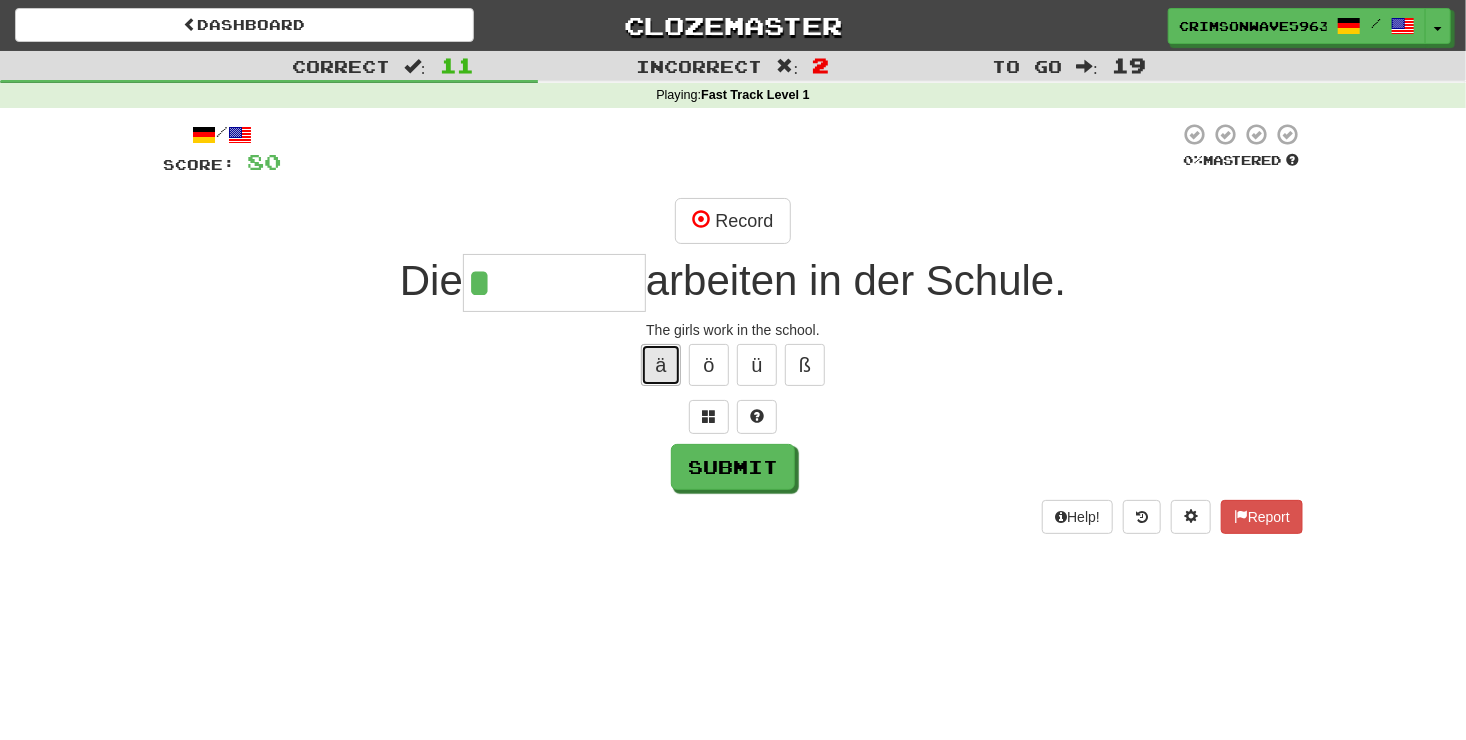 click on "ä" at bounding box center (661, 365) 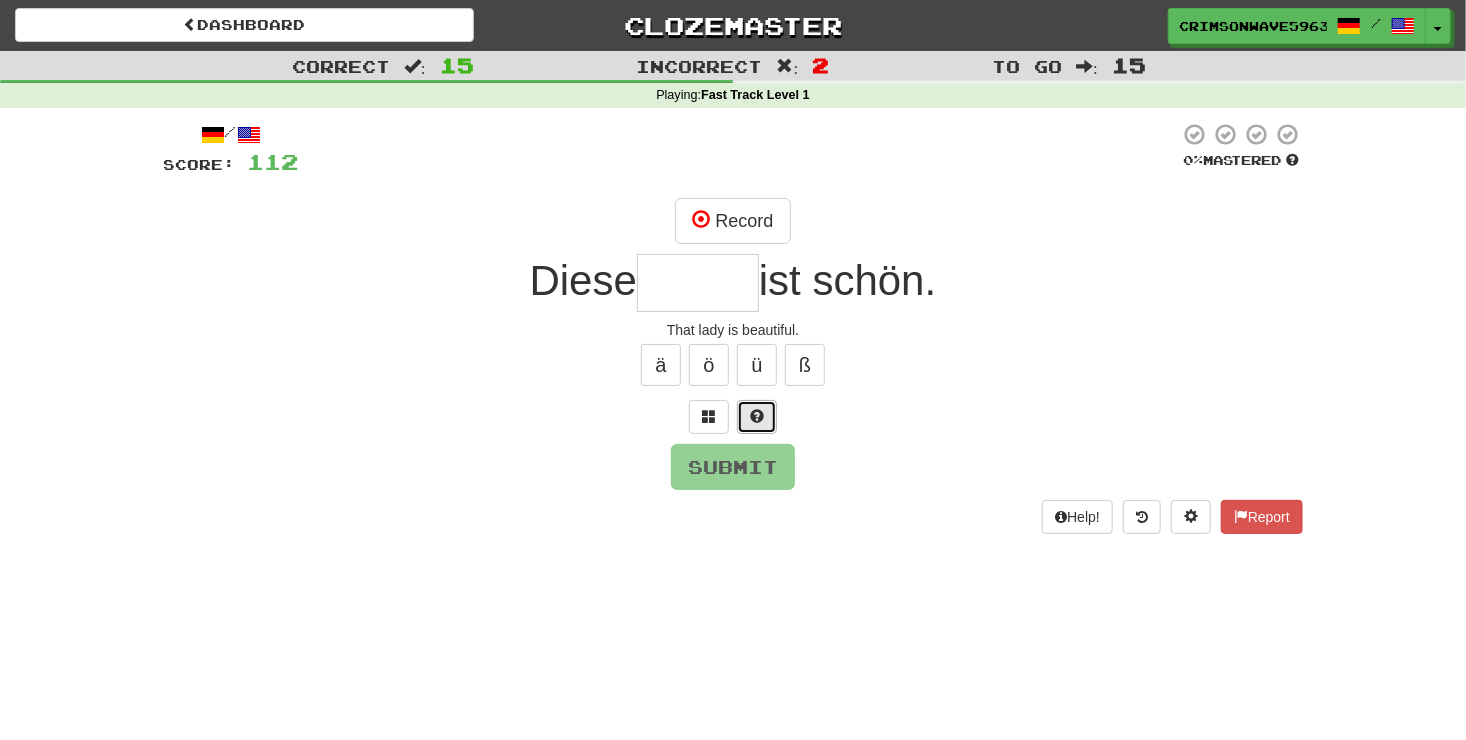 click at bounding box center (757, 417) 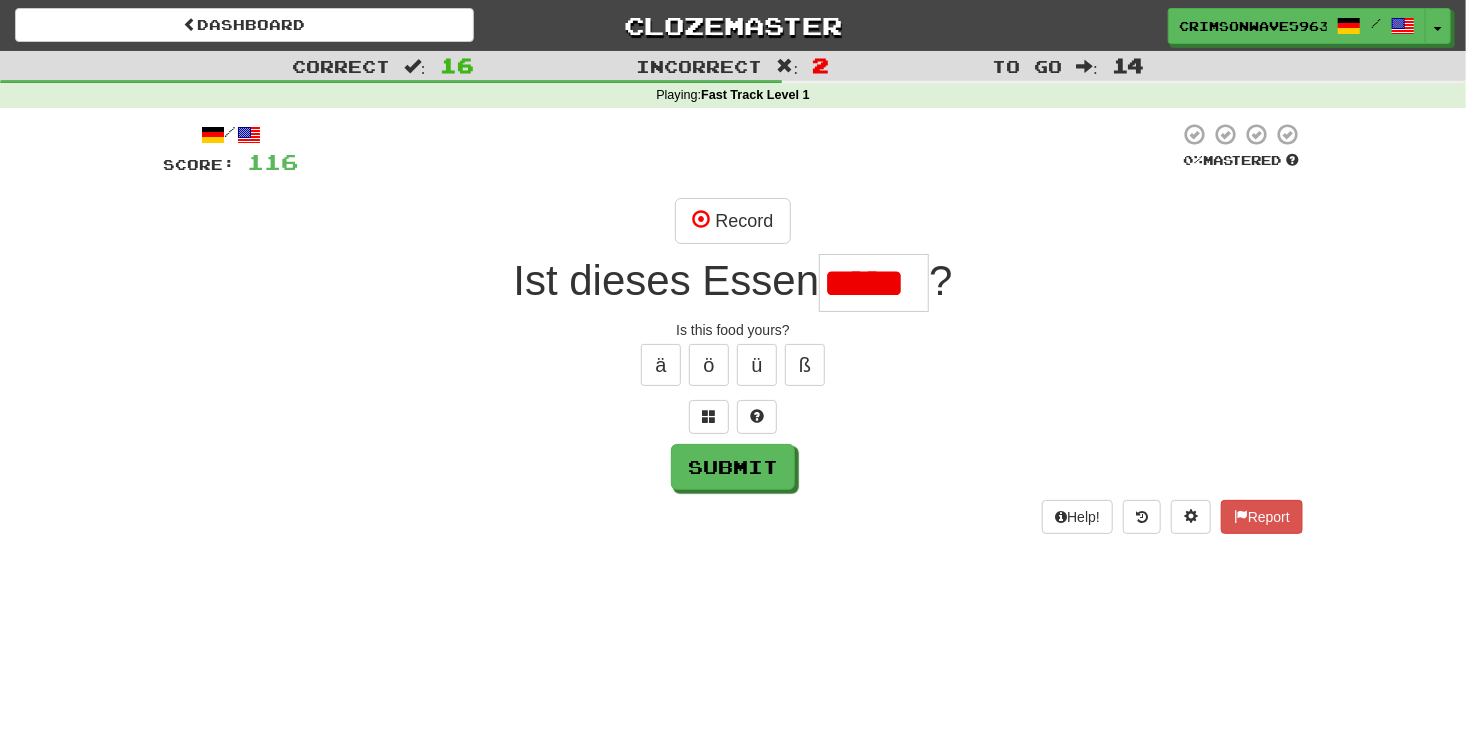scroll, scrollTop: 0, scrollLeft: 0, axis: both 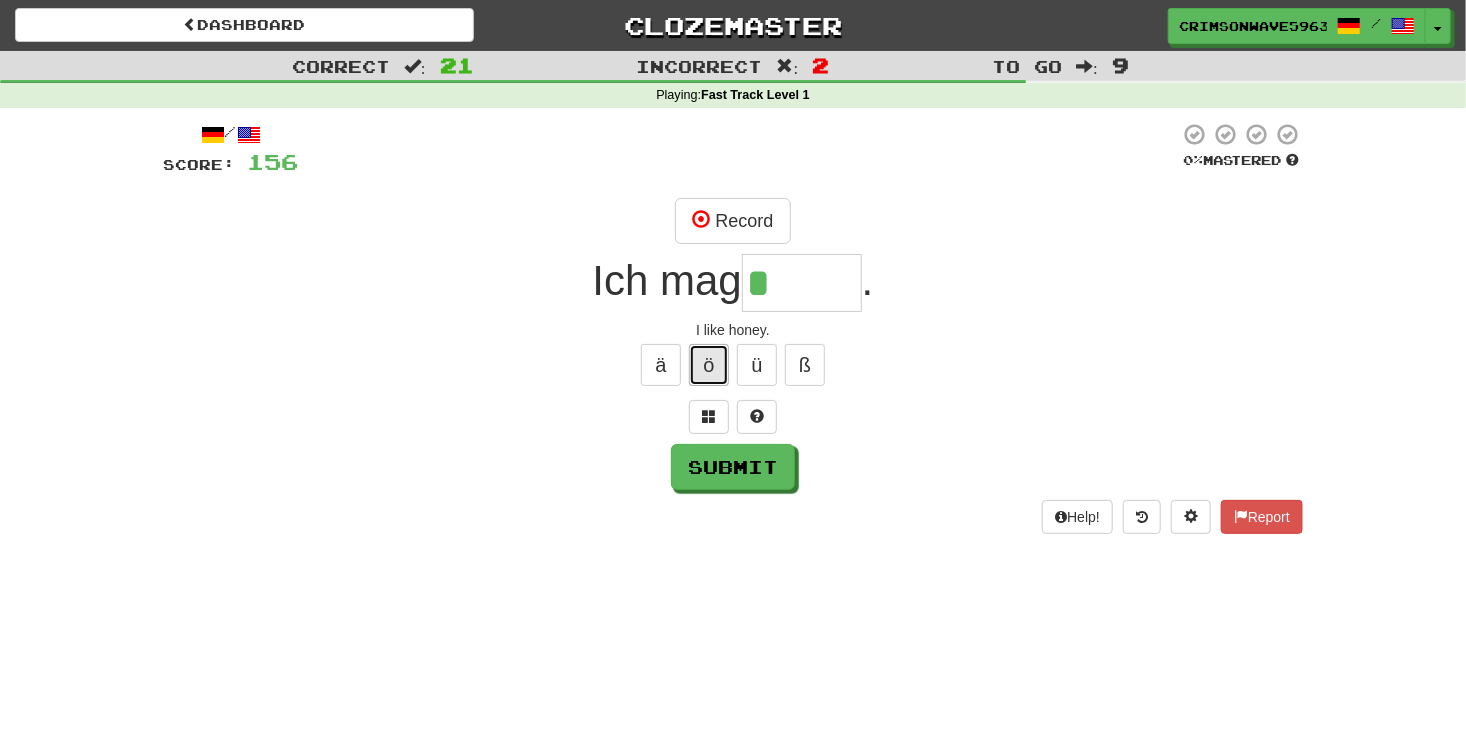 click on "ö" at bounding box center [709, 365] 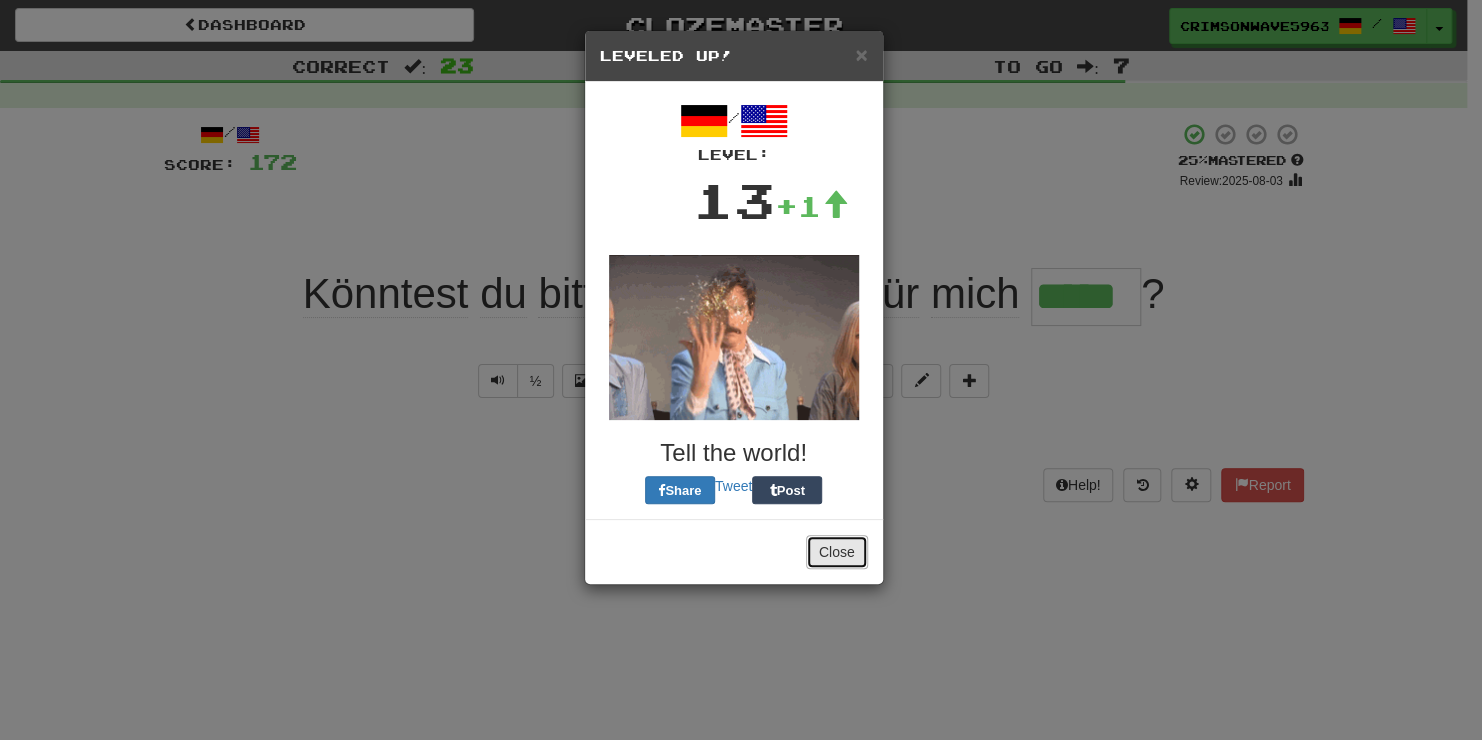 click on "Close" at bounding box center (837, 552) 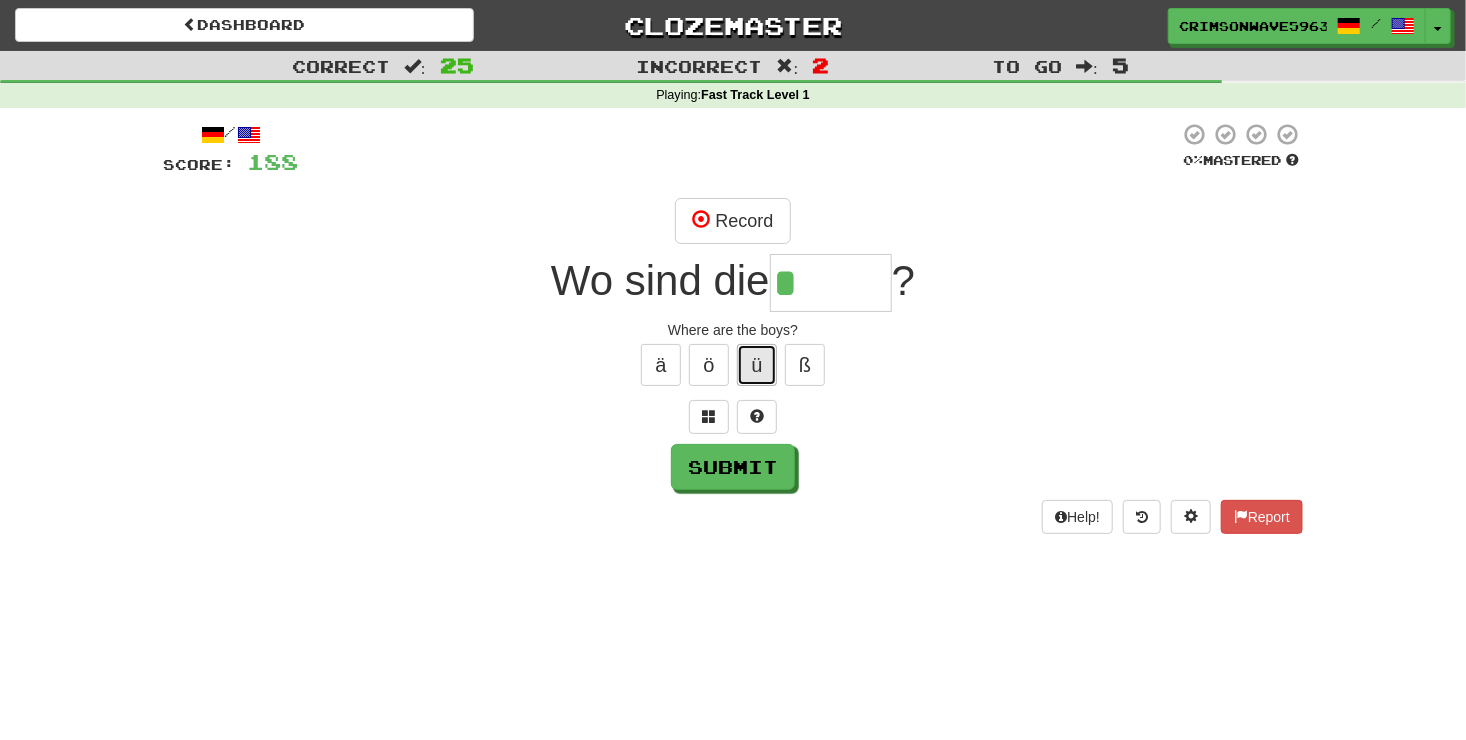 click on "ü" at bounding box center [757, 365] 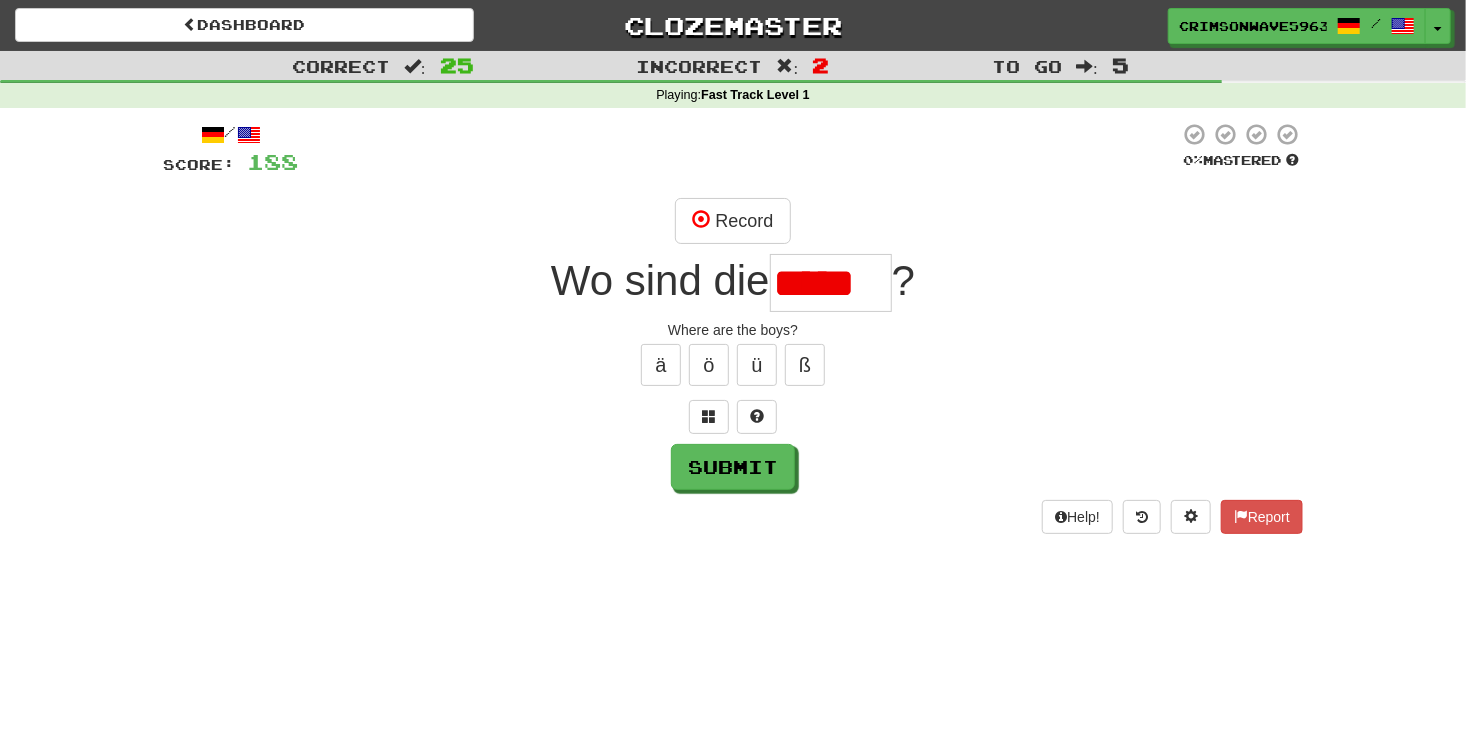 scroll, scrollTop: 0, scrollLeft: 0, axis: both 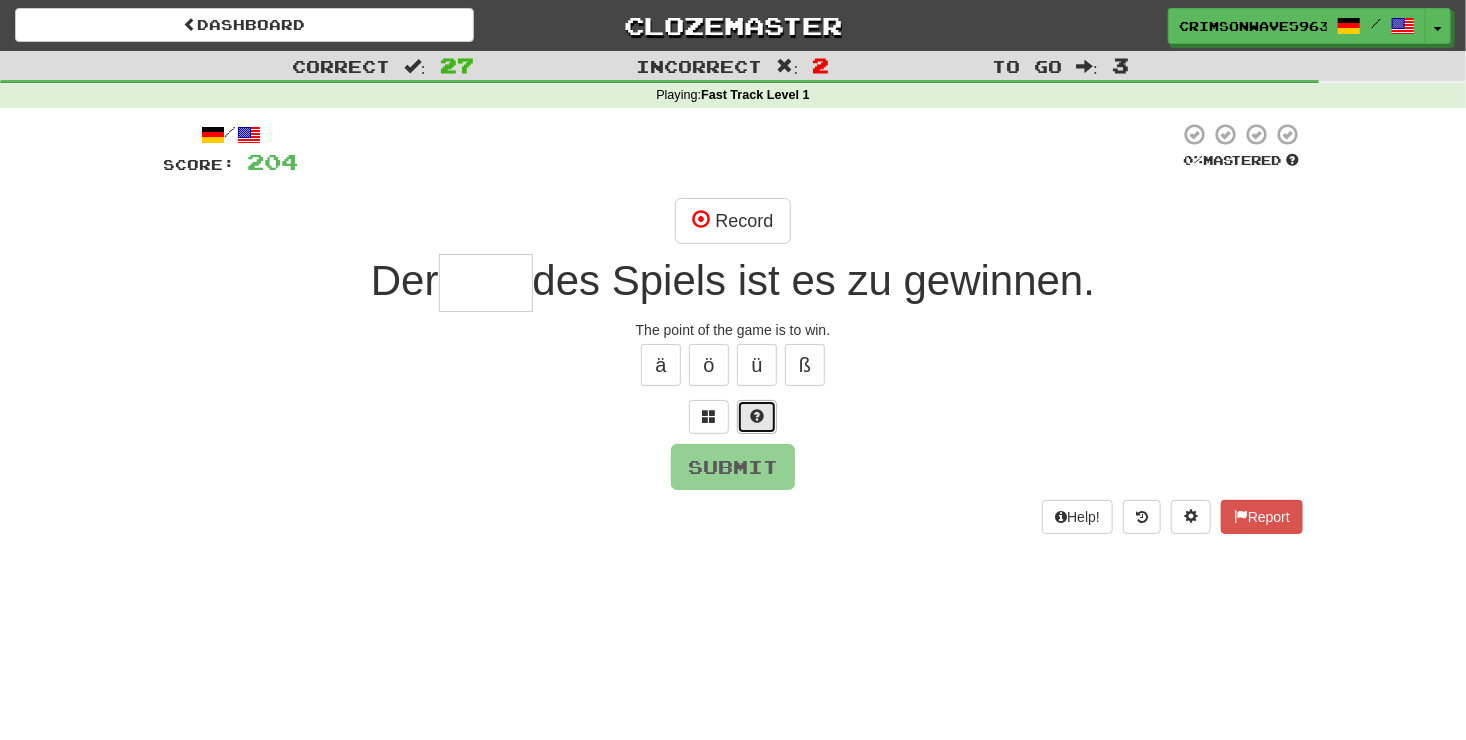 click at bounding box center [757, 416] 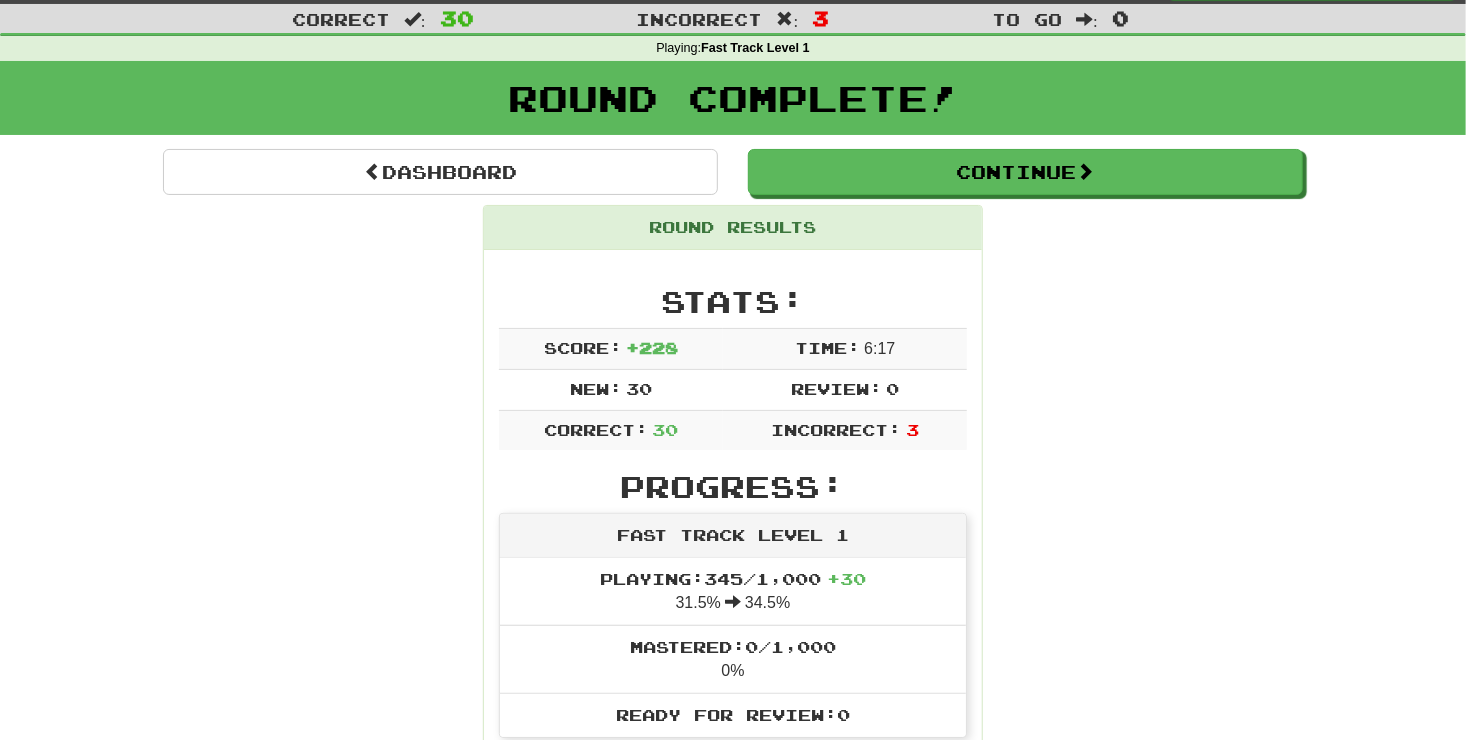 scroll, scrollTop: 0, scrollLeft: 0, axis: both 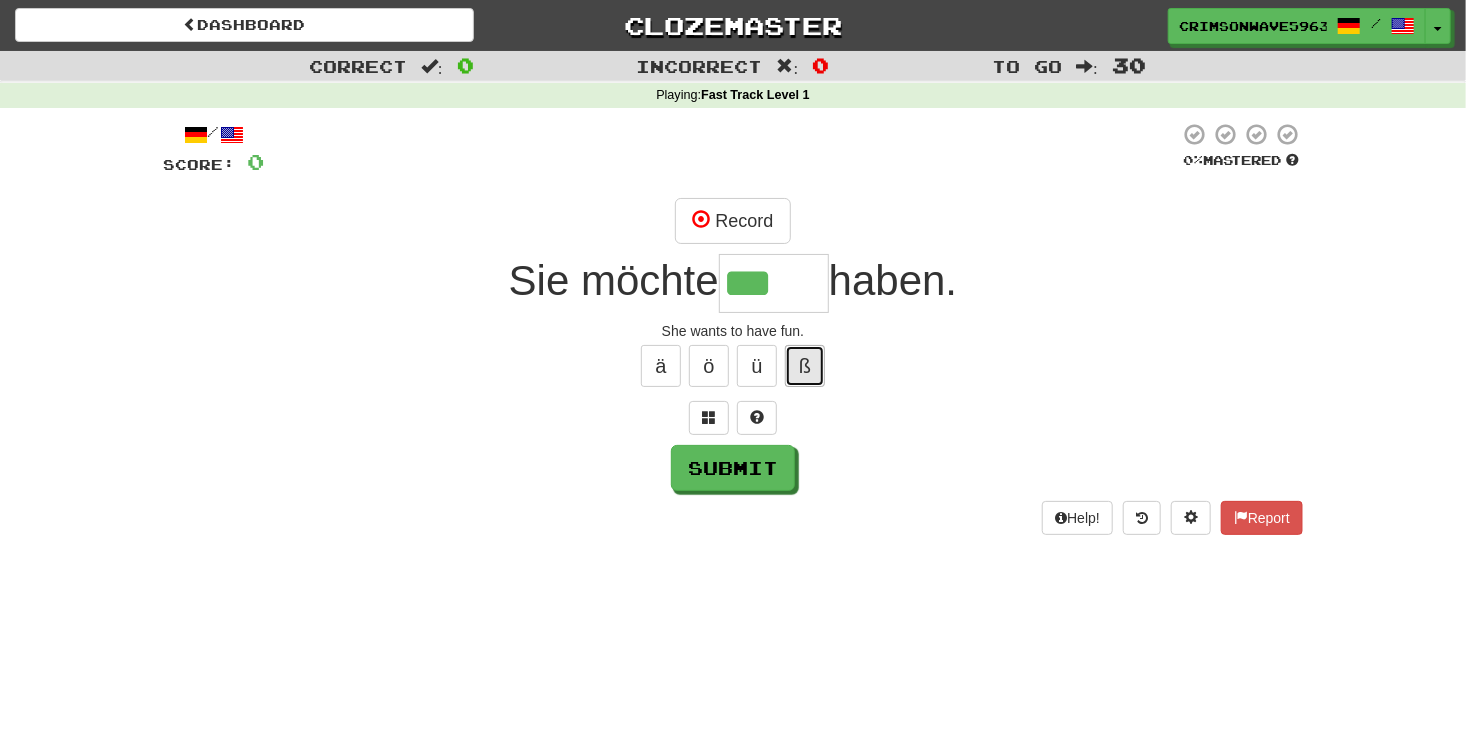 click on "ß" at bounding box center [805, 366] 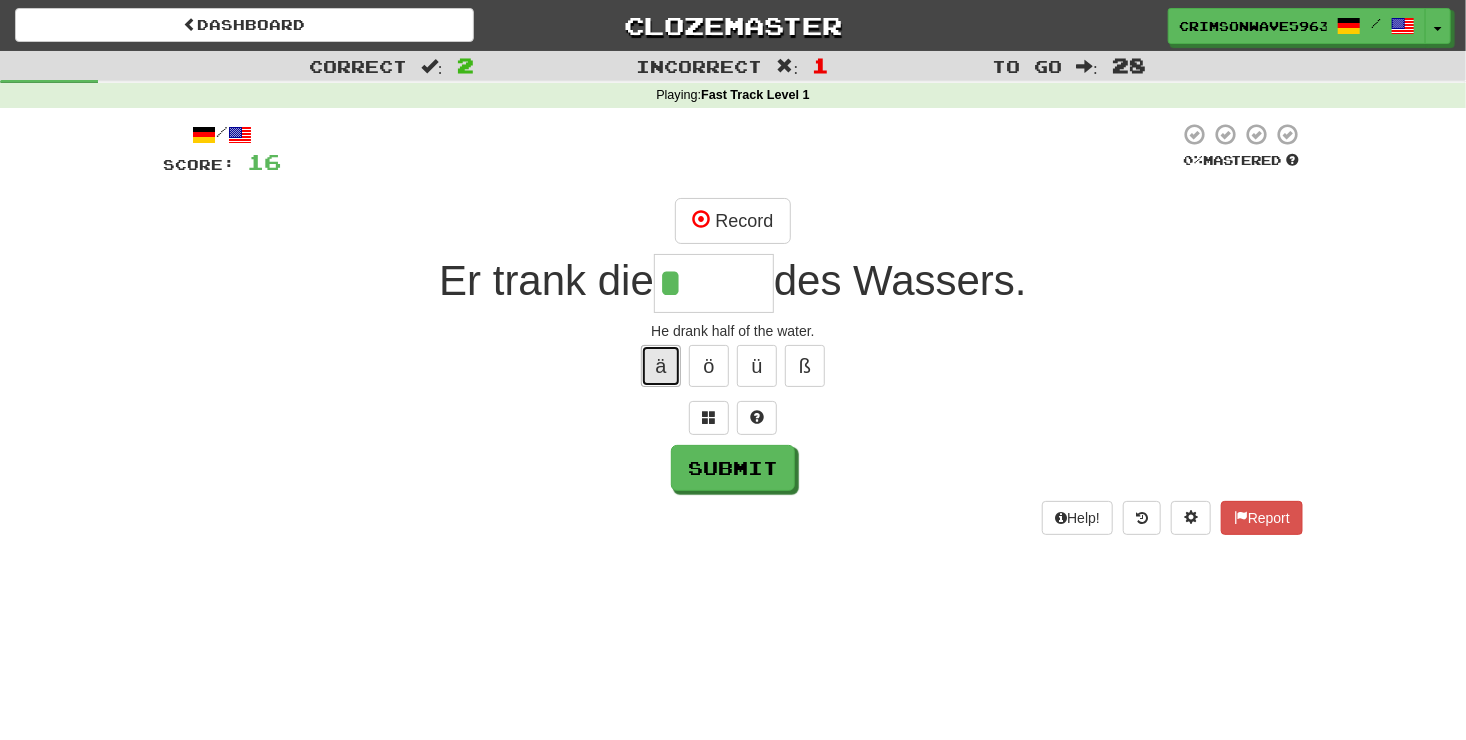 click on "ä" at bounding box center [661, 366] 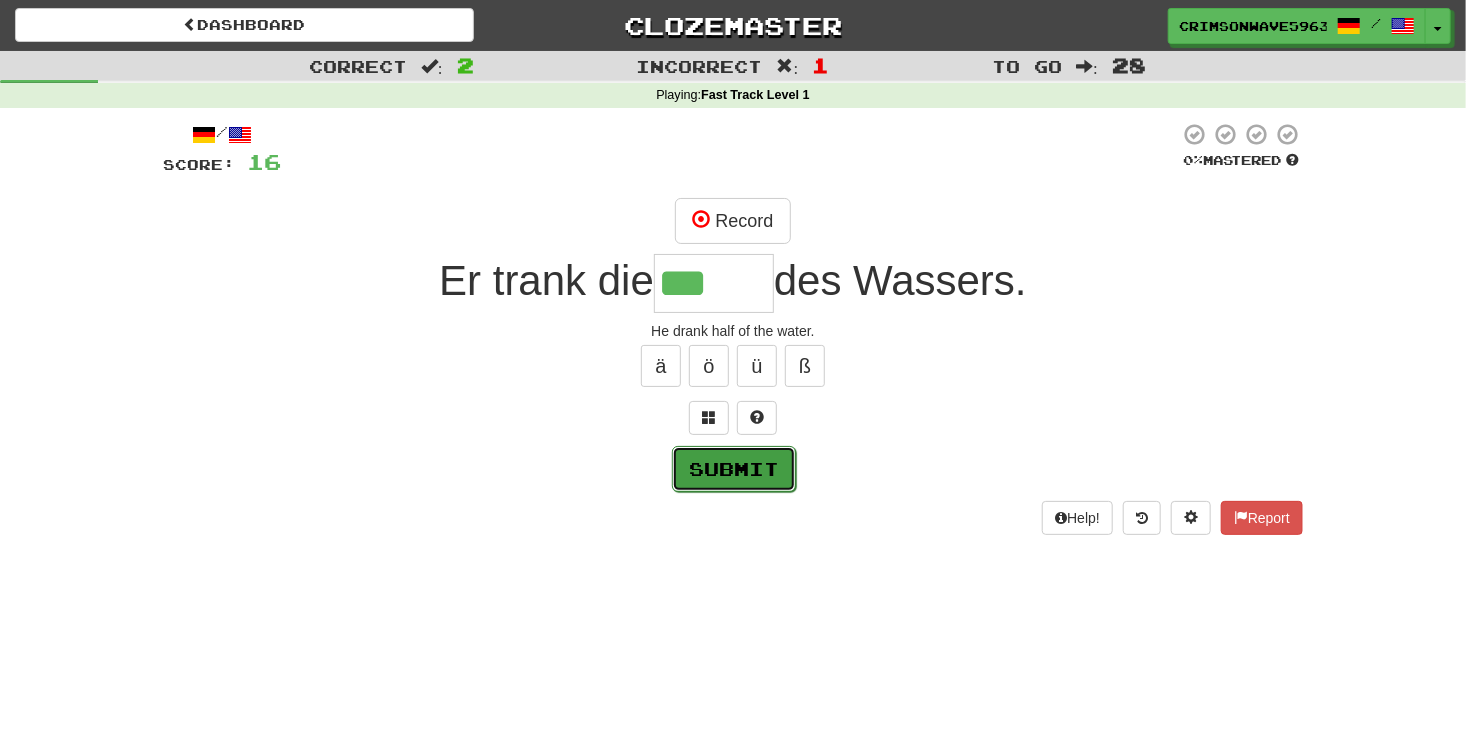click on "Submit" at bounding box center (734, 469) 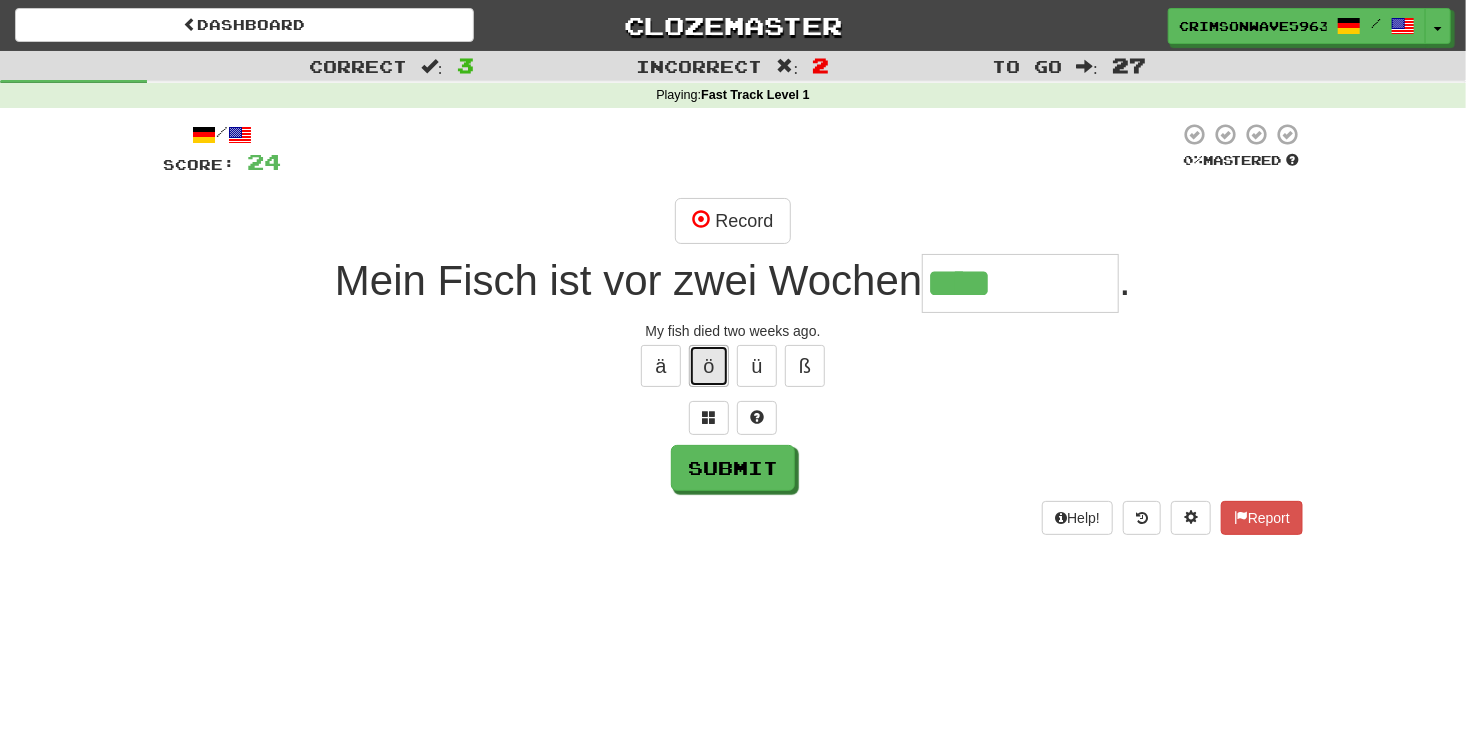 click on "ö" at bounding box center [709, 366] 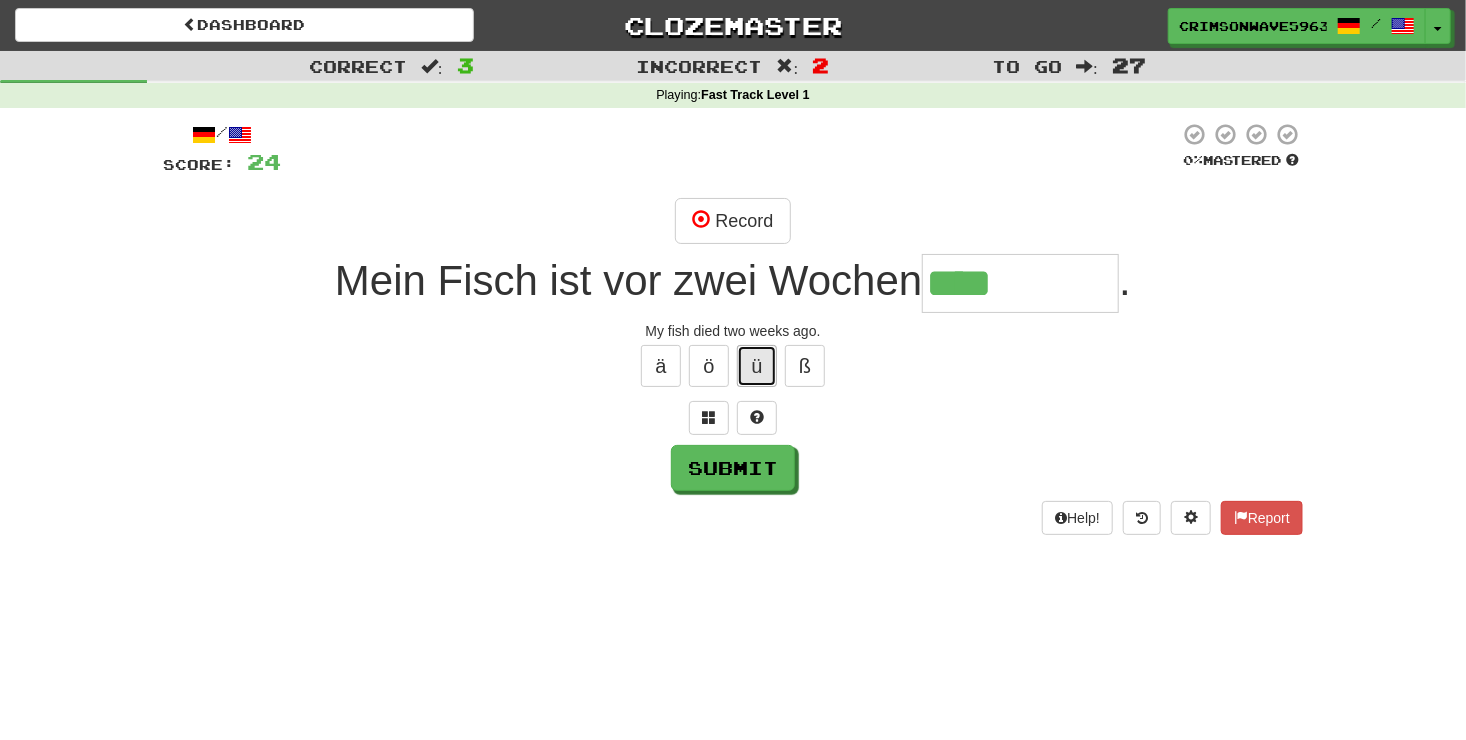 click on "ü" at bounding box center [757, 366] 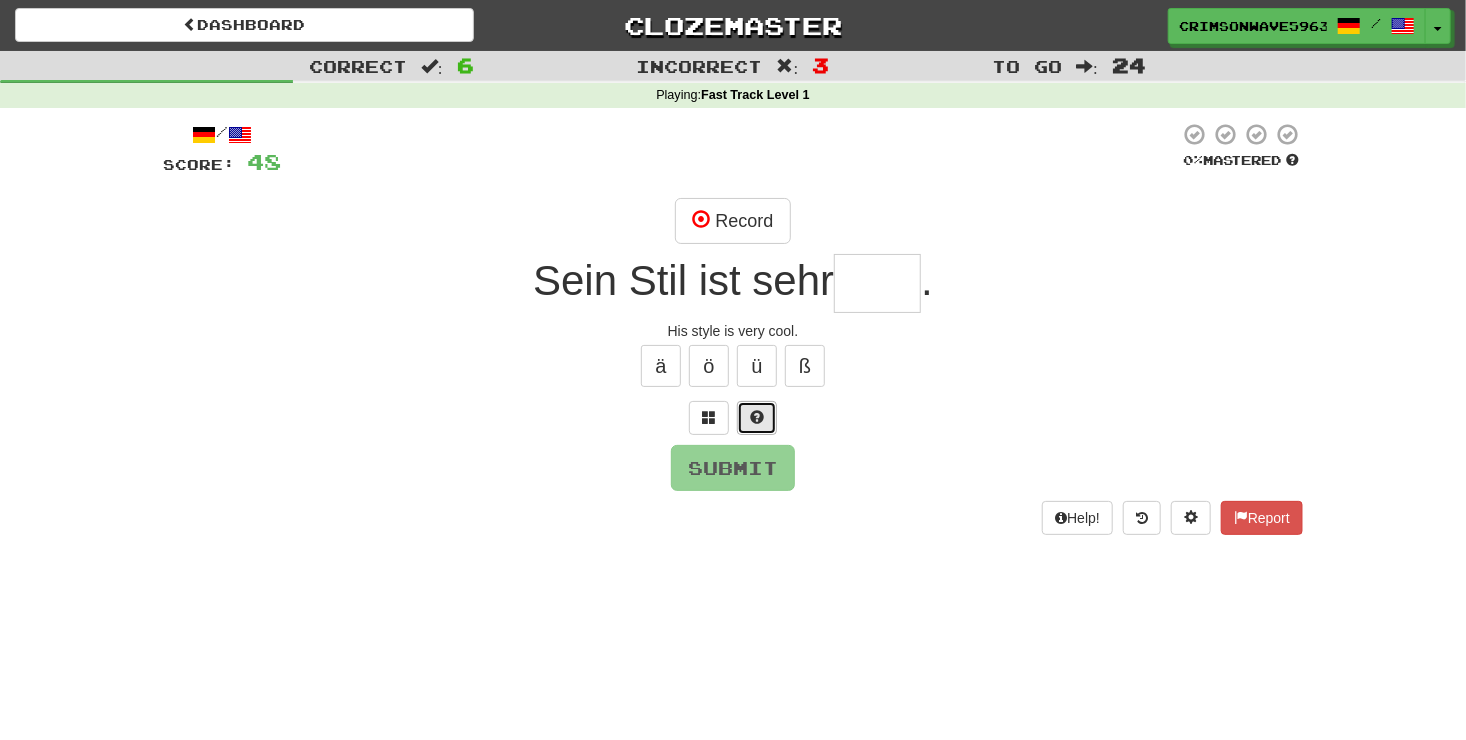 click at bounding box center [757, 418] 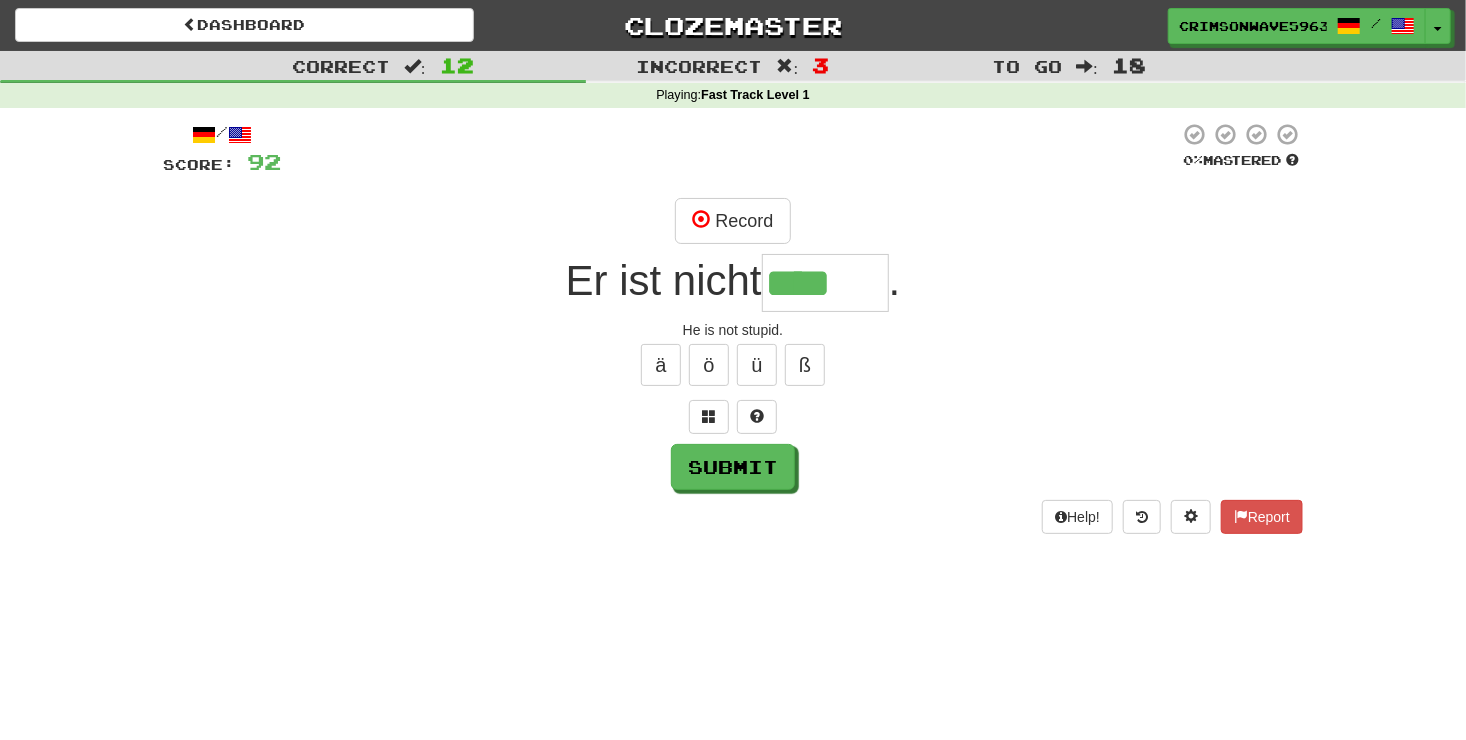 scroll, scrollTop: 0, scrollLeft: 0, axis: both 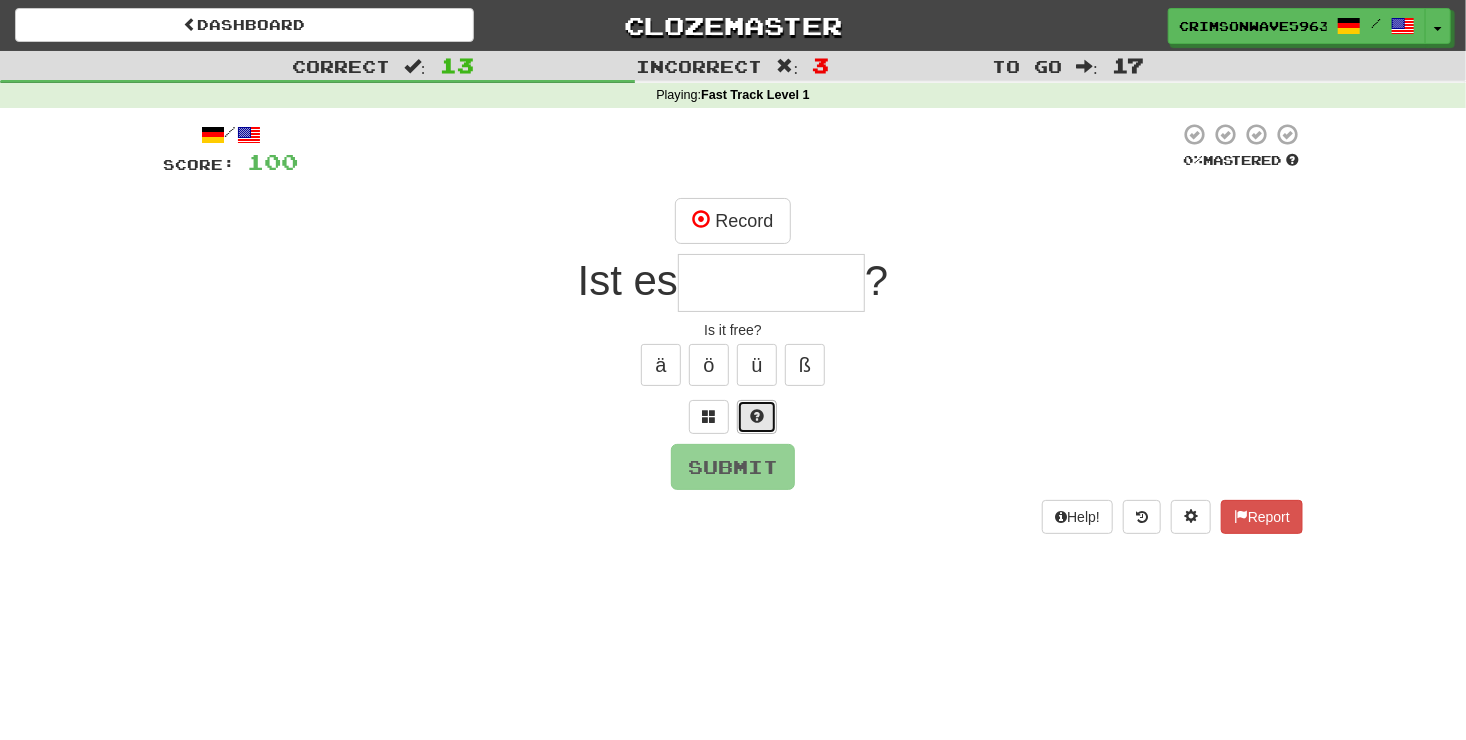 click at bounding box center (757, 417) 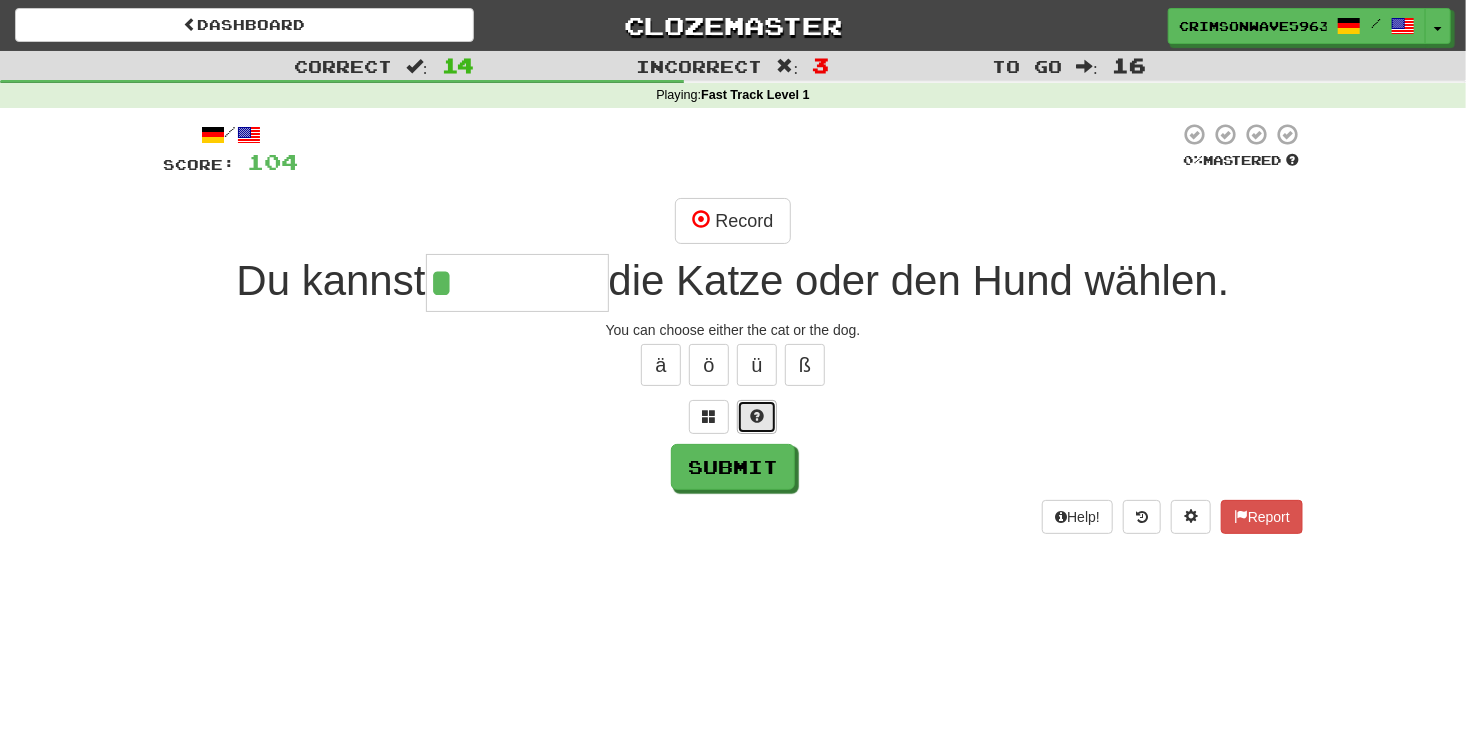 click at bounding box center (757, 416) 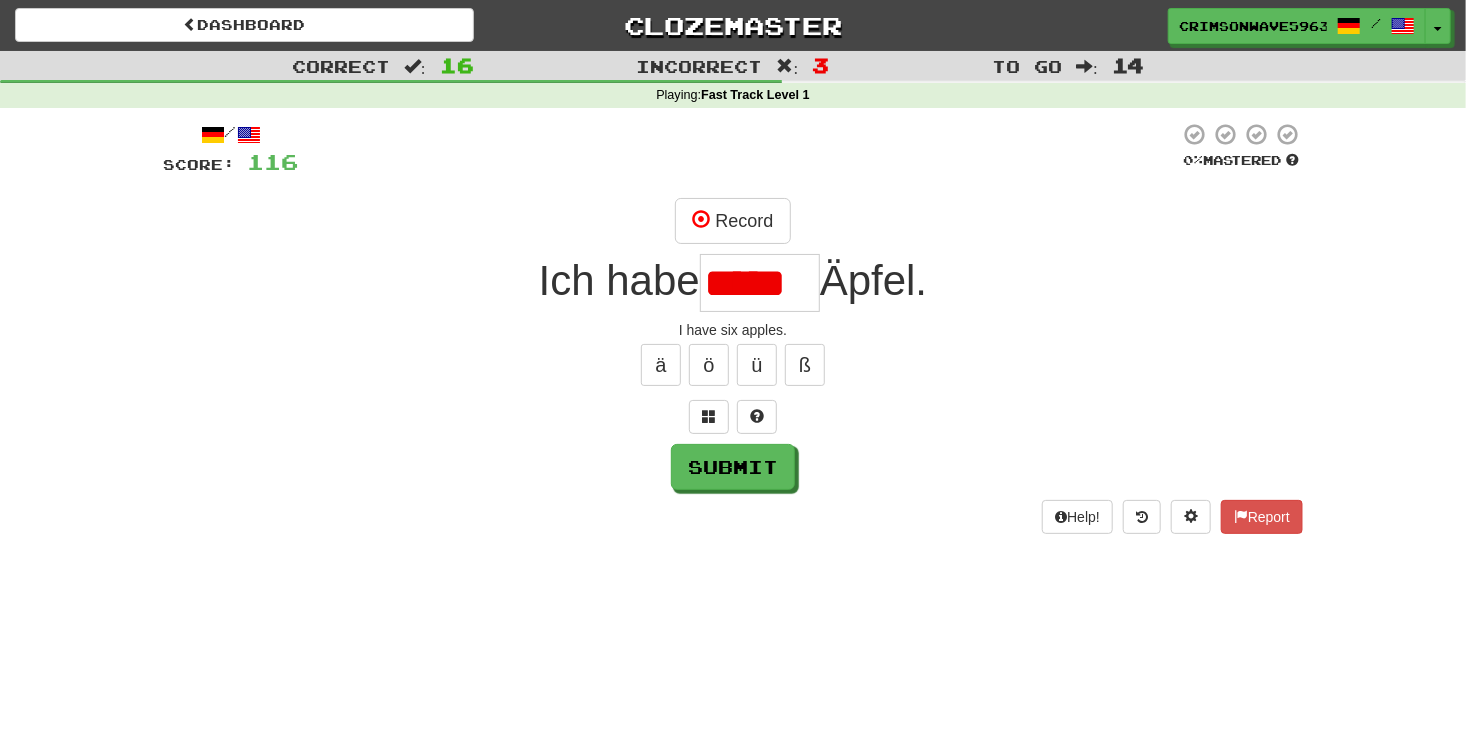 scroll, scrollTop: 0, scrollLeft: 0, axis: both 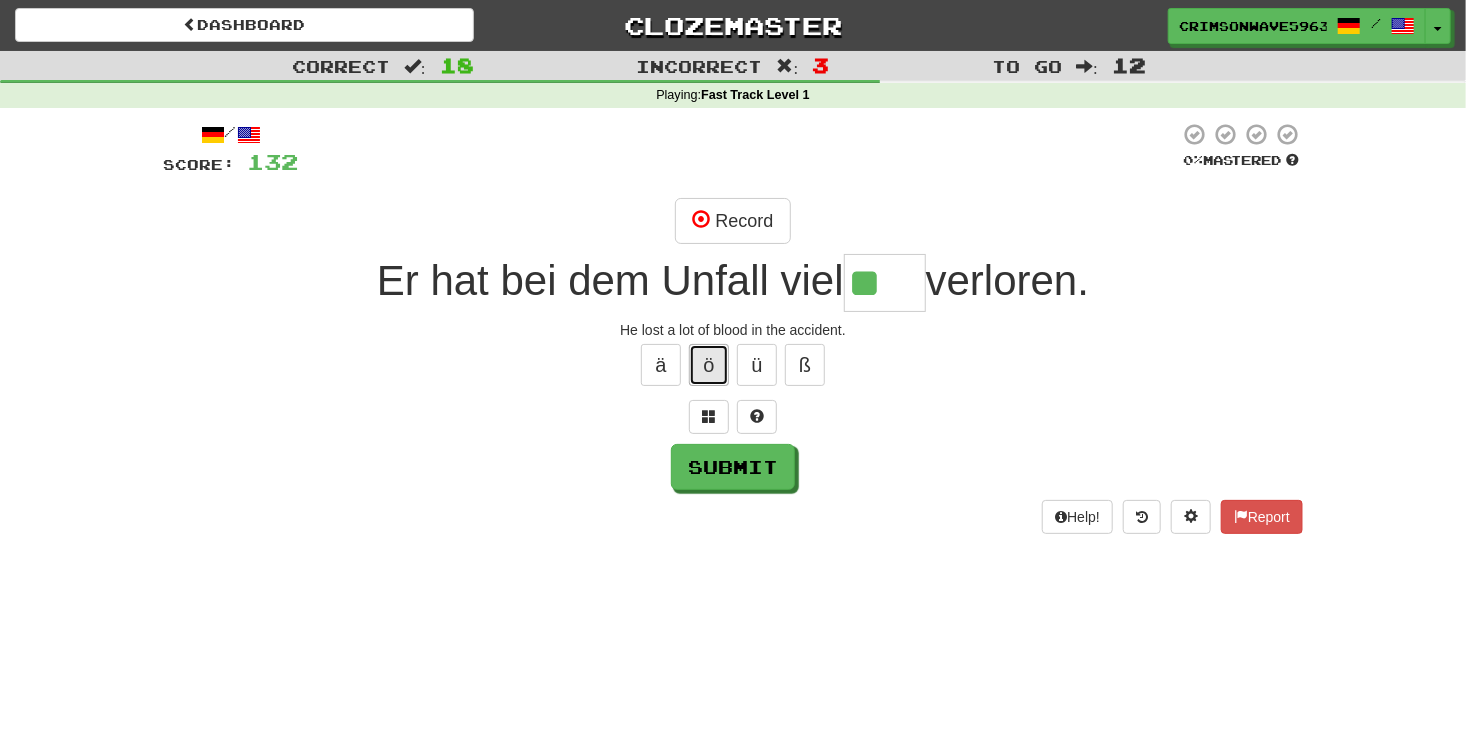click on "ö" at bounding box center (709, 365) 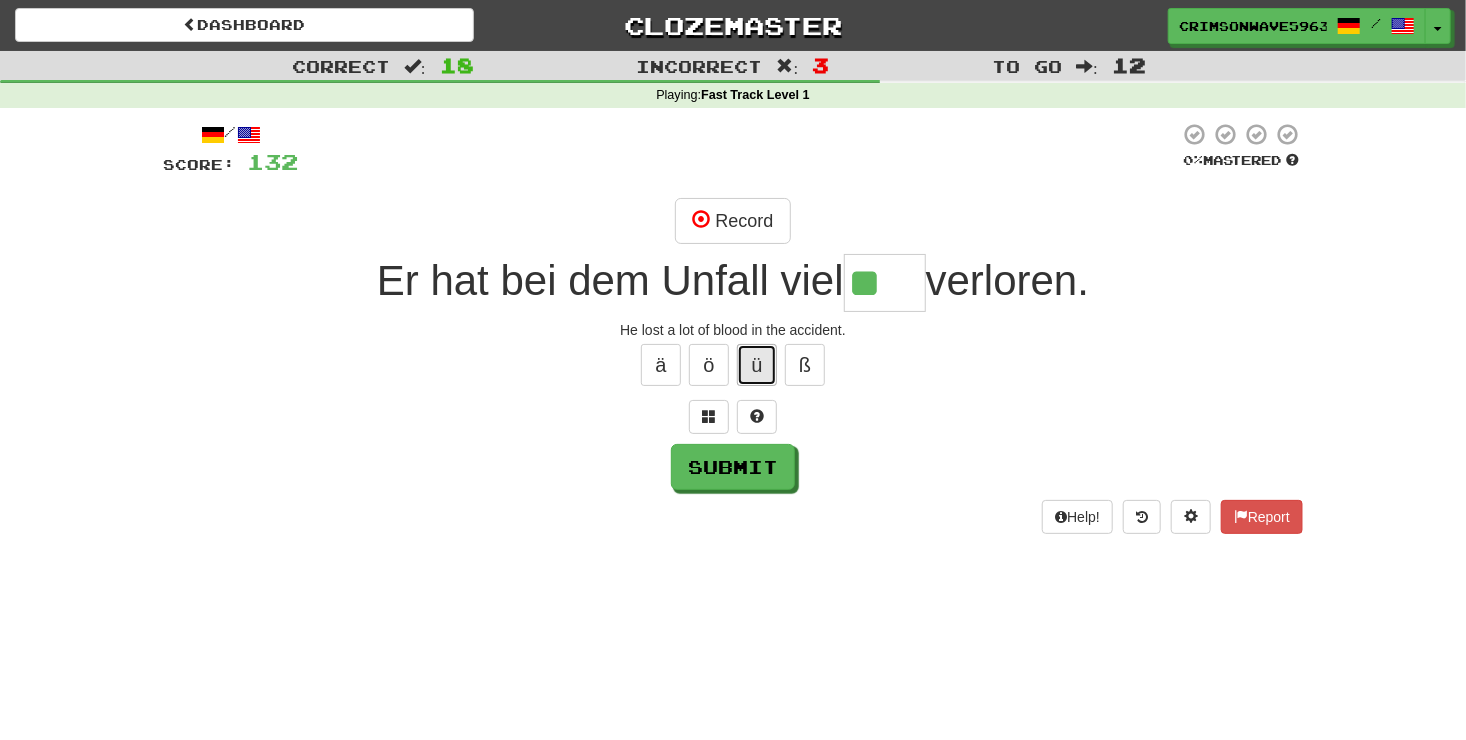 click on "ü" at bounding box center (757, 365) 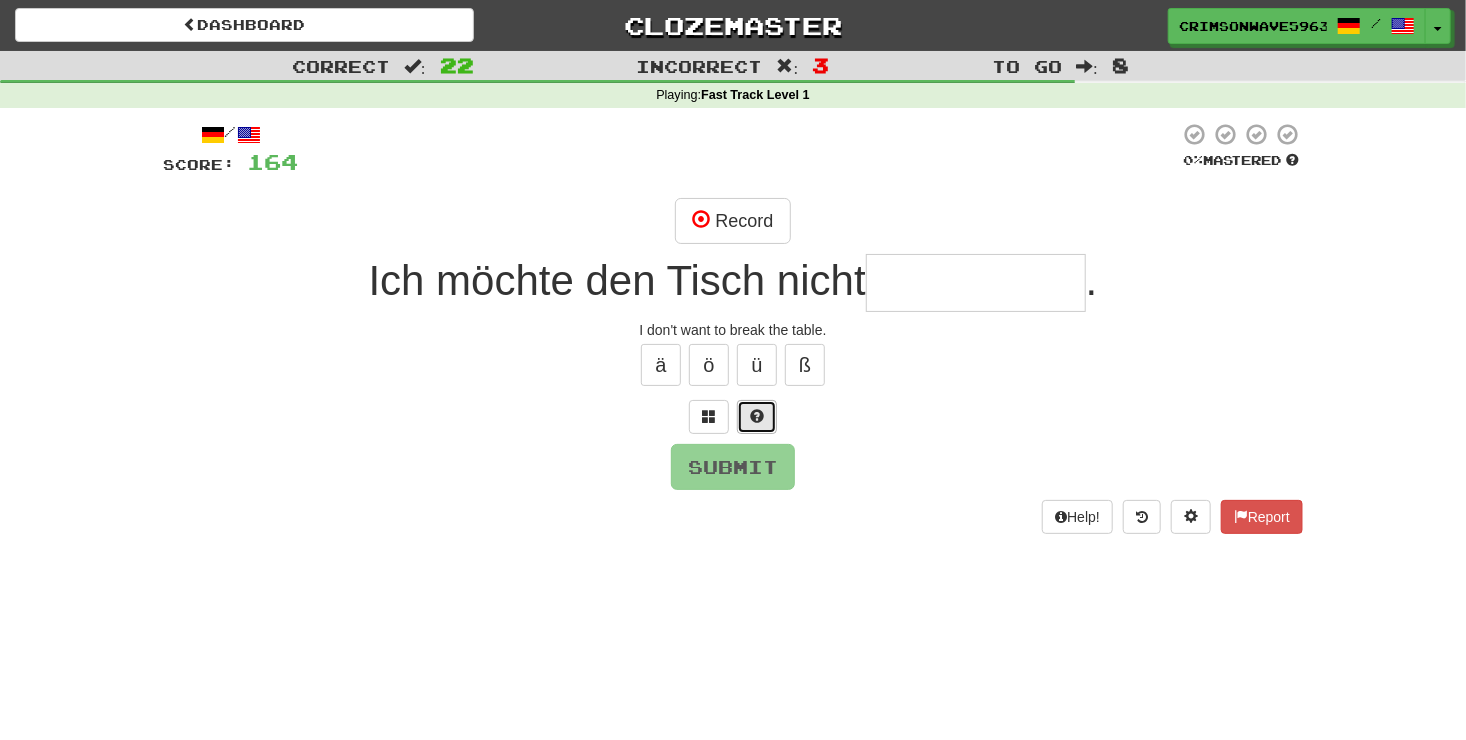 click at bounding box center (757, 417) 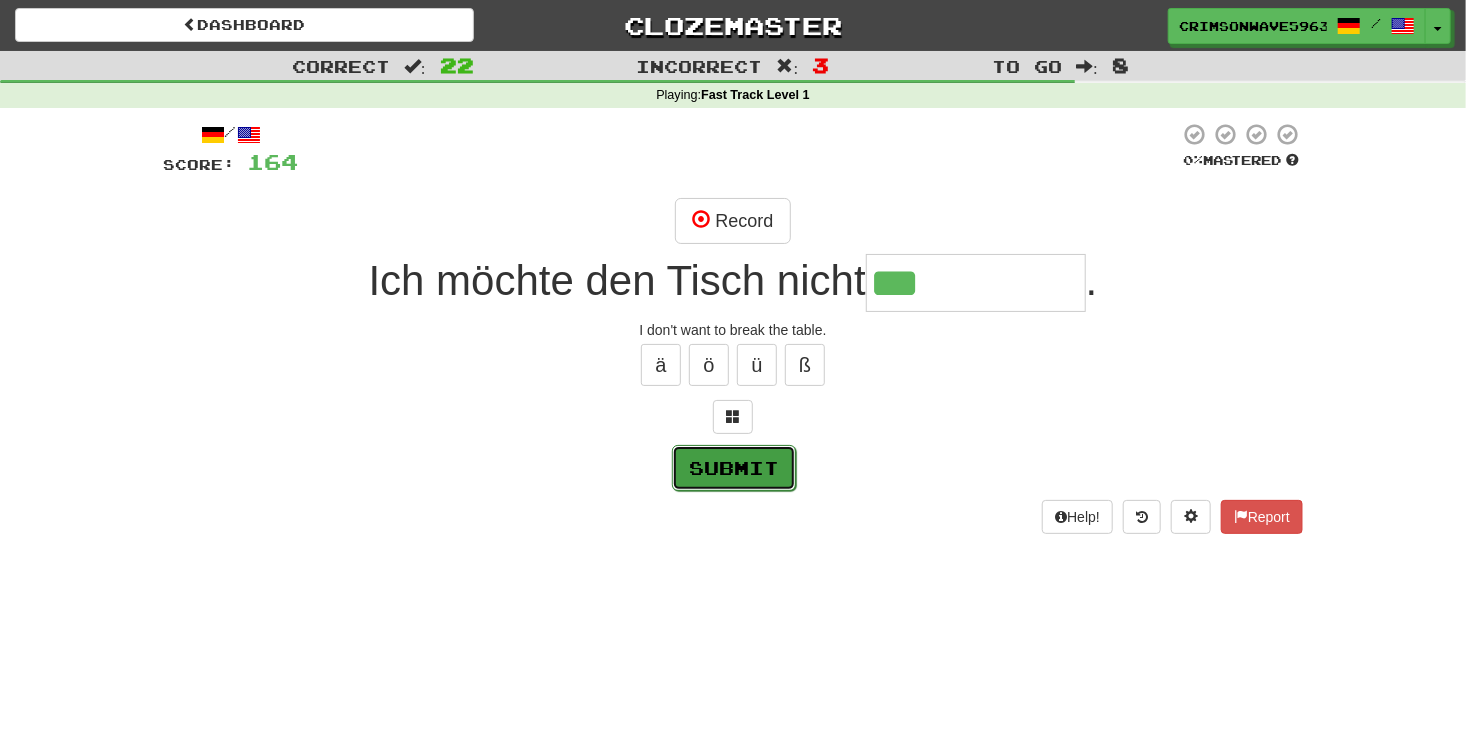 click on "Submit" at bounding box center (734, 468) 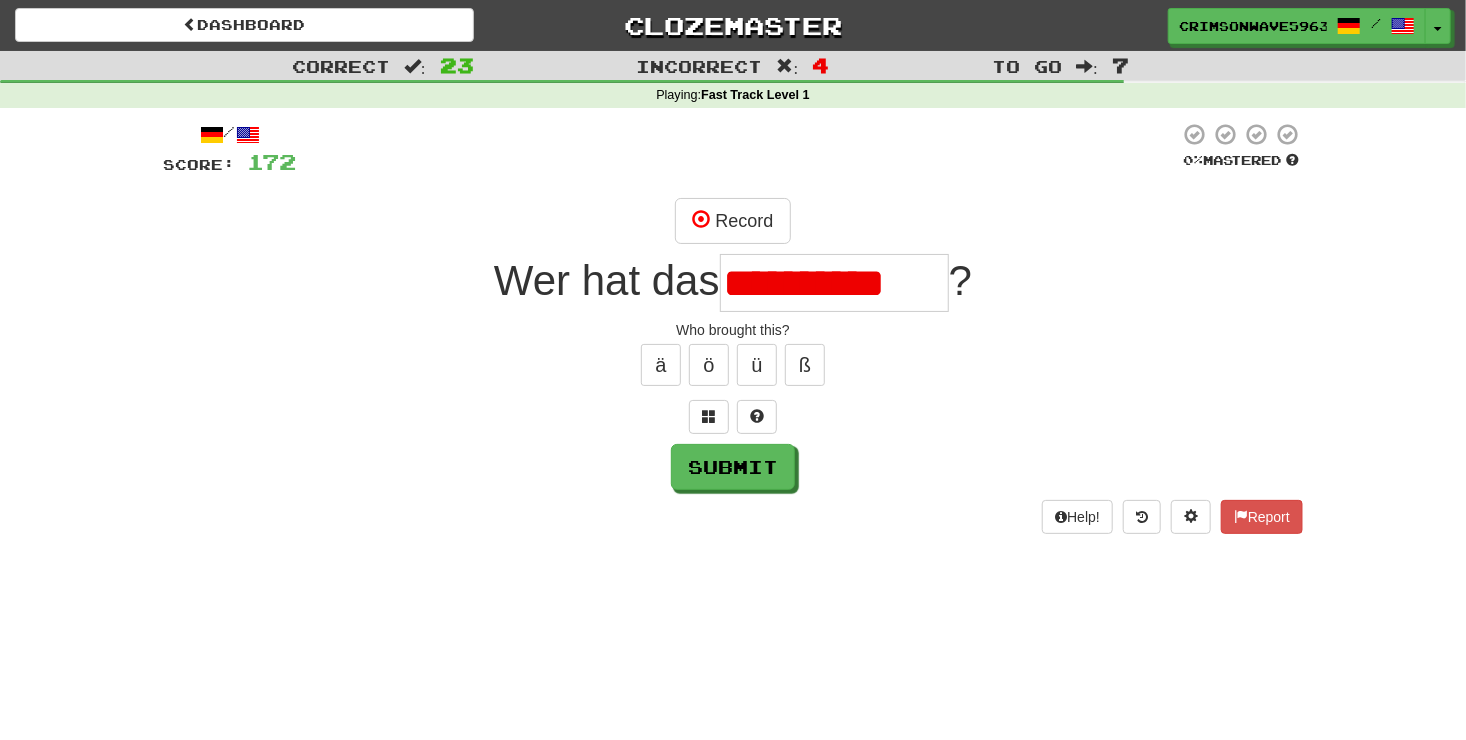 scroll, scrollTop: 0, scrollLeft: 0, axis: both 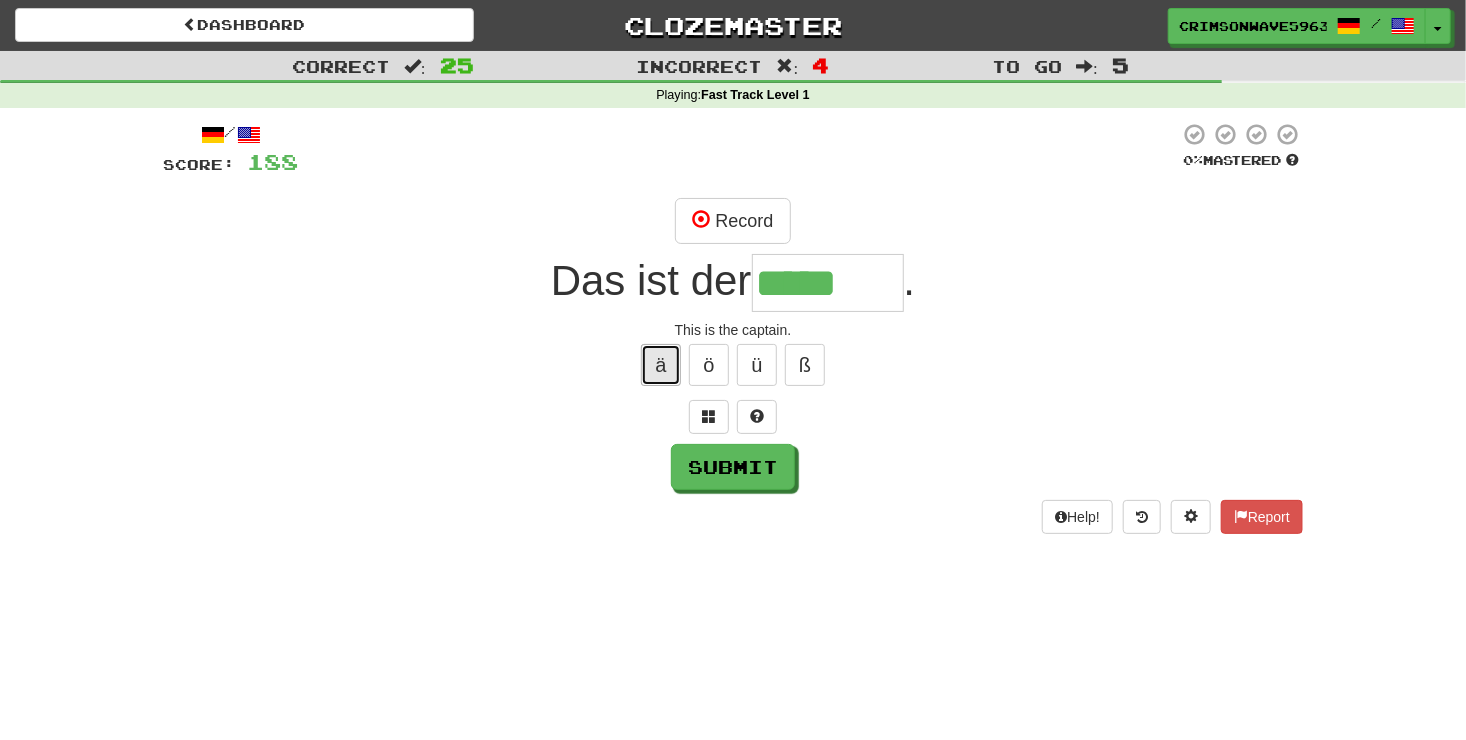 click on "ä" at bounding box center [661, 365] 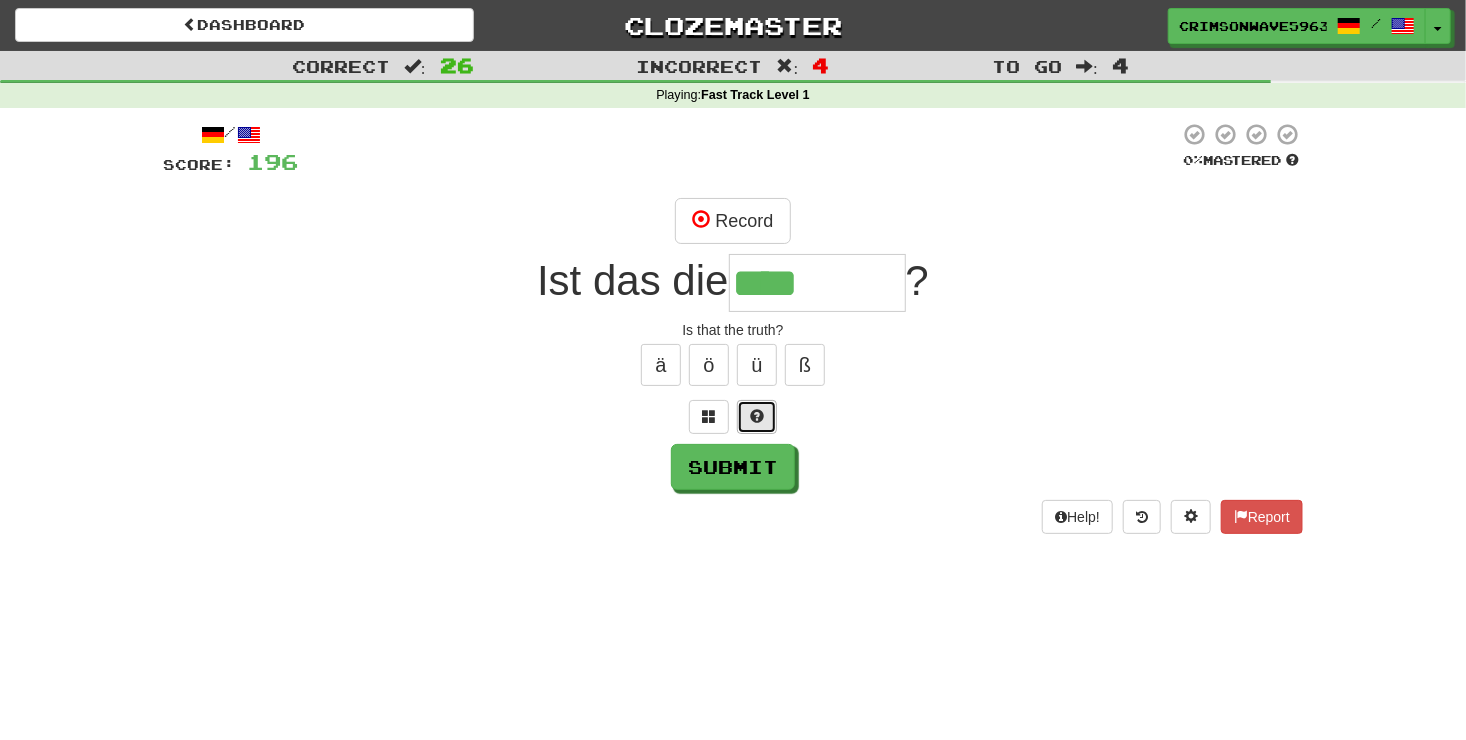 click at bounding box center (757, 417) 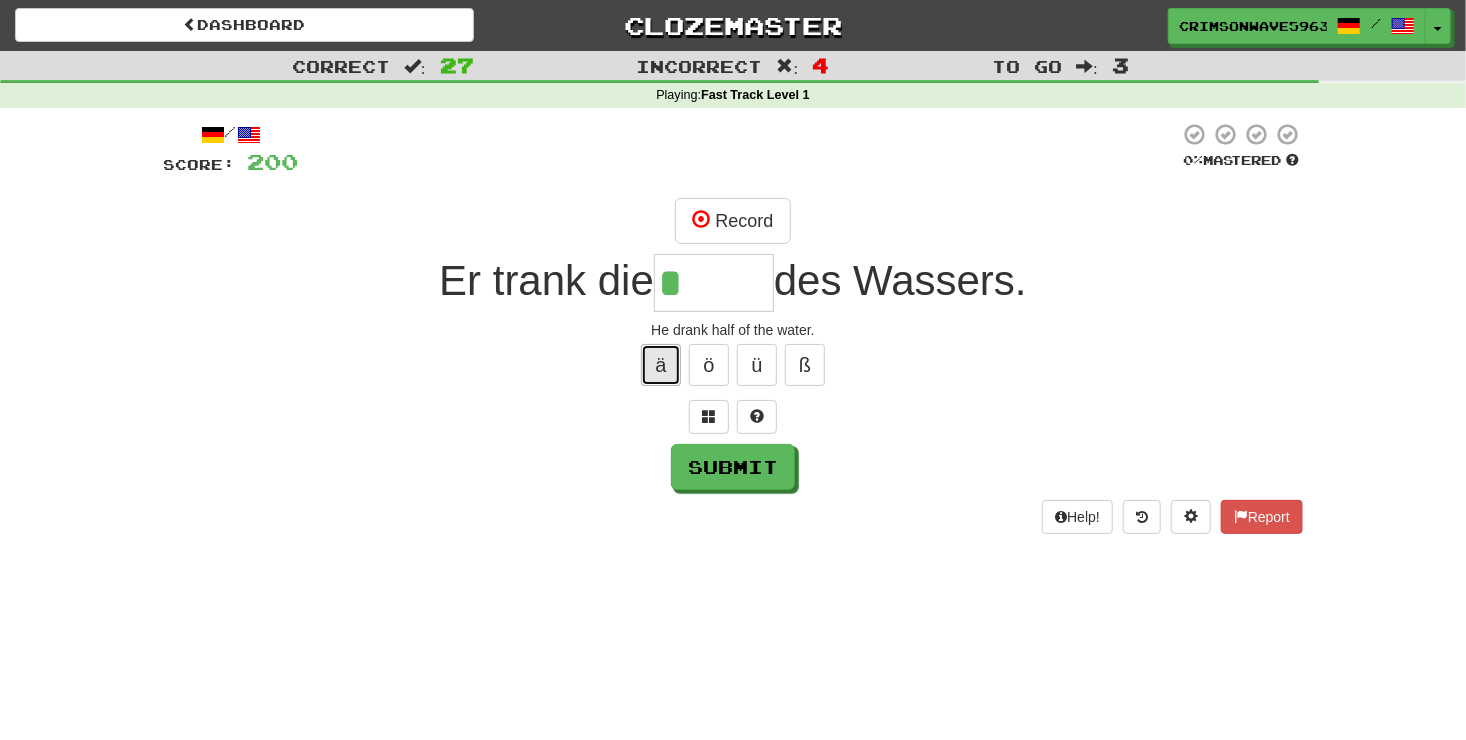 click on "ä" at bounding box center [661, 365] 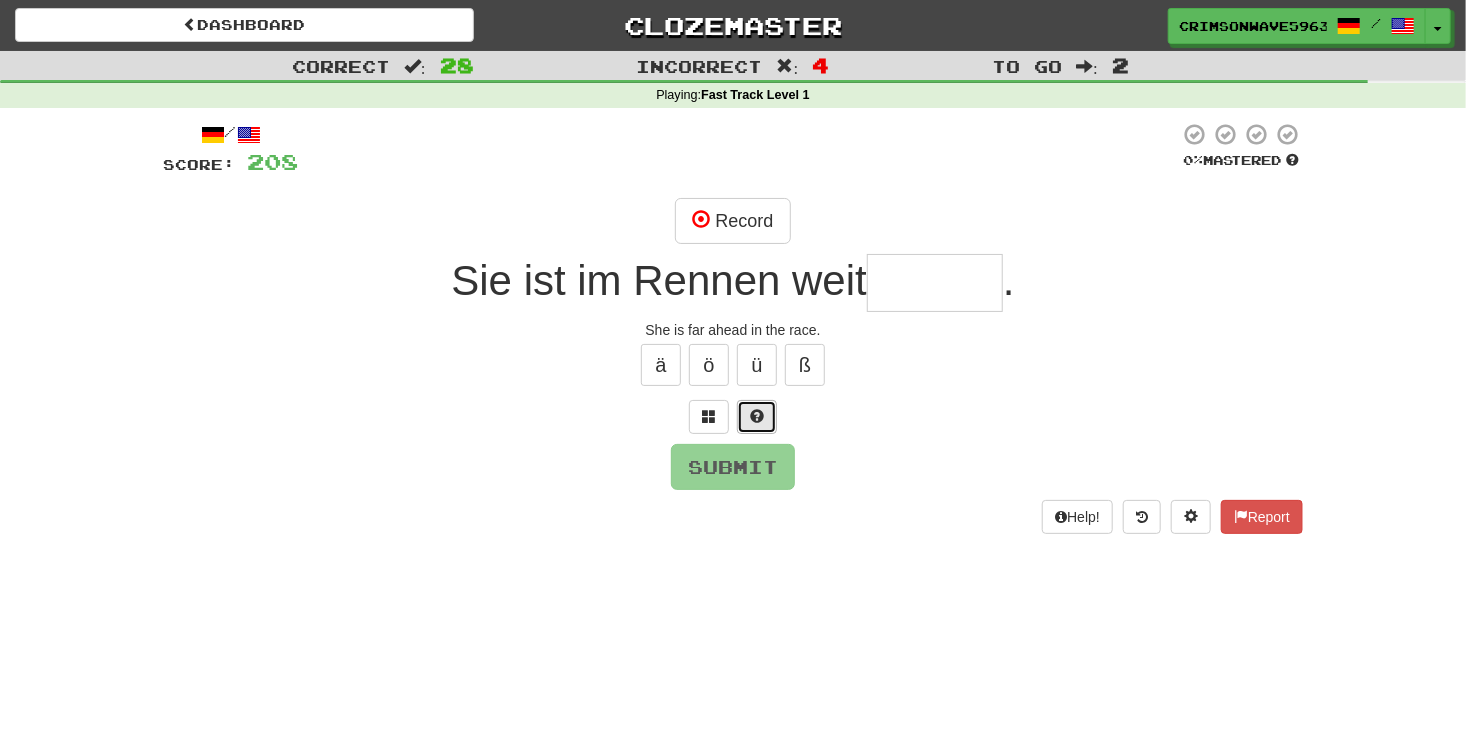 click at bounding box center (757, 417) 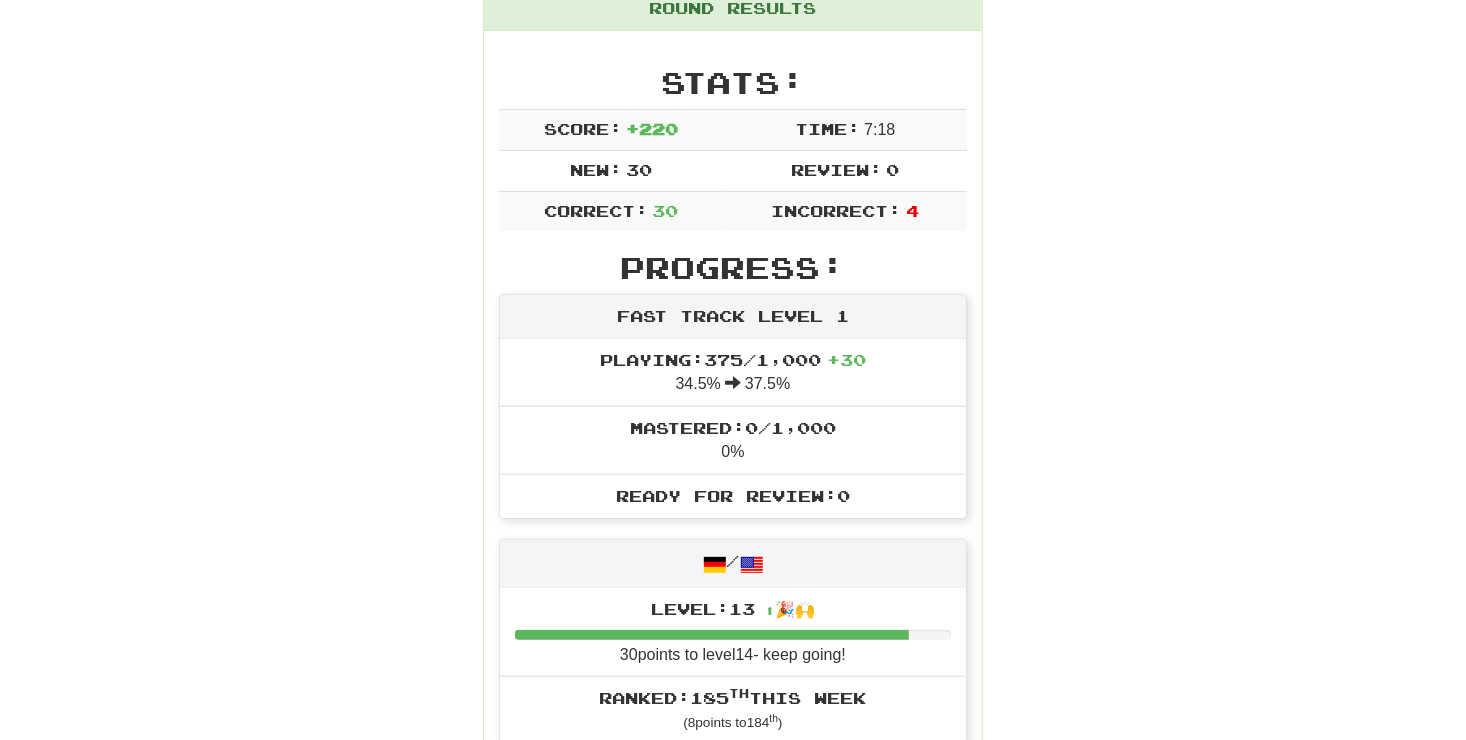 scroll, scrollTop: 246, scrollLeft: 0, axis: vertical 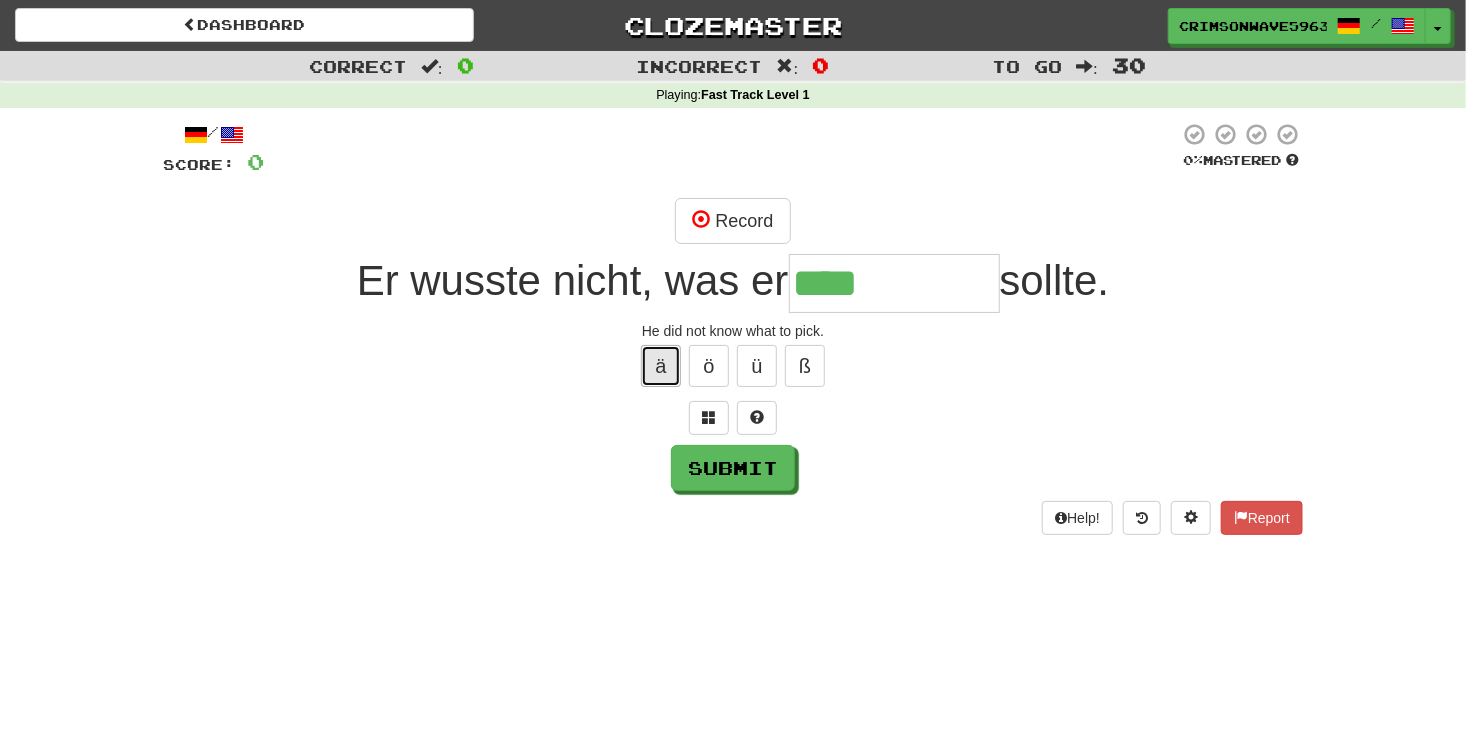 click on "ä" at bounding box center [661, 366] 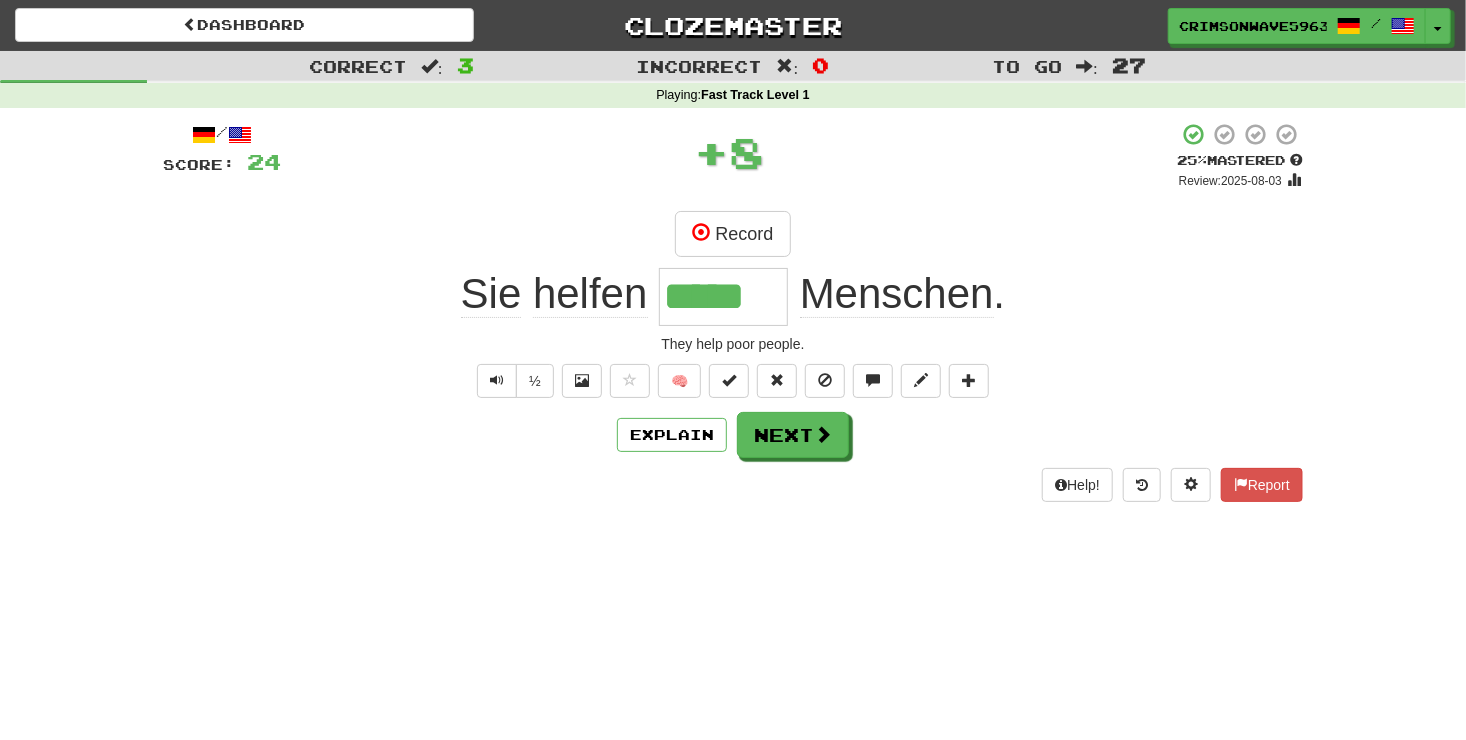 scroll, scrollTop: 0, scrollLeft: 0, axis: both 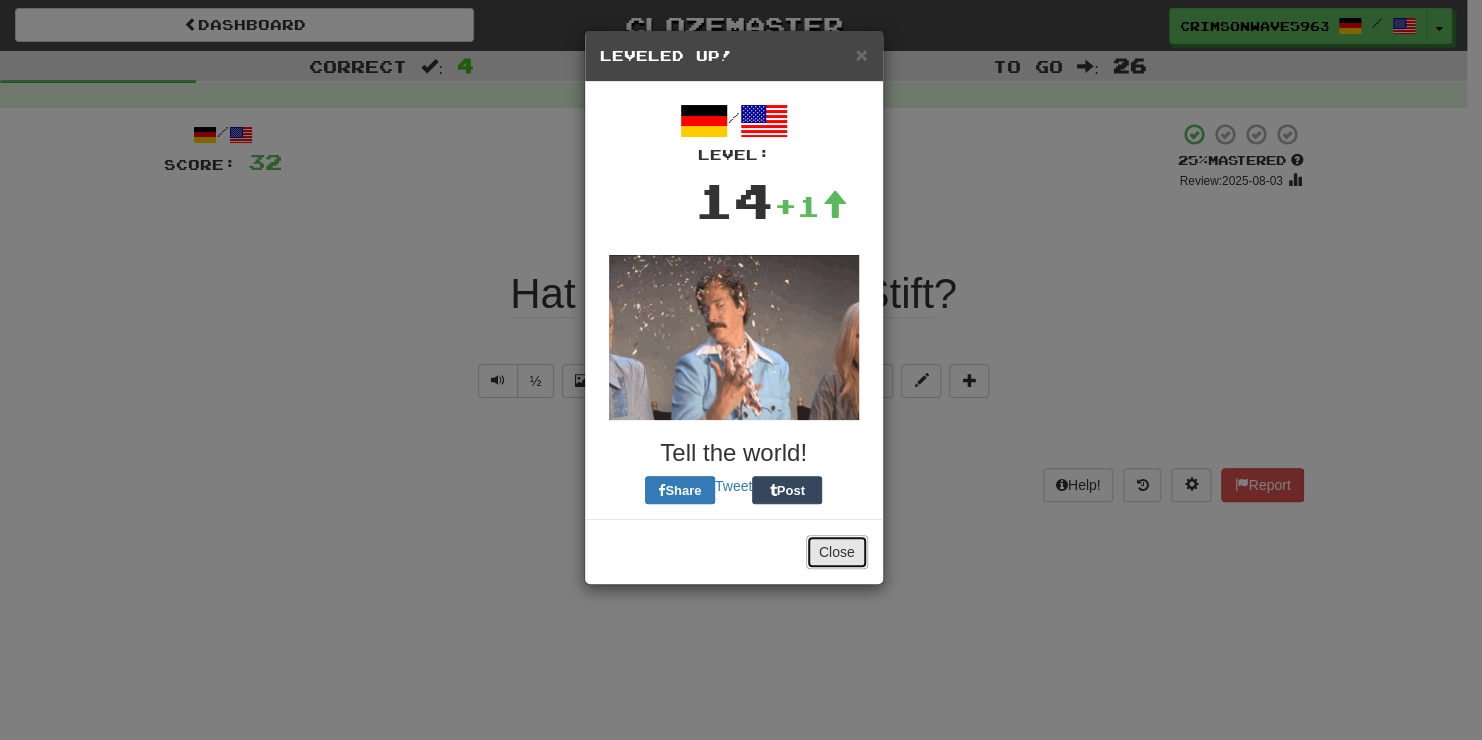 click on "Close" at bounding box center (837, 552) 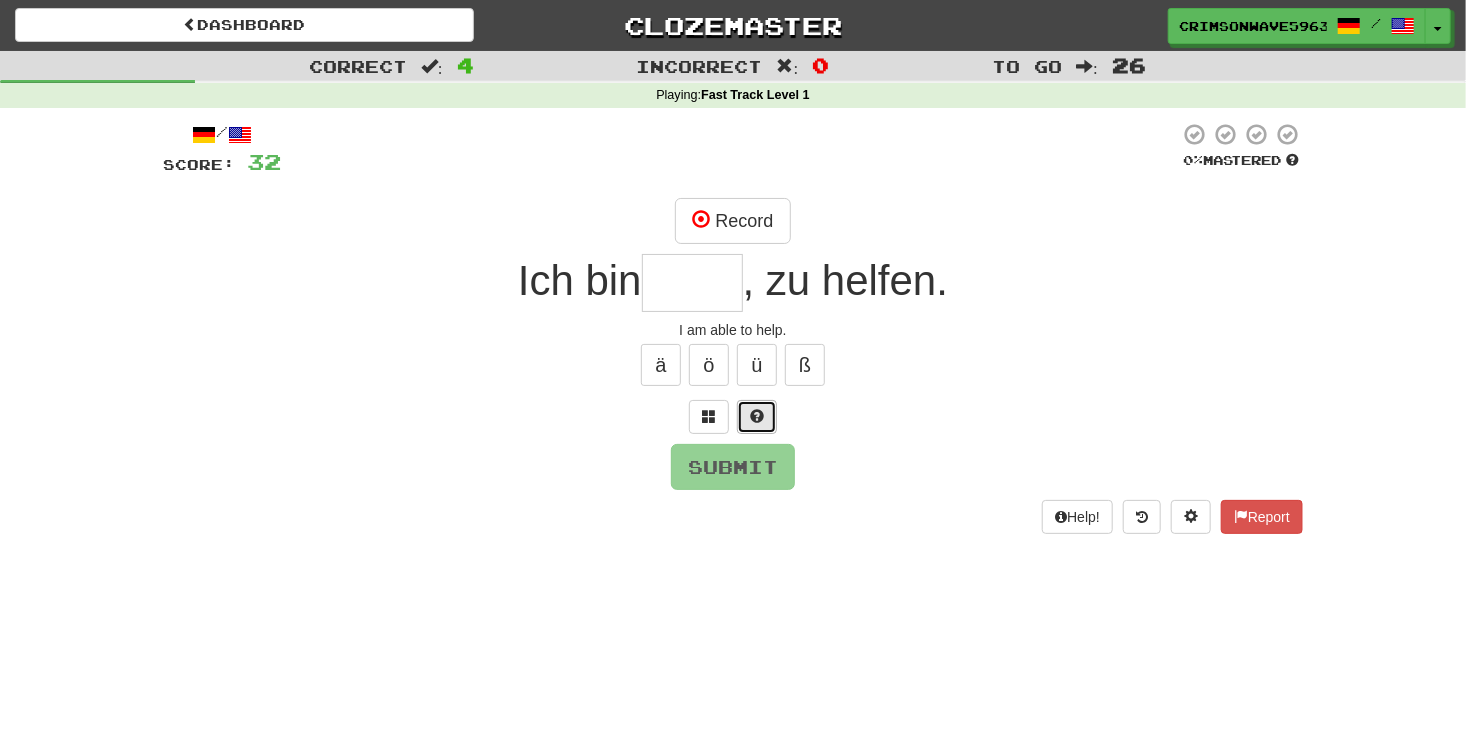 click at bounding box center [757, 417] 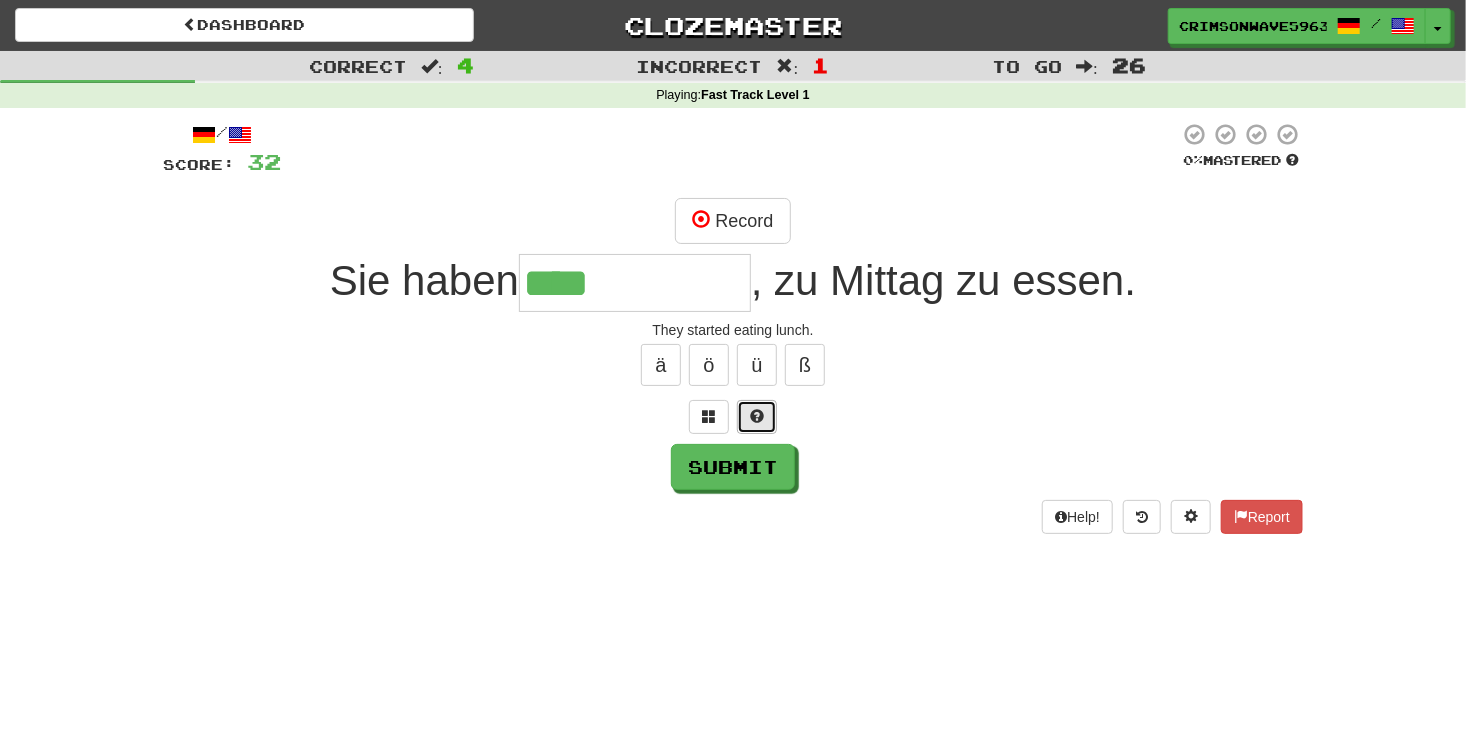 click at bounding box center (757, 417) 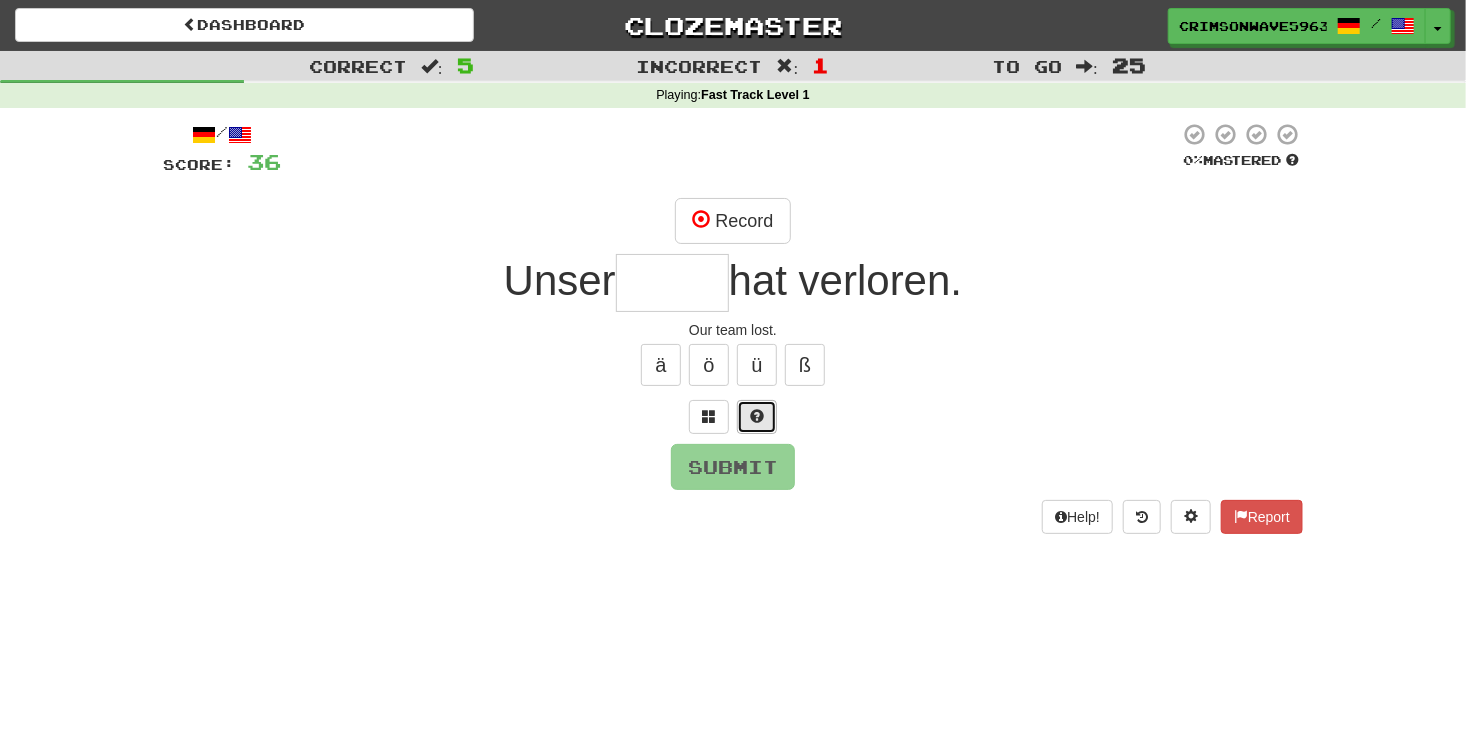 click at bounding box center (757, 417) 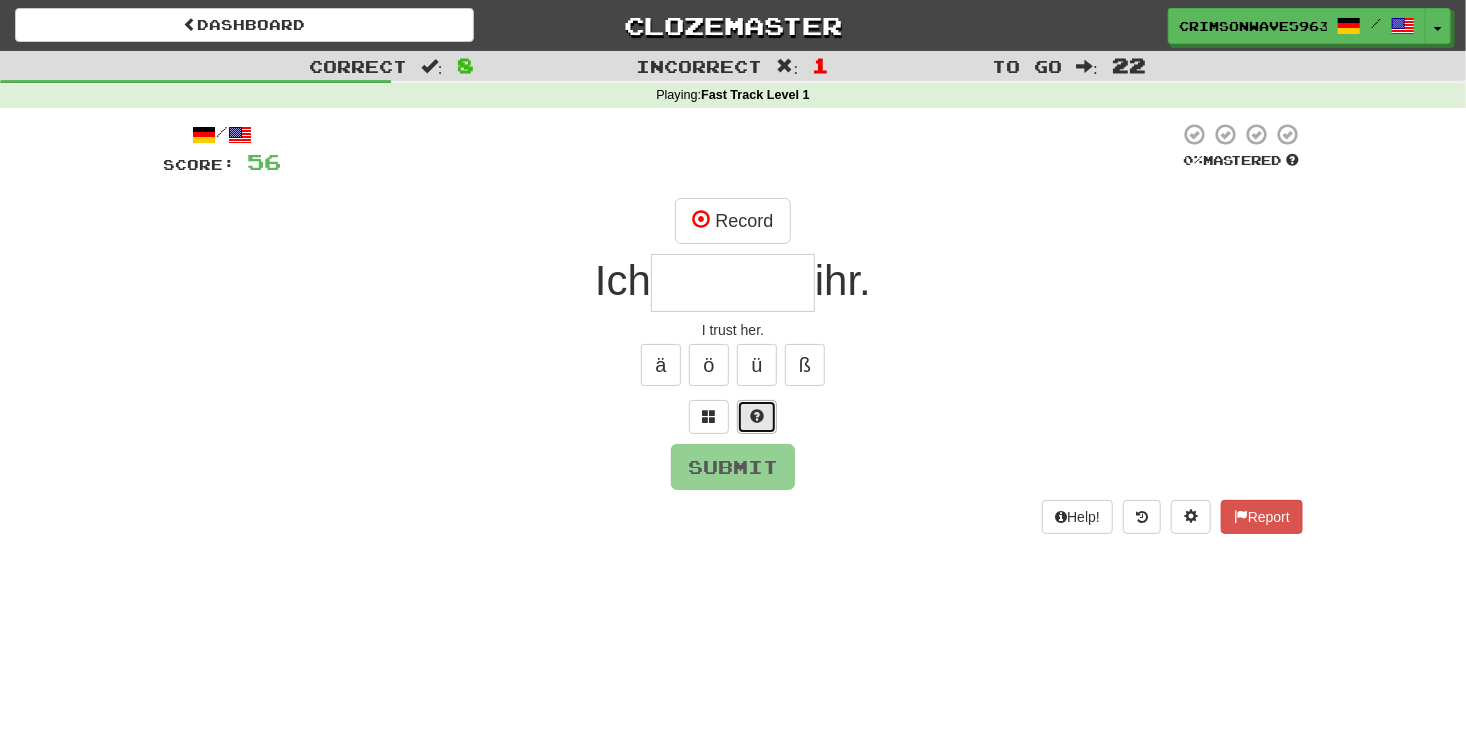 click at bounding box center (757, 416) 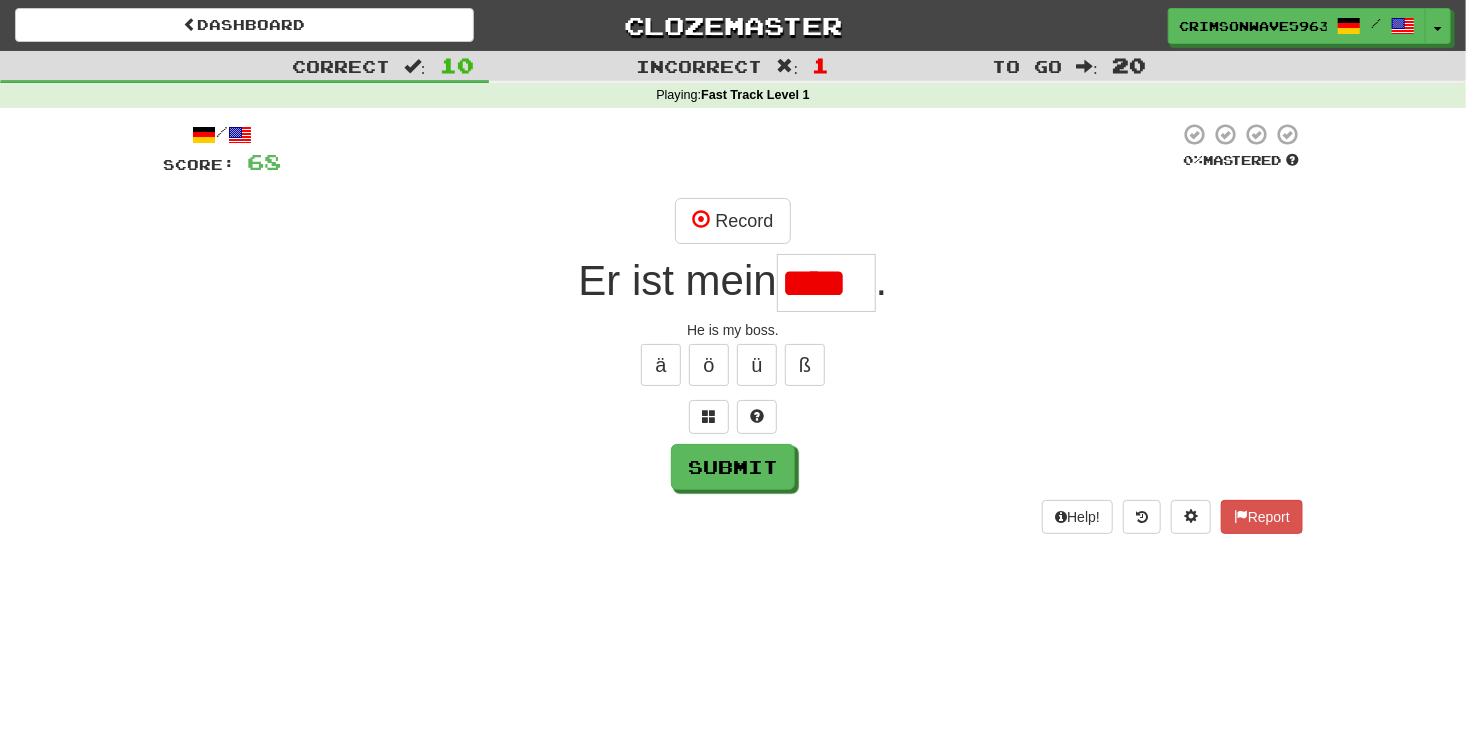 scroll, scrollTop: 0, scrollLeft: 0, axis: both 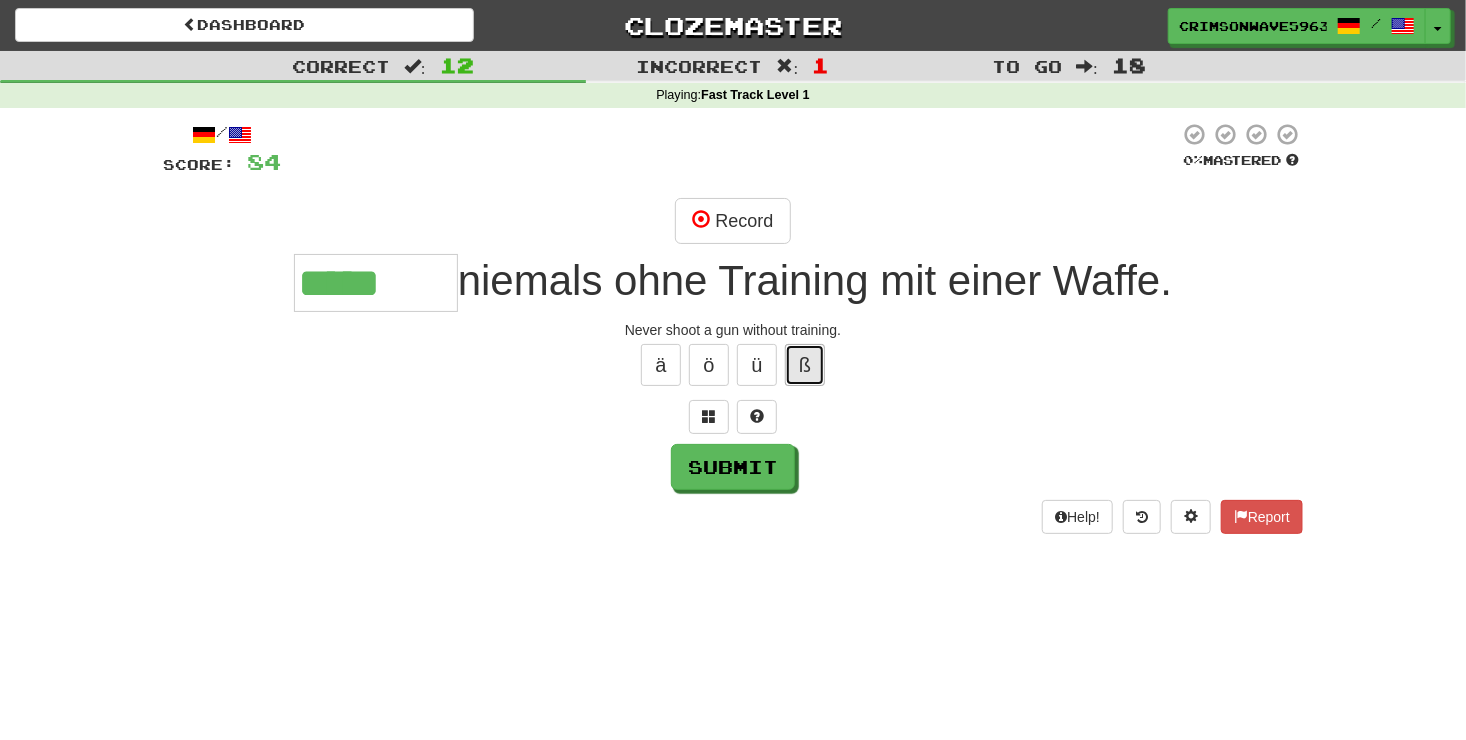 click on "ß" at bounding box center [805, 365] 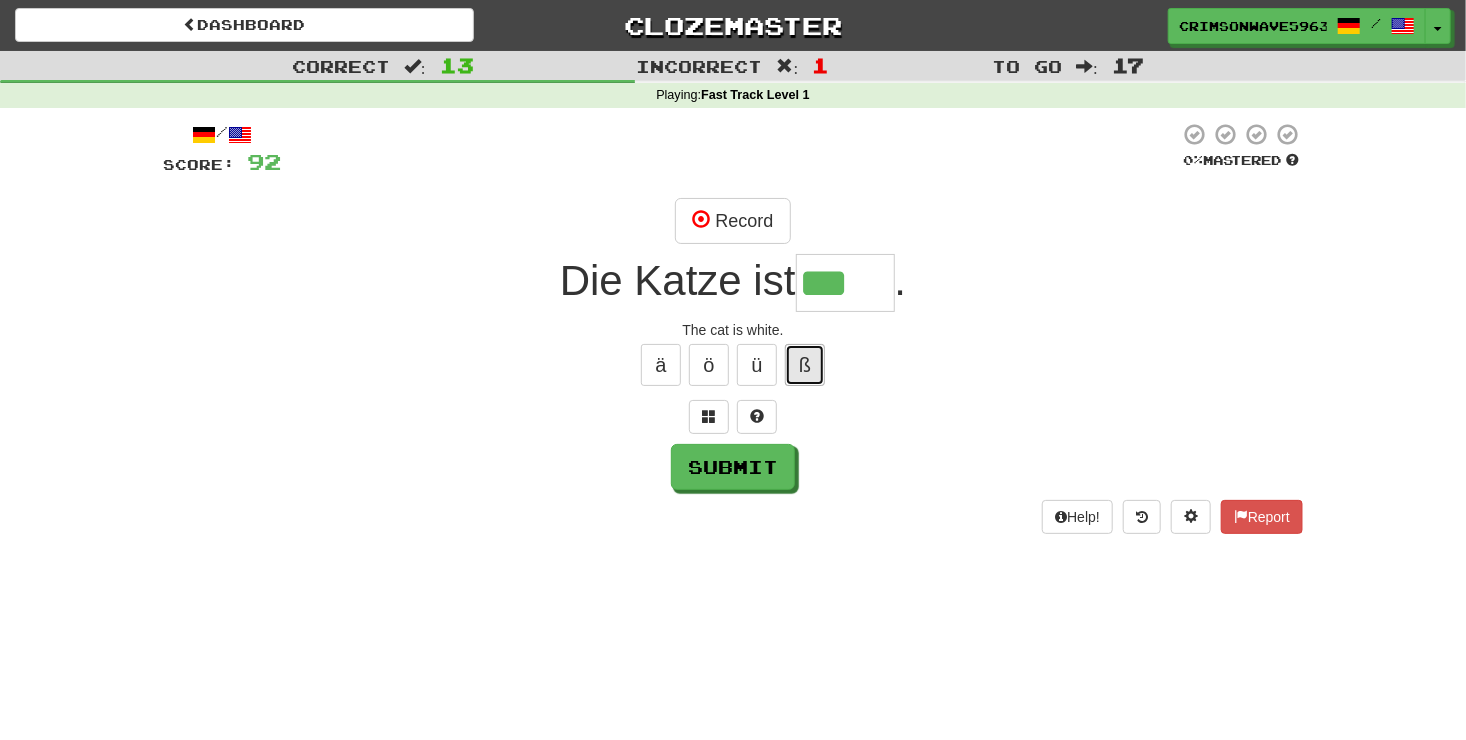 click on "ß" at bounding box center [805, 365] 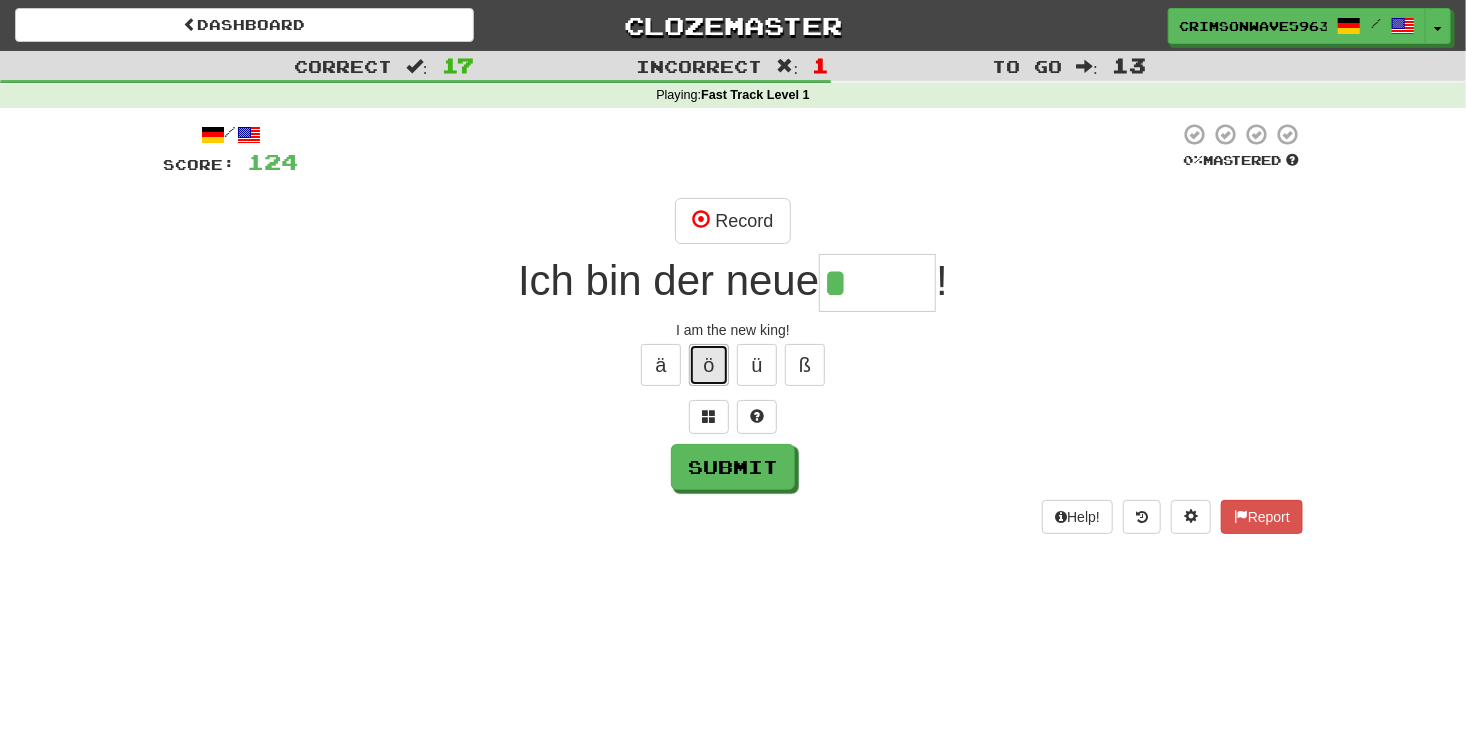 click on "ö" at bounding box center [709, 365] 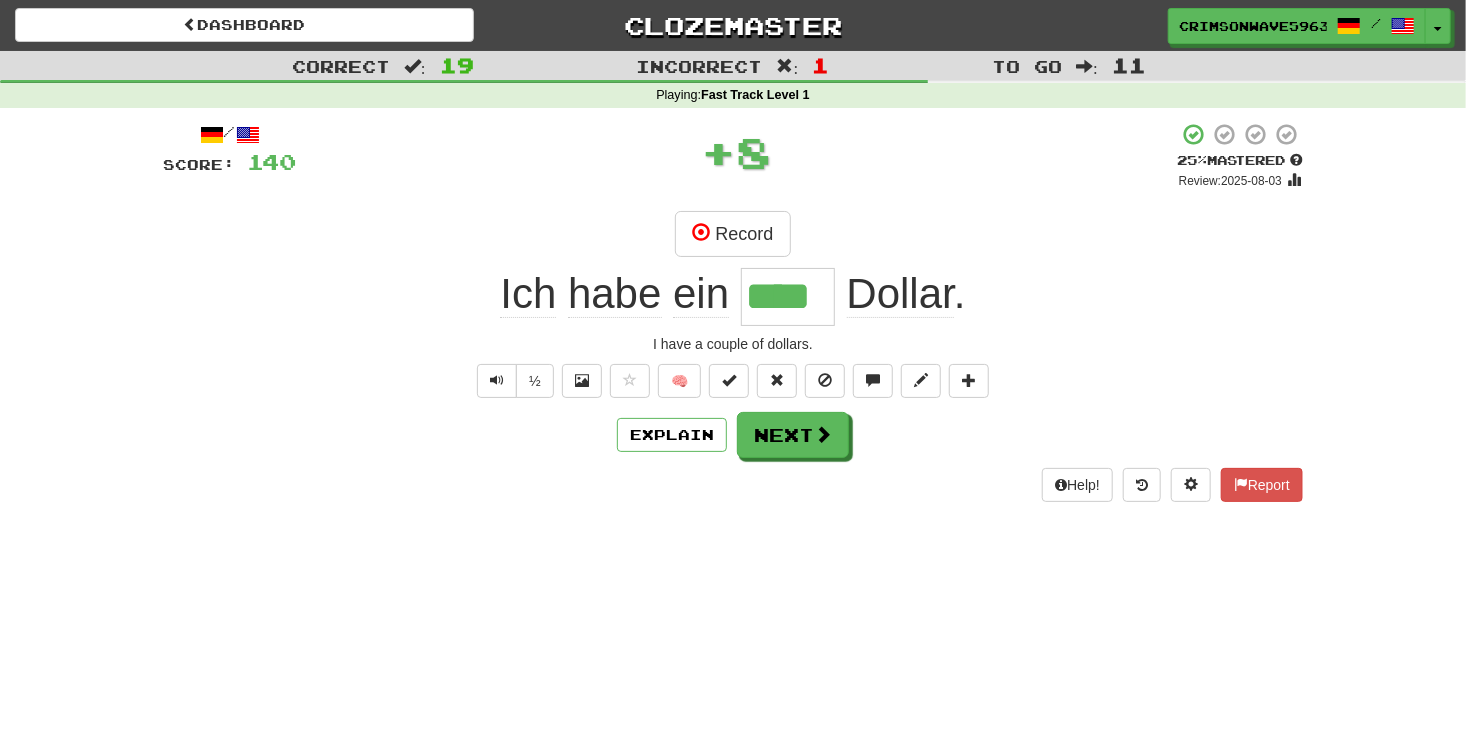 scroll, scrollTop: 0, scrollLeft: 0, axis: both 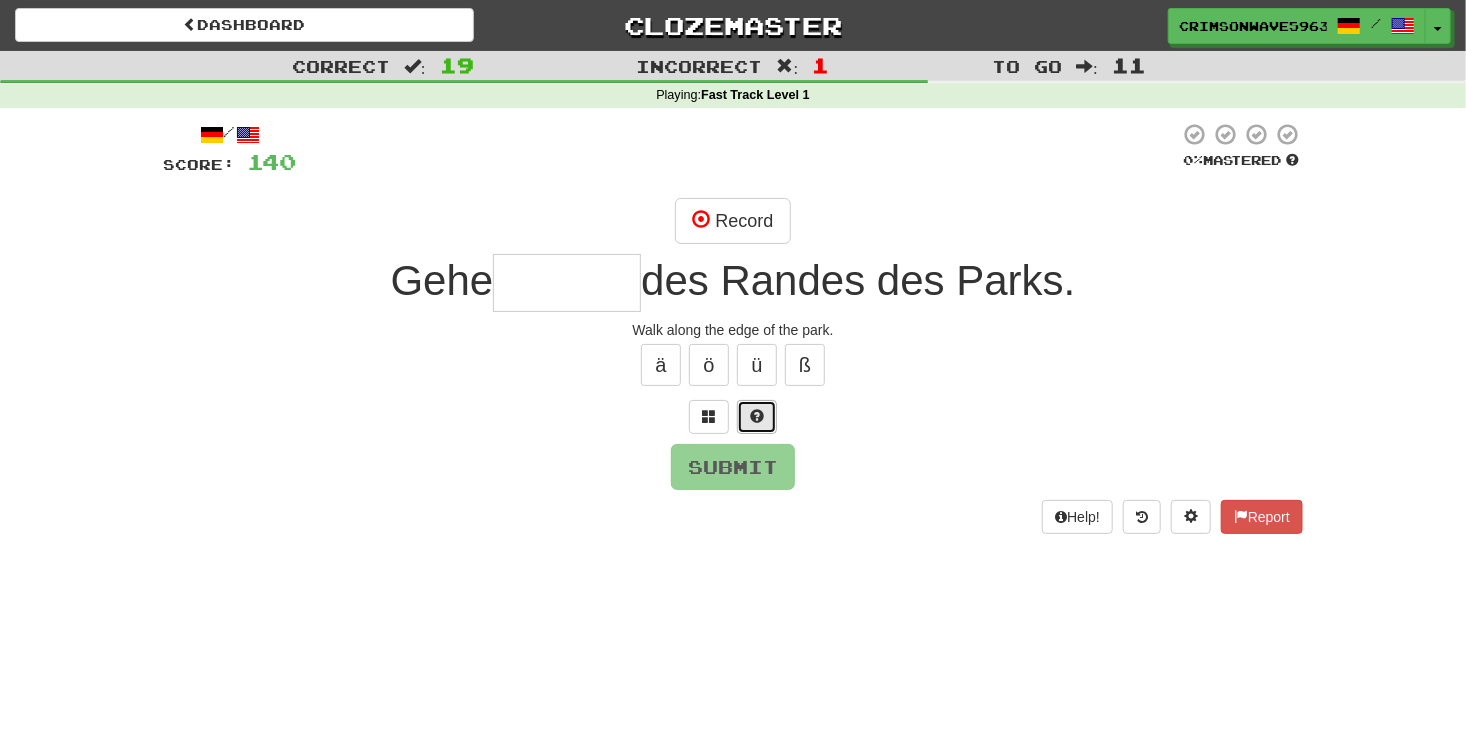 click at bounding box center (757, 416) 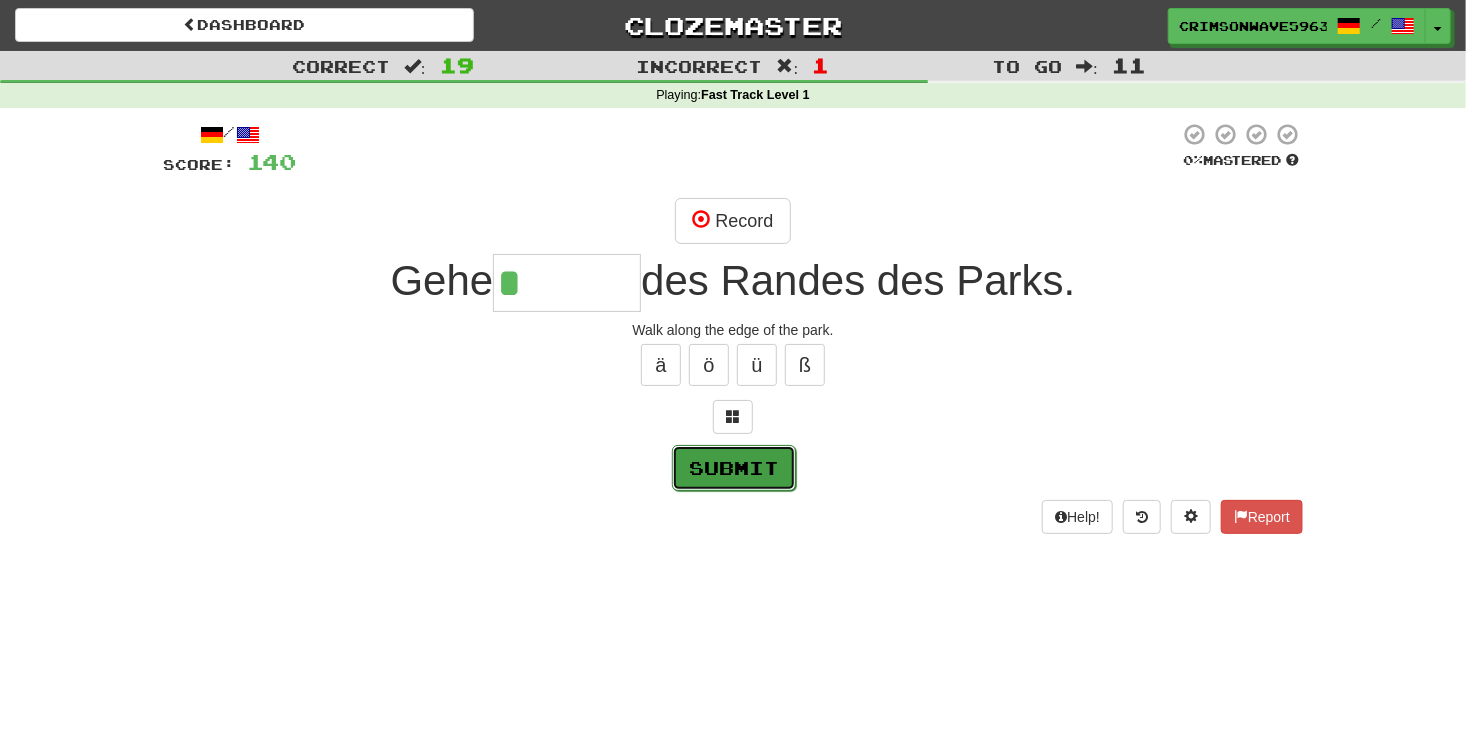 click on "Submit" at bounding box center (734, 468) 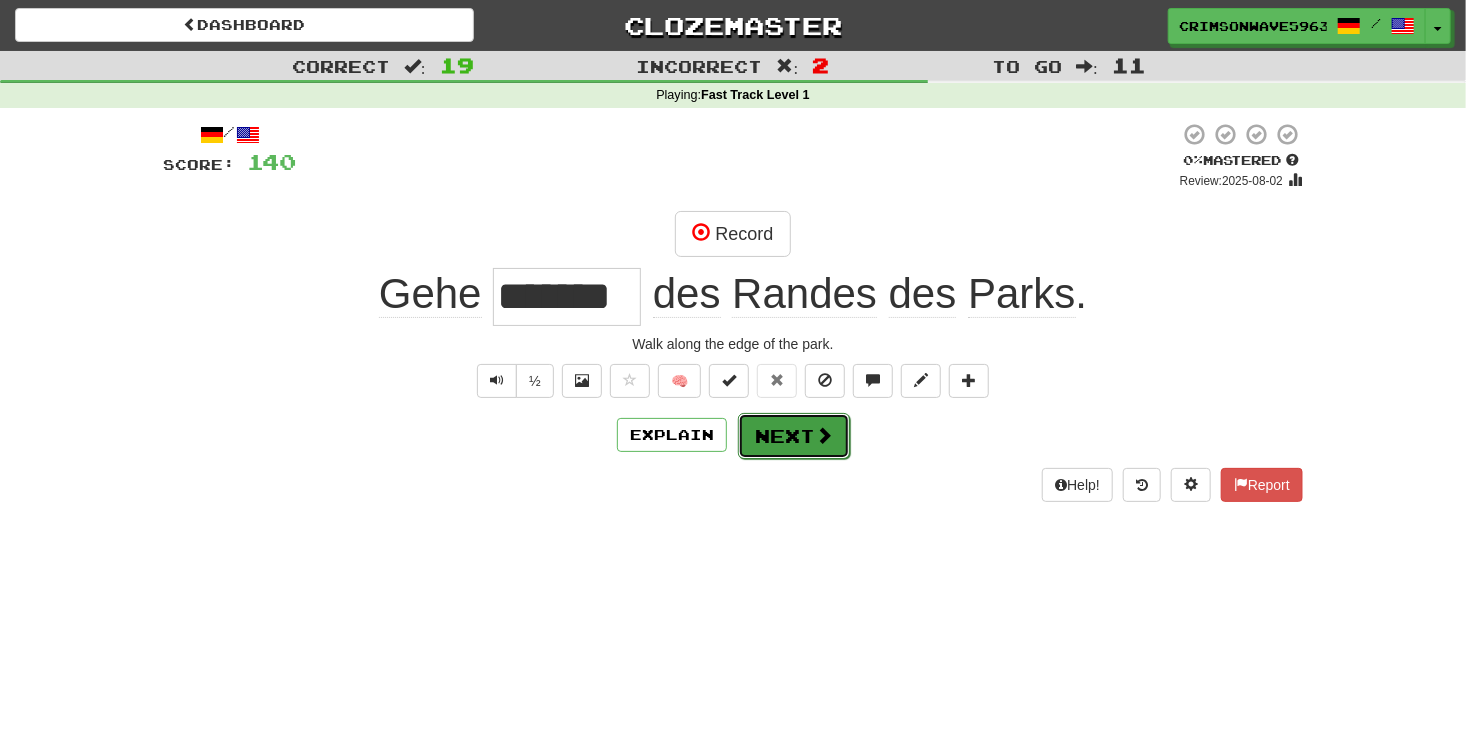 click on "Next" at bounding box center (794, 436) 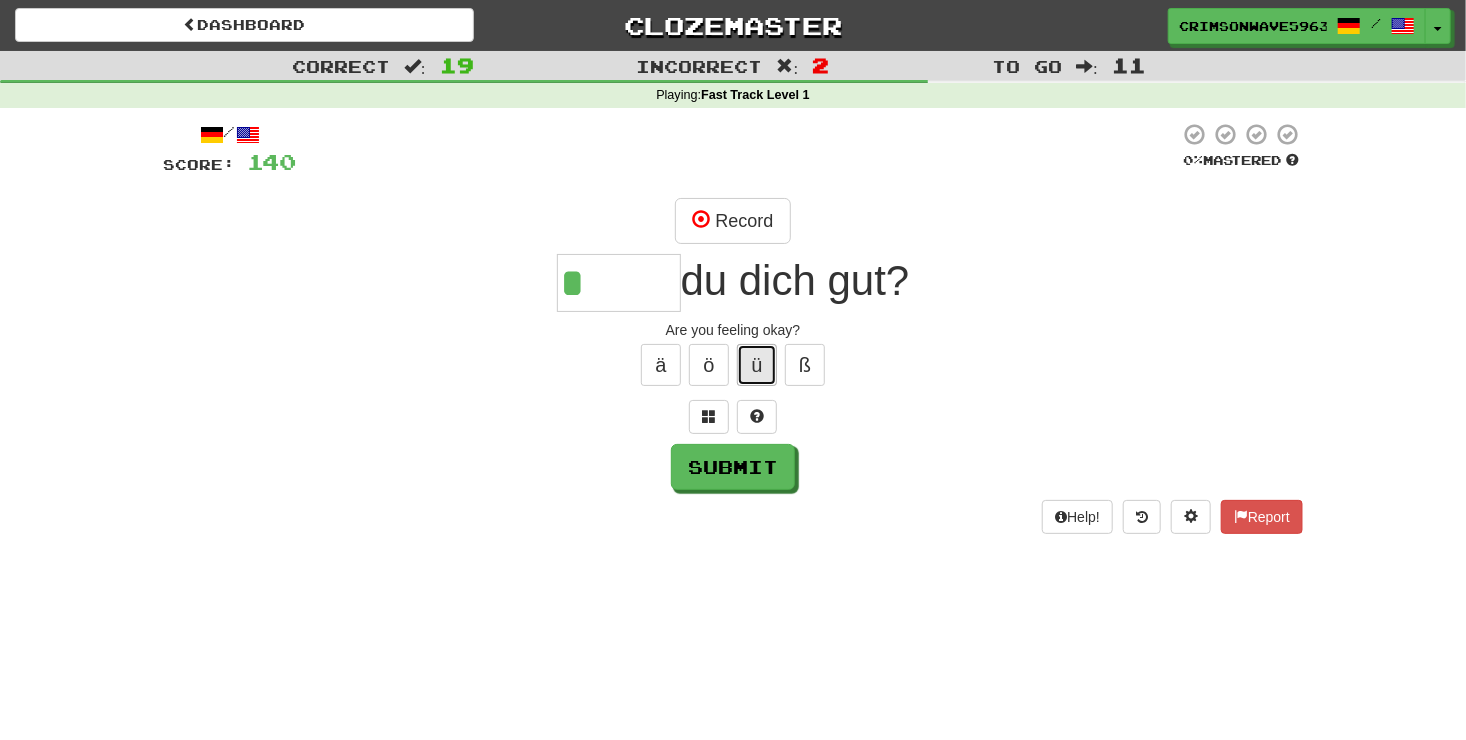 click on "ü" at bounding box center (757, 365) 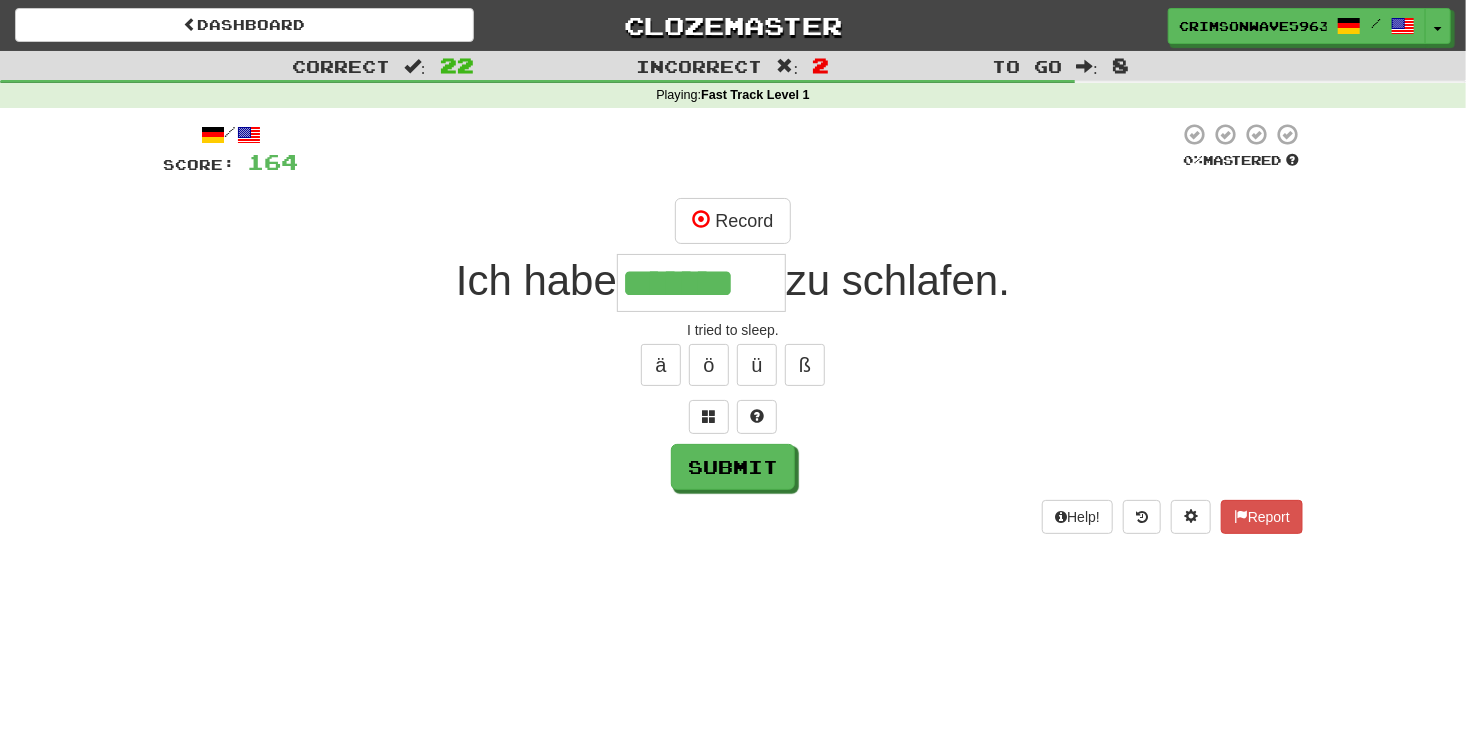 scroll, scrollTop: 0, scrollLeft: 0, axis: both 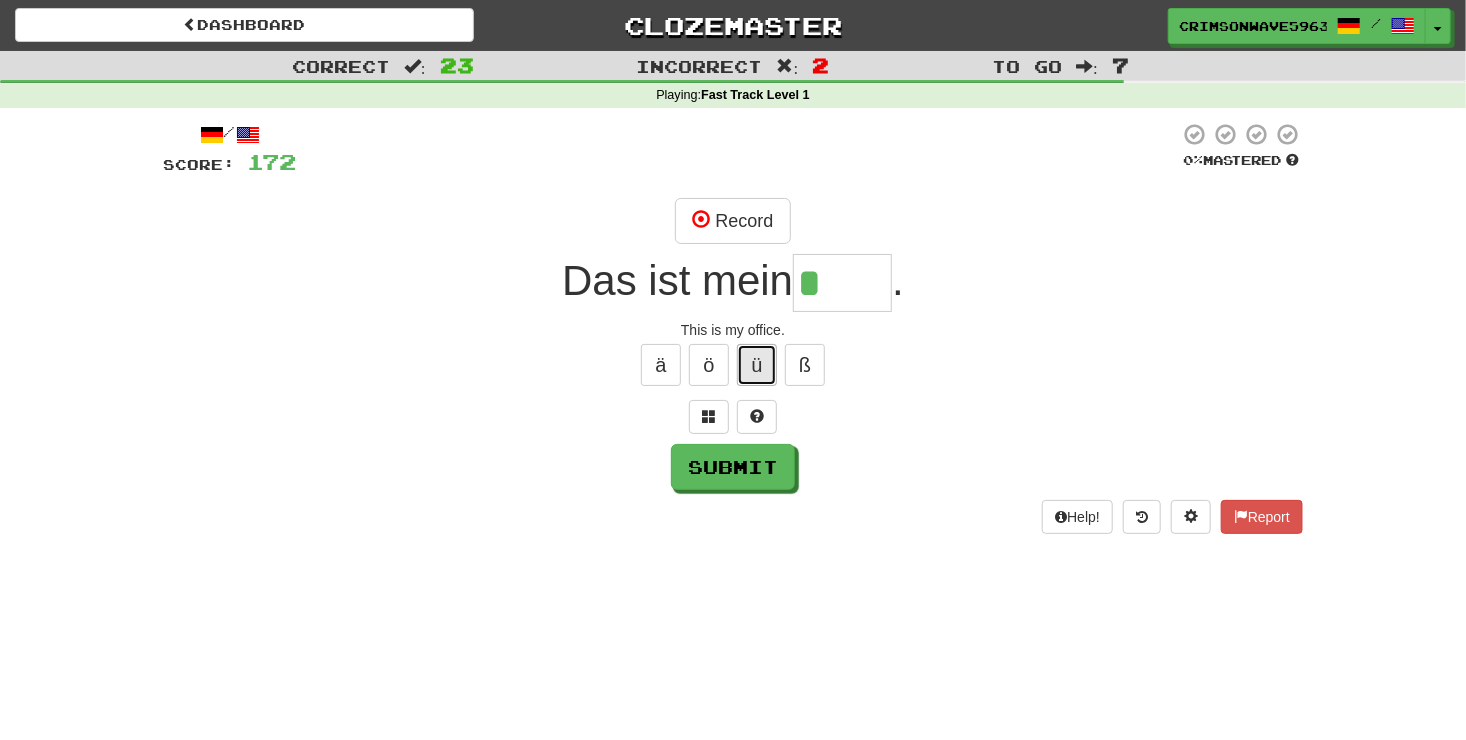 click on "ü" at bounding box center [757, 365] 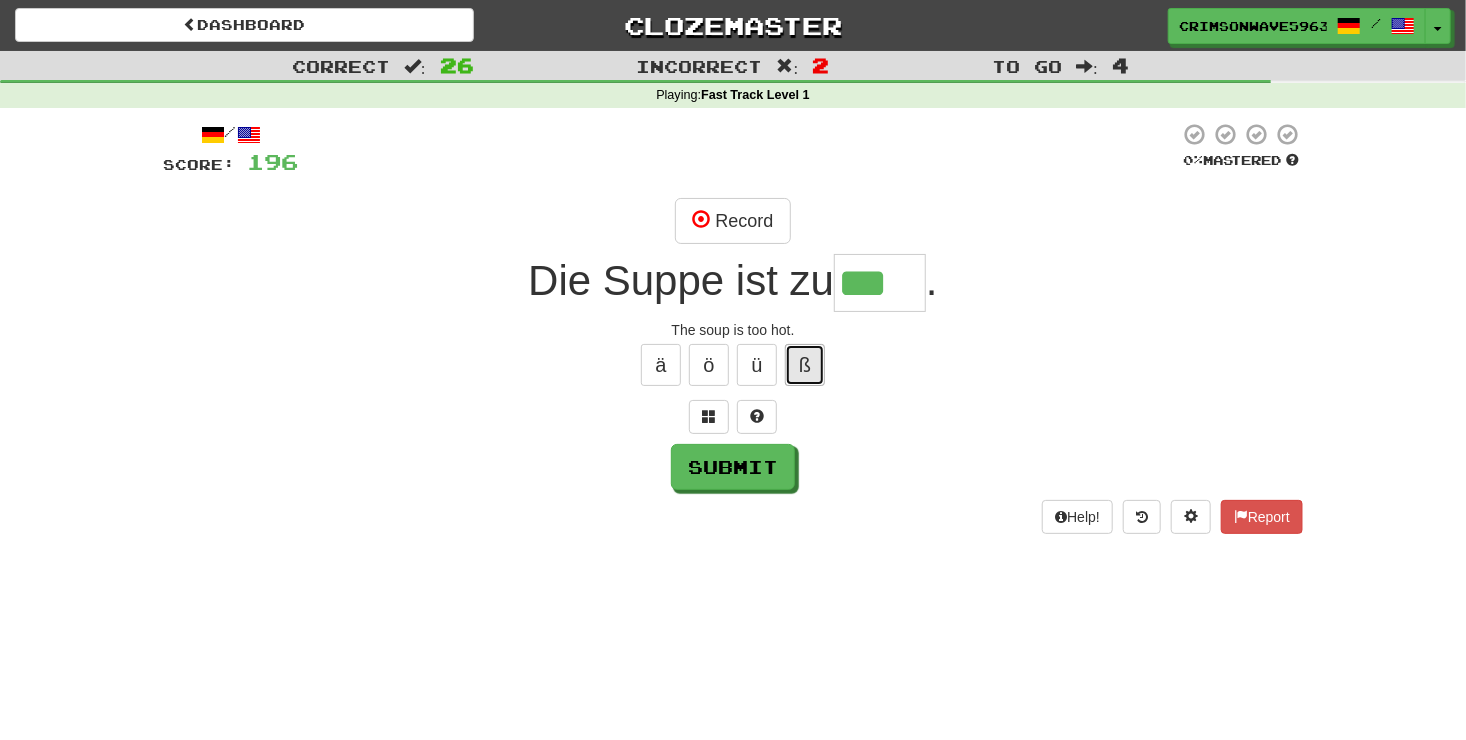 click on "ß" at bounding box center (805, 365) 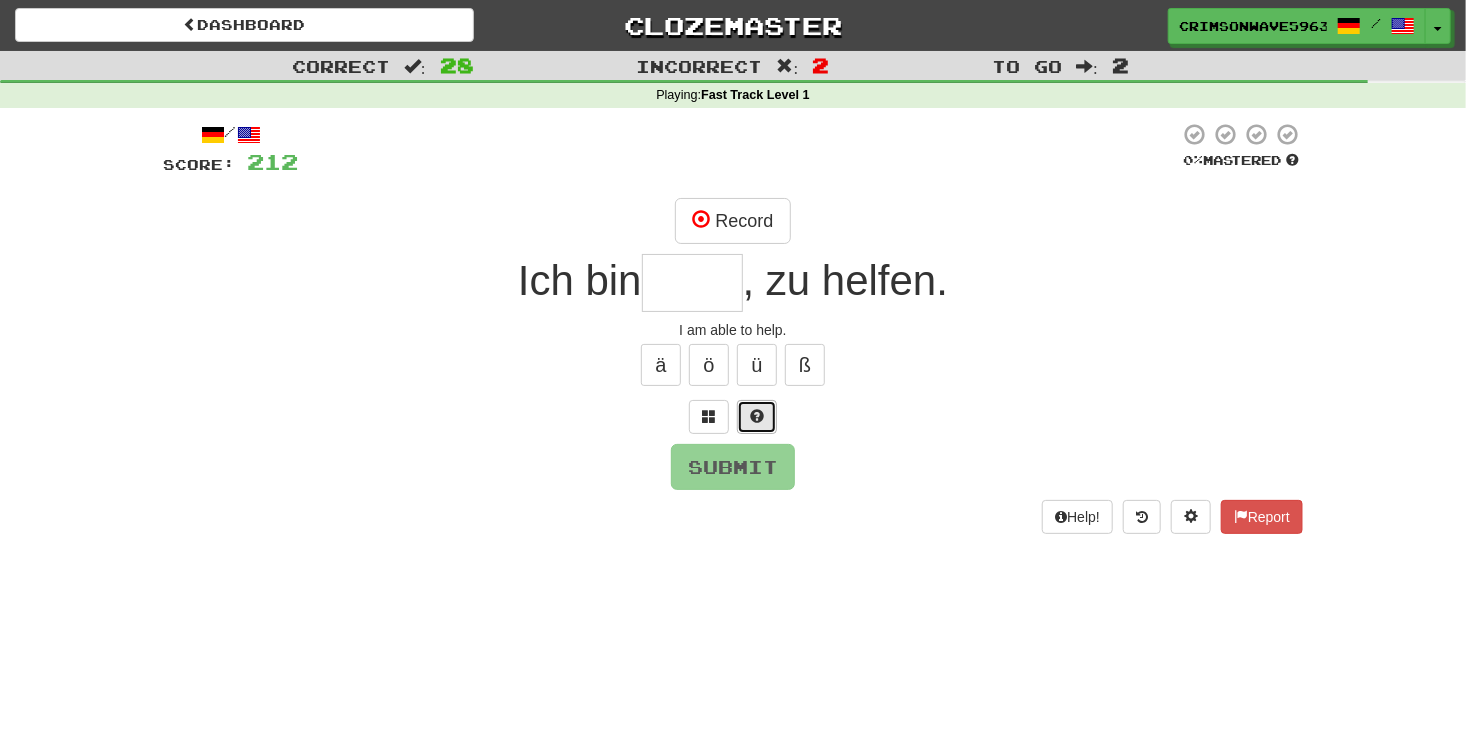 click at bounding box center [757, 416] 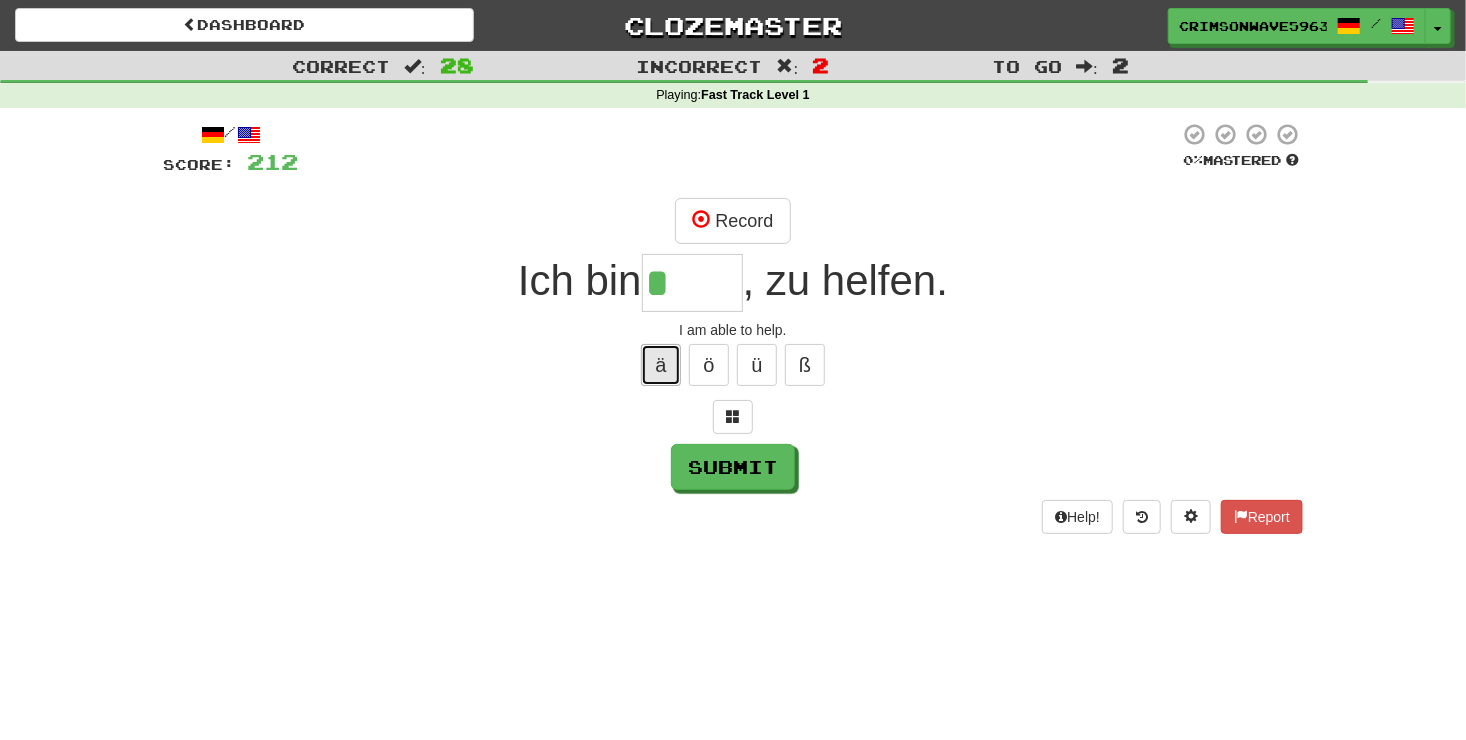 click on "ä" at bounding box center [661, 365] 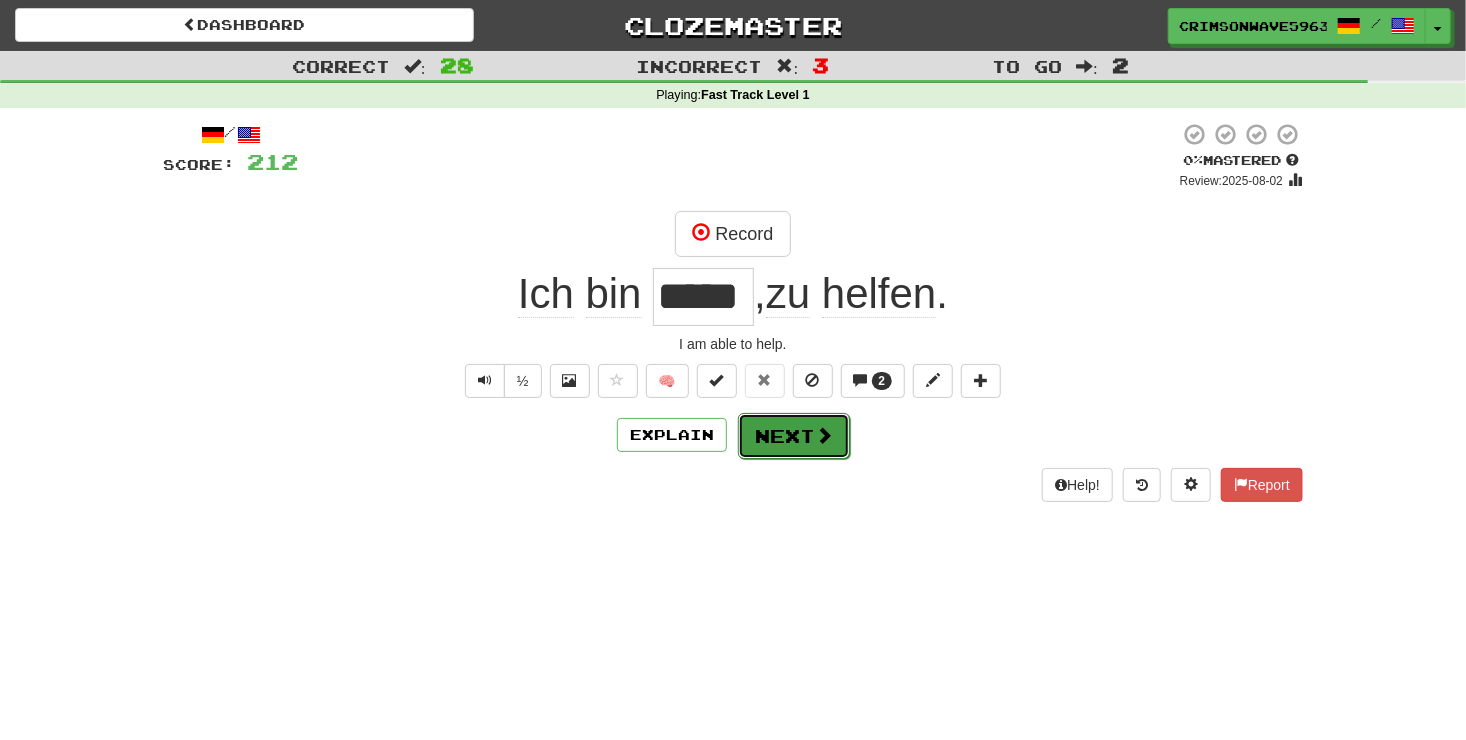 click at bounding box center (824, 435) 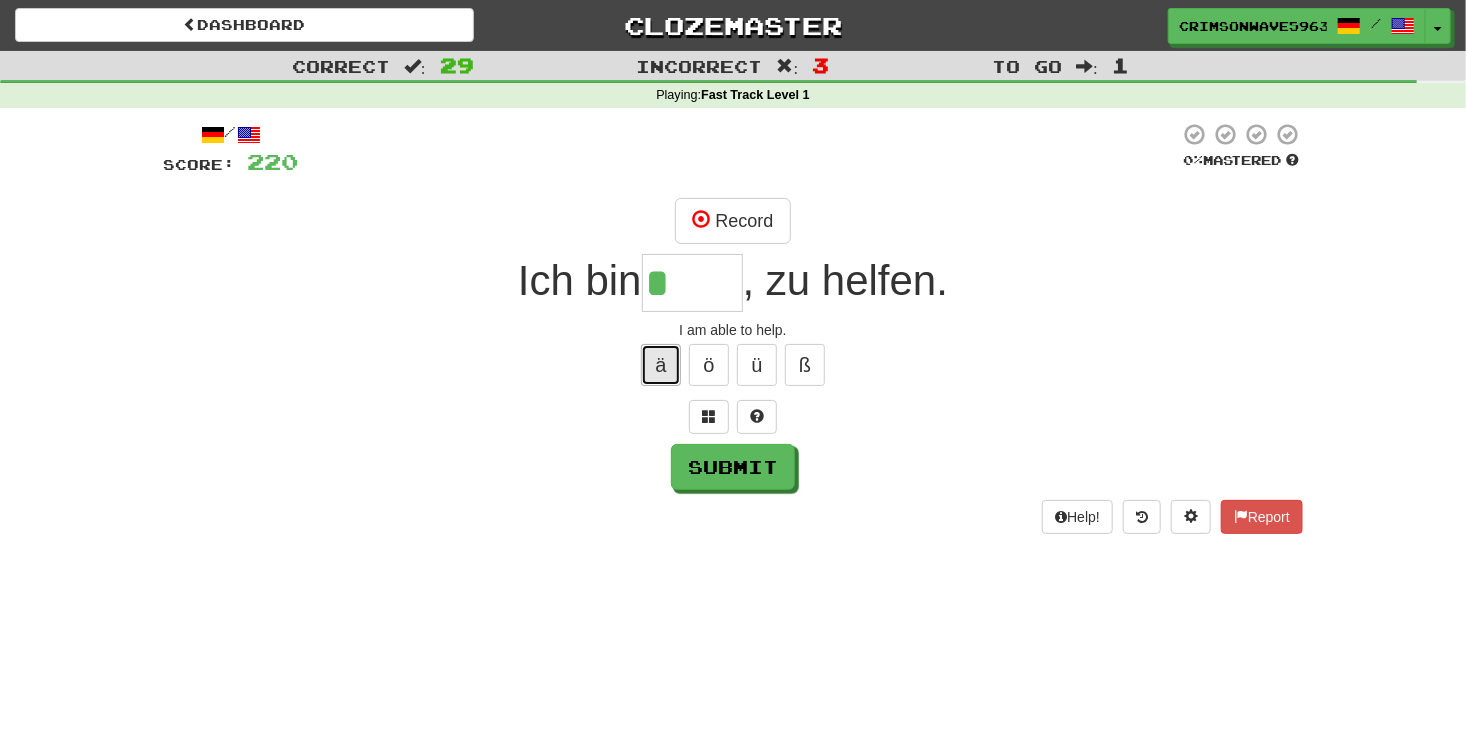 click on "ä" at bounding box center (661, 365) 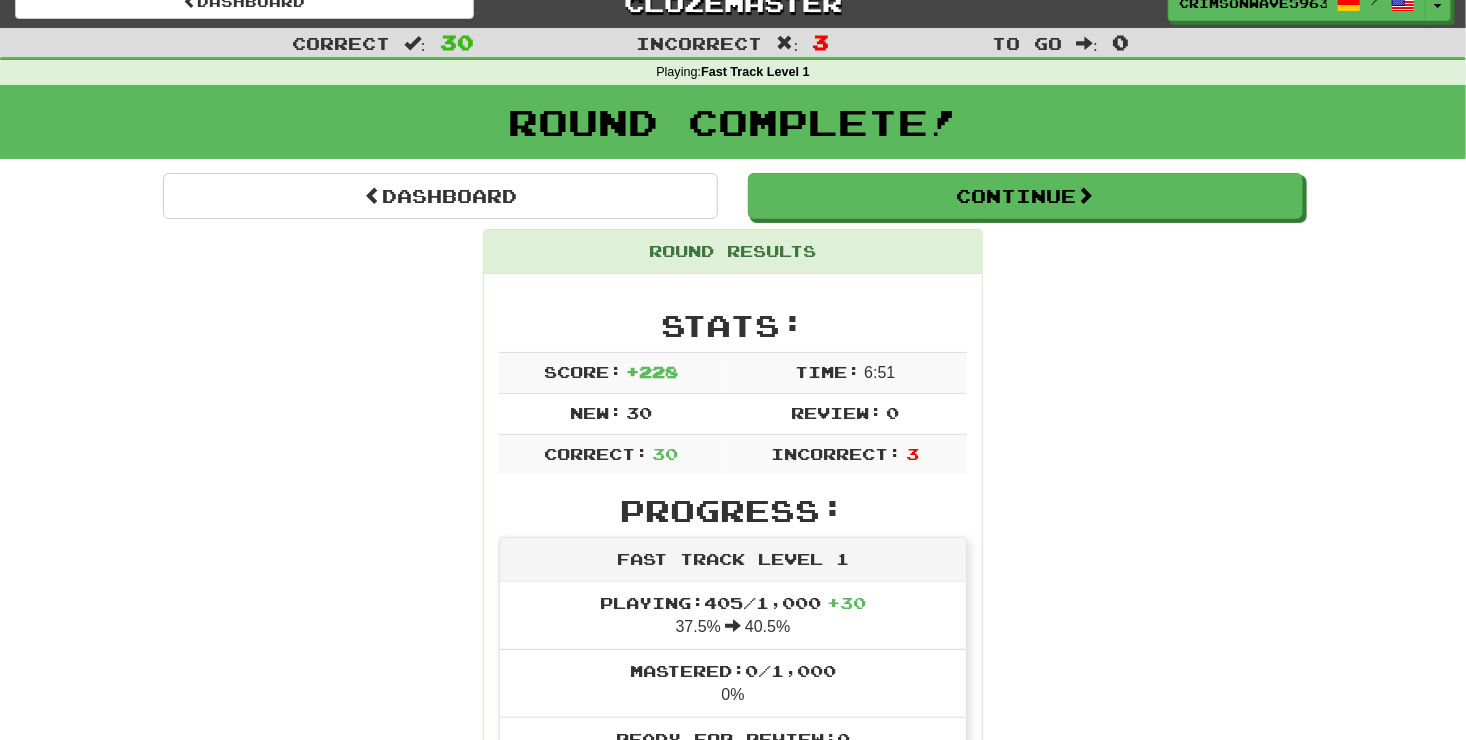 scroll, scrollTop: 18, scrollLeft: 0, axis: vertical 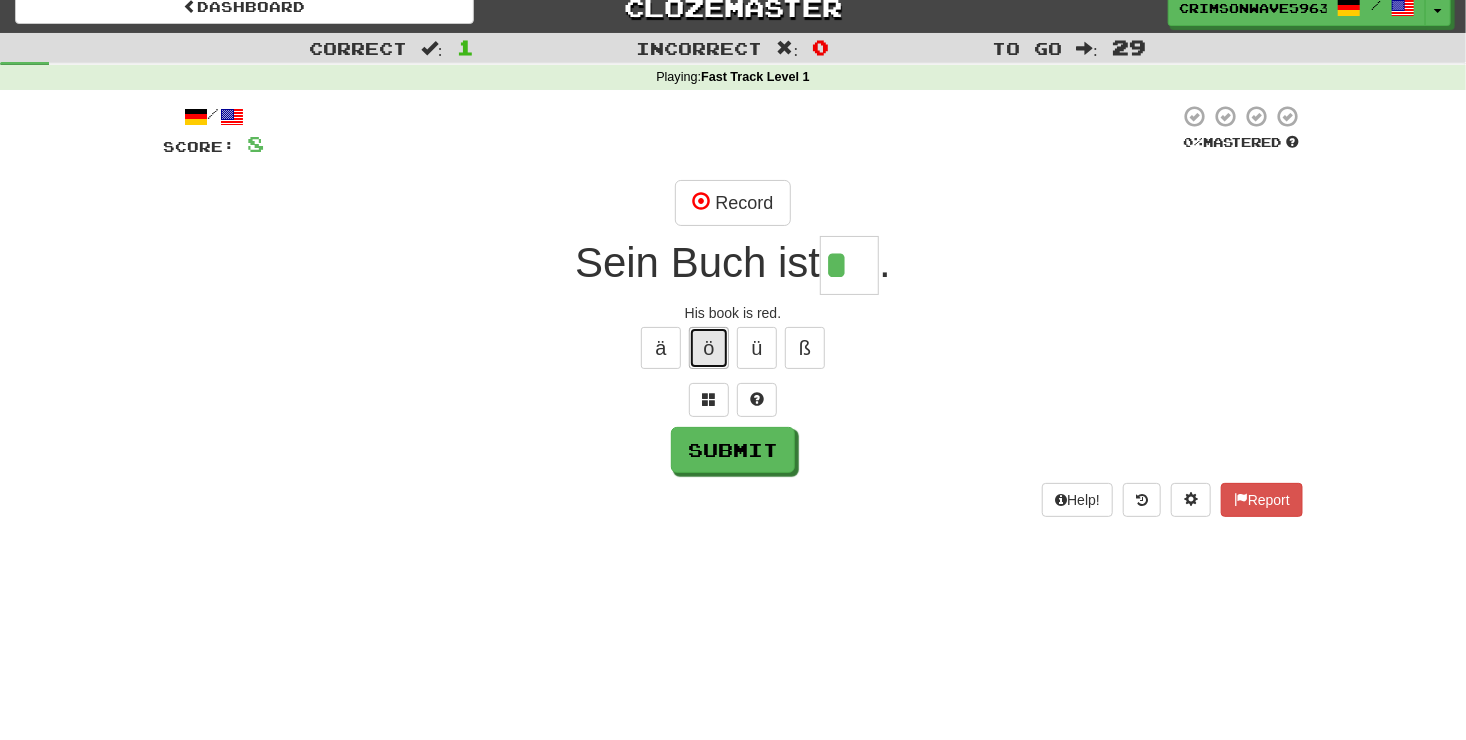 click on "ö" at bounding box center [709, 348] 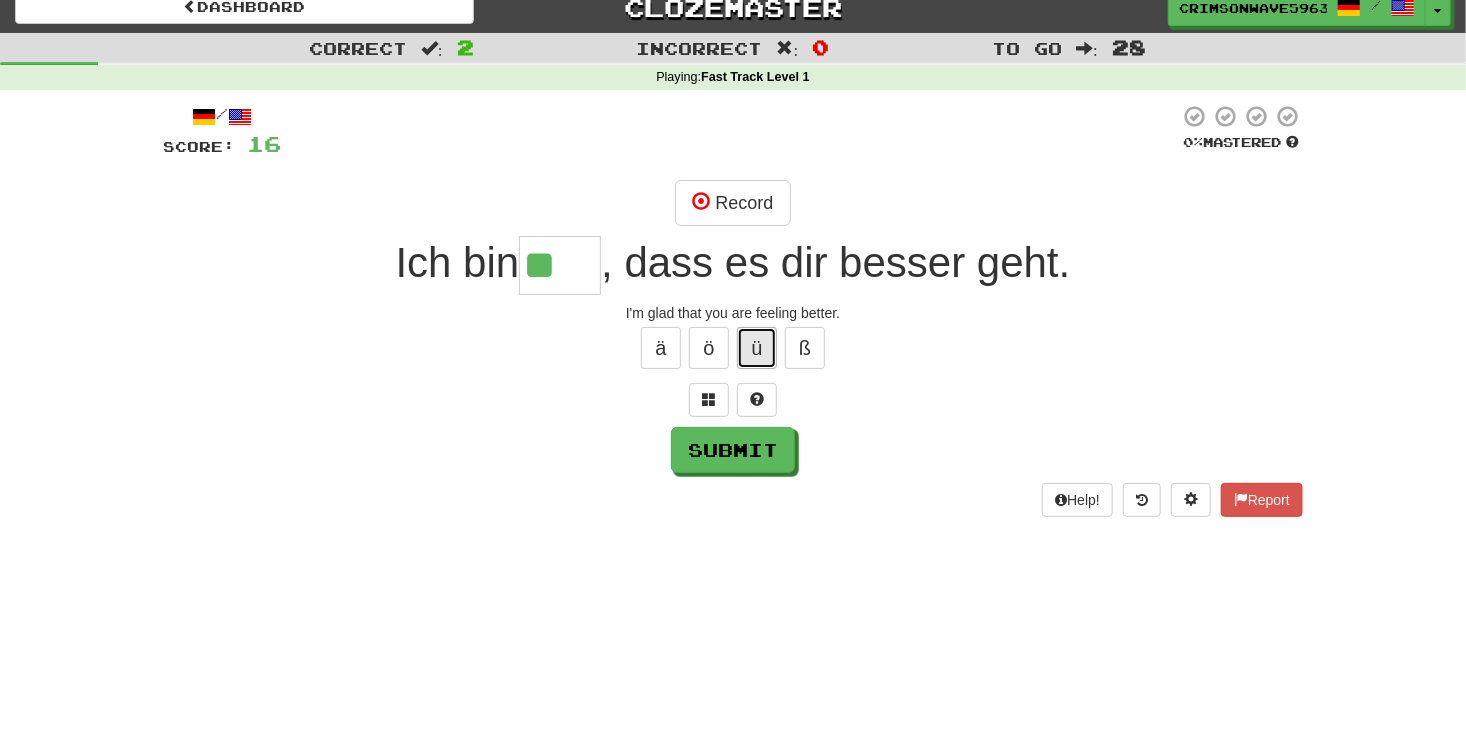 click on "ü" at bounding box center [757, 348] 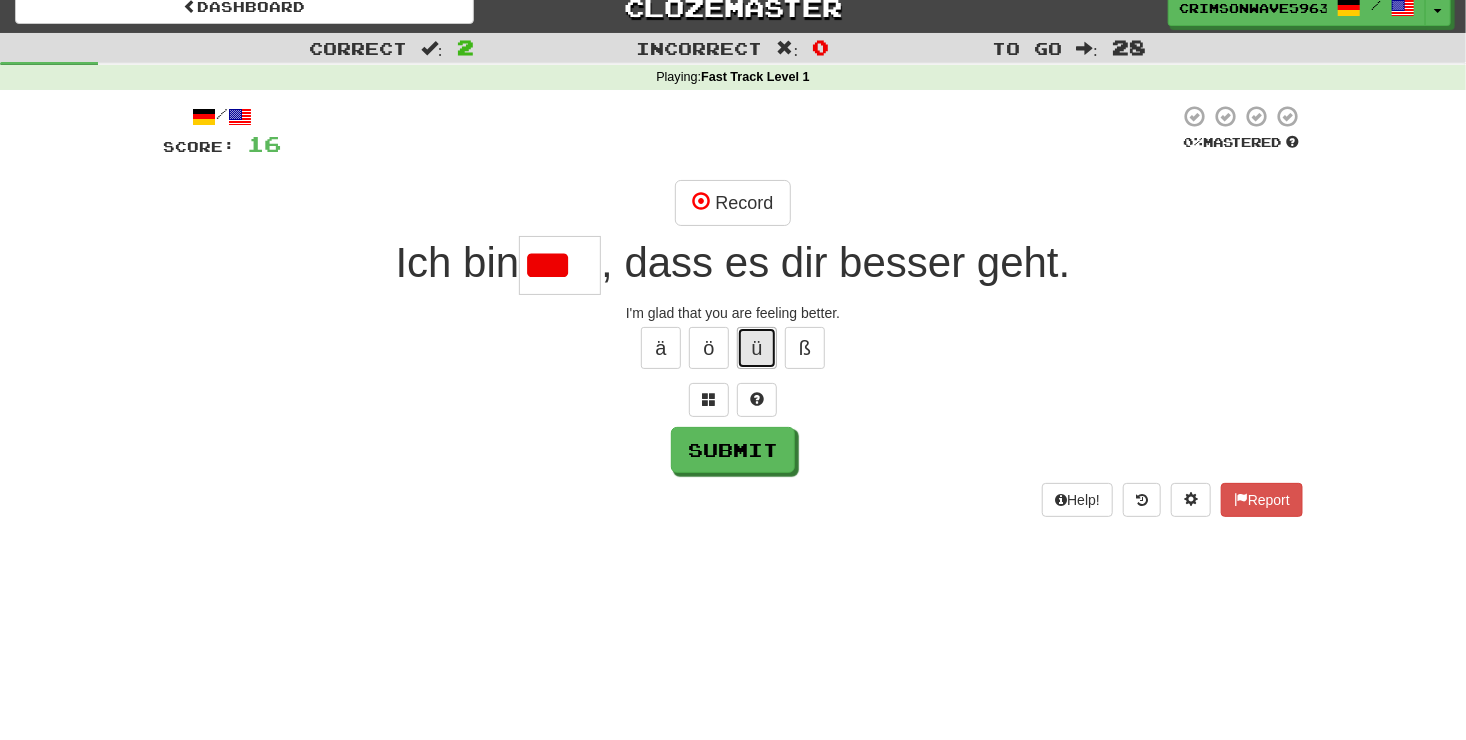 click on "ü" at bounding box center [757, 348] 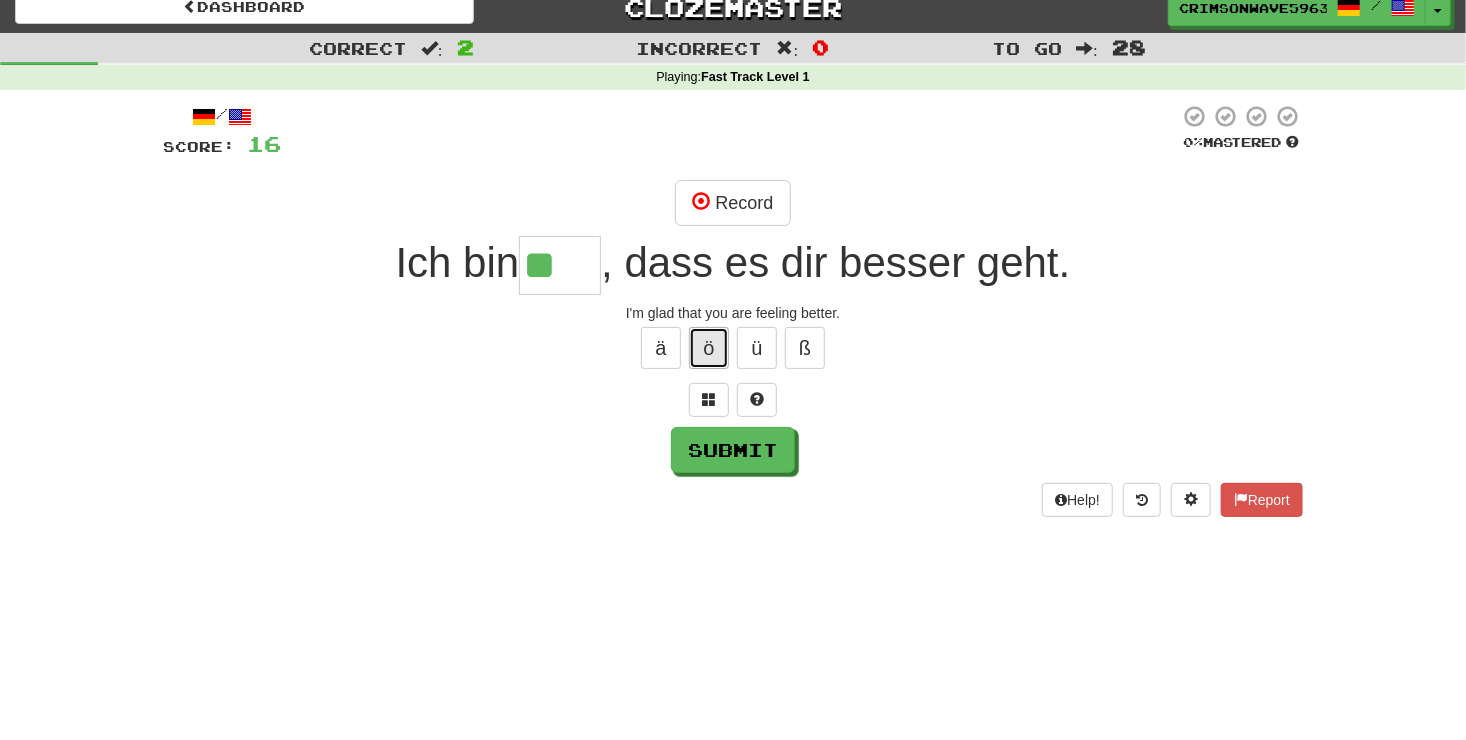 click on "ö" at bounding box center (709, 348) 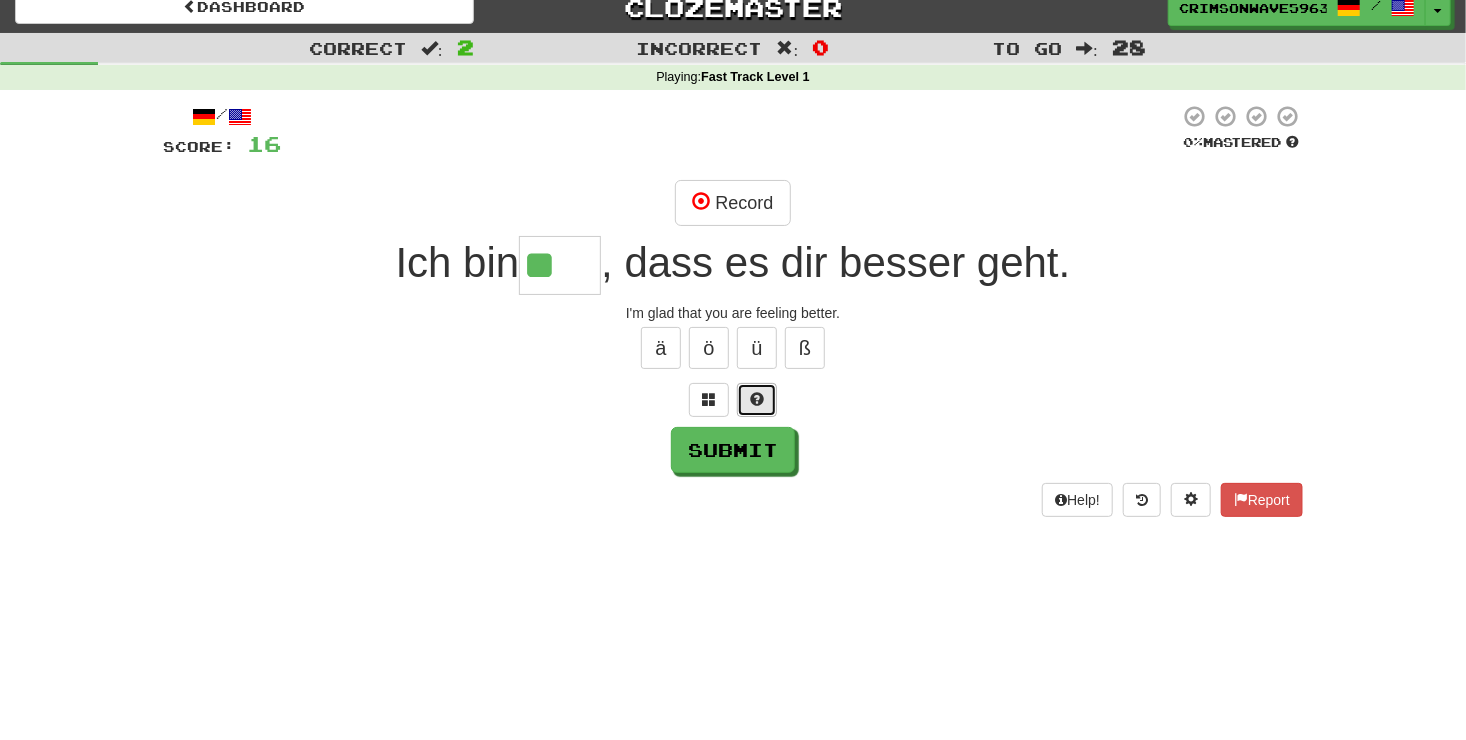 click at bounding box center [757, 399] 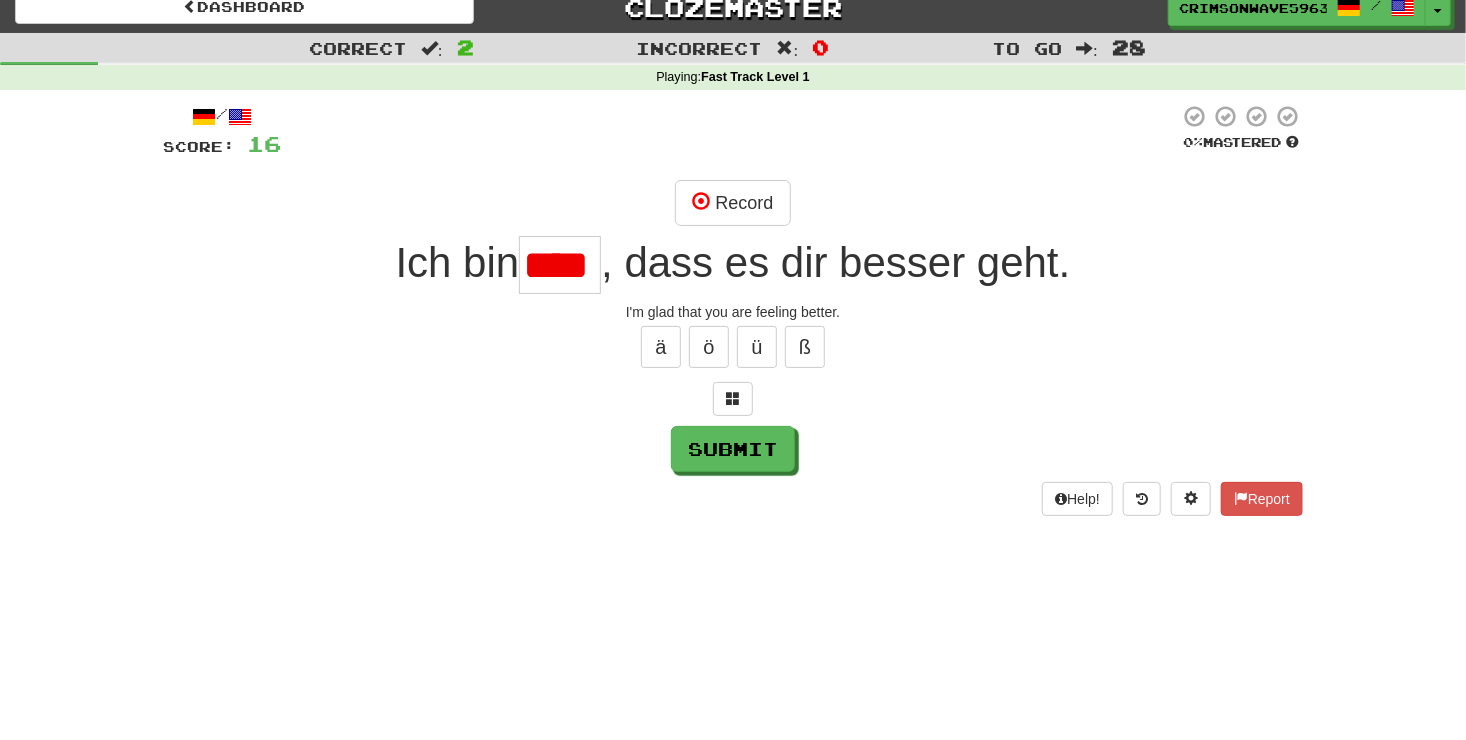 scroll, scrollTop: 0, scrollLeft: 0, axis: both 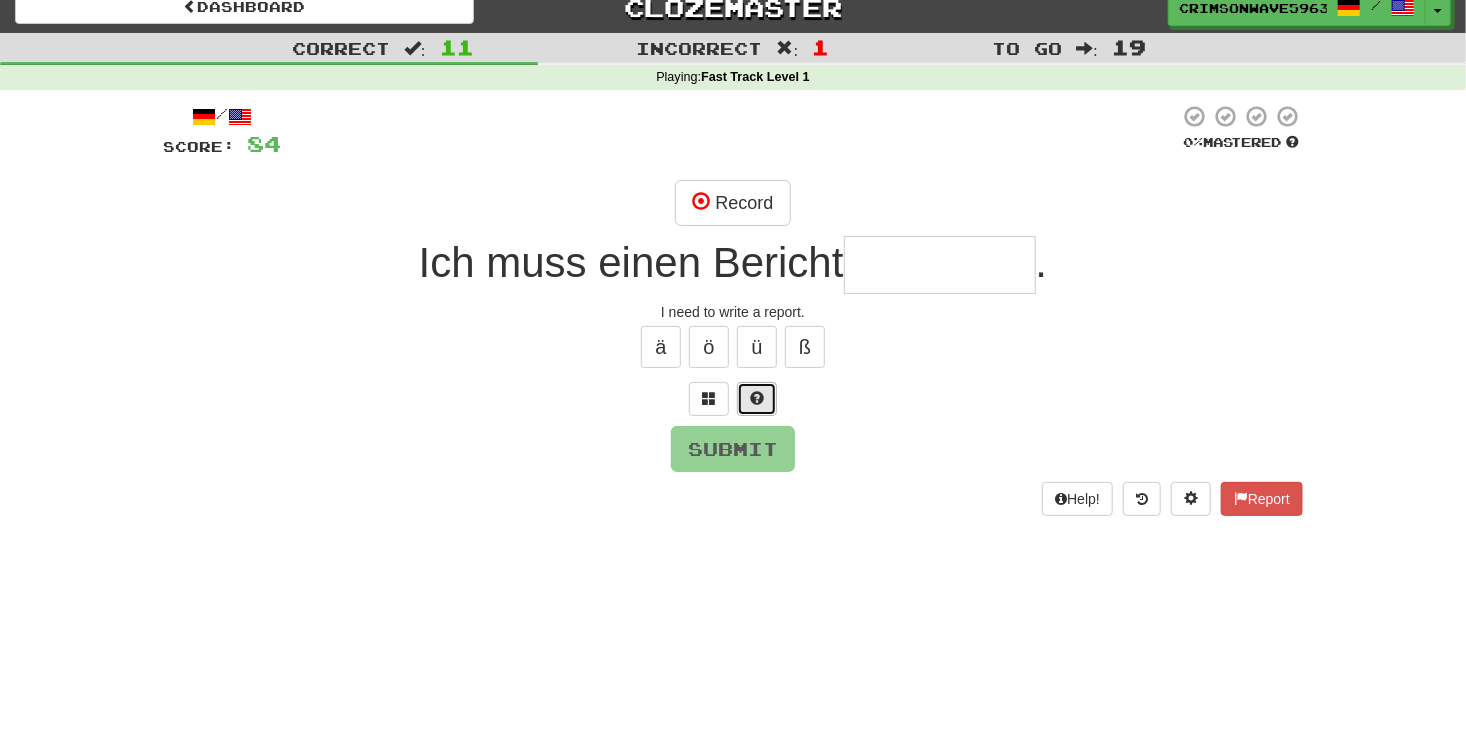 click at bounding box center [757, 399] 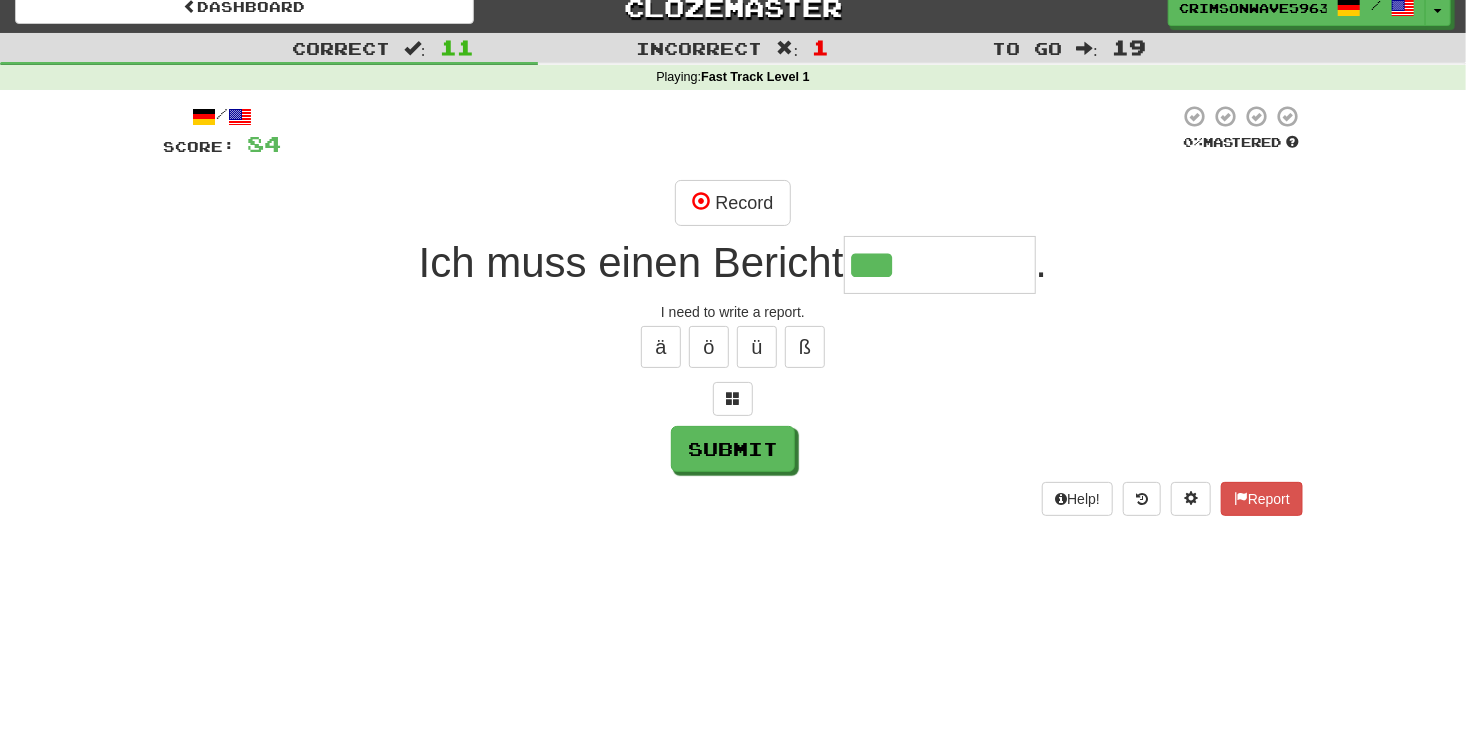 click at bounding box center (733, 399) 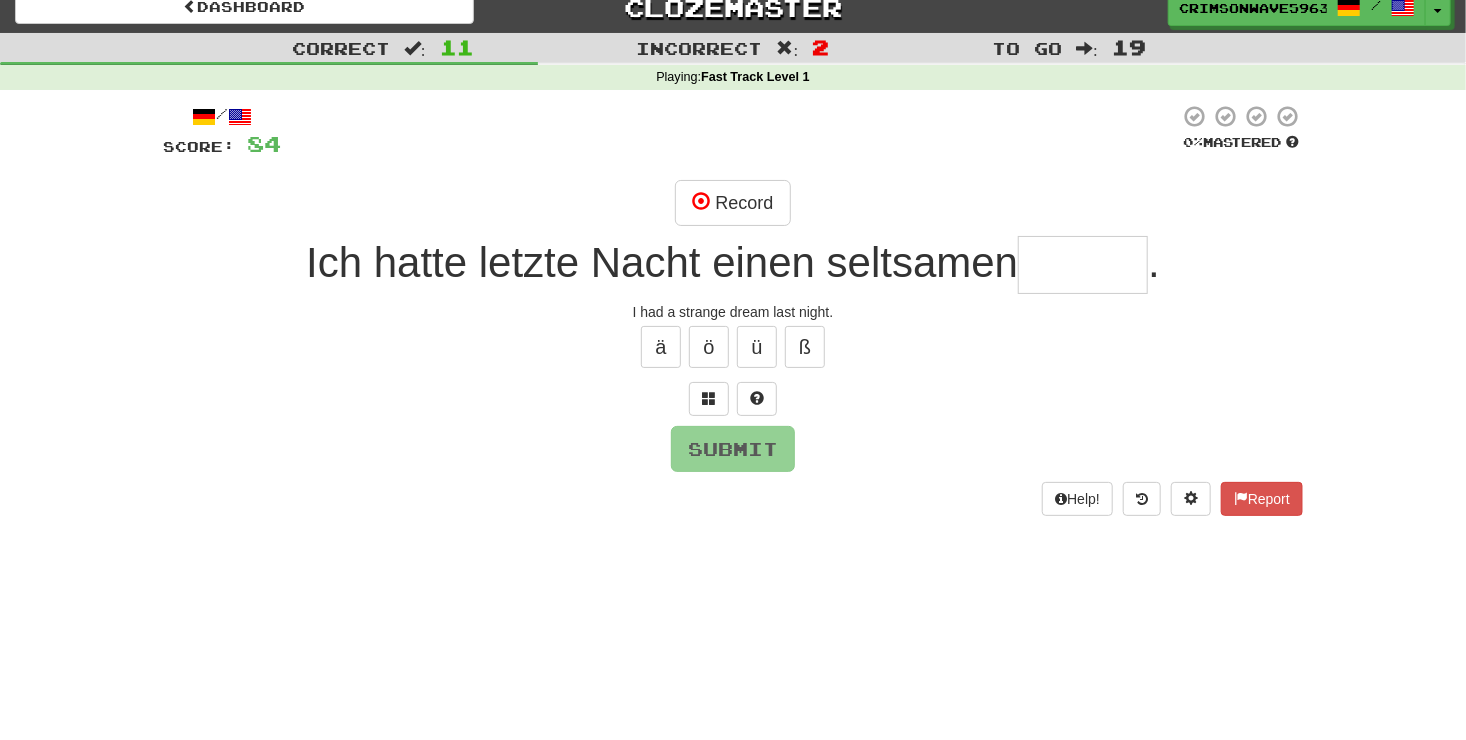 click on "/  Score:   84 0 %  Mastered   Record Ich hatte letzte Nacht einen seltsamen  . I had a strange dream last night. ä ö ü ß Submit  Help!  Report" at bounding box center (733, 310) 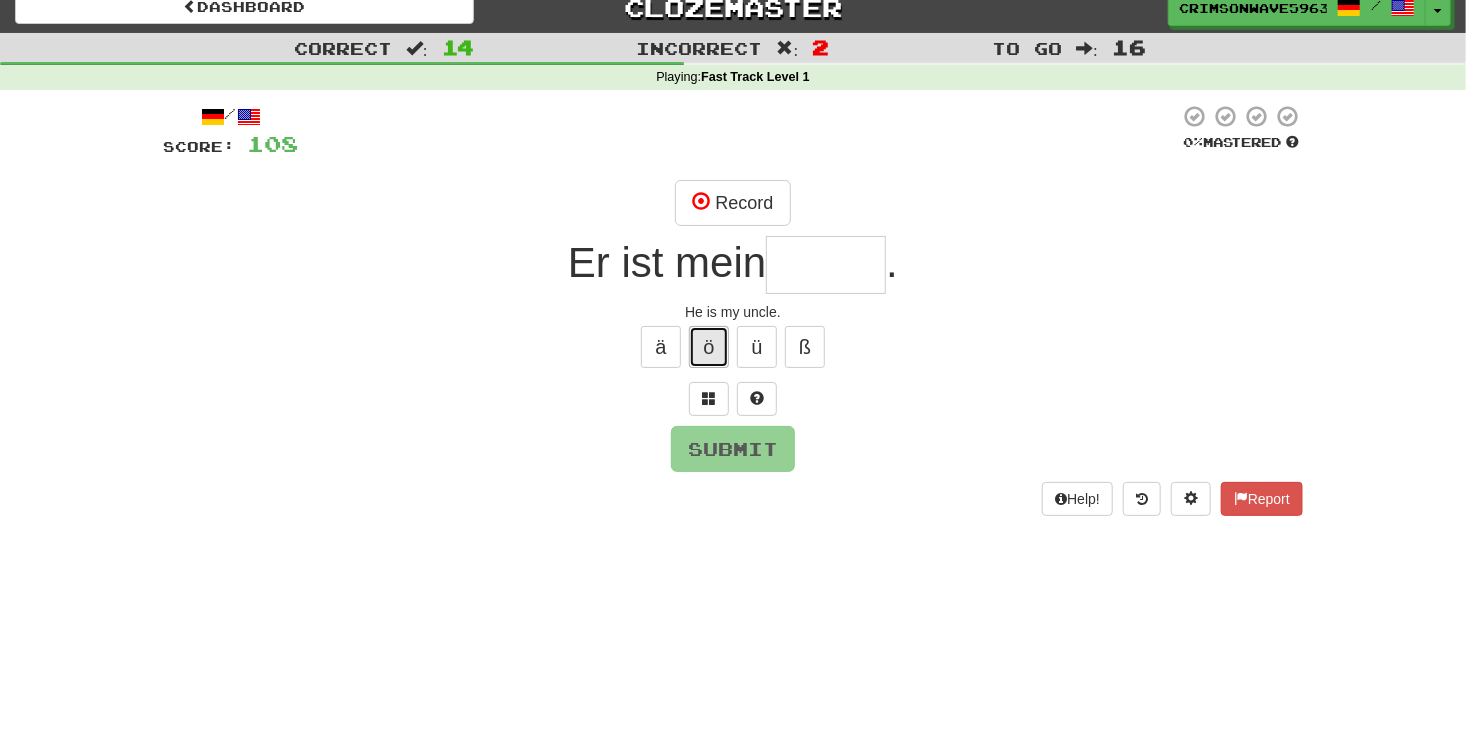 click on "ö" at bounding box center [709, 347] 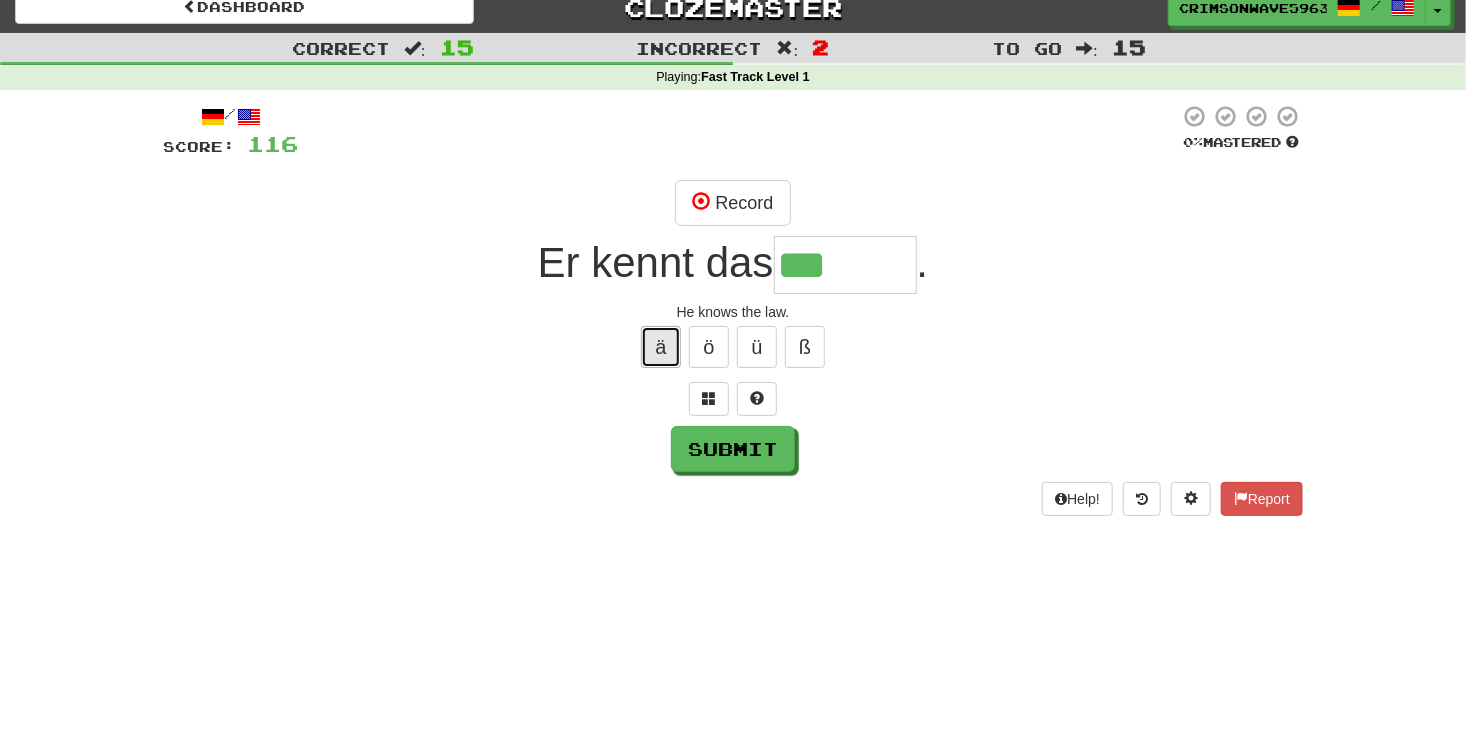 click on "ä" at bounding box center (661, 347) 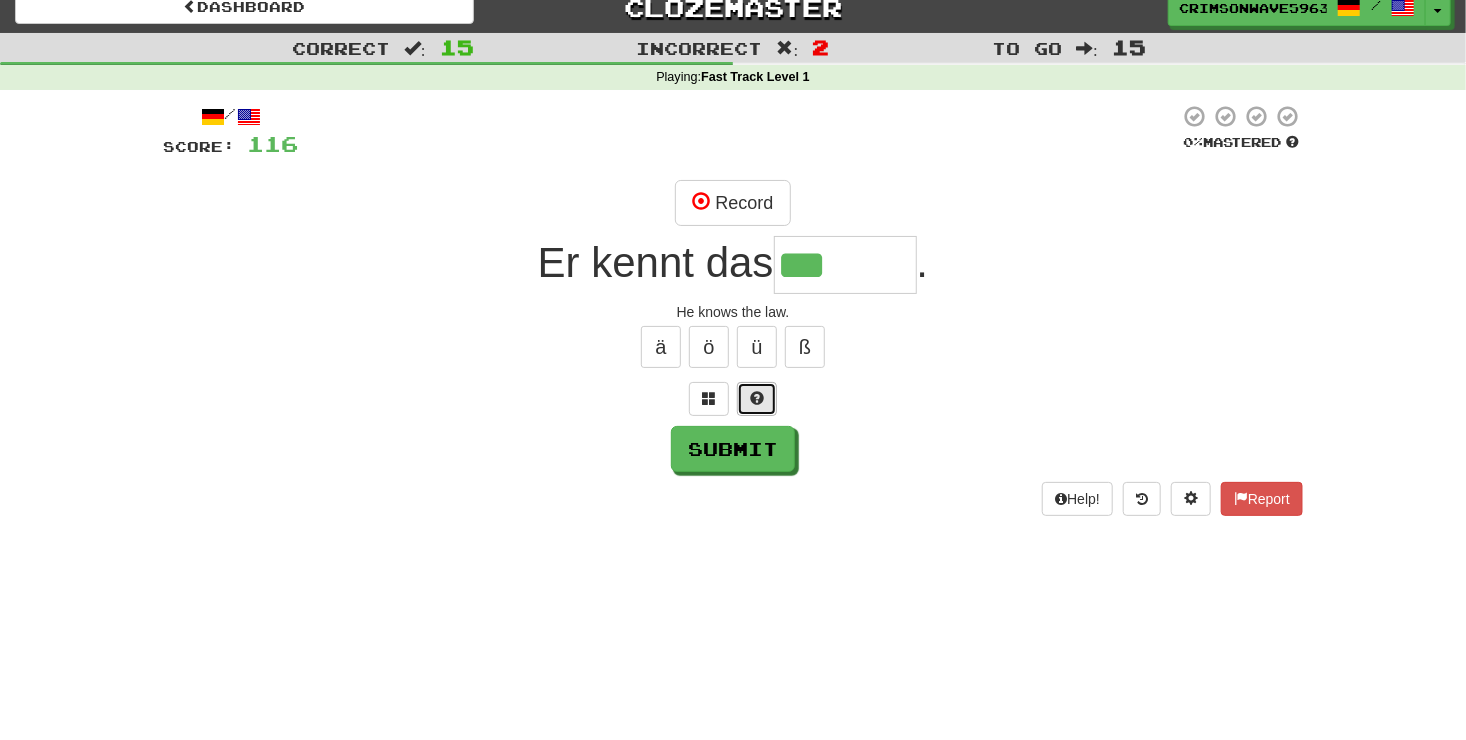 click at bounding box center [757, 398] 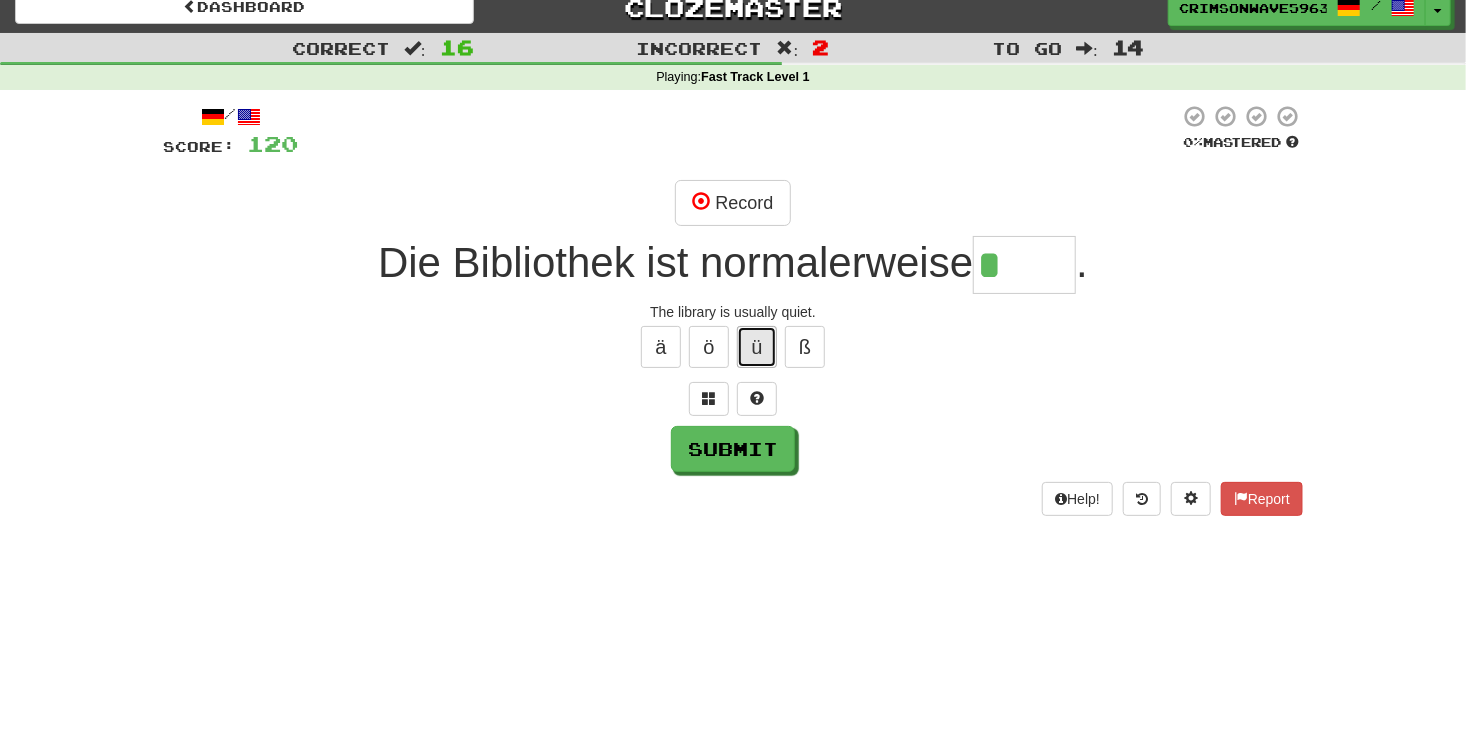 click on "ü" at bounding box center [757, 347] 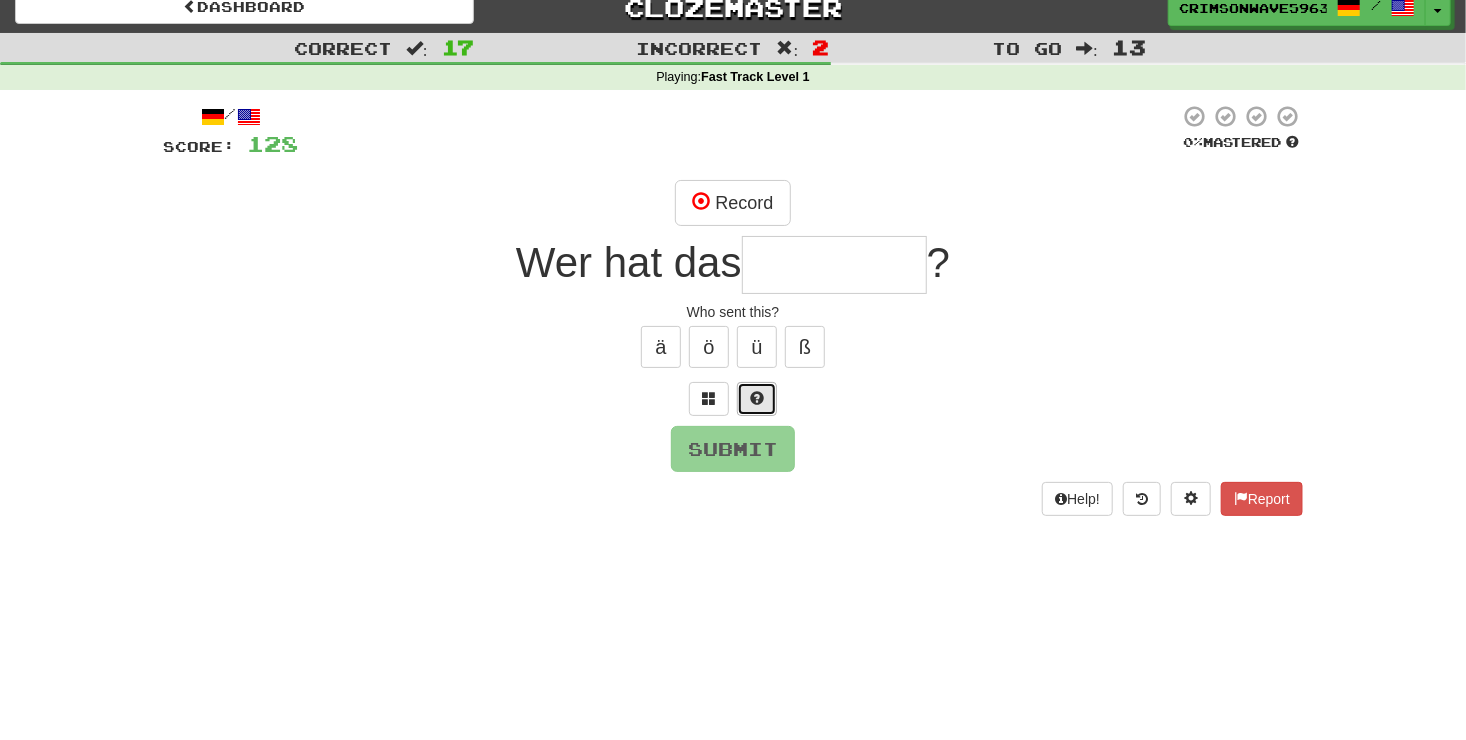 click at bounding box center (757, 398) 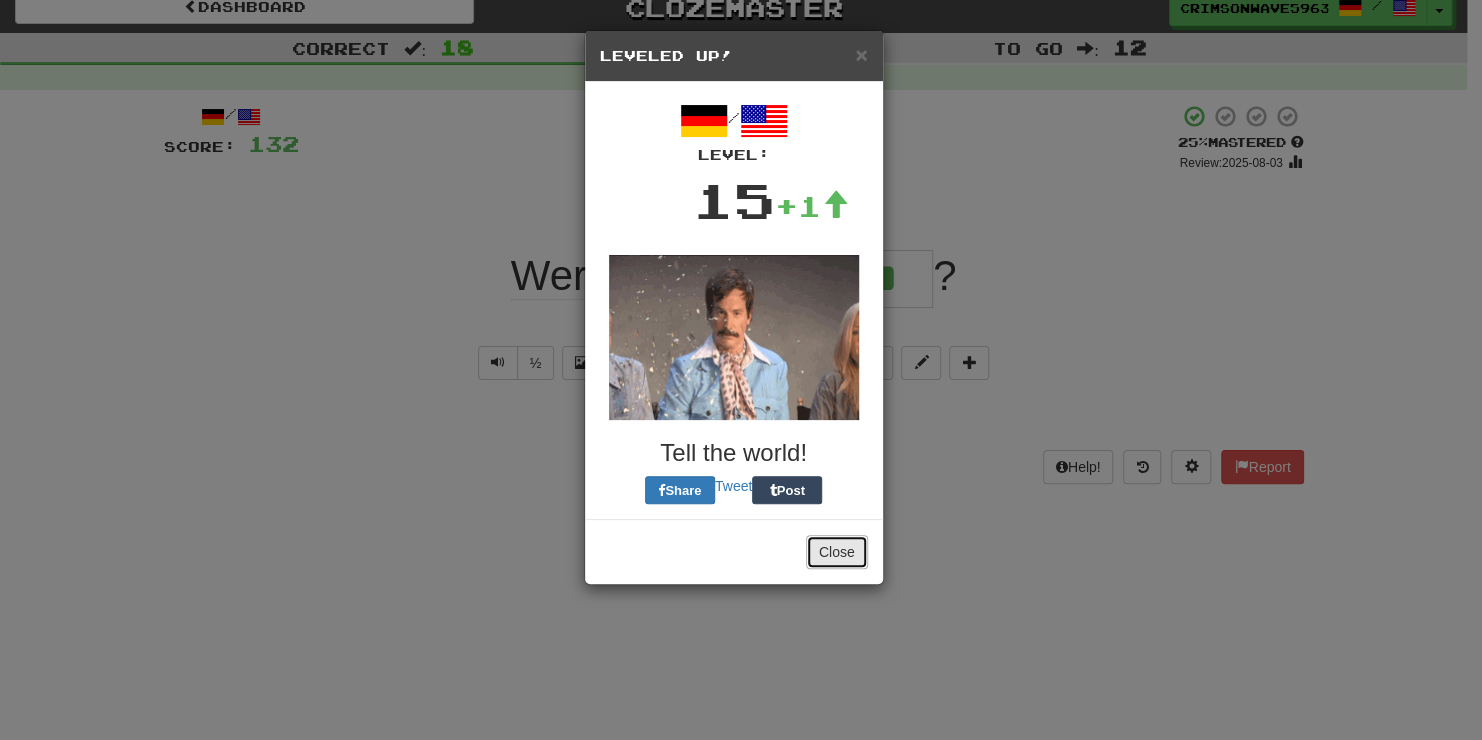 click on "Close" at bounding box center [837, 552] 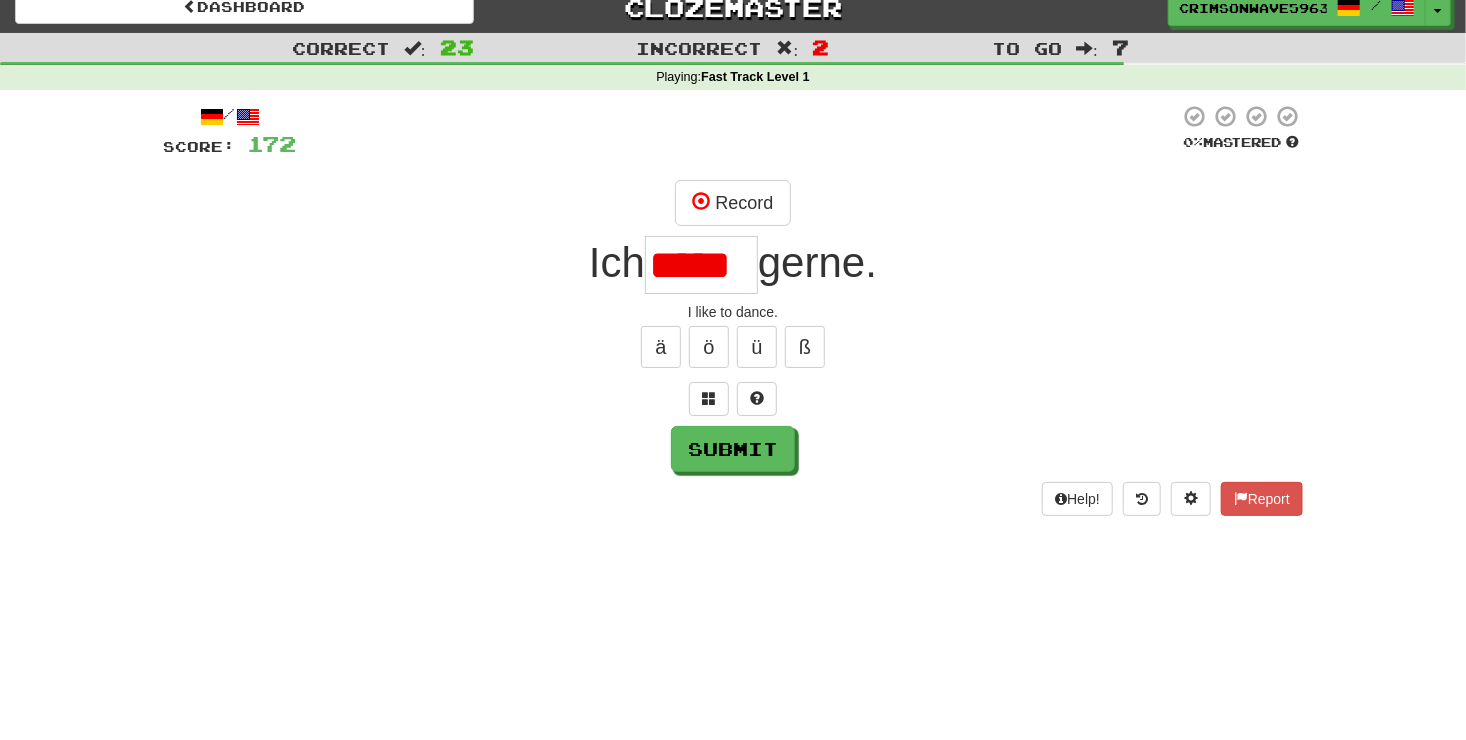 scroll, scrollTop: 0, scrollLeft: 0, axis: both 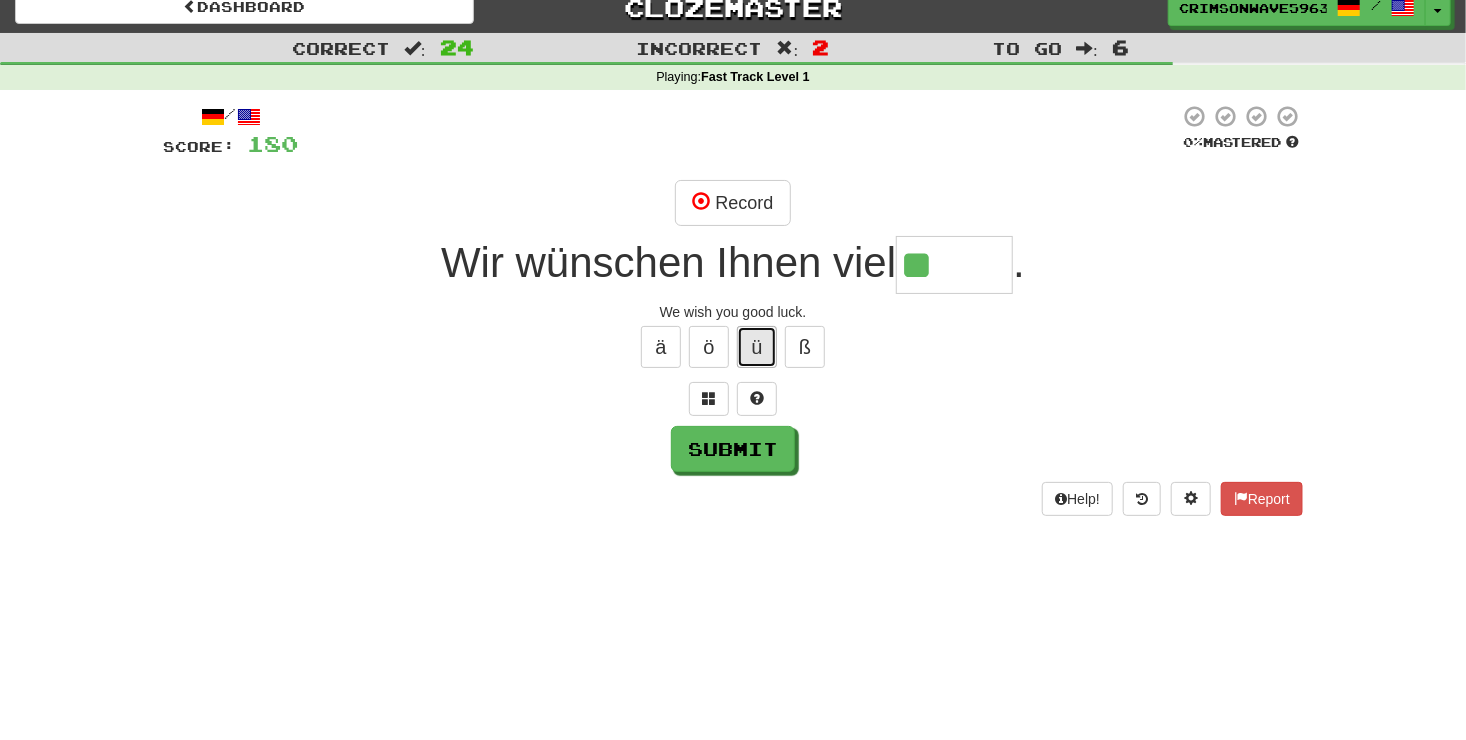 click on "ü" at bounding box center (757, 347) 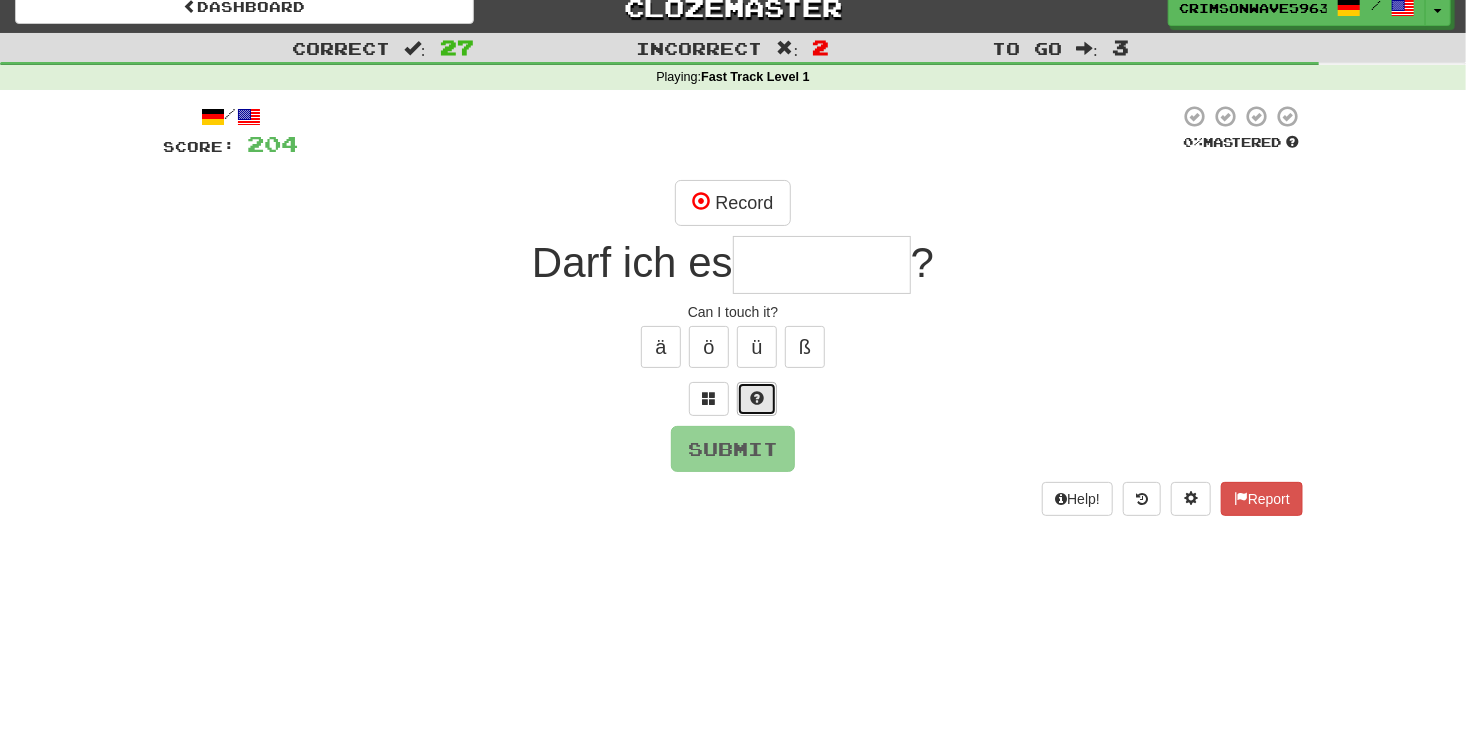 click at bounding box center [757, 398] 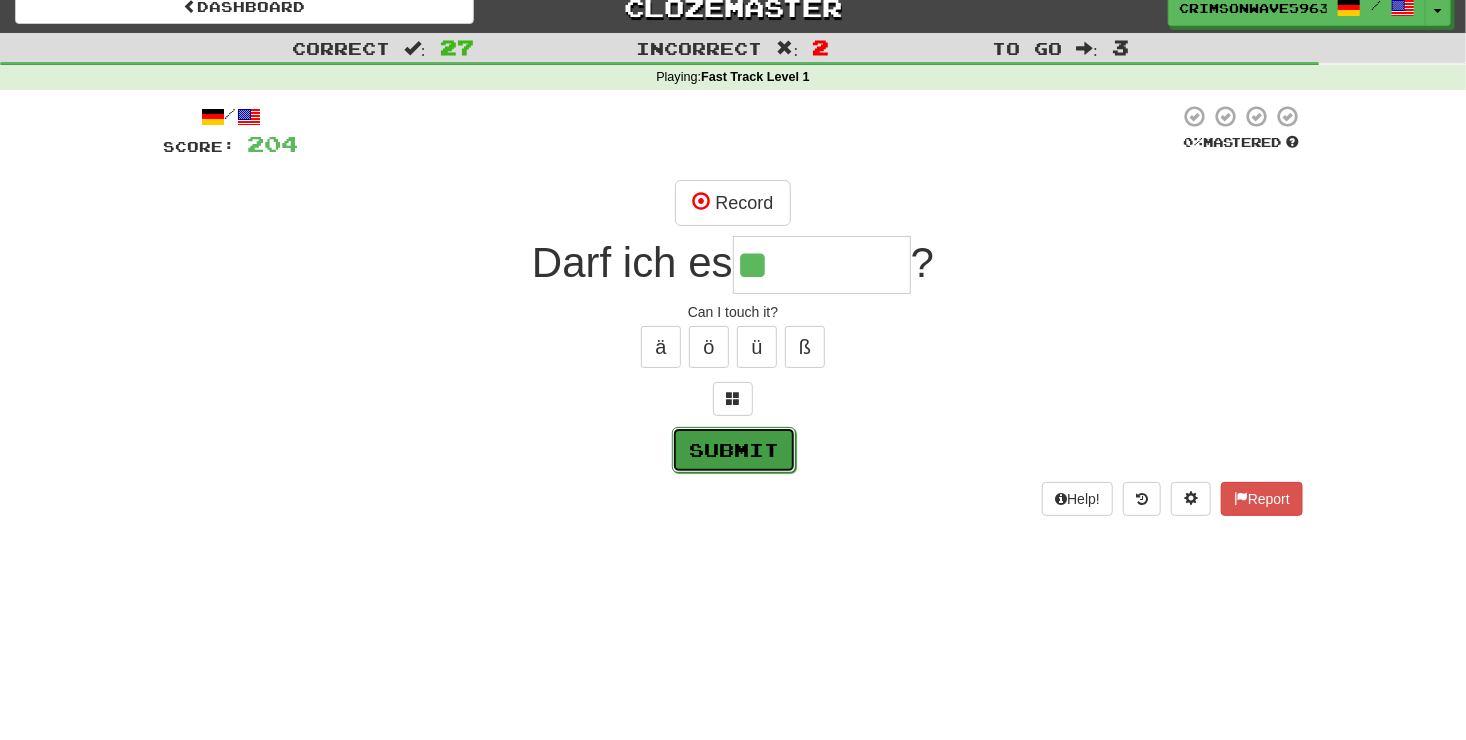 click on "Submit" at bounding box center [734, 450] 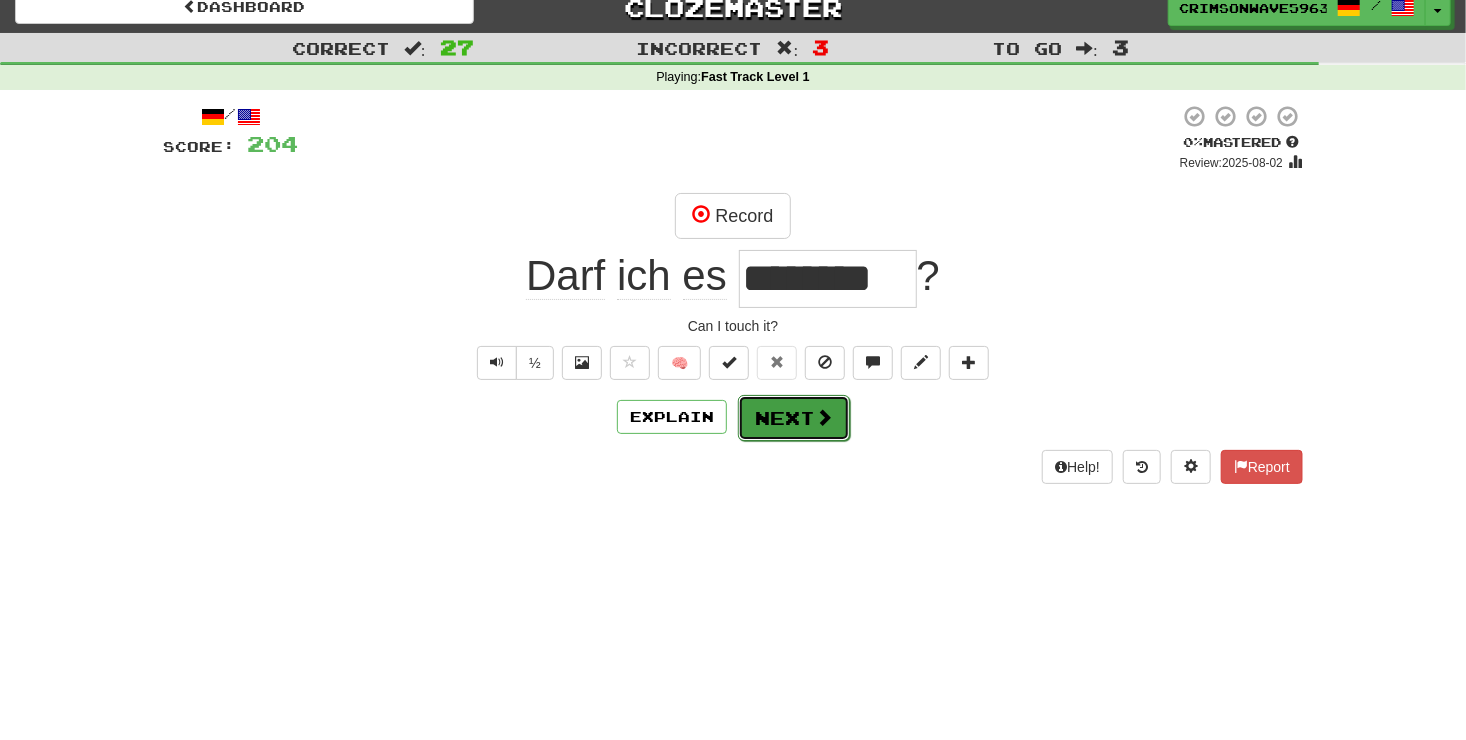 click on "Next" at bounding box center (794, 418) 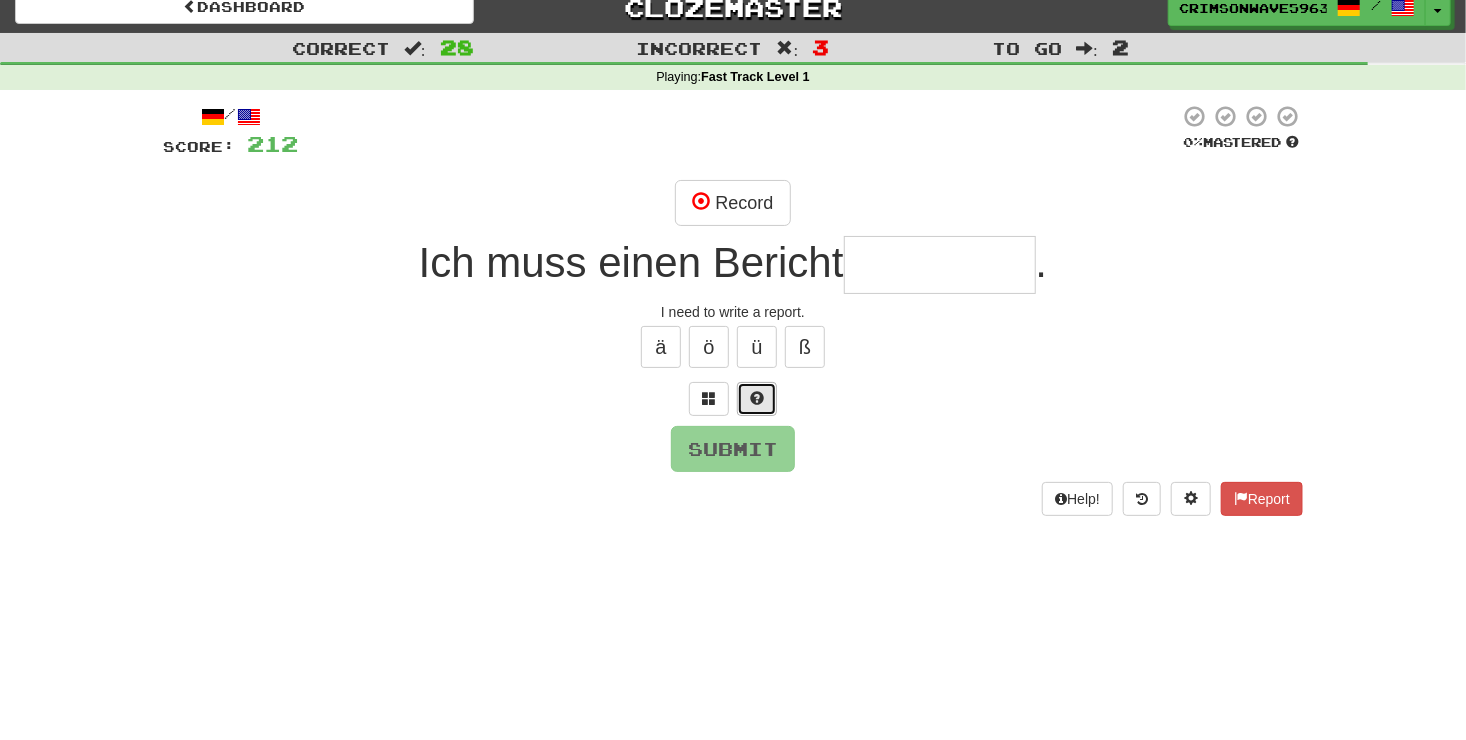 click at bounding box center [757, 399] 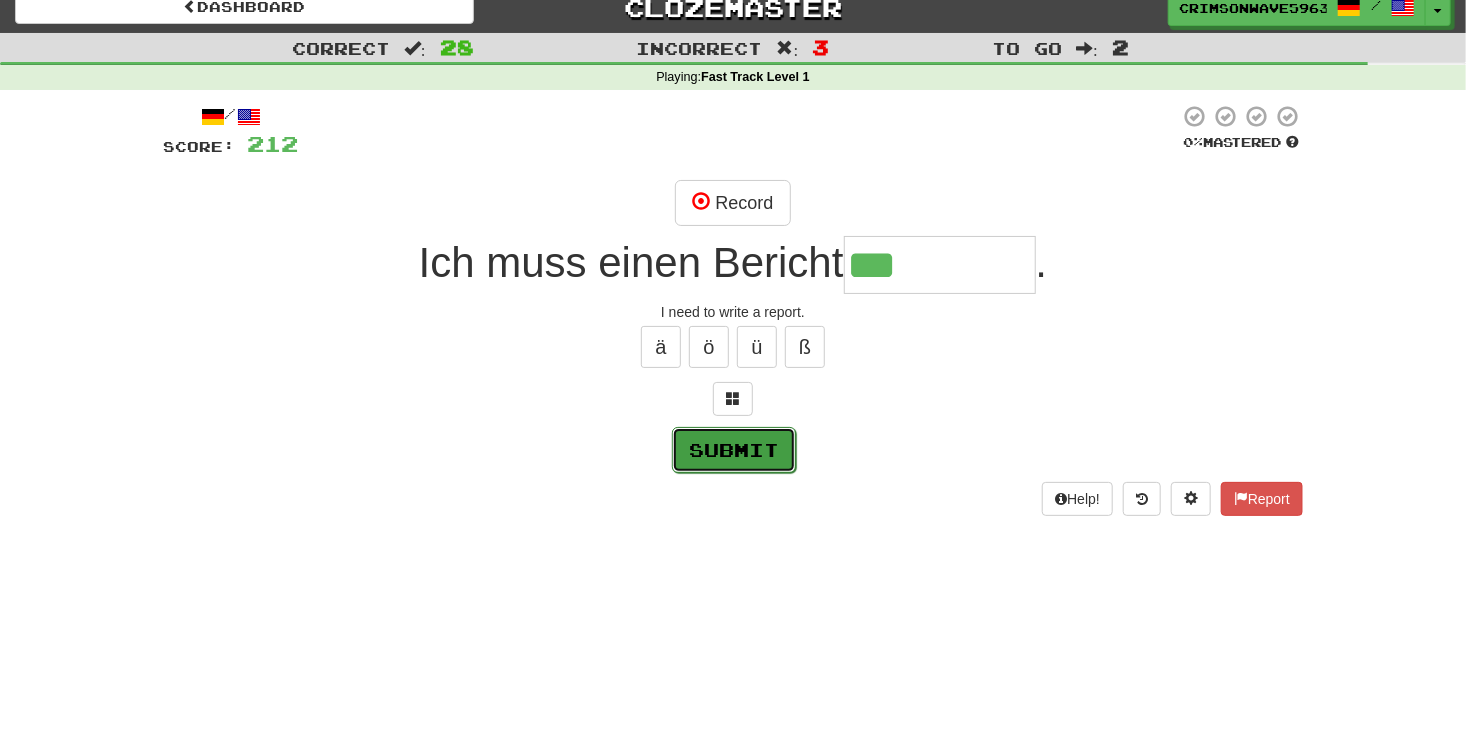 click on "Submit" at bounding box center (734, 450) 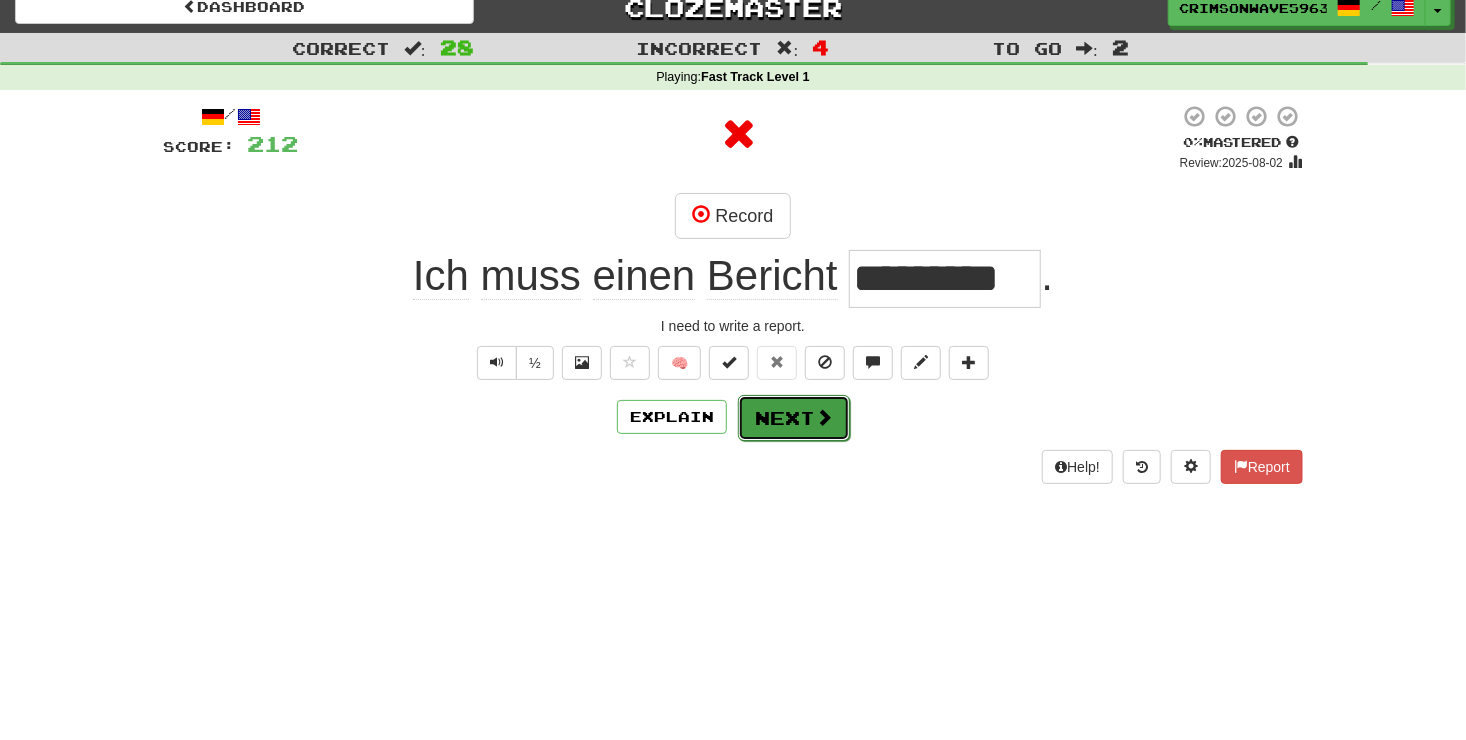 click on "Next" at bounding box center [794, 418] 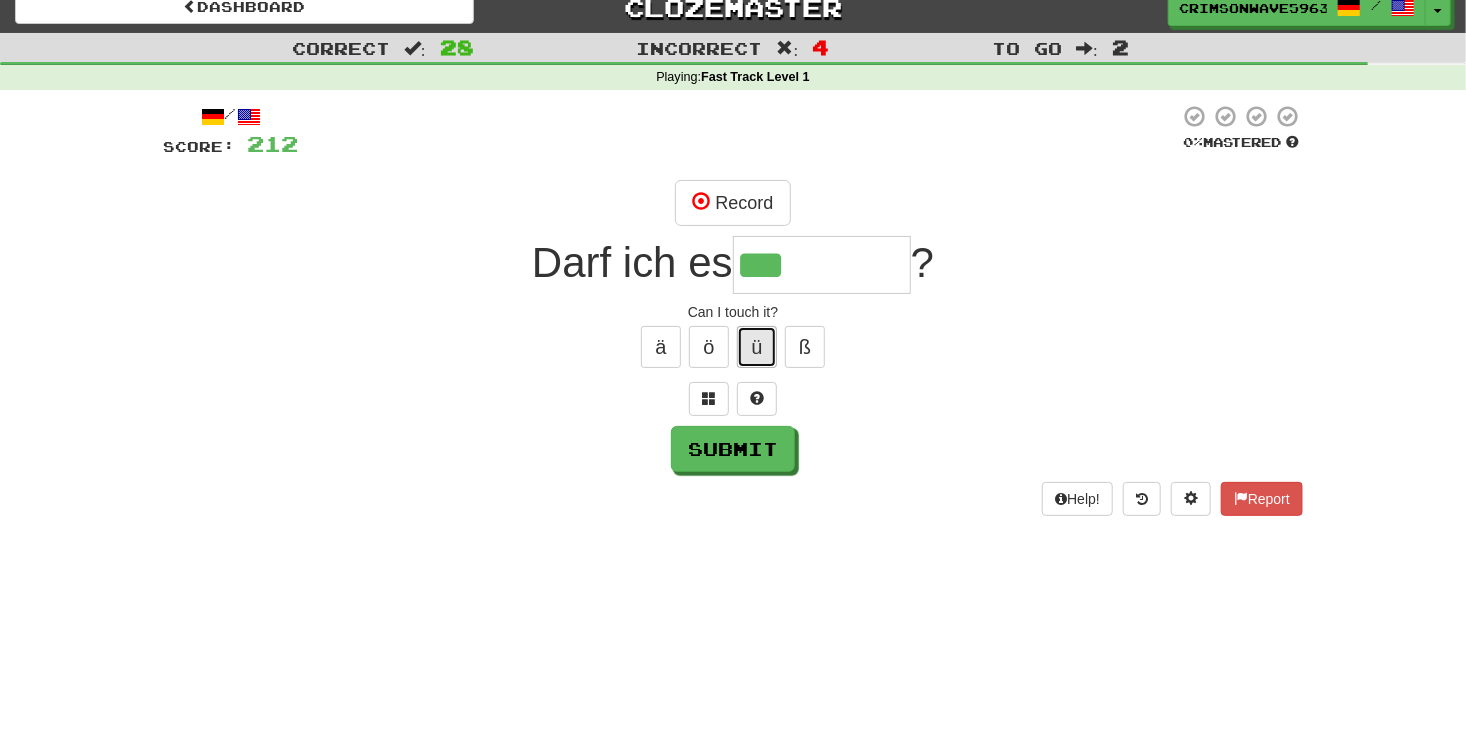 click on "ü" at bounding box center (757, 347) 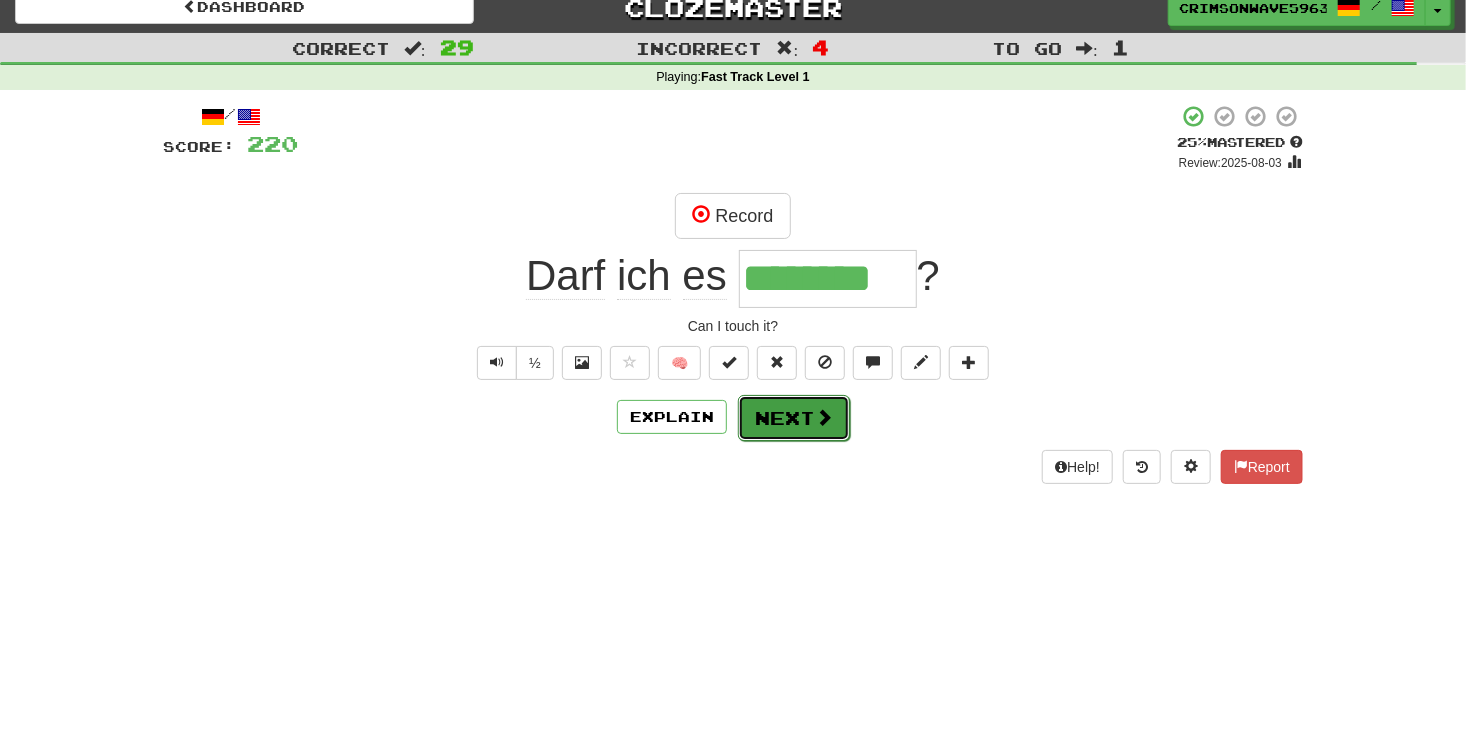 click on "Next" at bounding box center [794, 418] 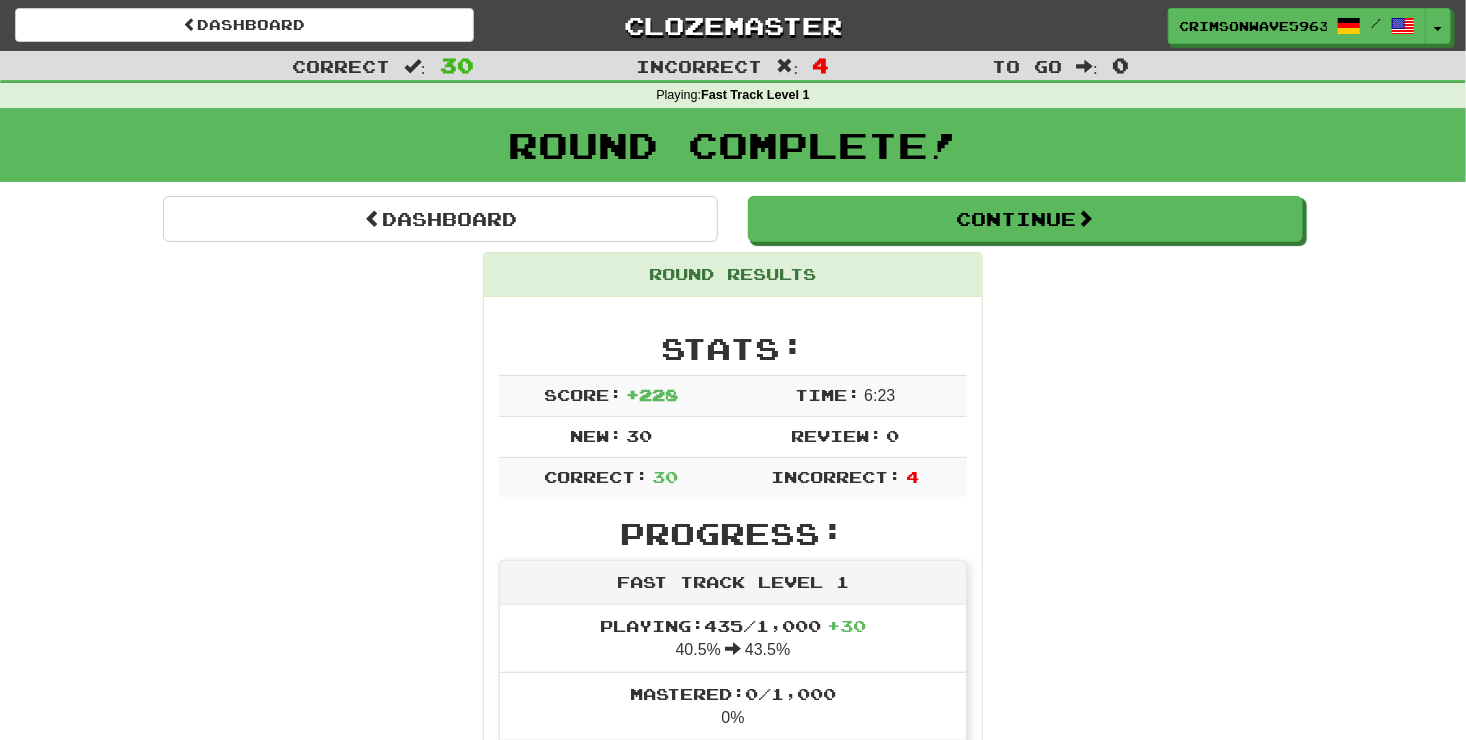 scroll, scrollTop: 104, scrollLeft: 0, axis: vertical 